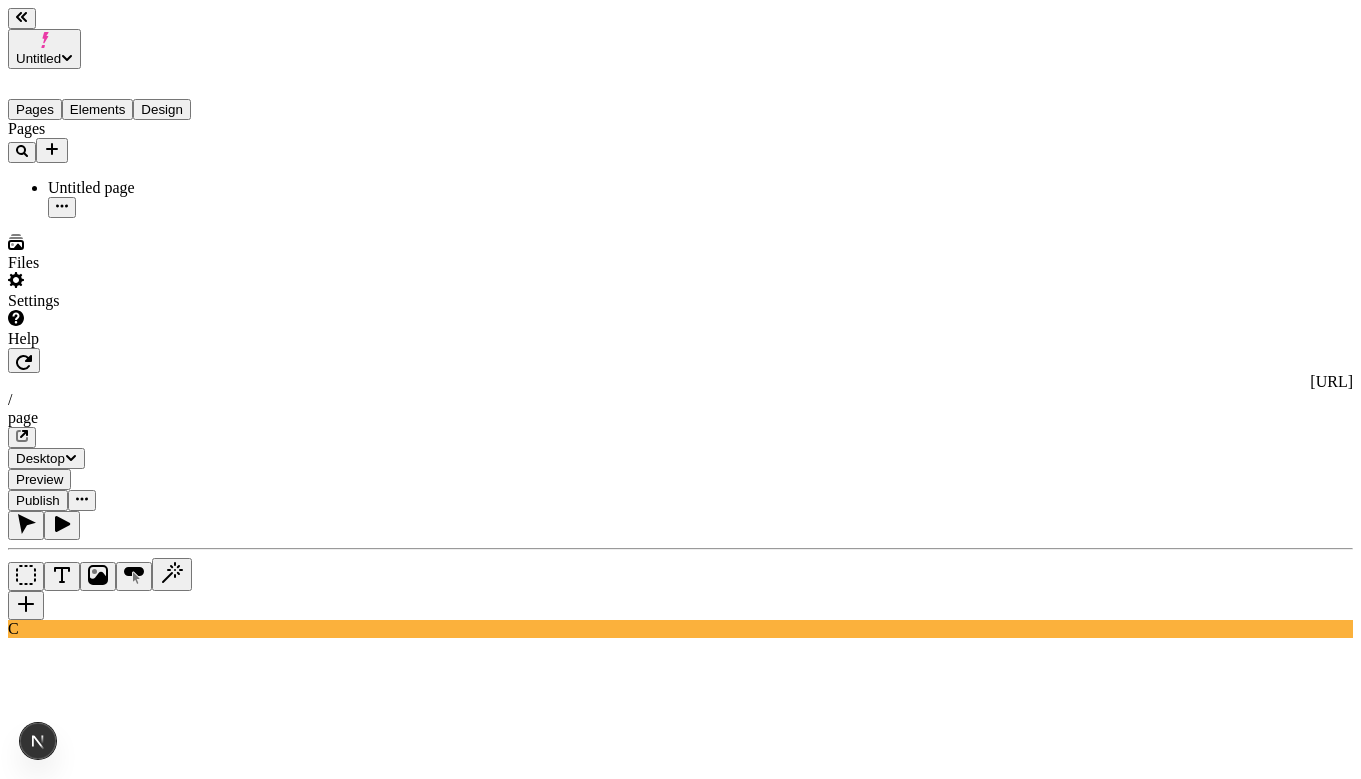 scroll, scrollTop: 0, scrollLeft: 0, axis: both 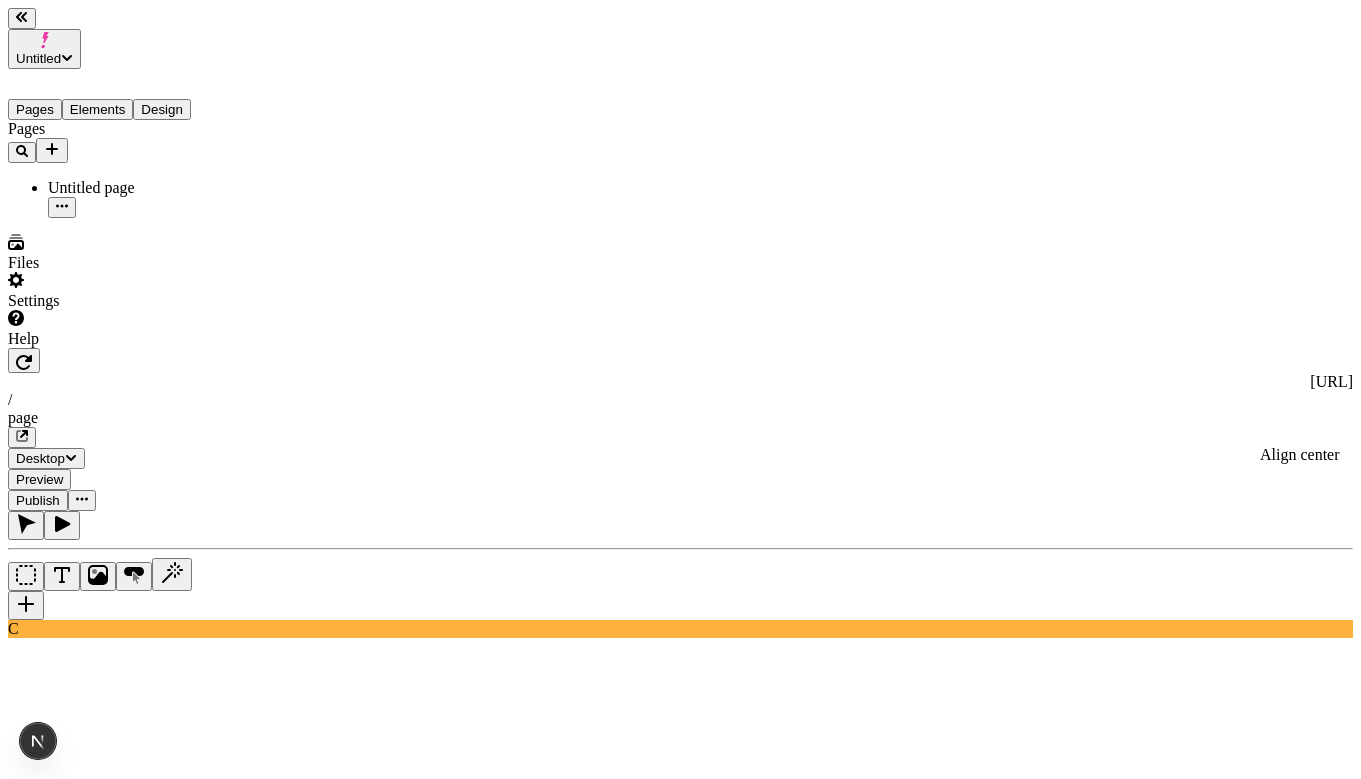 click 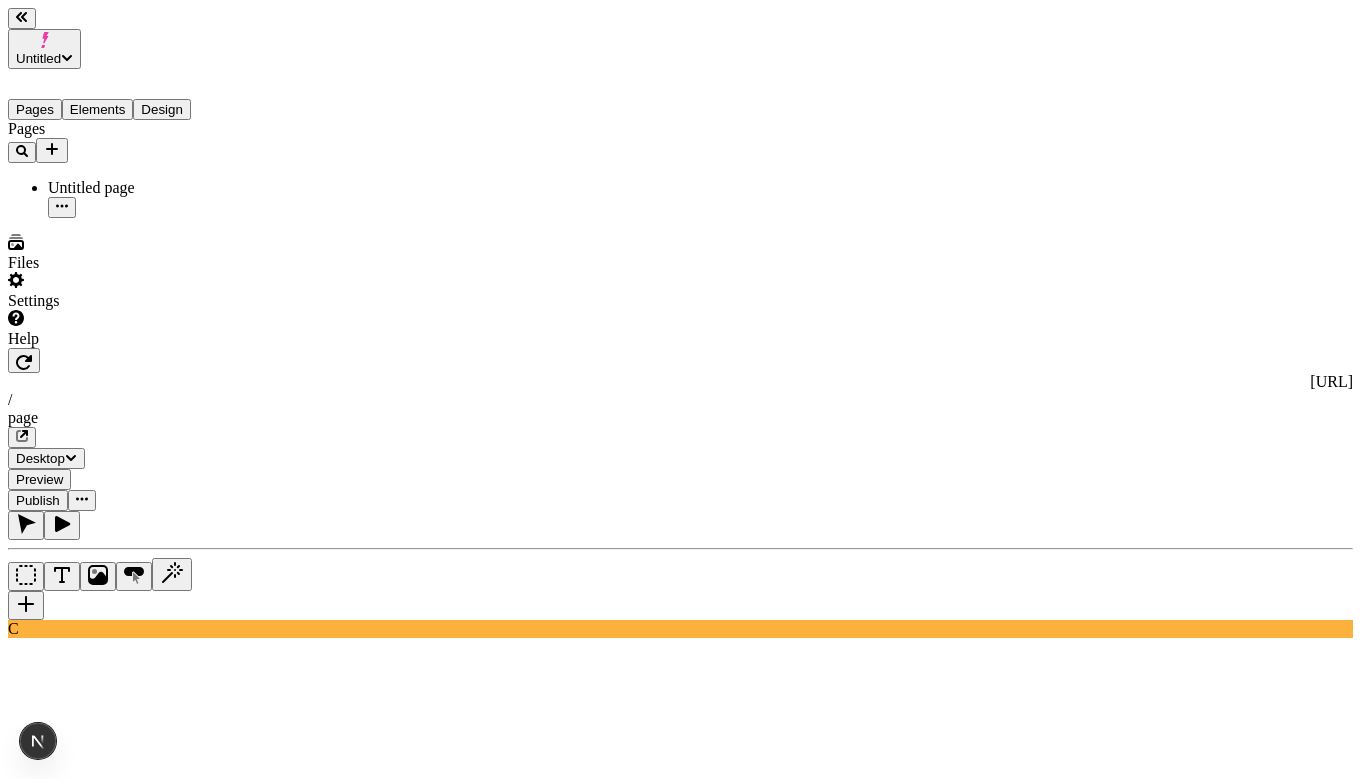 scroll, scrollTop: 0, scrollLeft: 0, axis: both 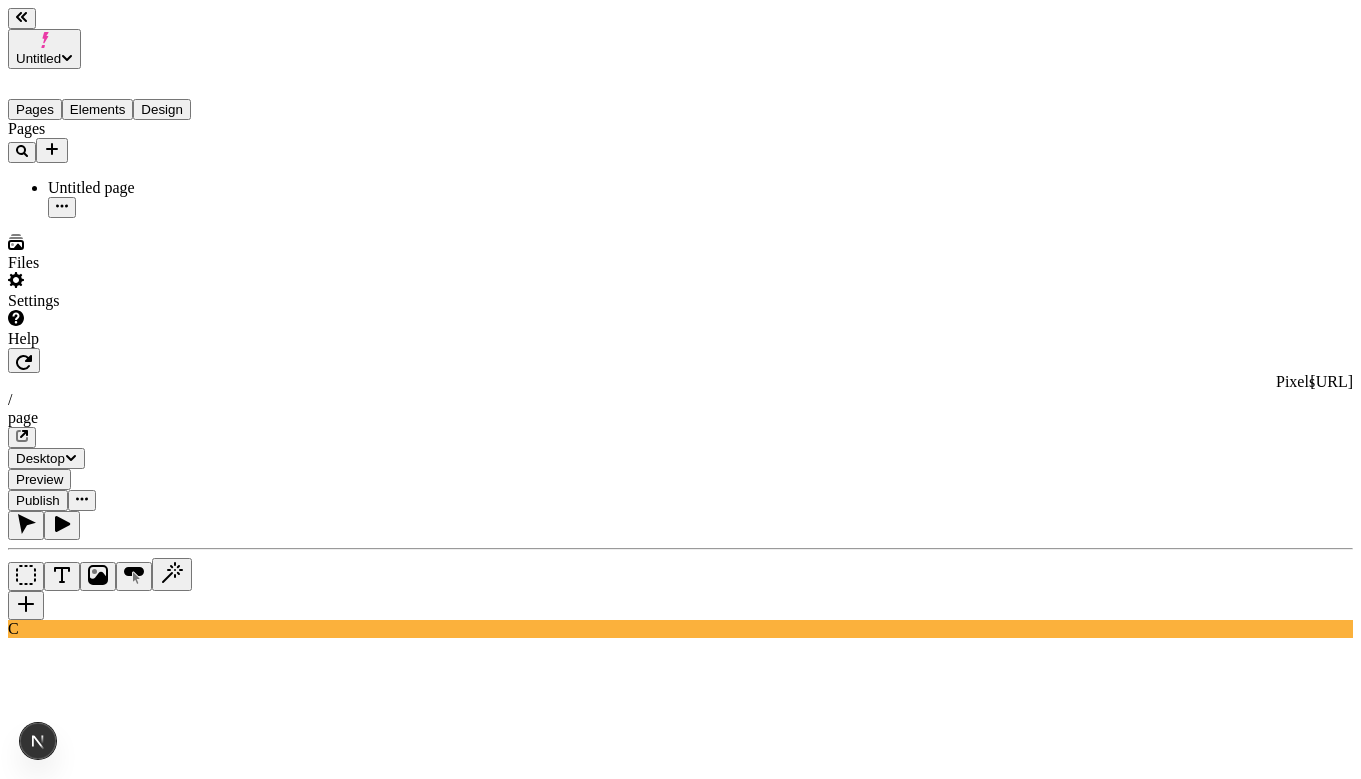 click 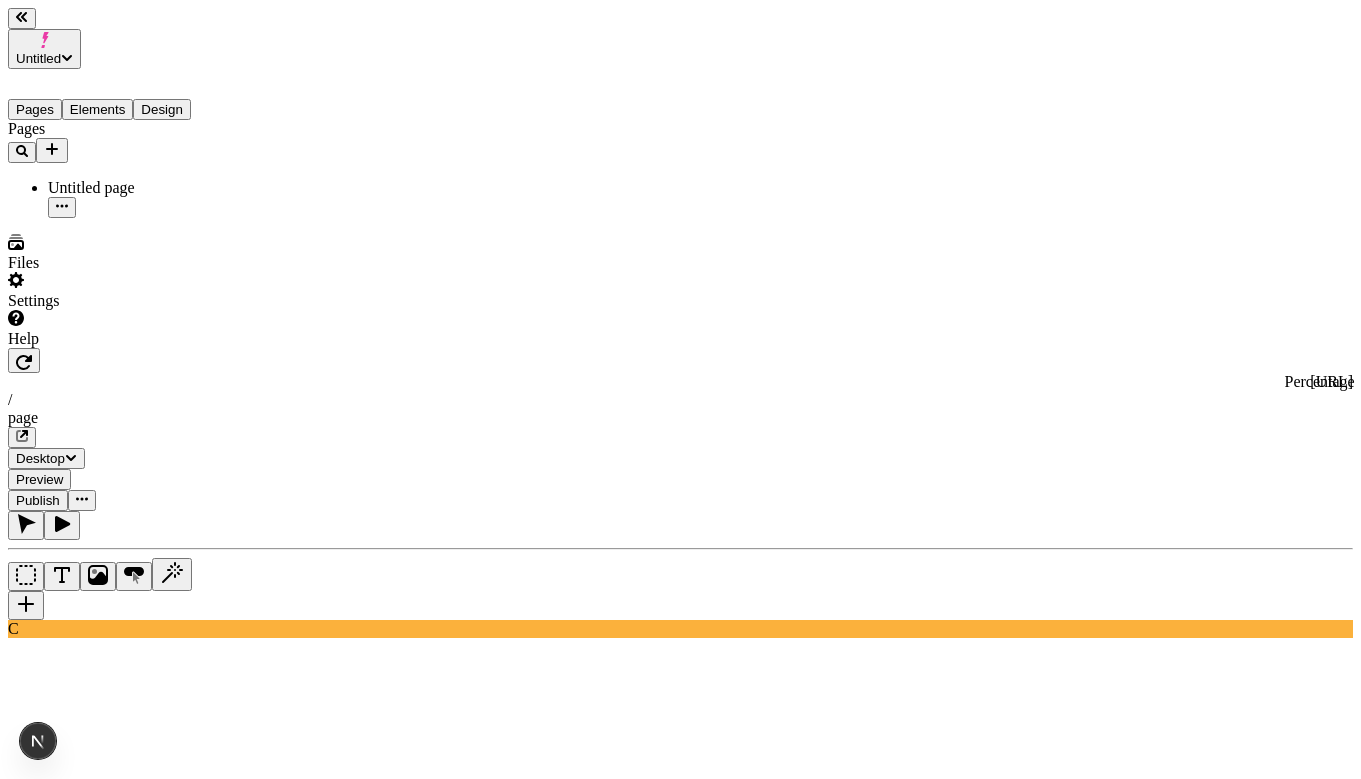 click 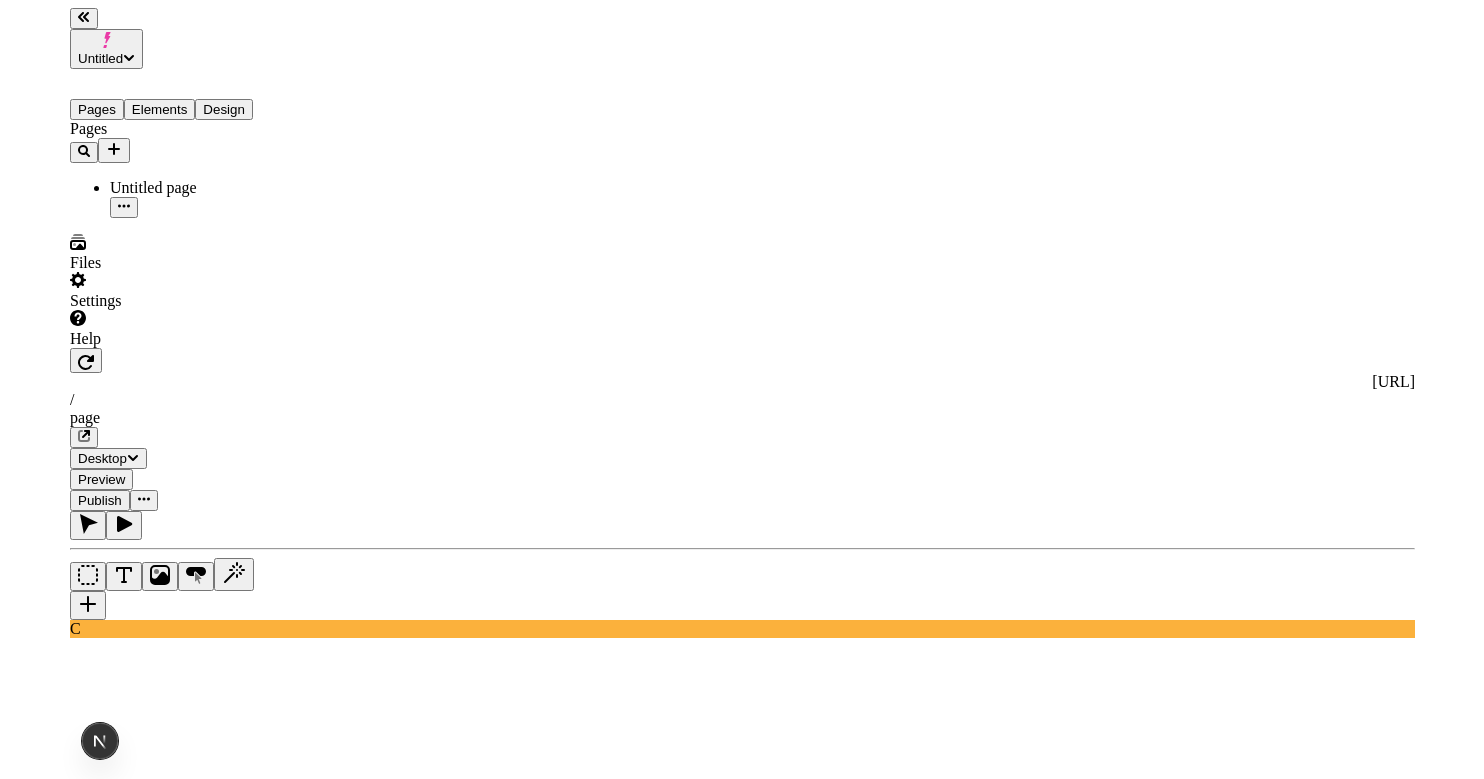 scroll, scrollTop: 0, scrollLeft: 0, axis: both 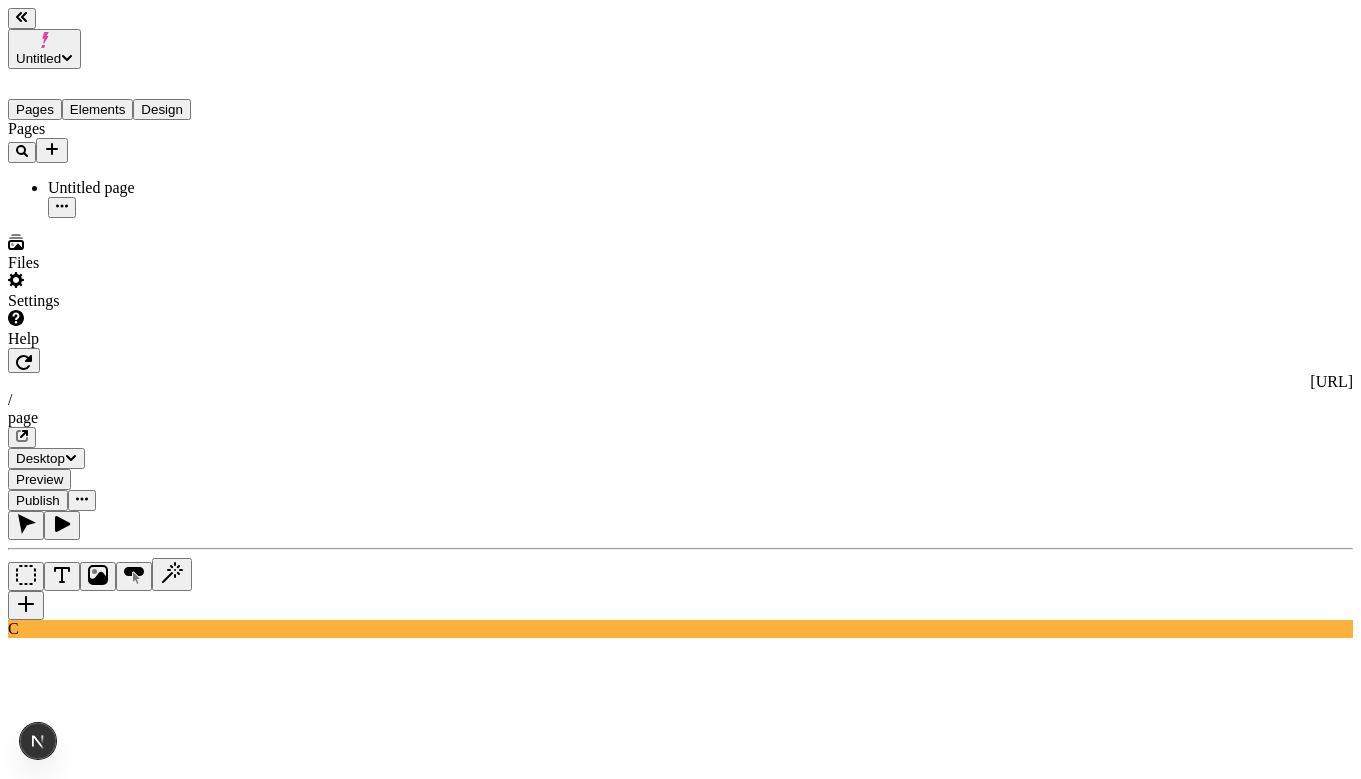 click 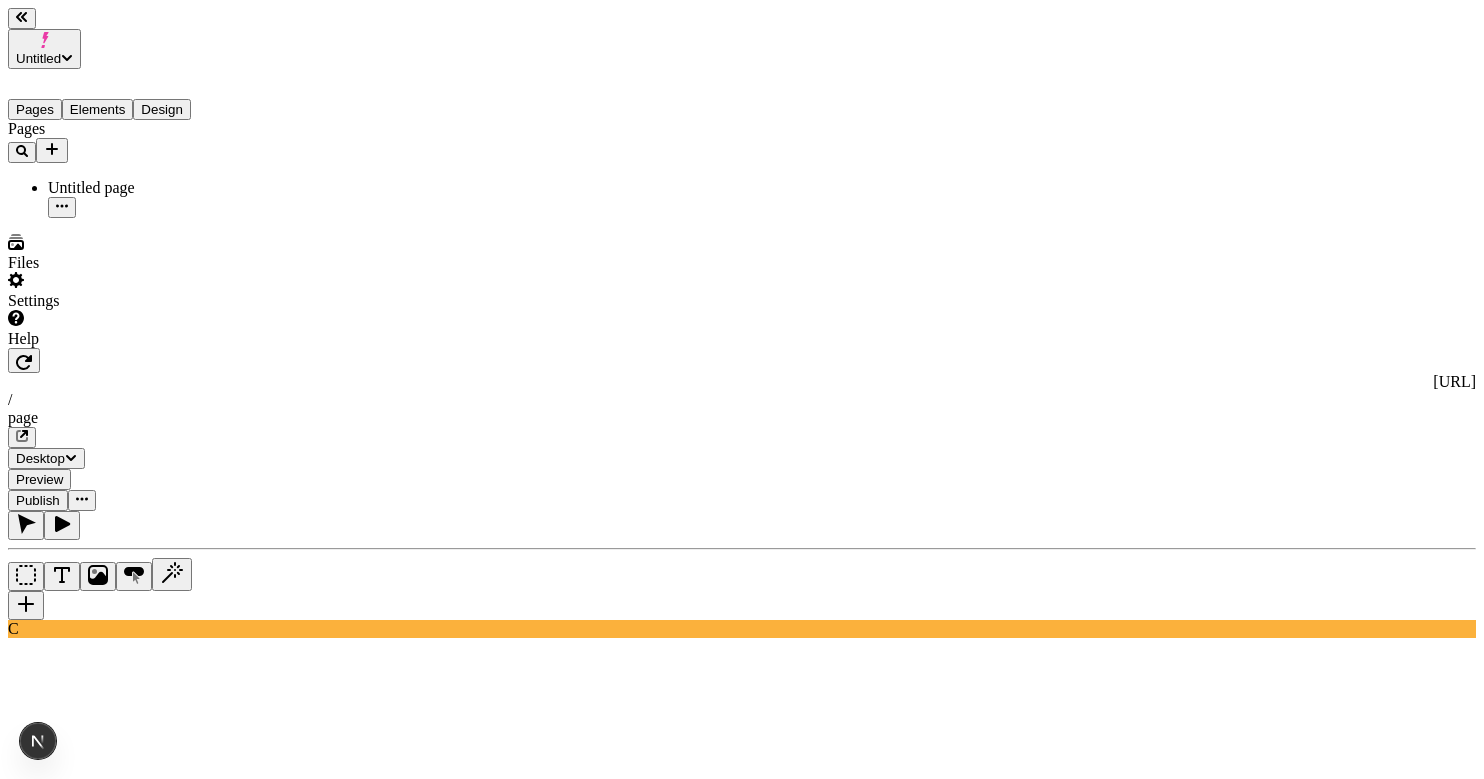 click on "Untitled Pages Elements Design Pages Untitled page Files Settings Help [URL] / page Desktop Preview Publish C Metadata Online Path /page Title Description Social Image Choose an image Choose Exclude from search engines Canonical URL Sitemap priority 0.75 Sitemap frequency Hourly Snippets AI Page" at bounding box center (742, 1082) 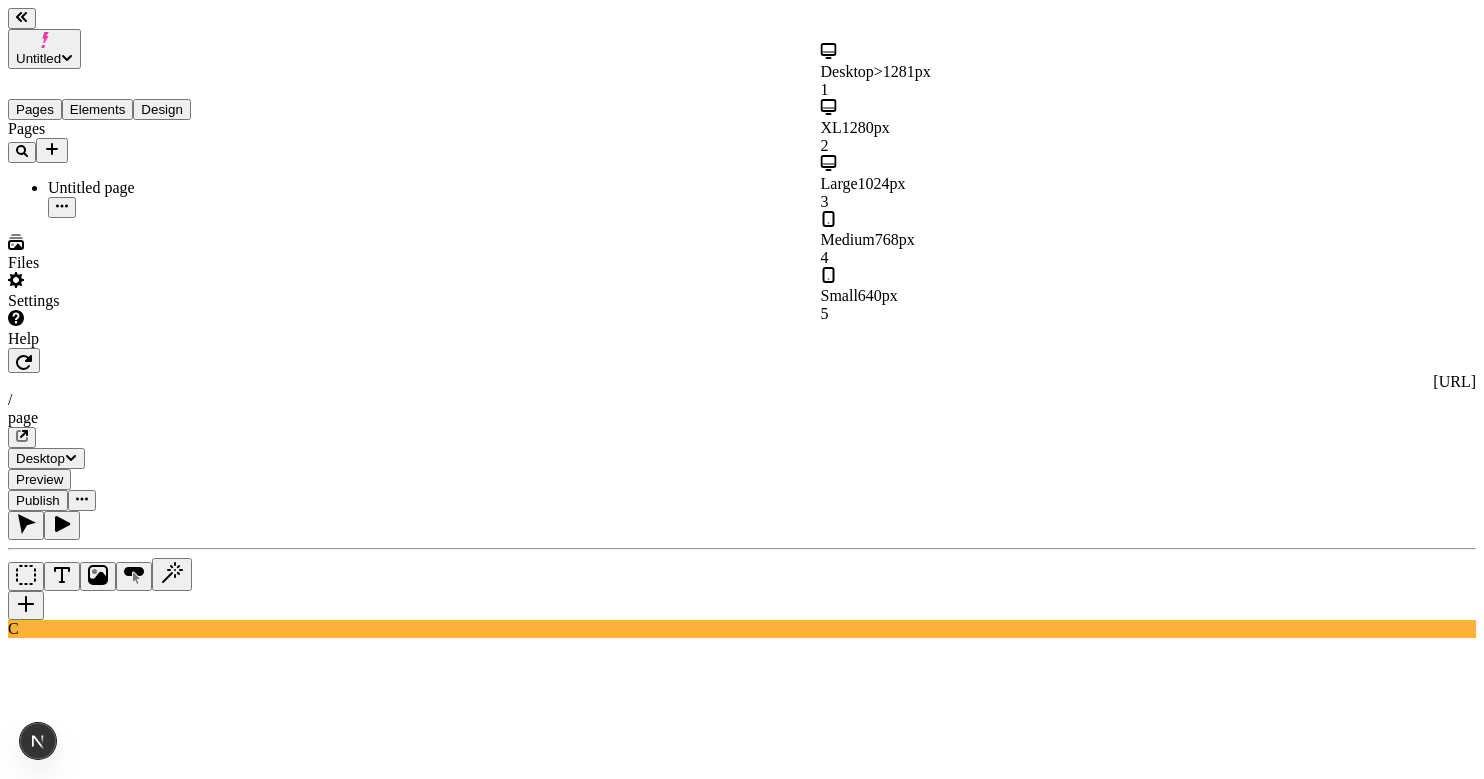 click on "Small 640px 5" at bounding box center [941, 295] 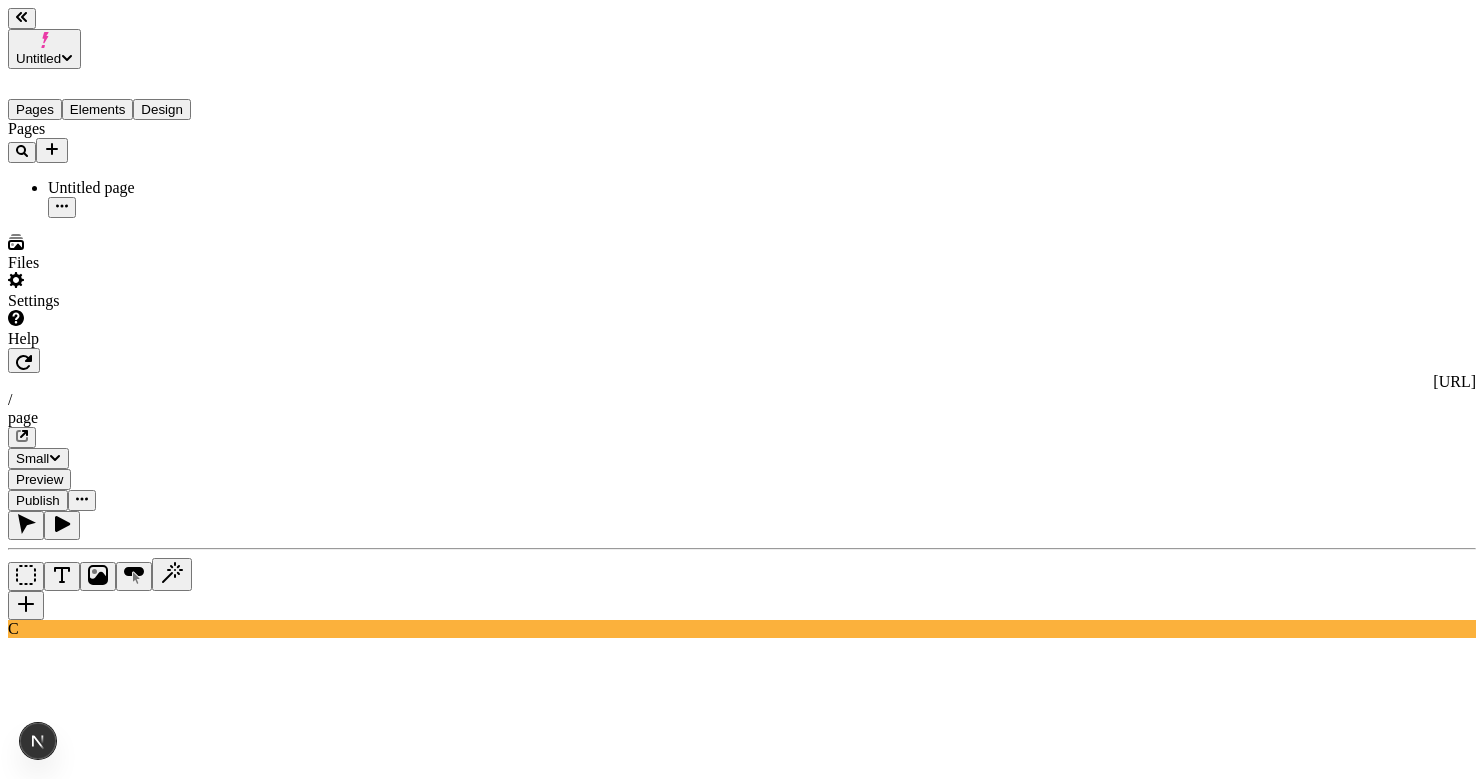 click on "Small" at bounding box center (38, 458) 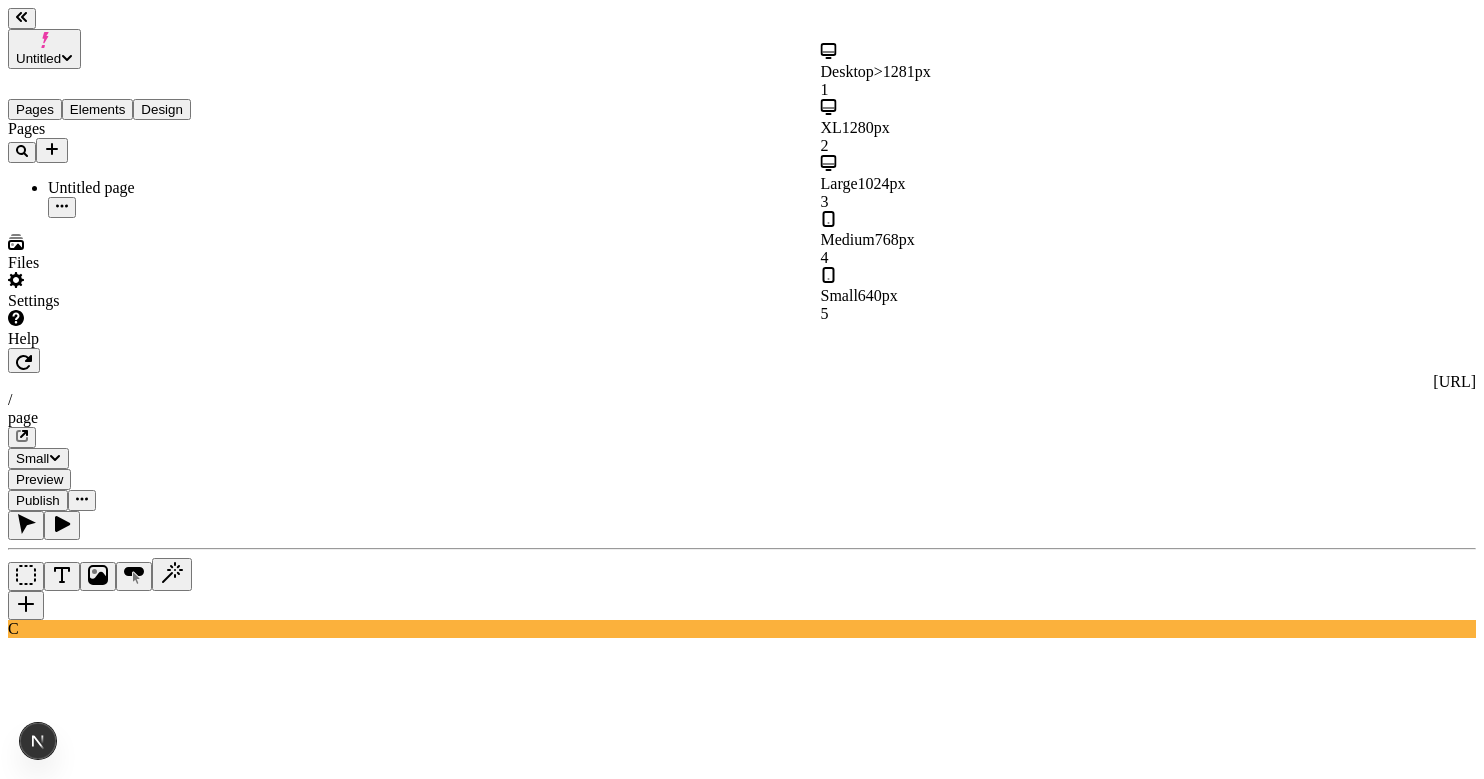 click on "Desktop >1281px 1" at bounding box center [941, 71] 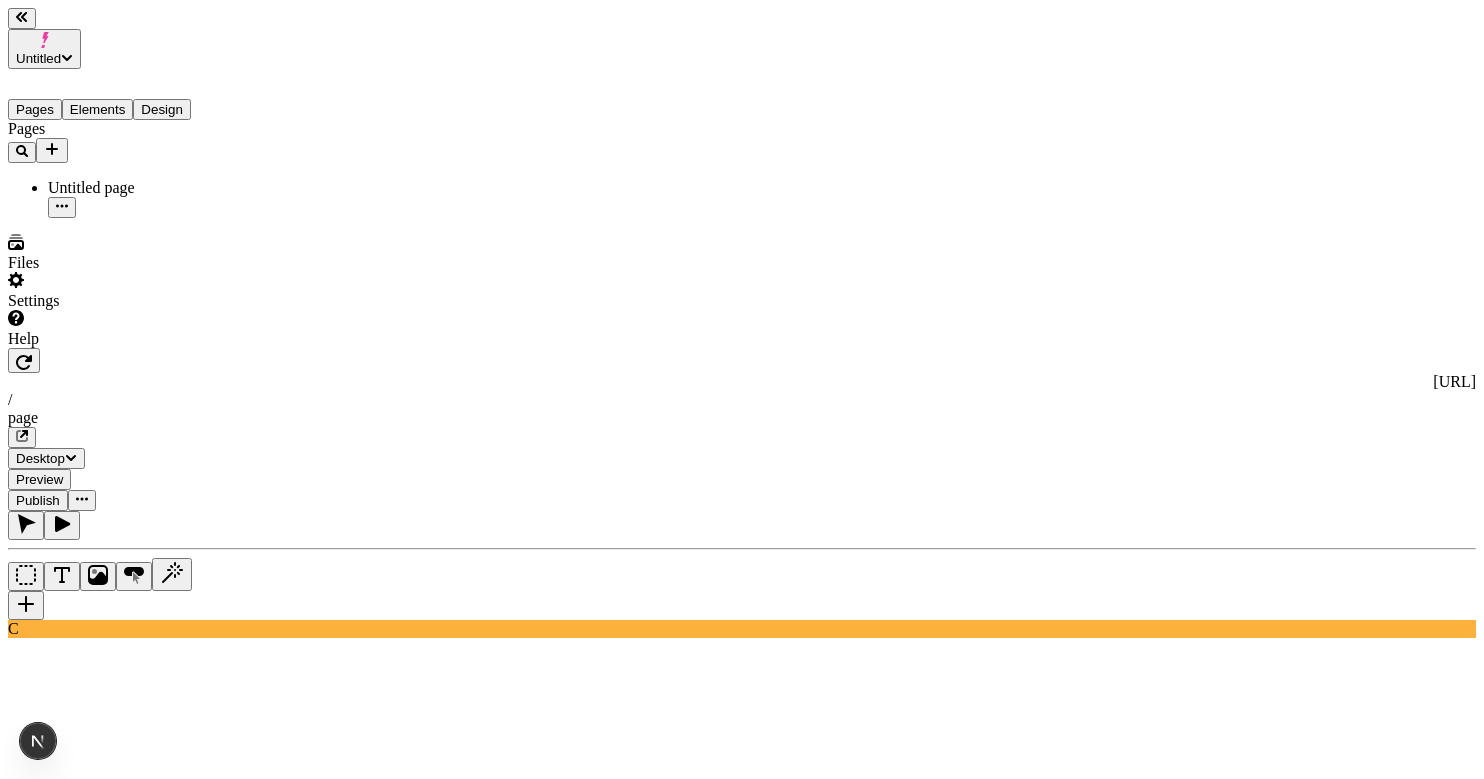 click on "Approve" at bounding box center [41, 1598] 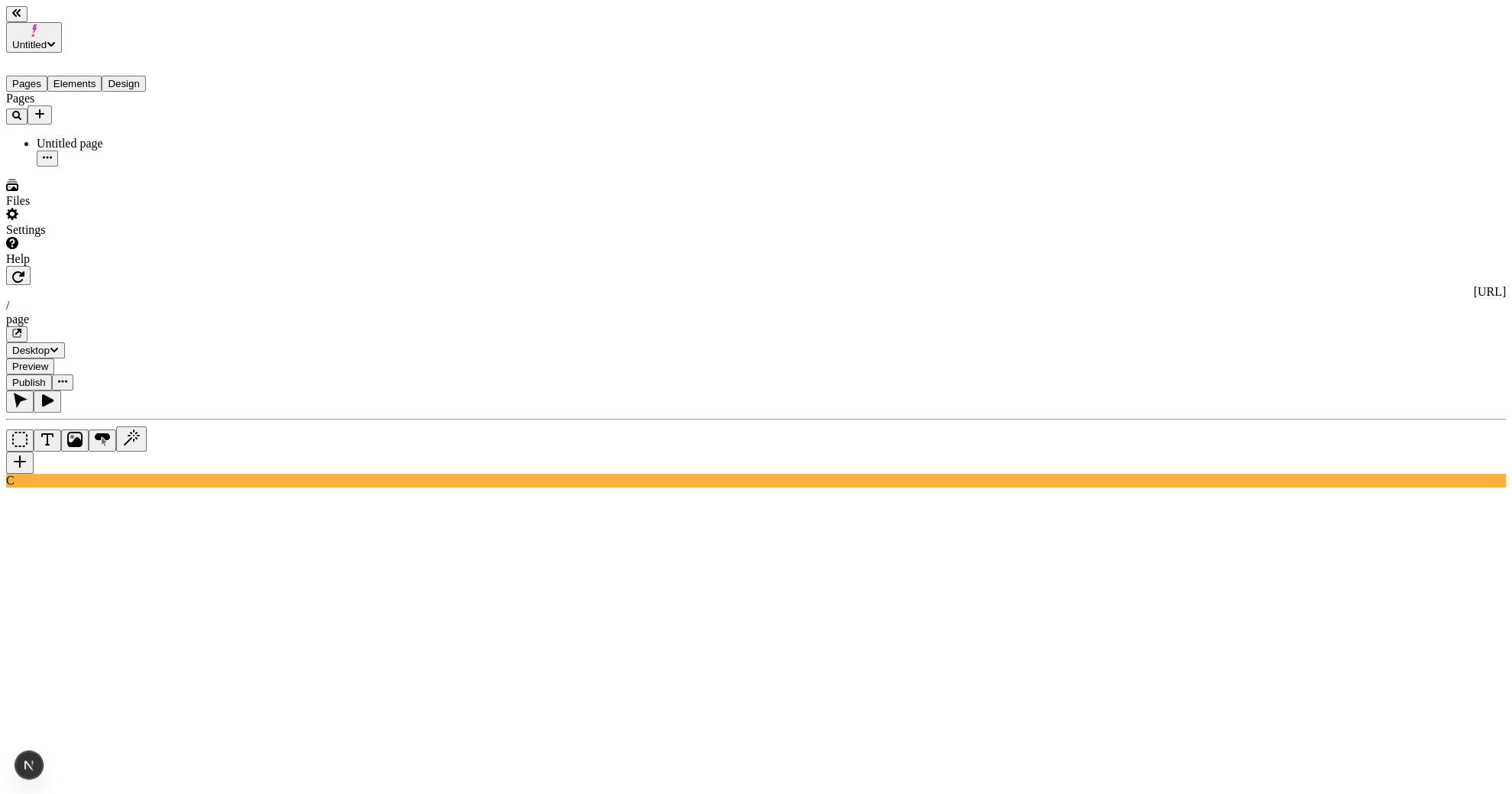 click 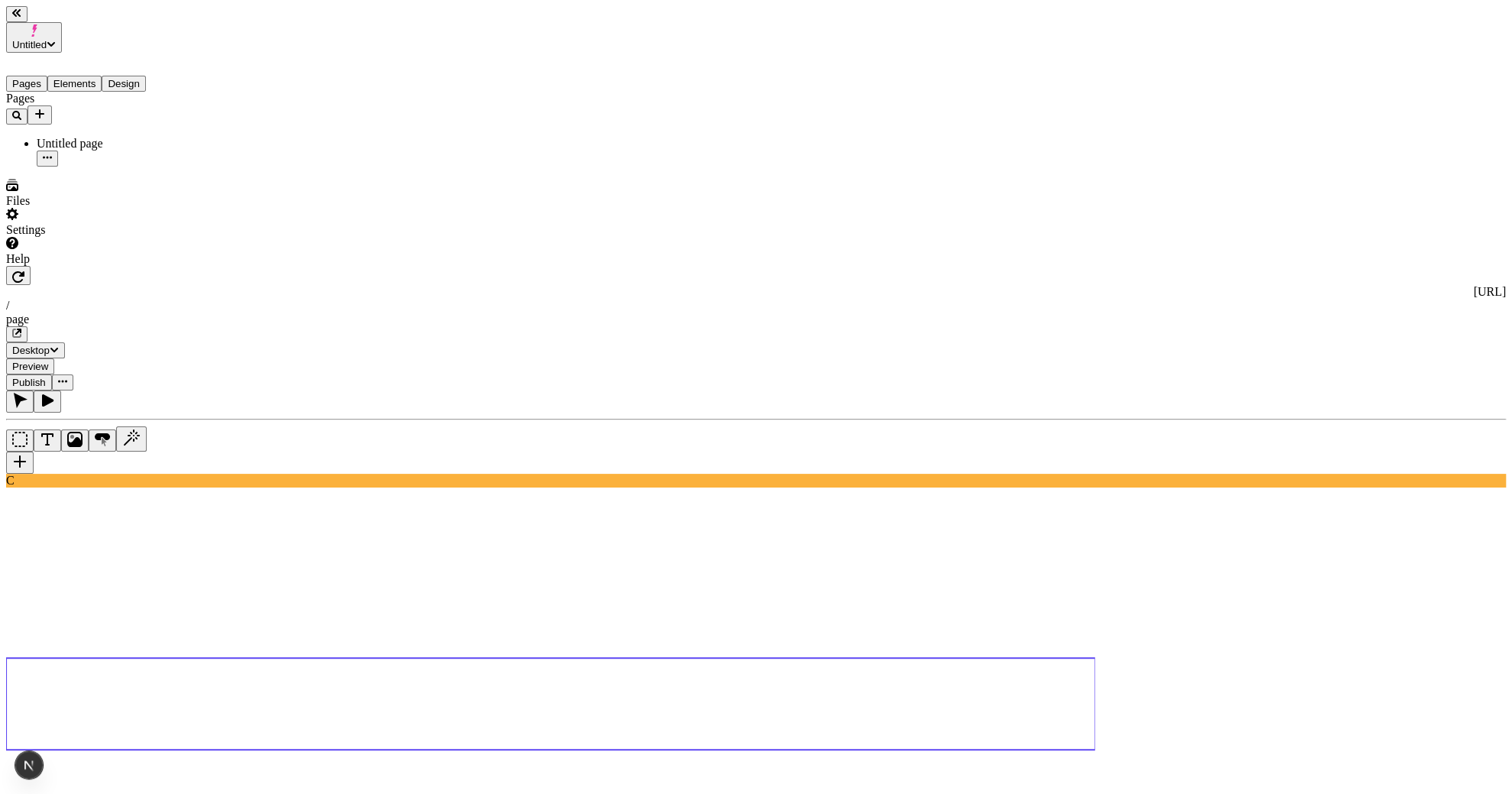 click at bounding box center [103, 1394] 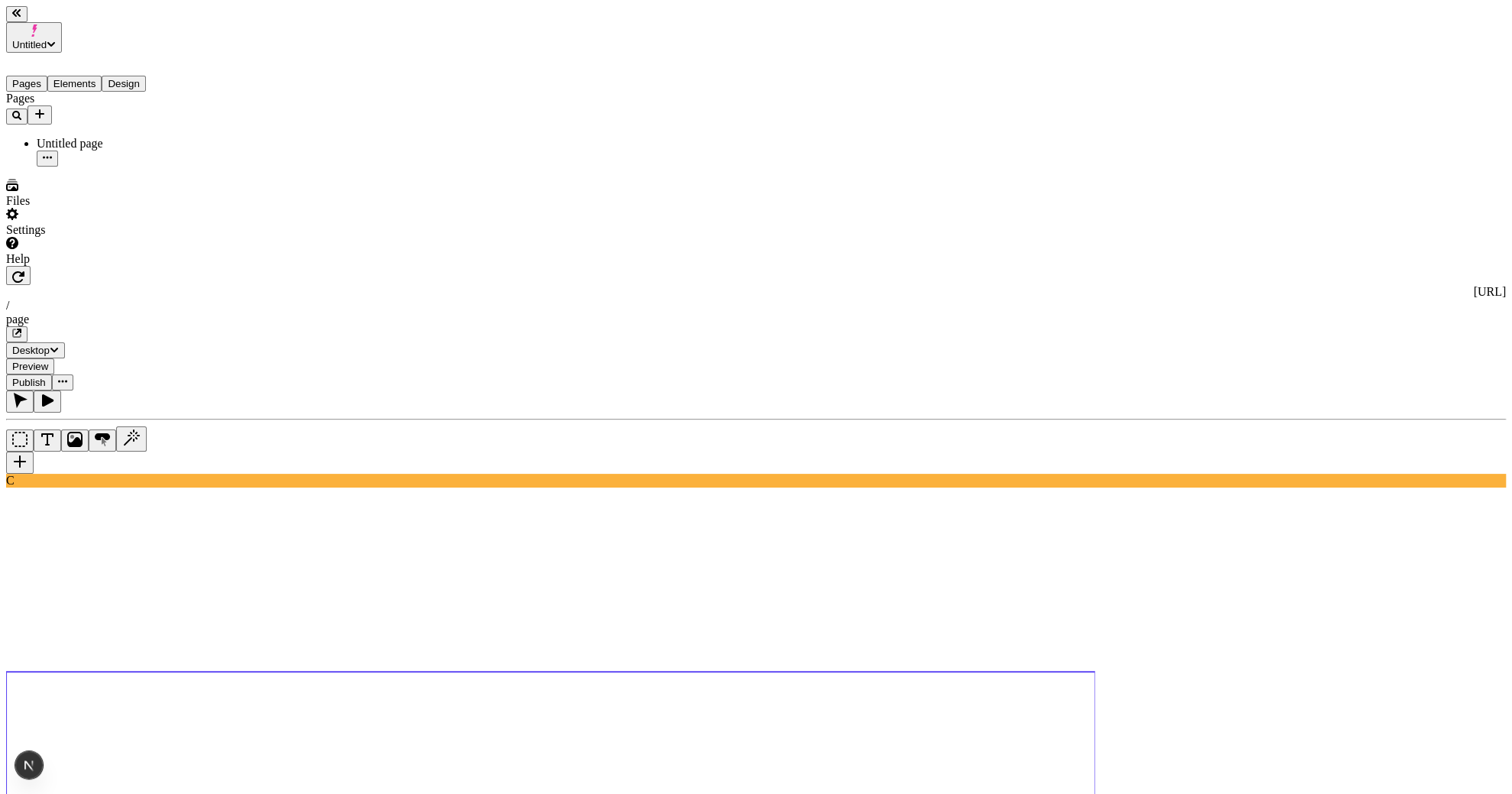 click on "Reject" at bounding box center [77, 2118] 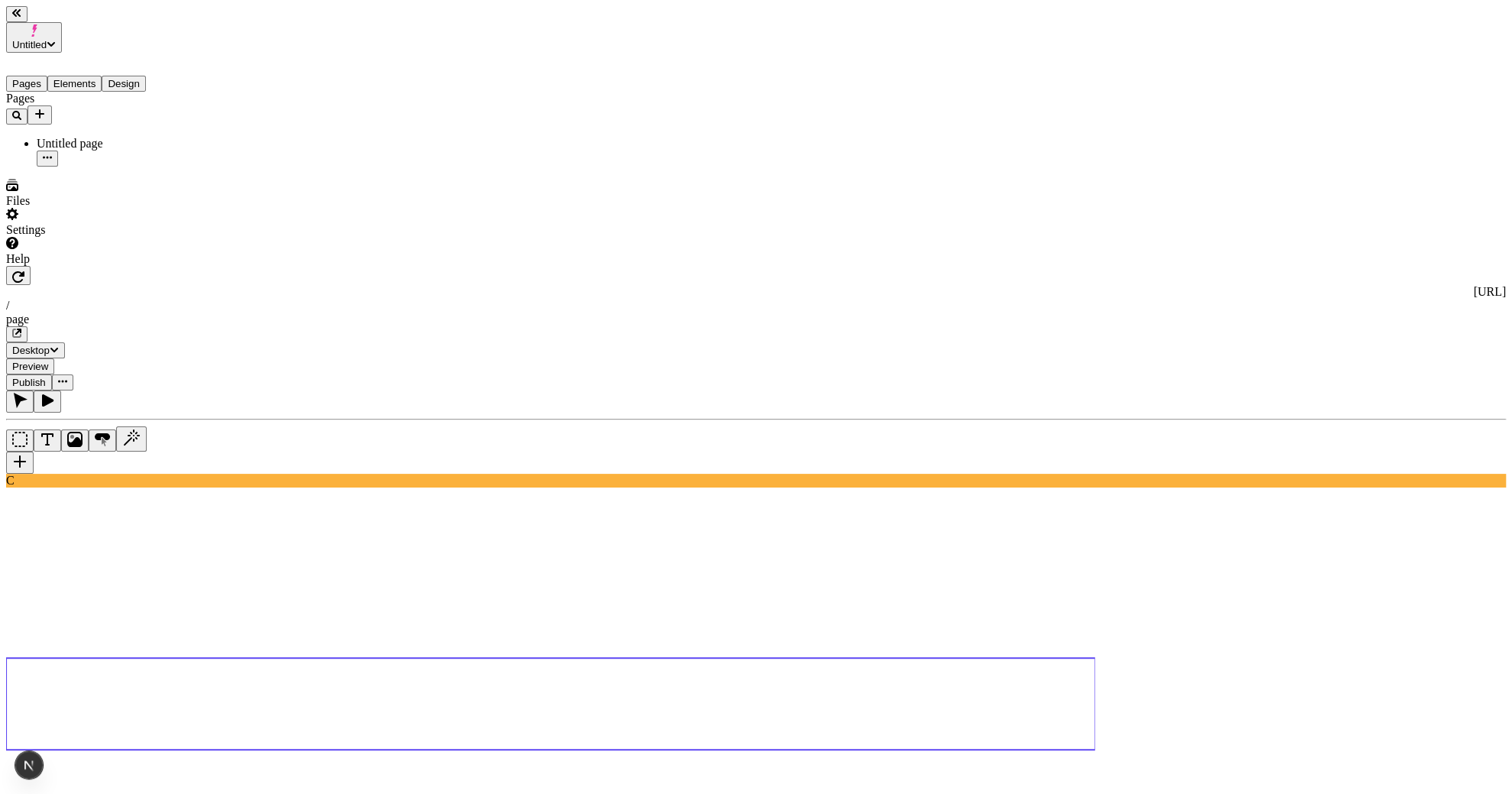 click 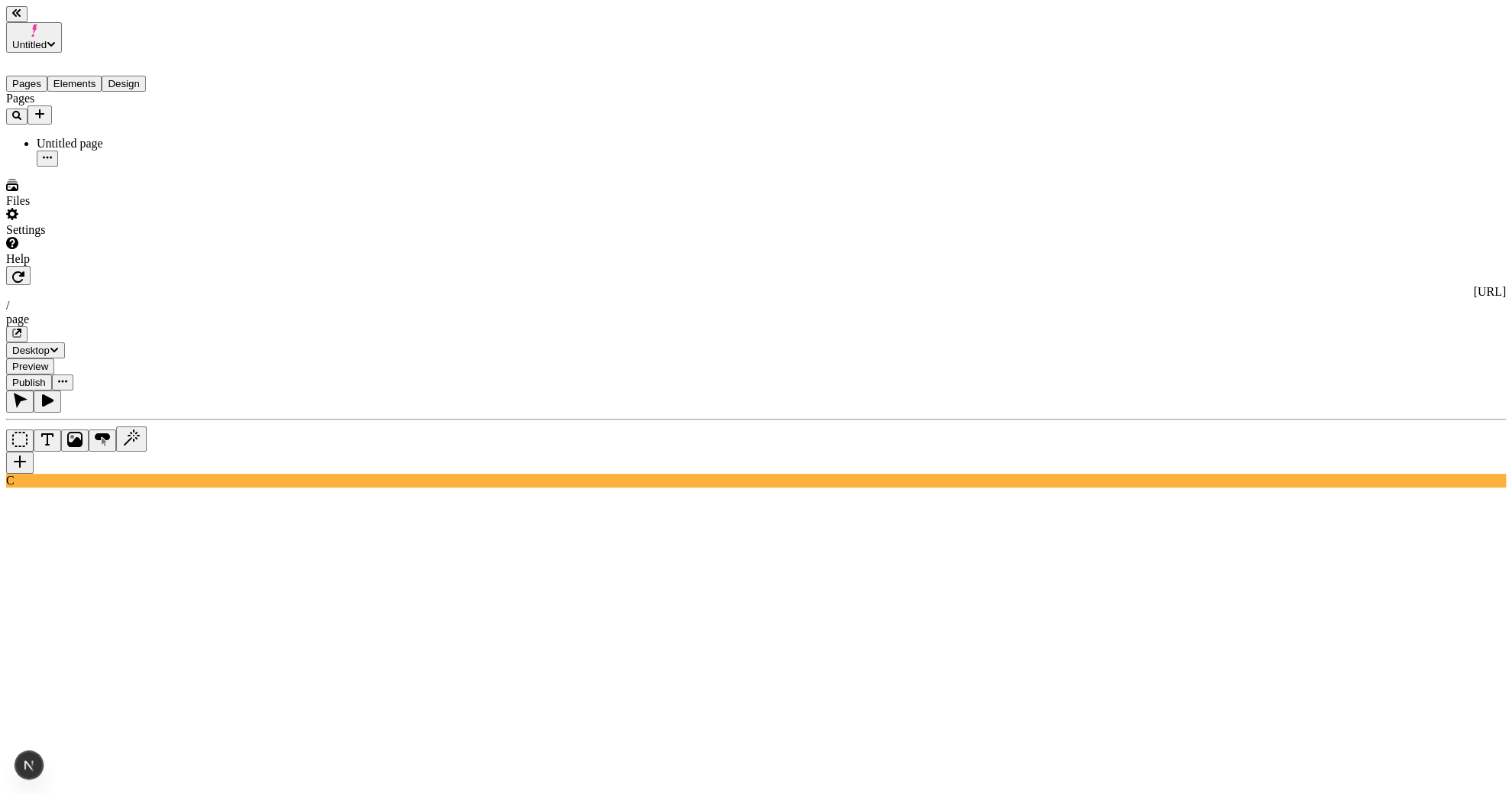 click 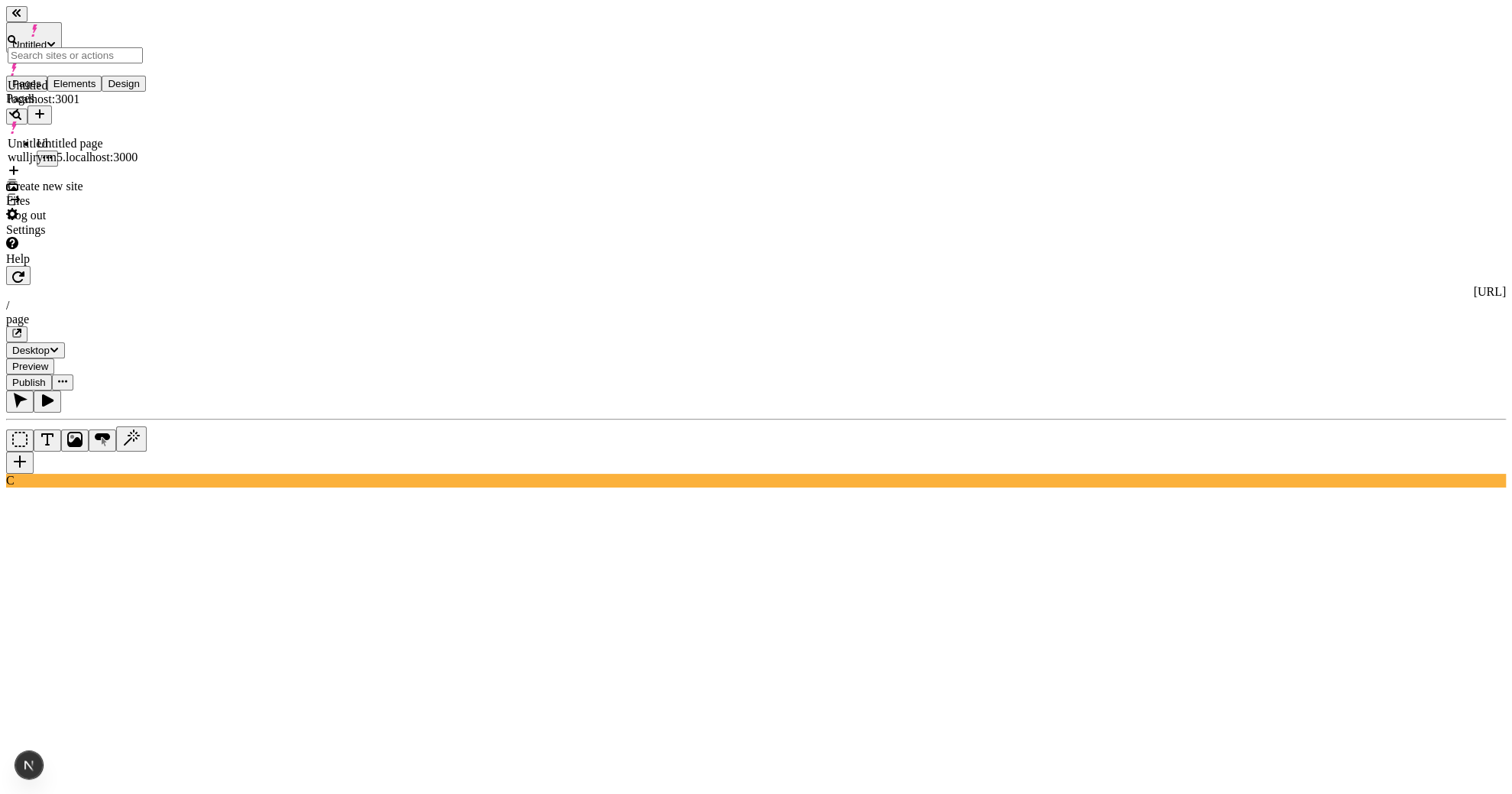 click on "Pages Untitled page" at bounding box center (98, 129) 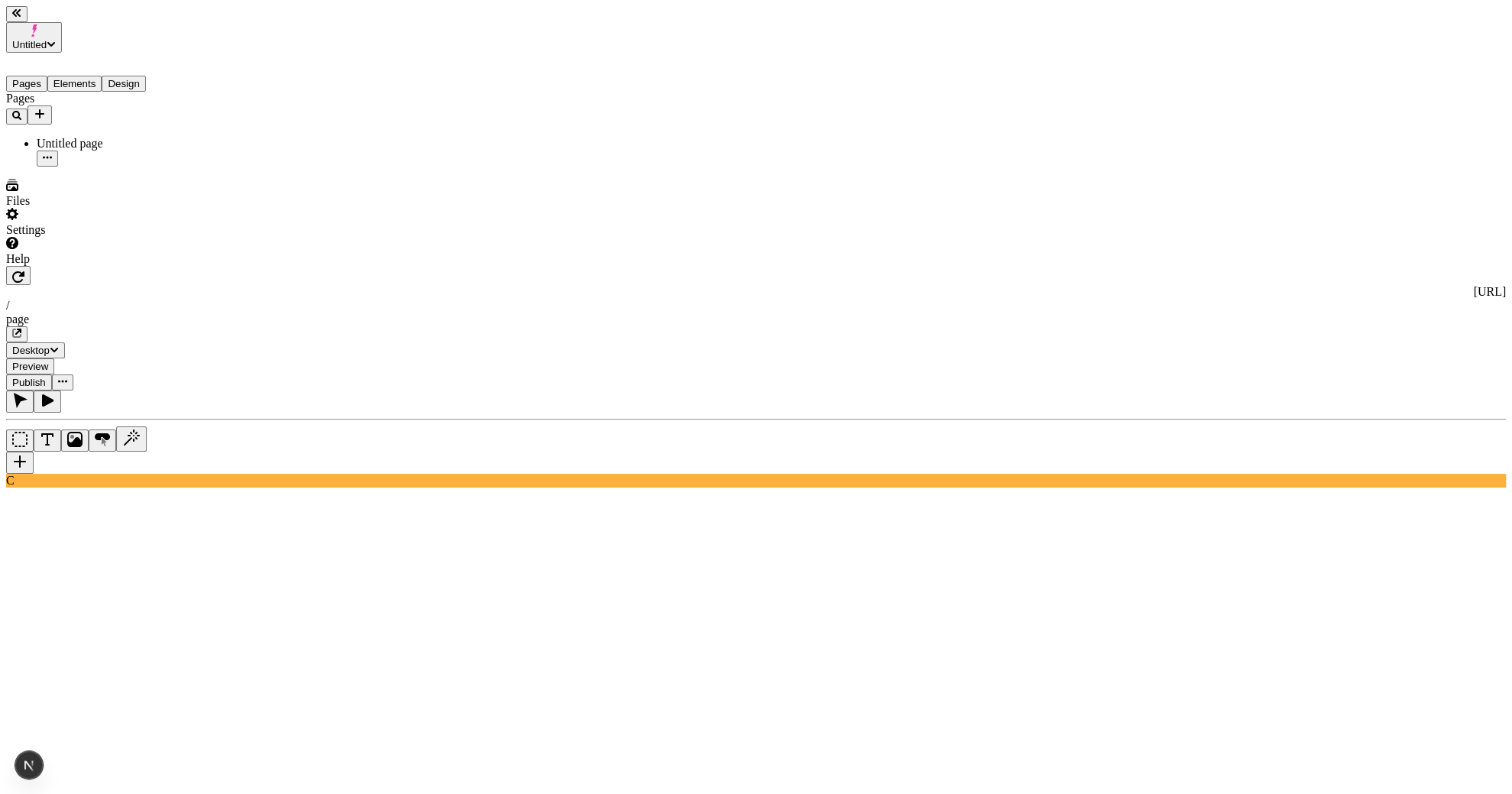 click on "Files" at bounding box center (98, 193) 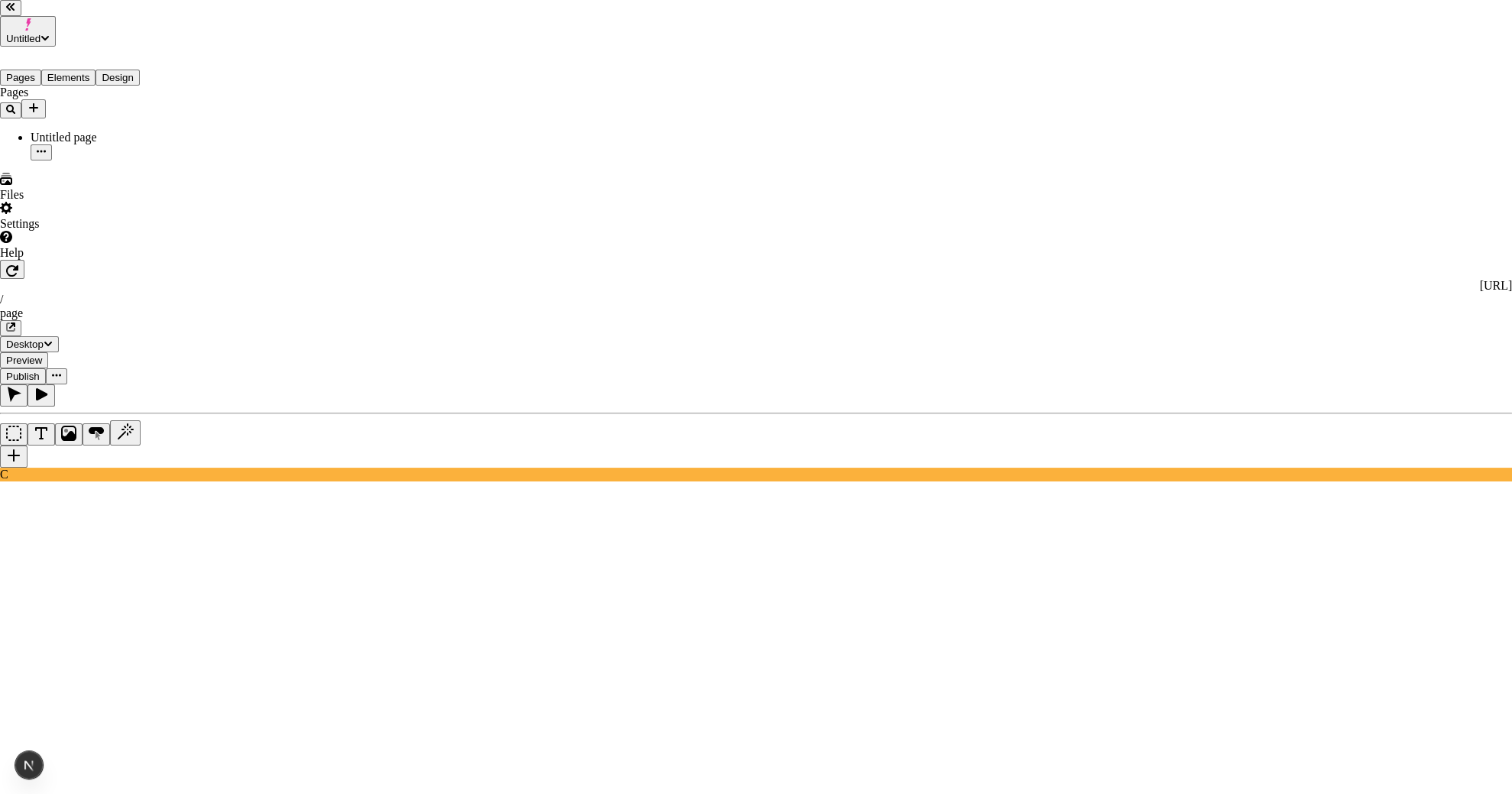 click 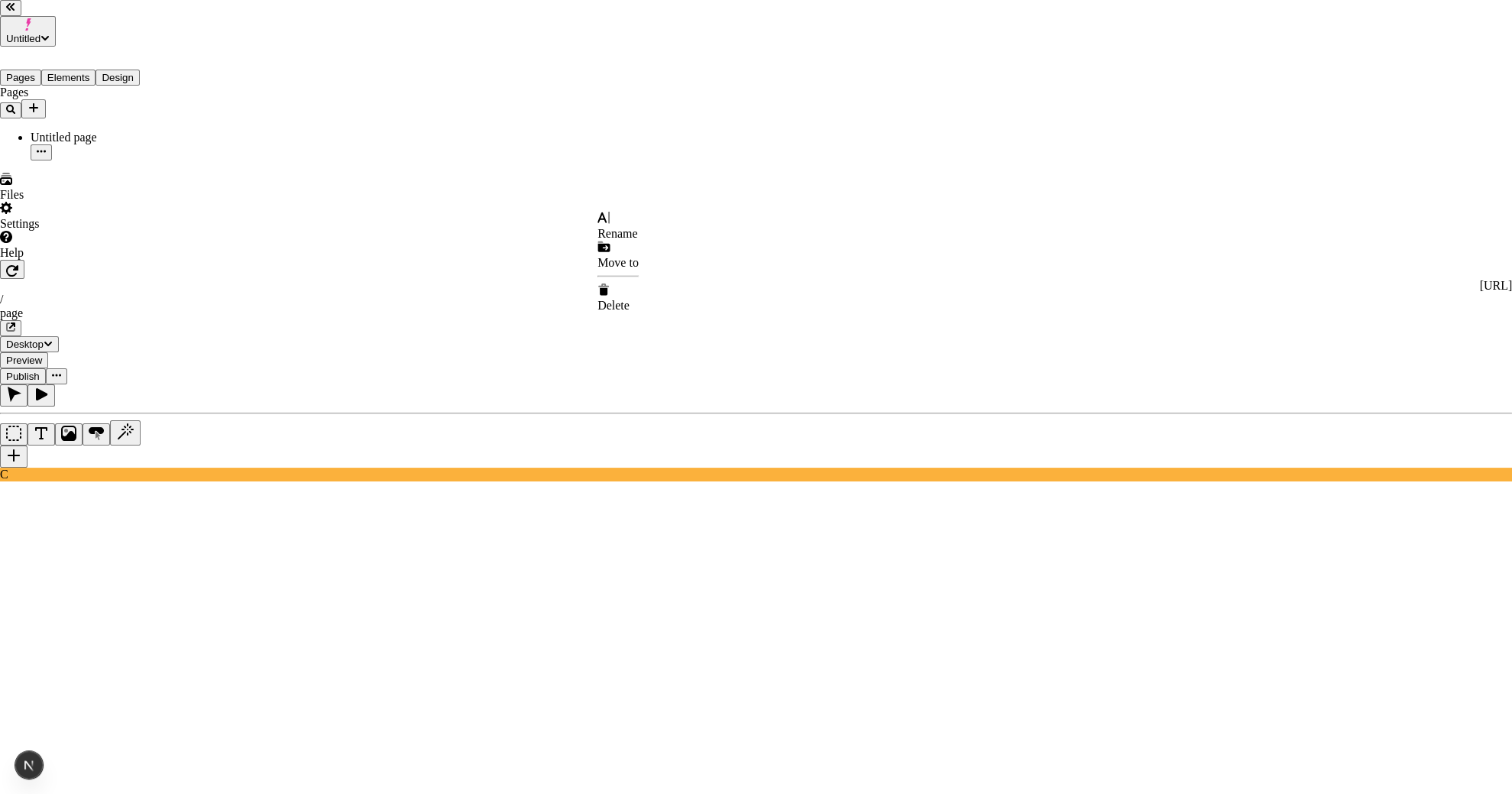 click on "Delete" at bounding box center (614, 305) 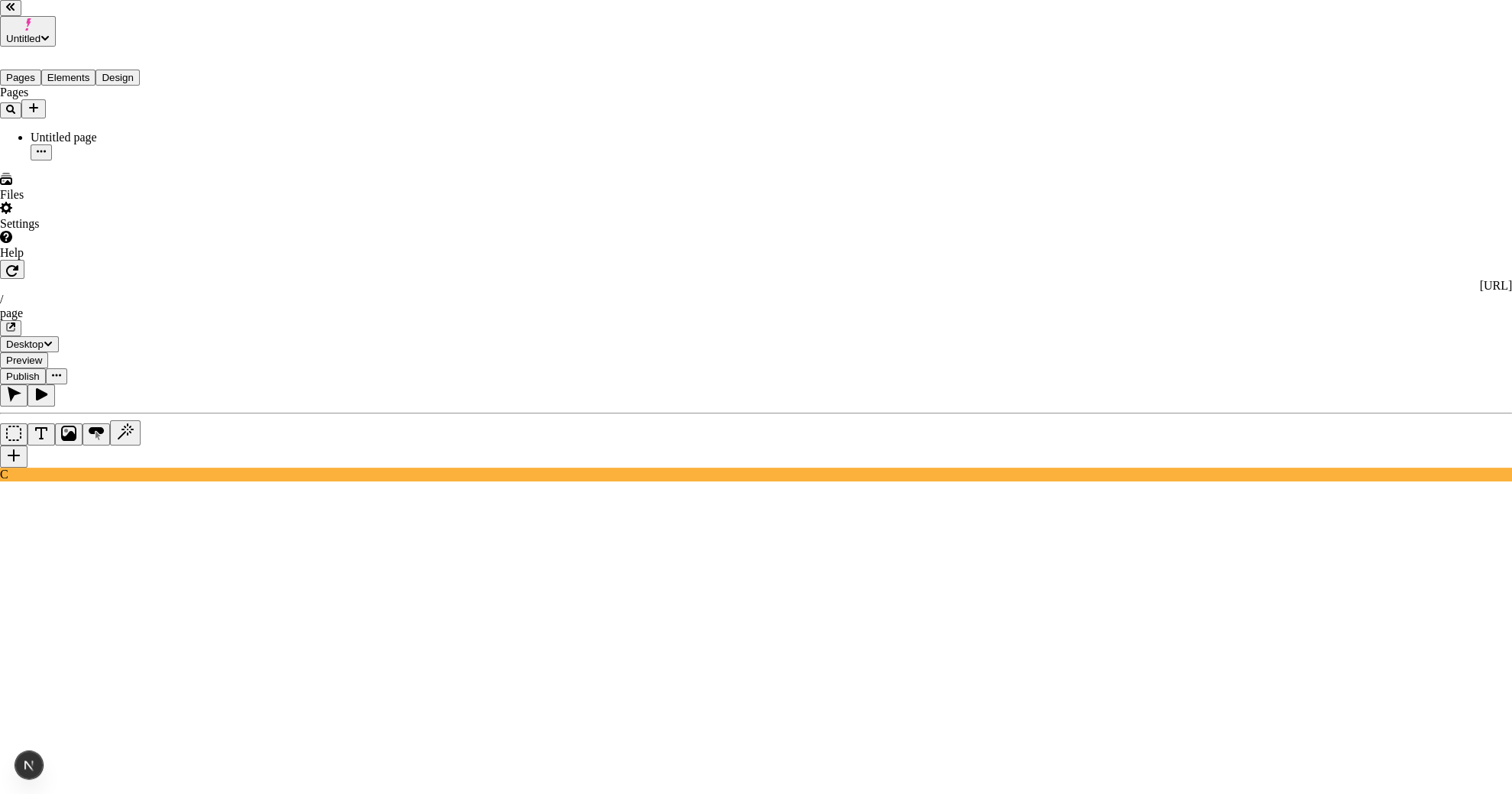 click on "You haven’t added any files Drop files to upload them, or use the “+ New” button" at bounding box center (756, 1993) 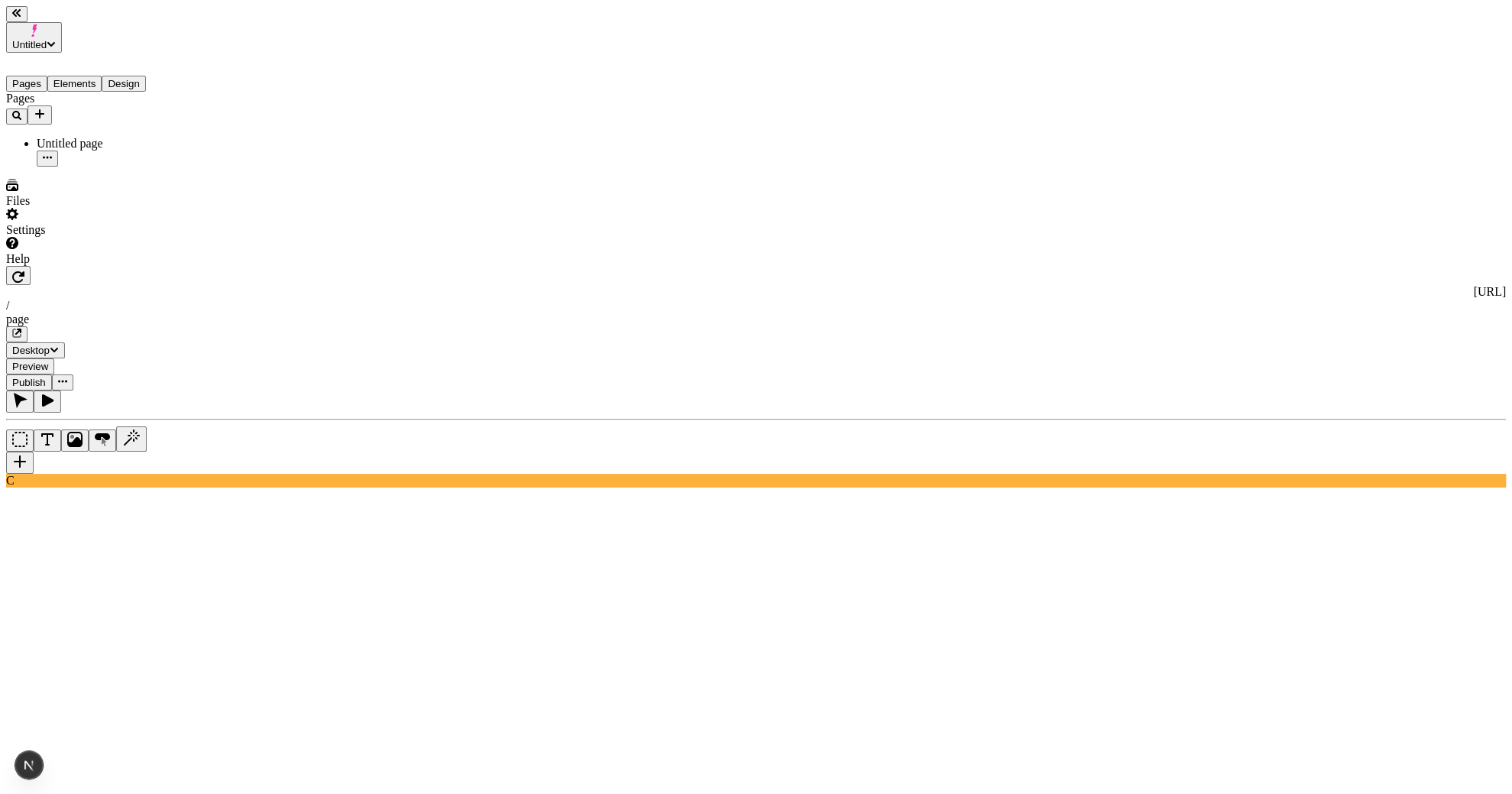 click on "Untitled Pages Elements Design Pages Untitled page Files Settings Help http://localhost:3001 / page Desktop Preview Publish C Metadata Online Path /page Title Description Social Image Choose an image Choose Exclude from search engines Canonical URL Sitemap priority 0.75 Sitemap frequency Hourly Snippets" at bounding box center [756, 912] 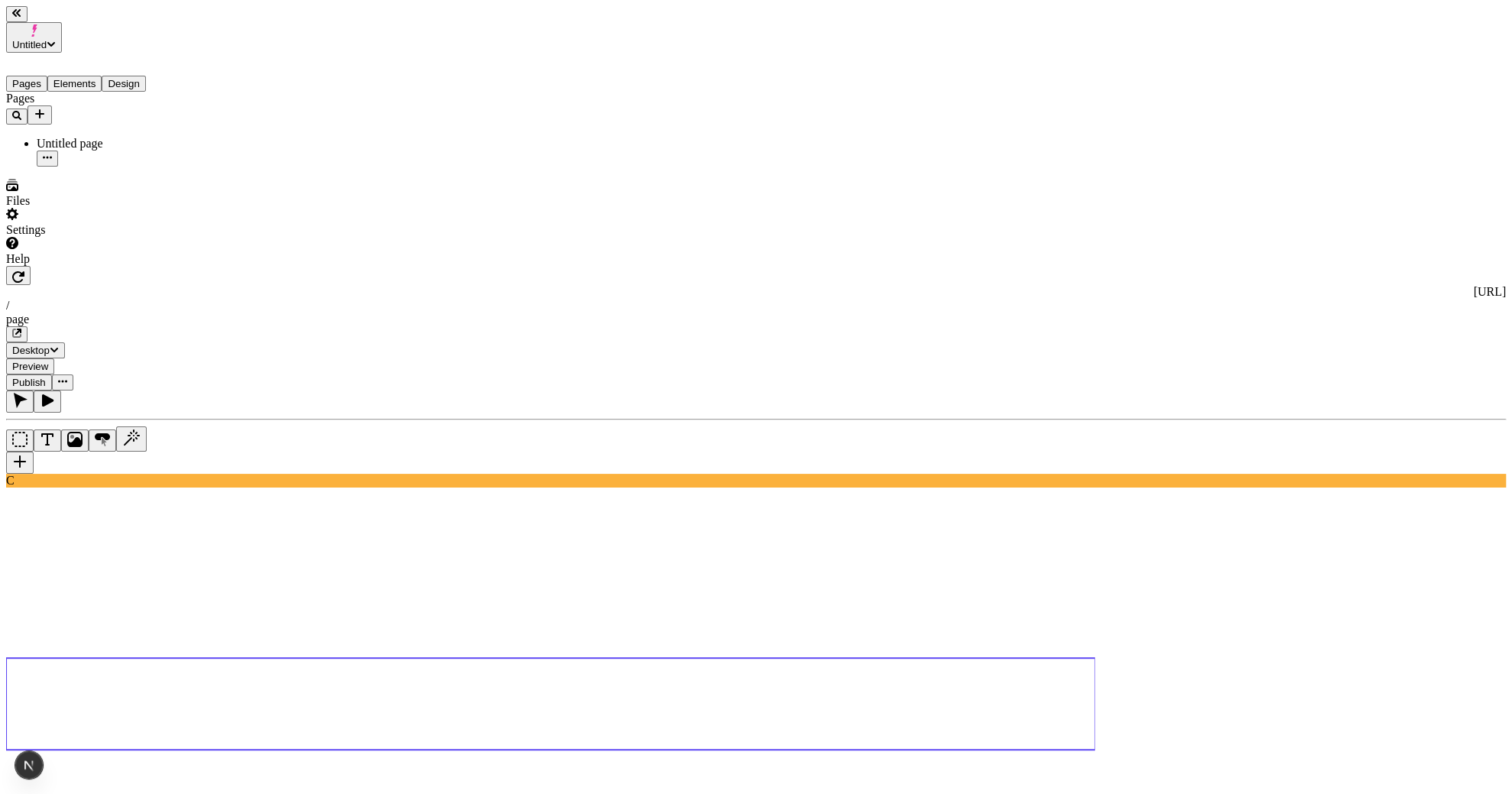 click at bounding box center [103, 1394] 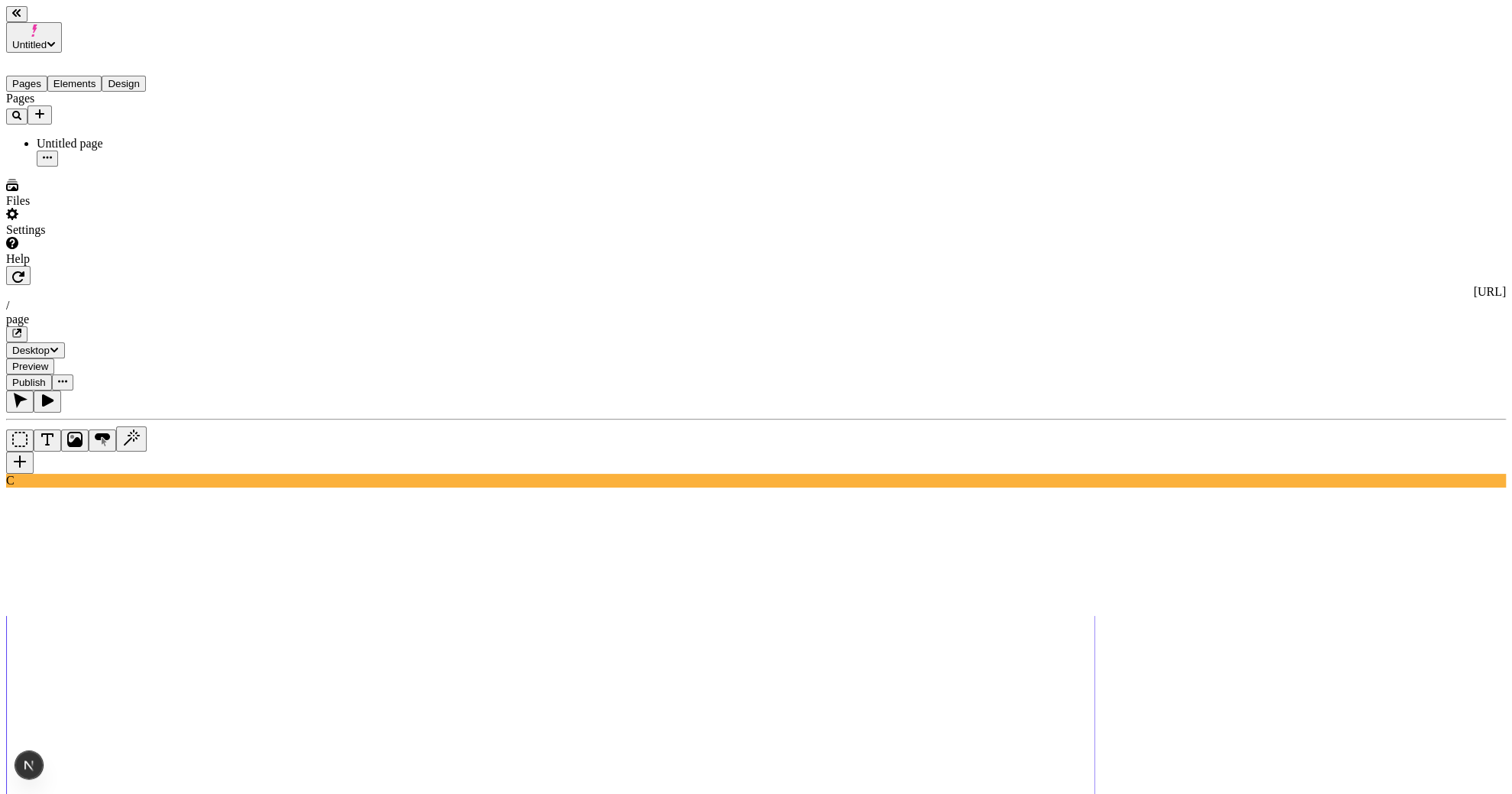 click on "Approve" at bounding box center [31, 2043] 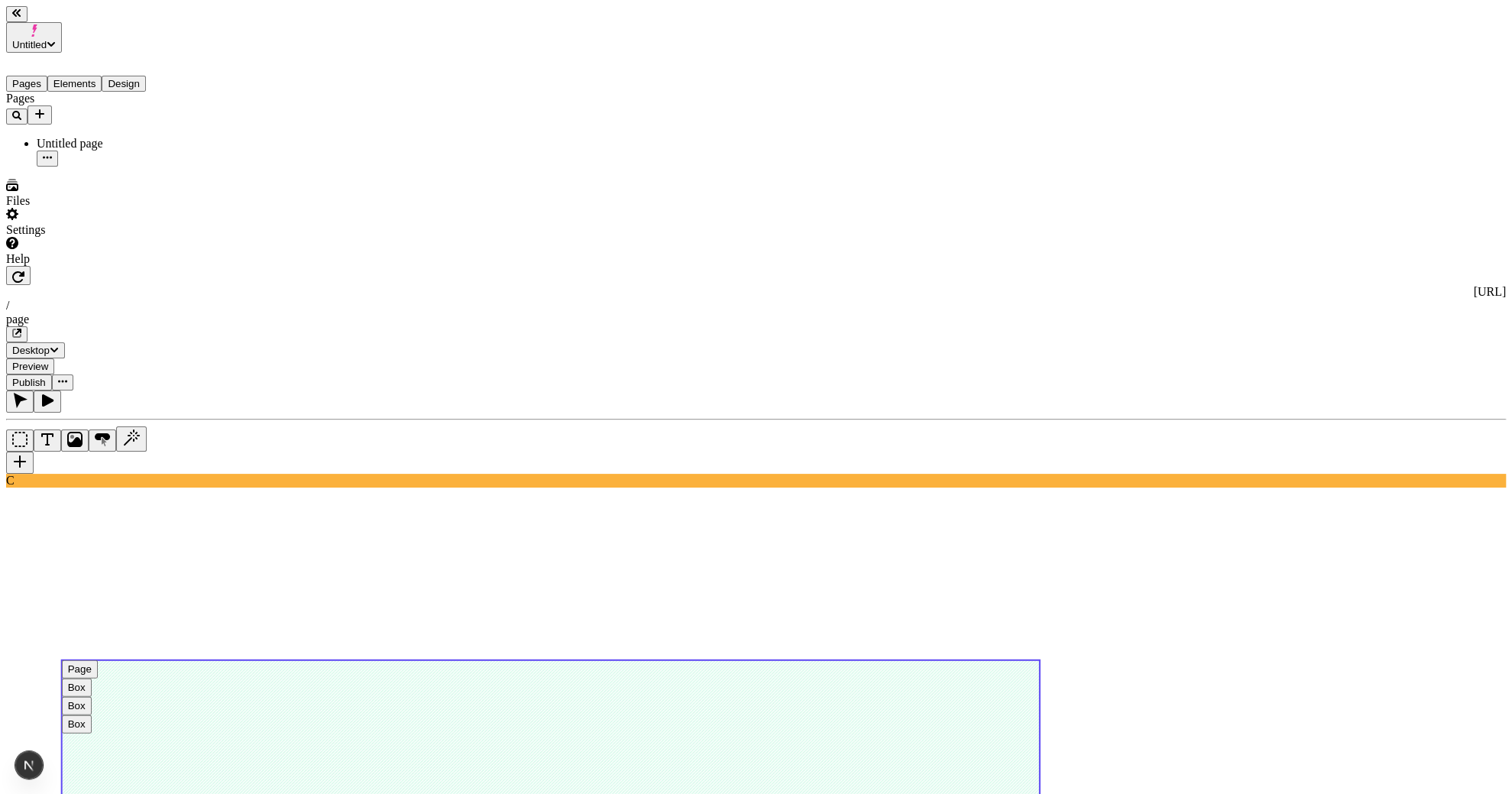 click 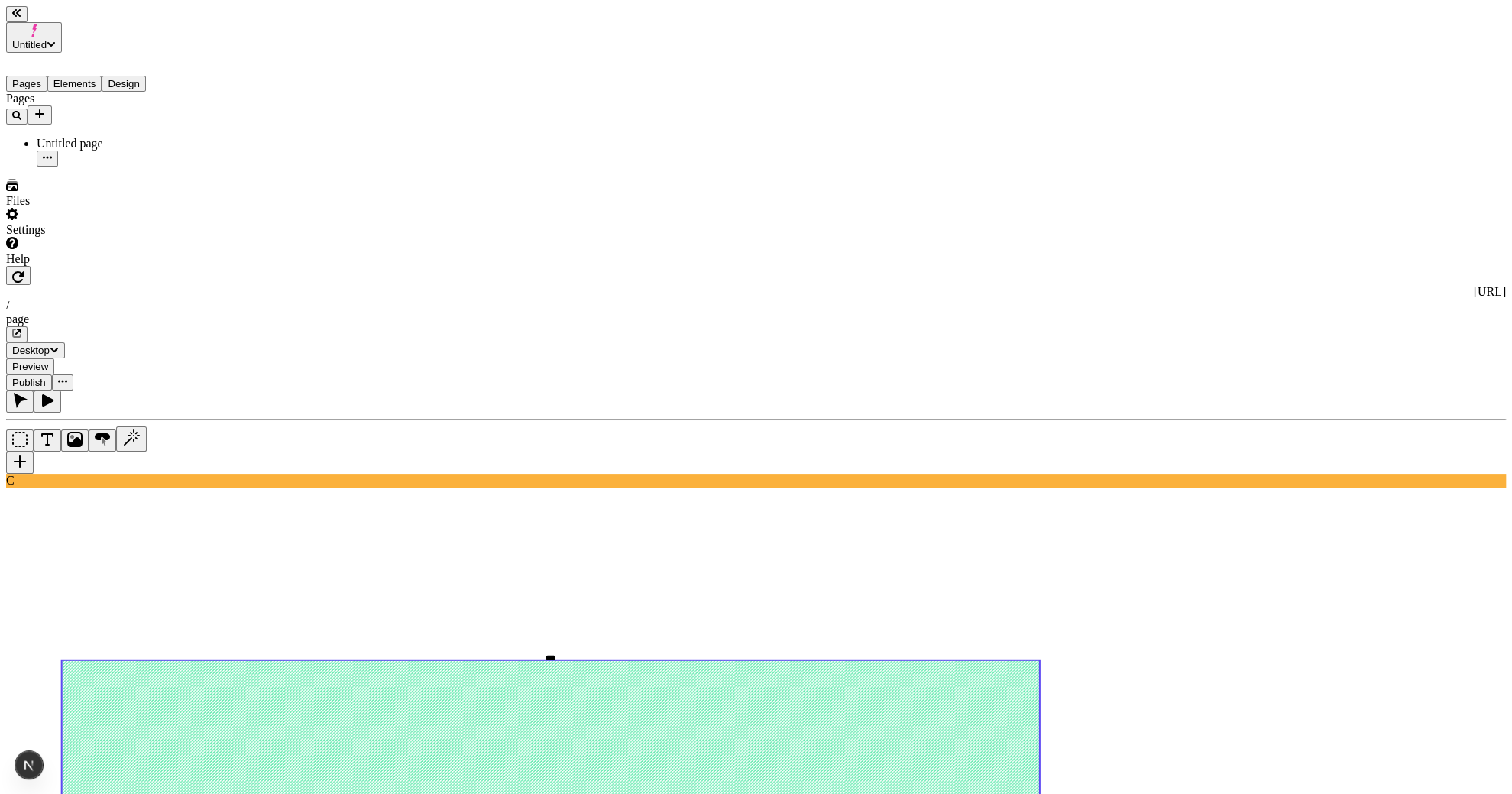 click 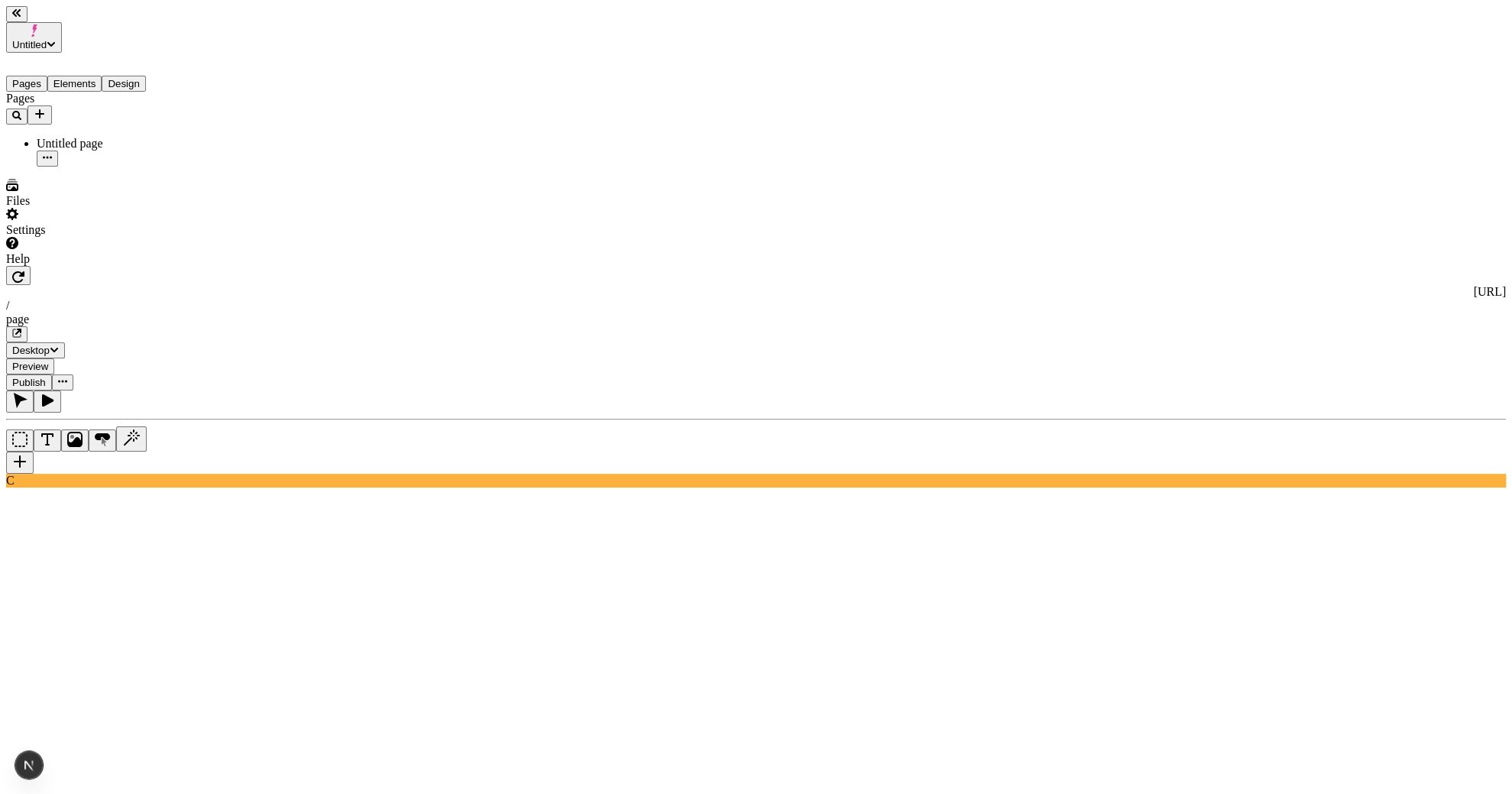 click on "Text" 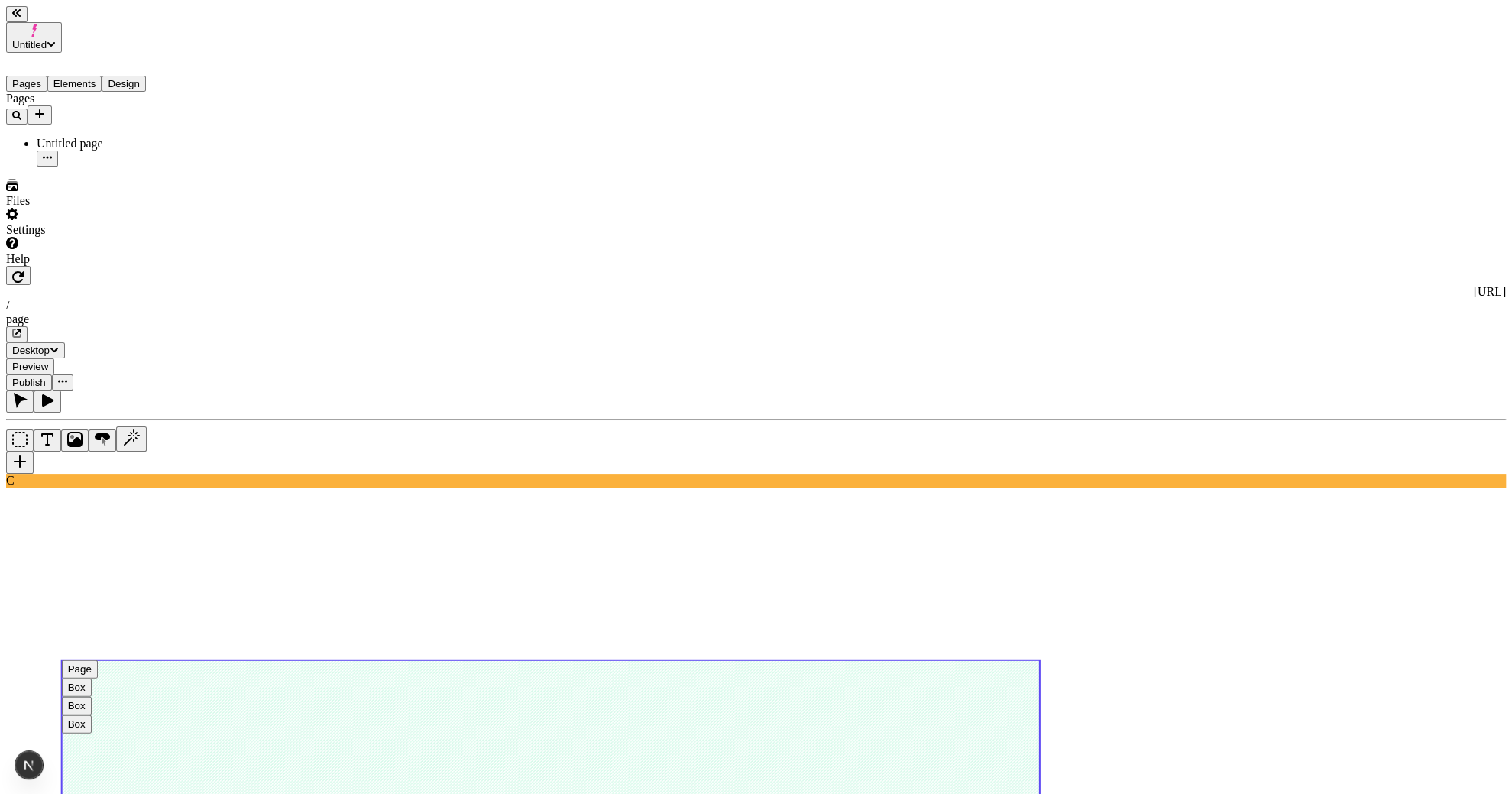 click 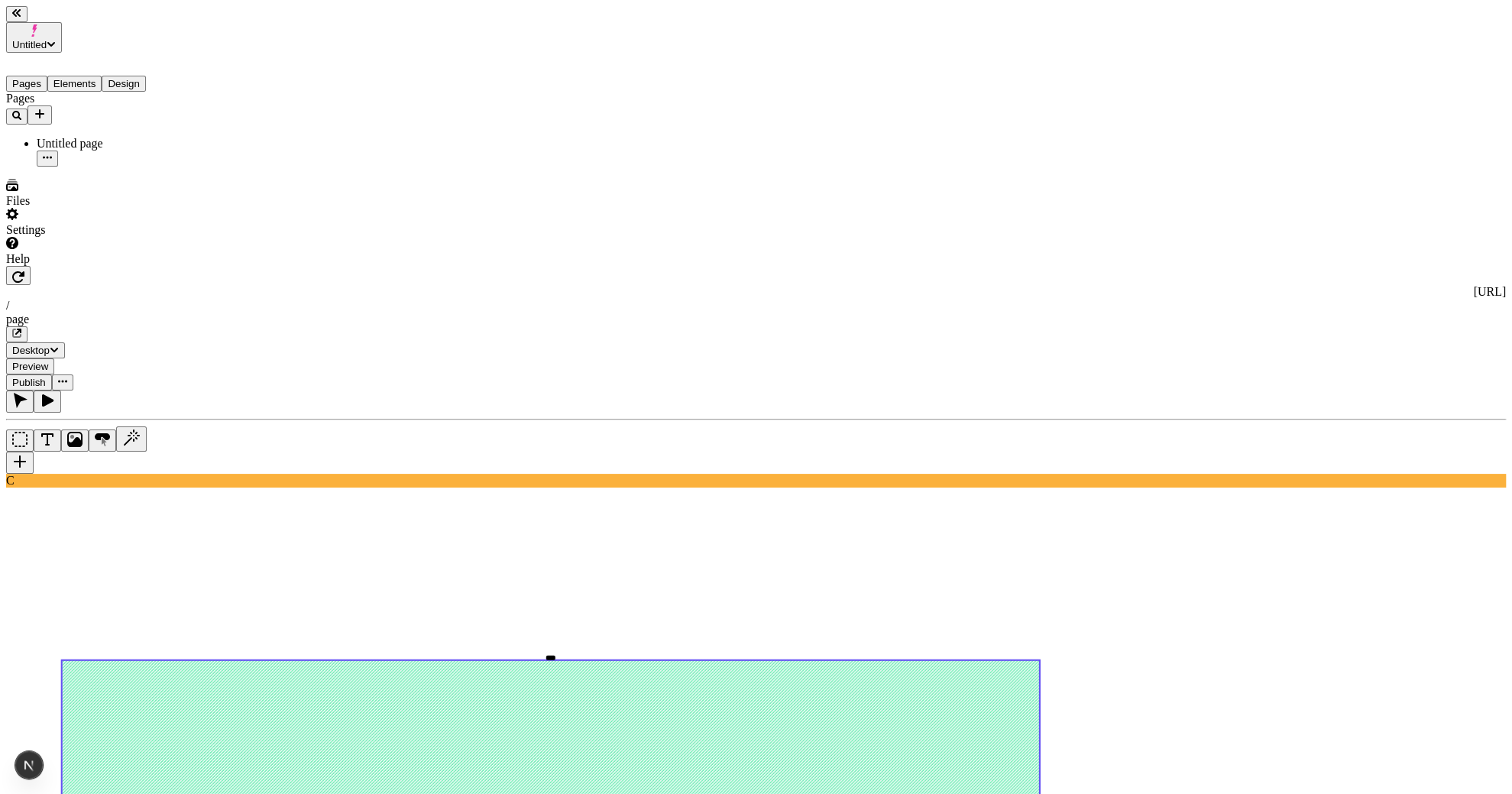 click on "24" at bounding box center [73, 2493] 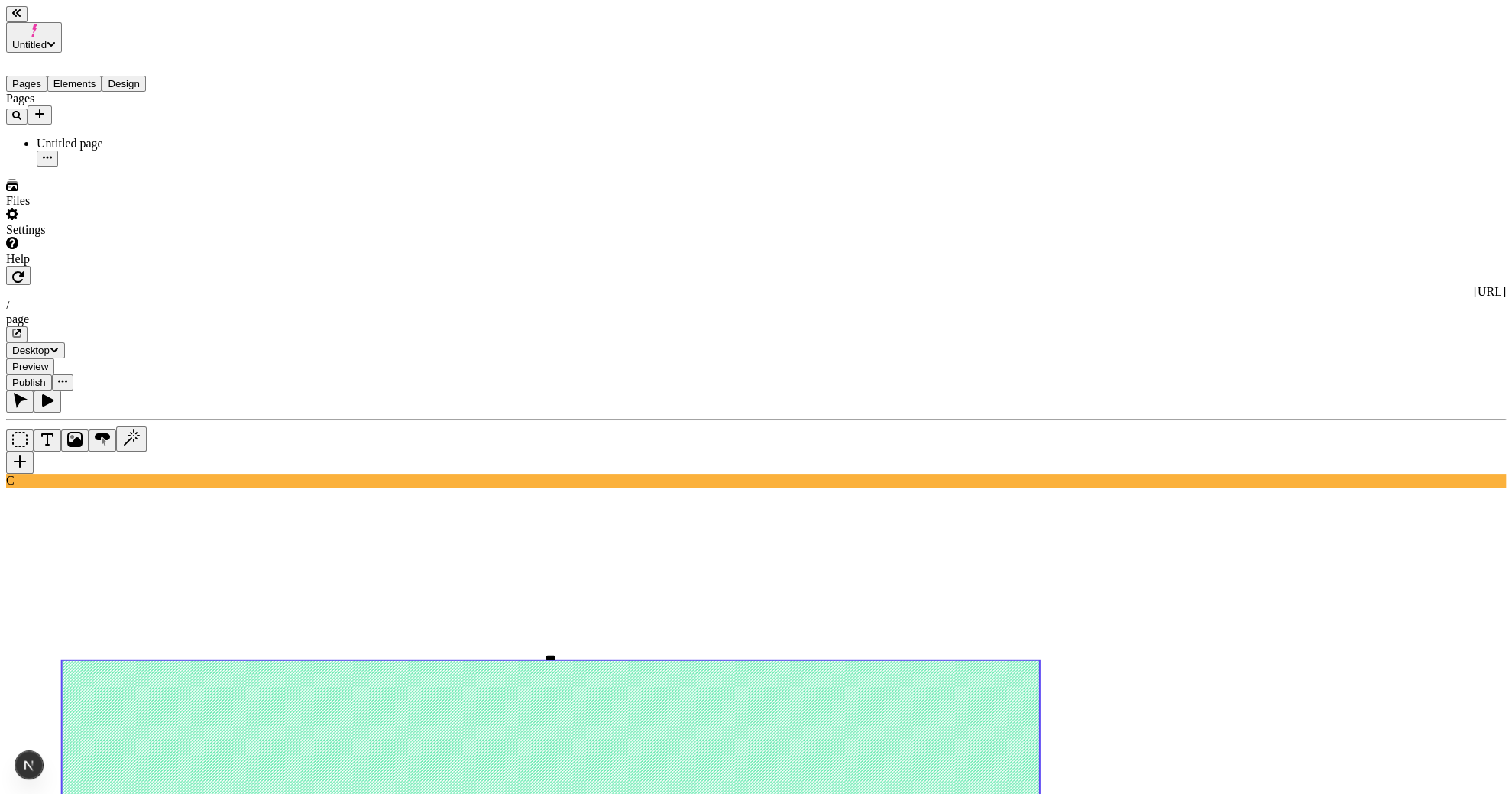 click 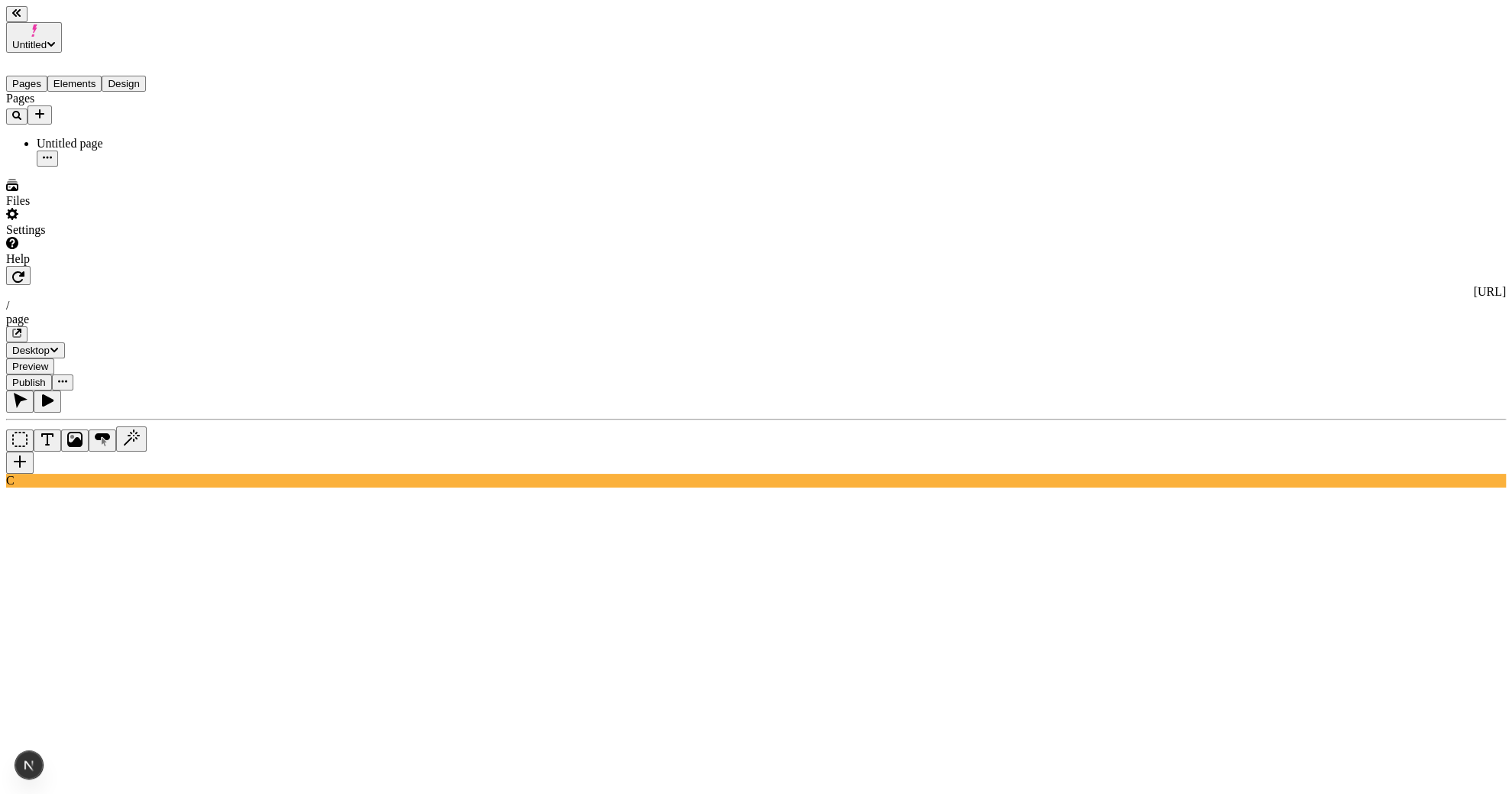 click 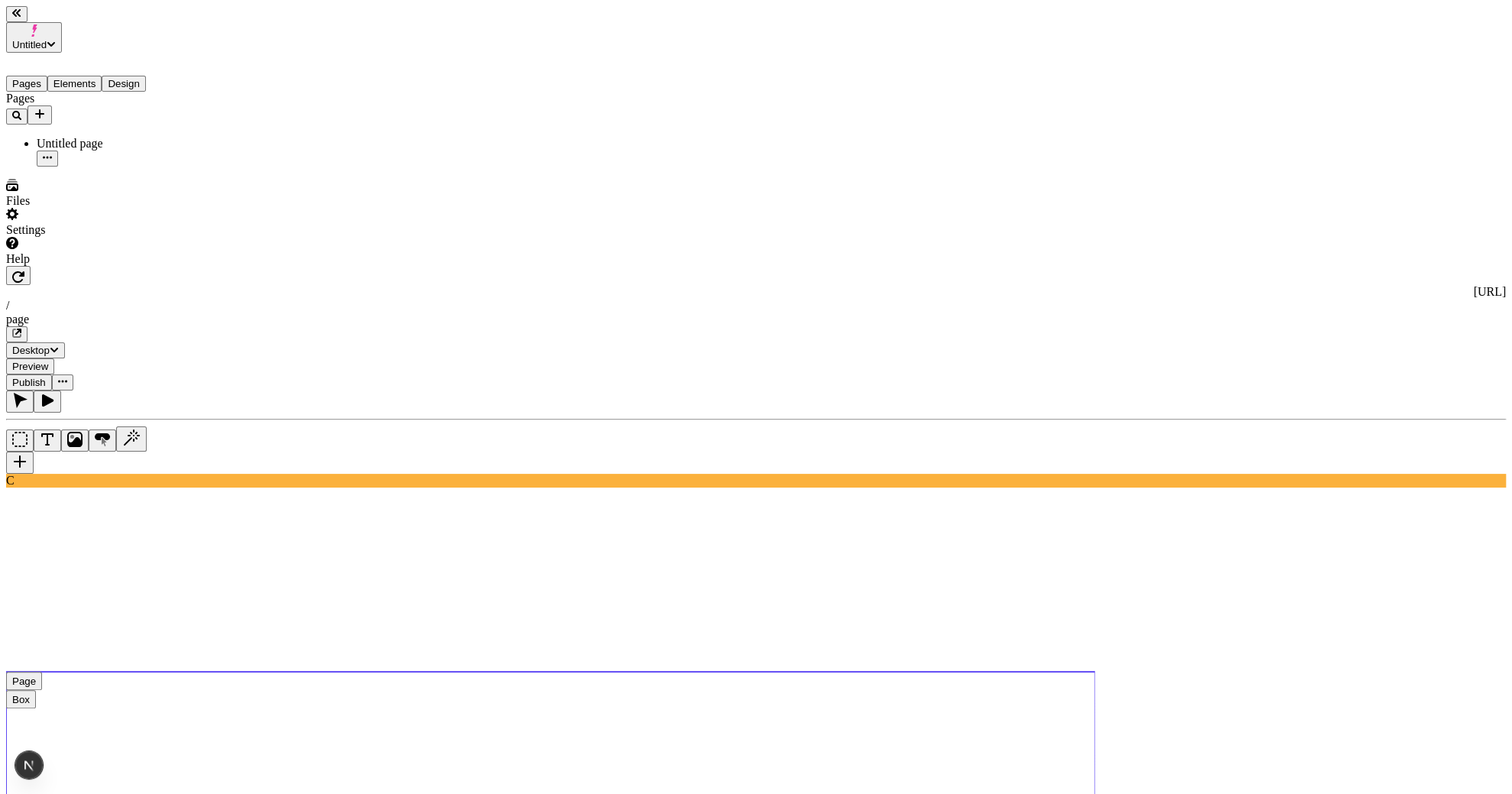 click on "Box" 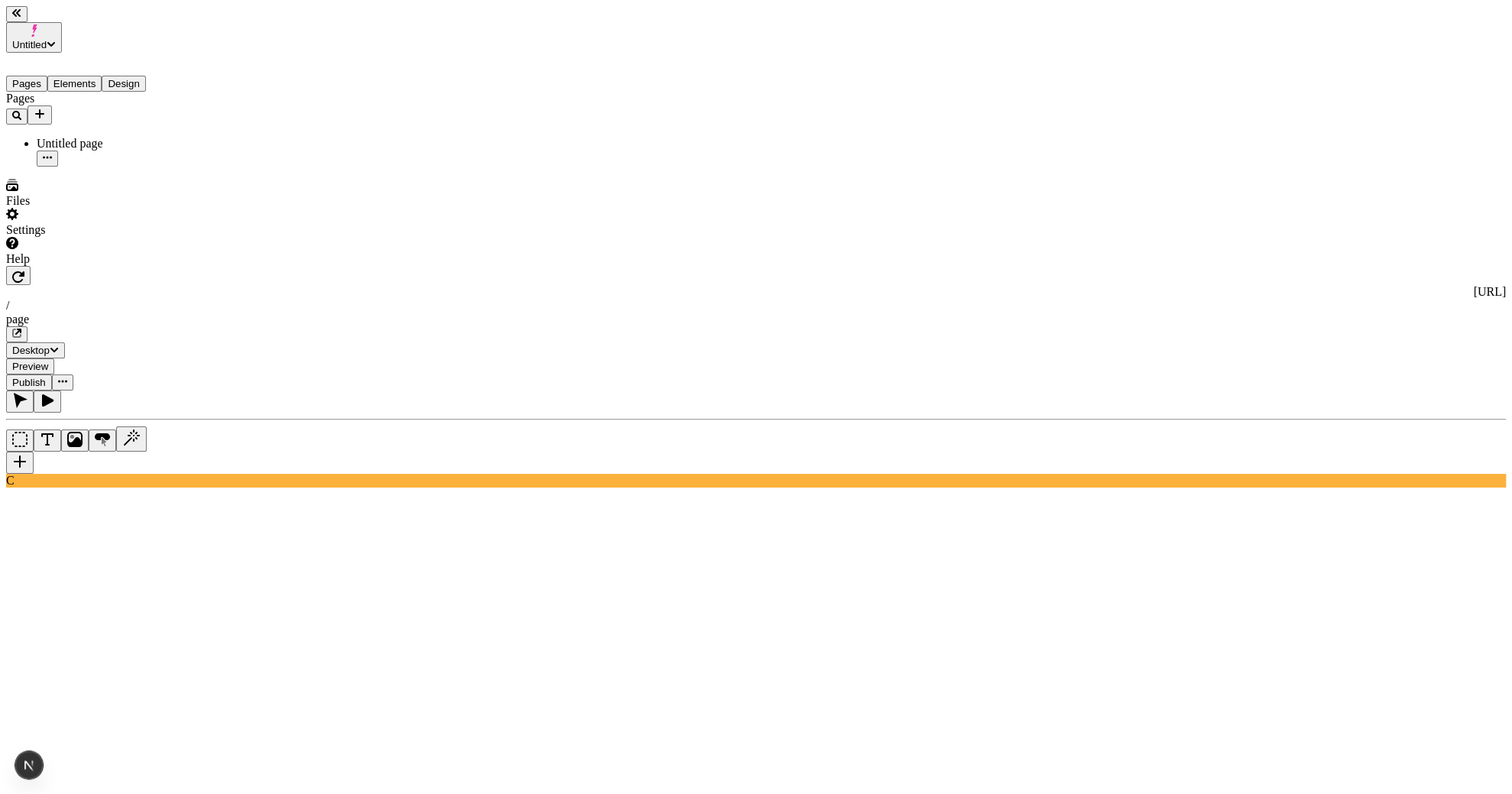 click on "Untitled Pages Elements Design Pages Untitled page Files Settings Help http://localhost:3001 / page Desktop Preview Publish C Metadata Online Path /page Title Description Social Image Choose an image Choose Exclude from search engines Canonical URL Sitemap priority 0.75 Sitemap frequency Hourly Snippets" at bounding box center [756, 912] 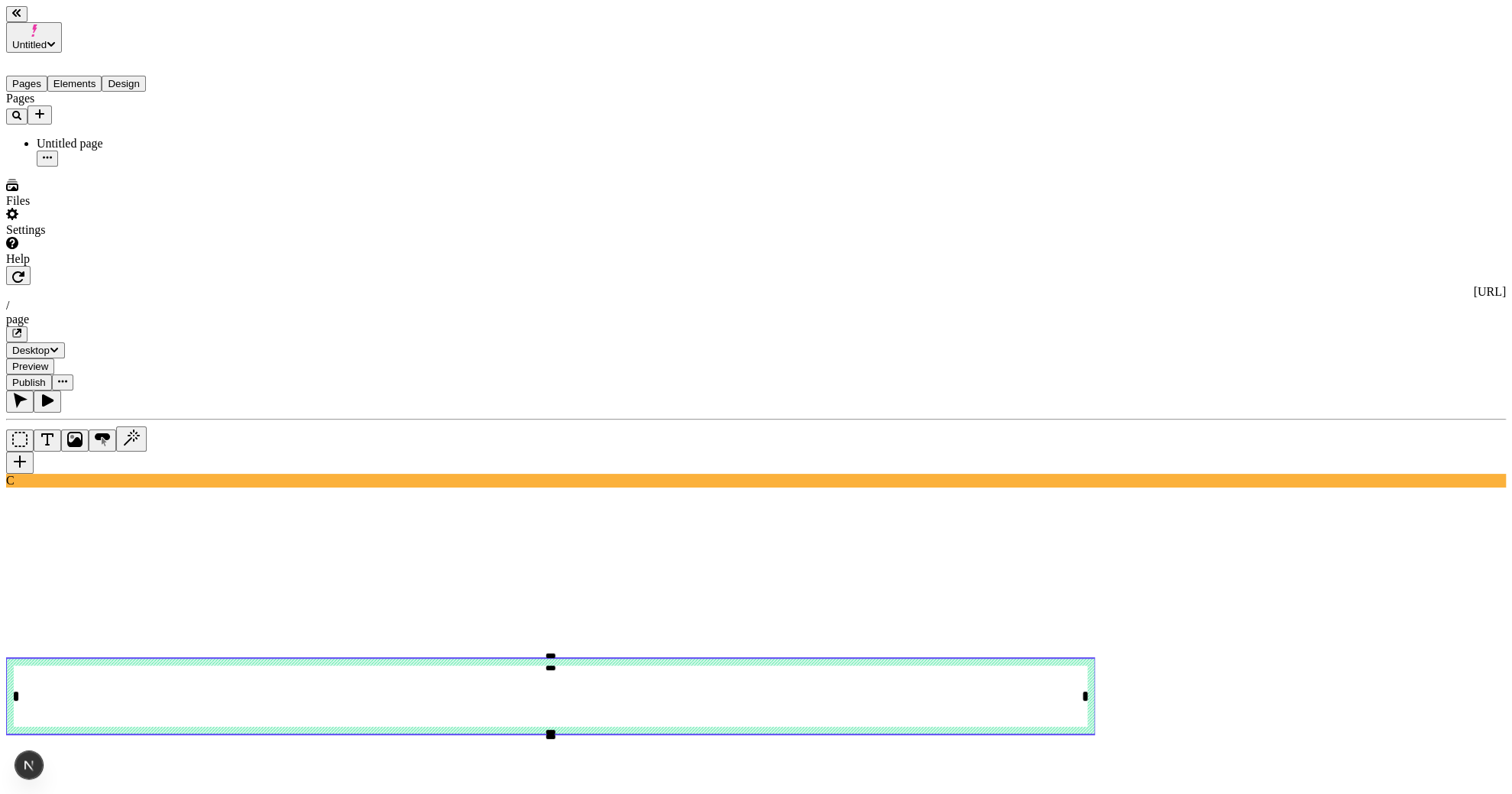 click 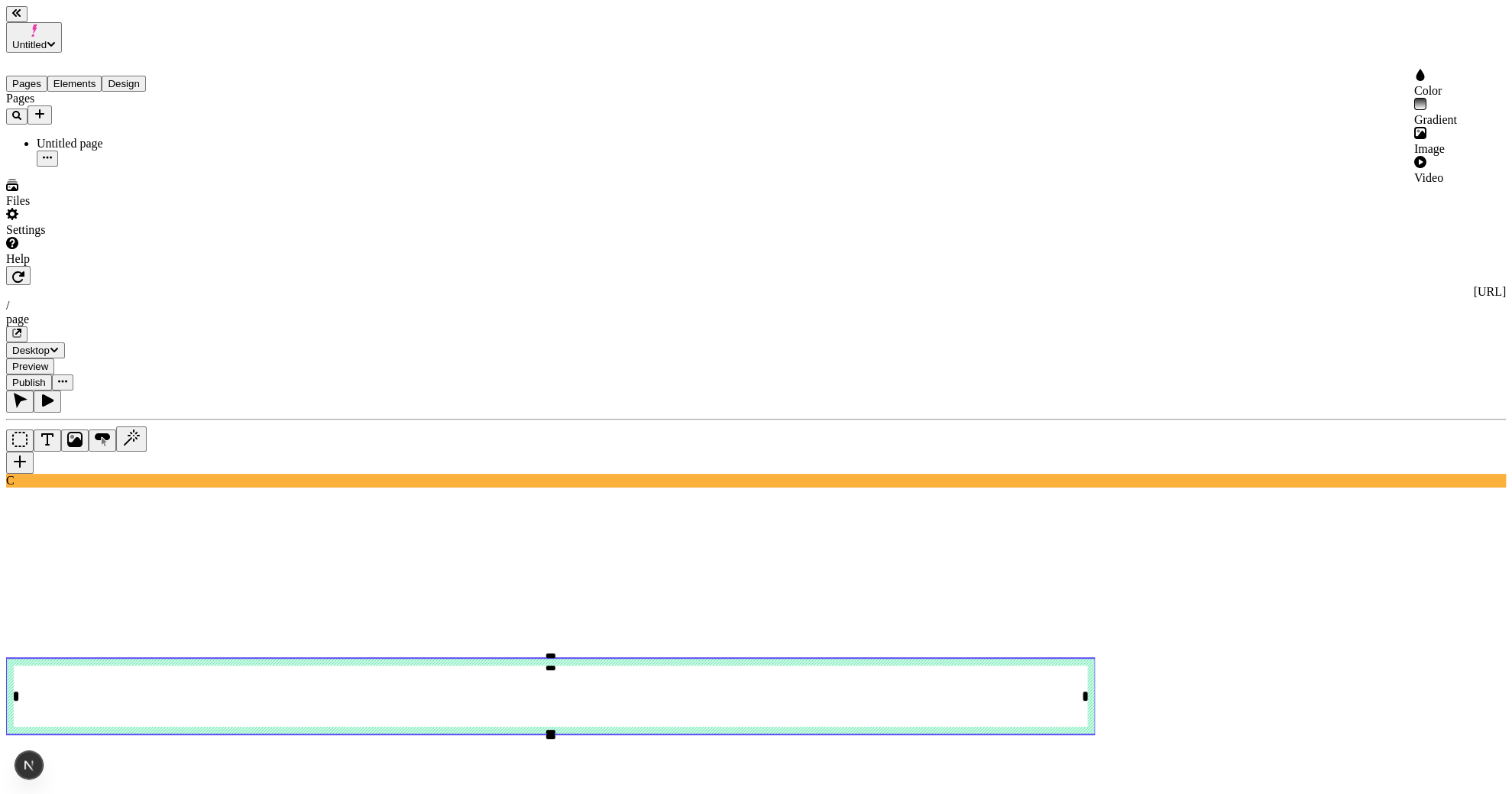 click on "Image" at bounding box center (1460, 141) 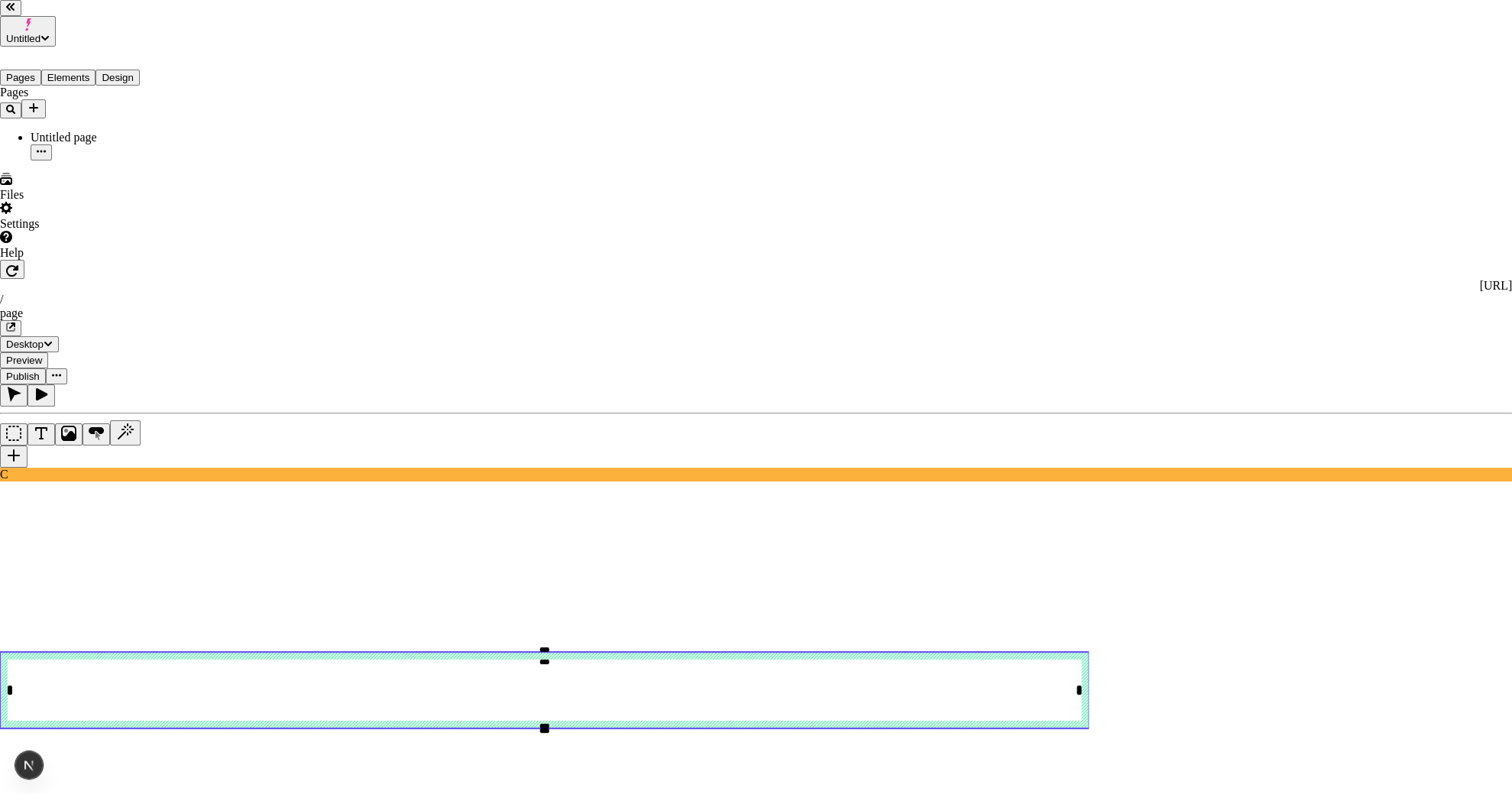 click on "Choose" at bounding box center [756, 3226] 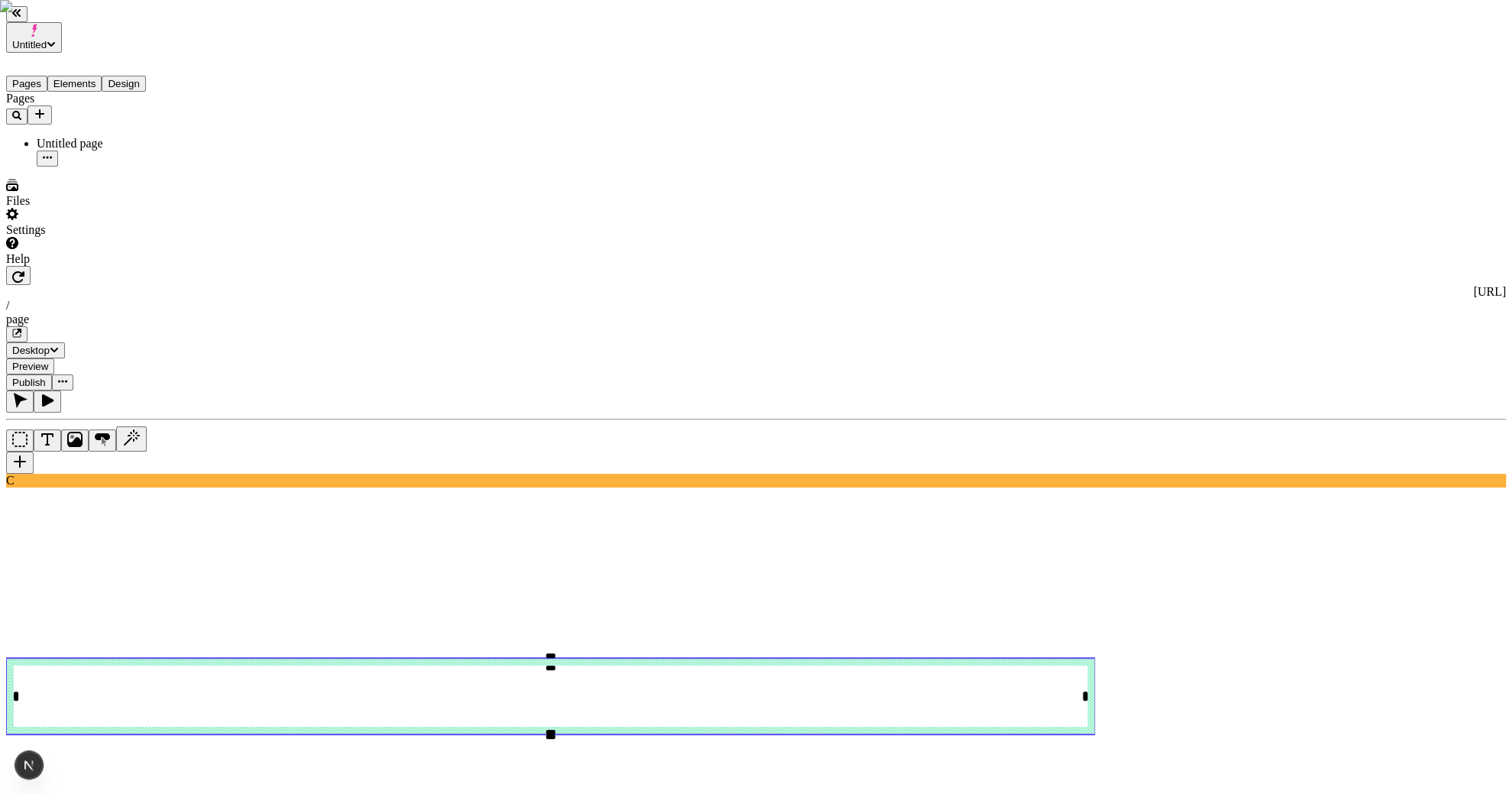 click on "Help" at bounding box center (98, 251) 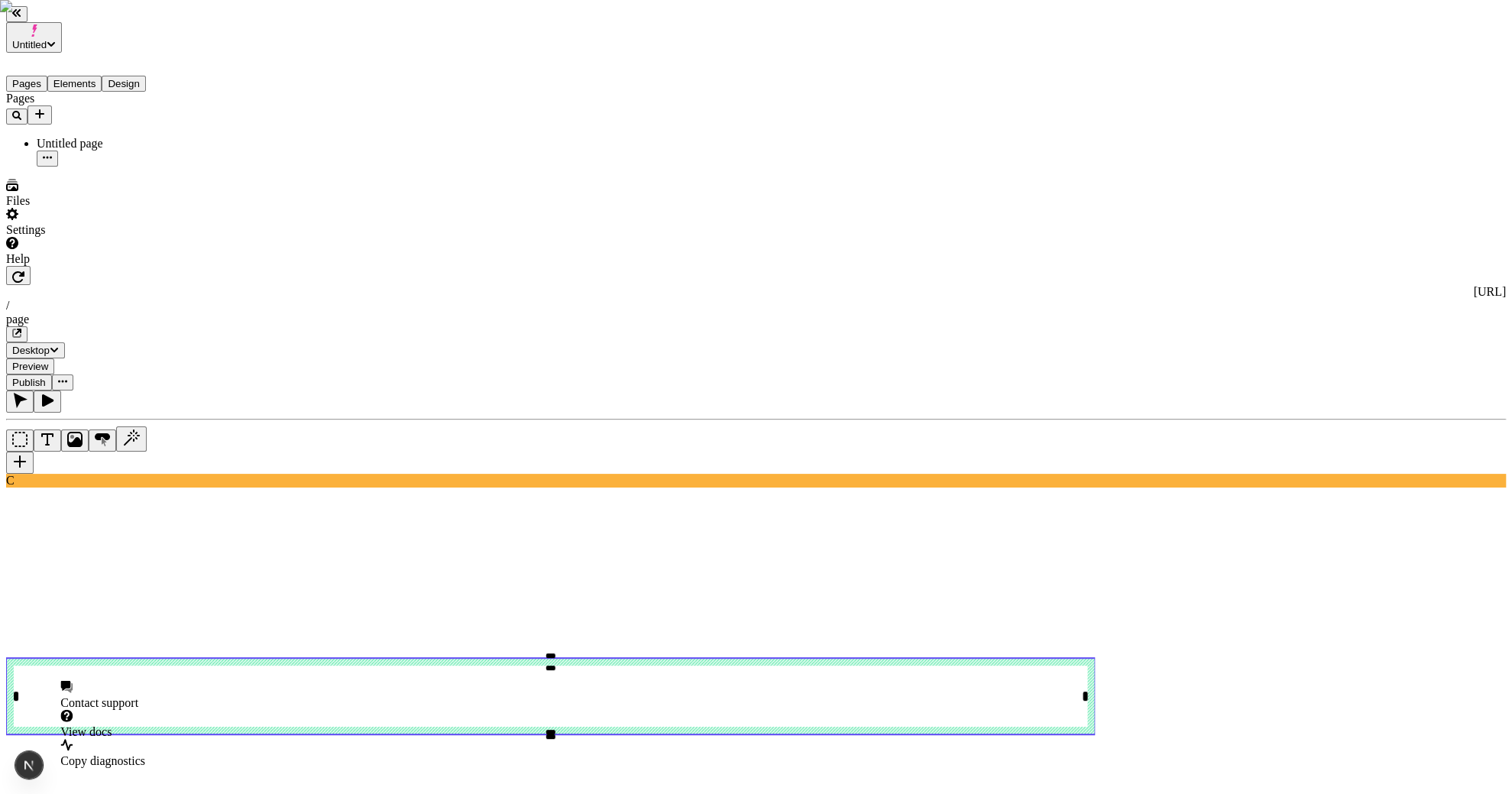 click on "Copy diagnostics" at bounding box center [102, 760] 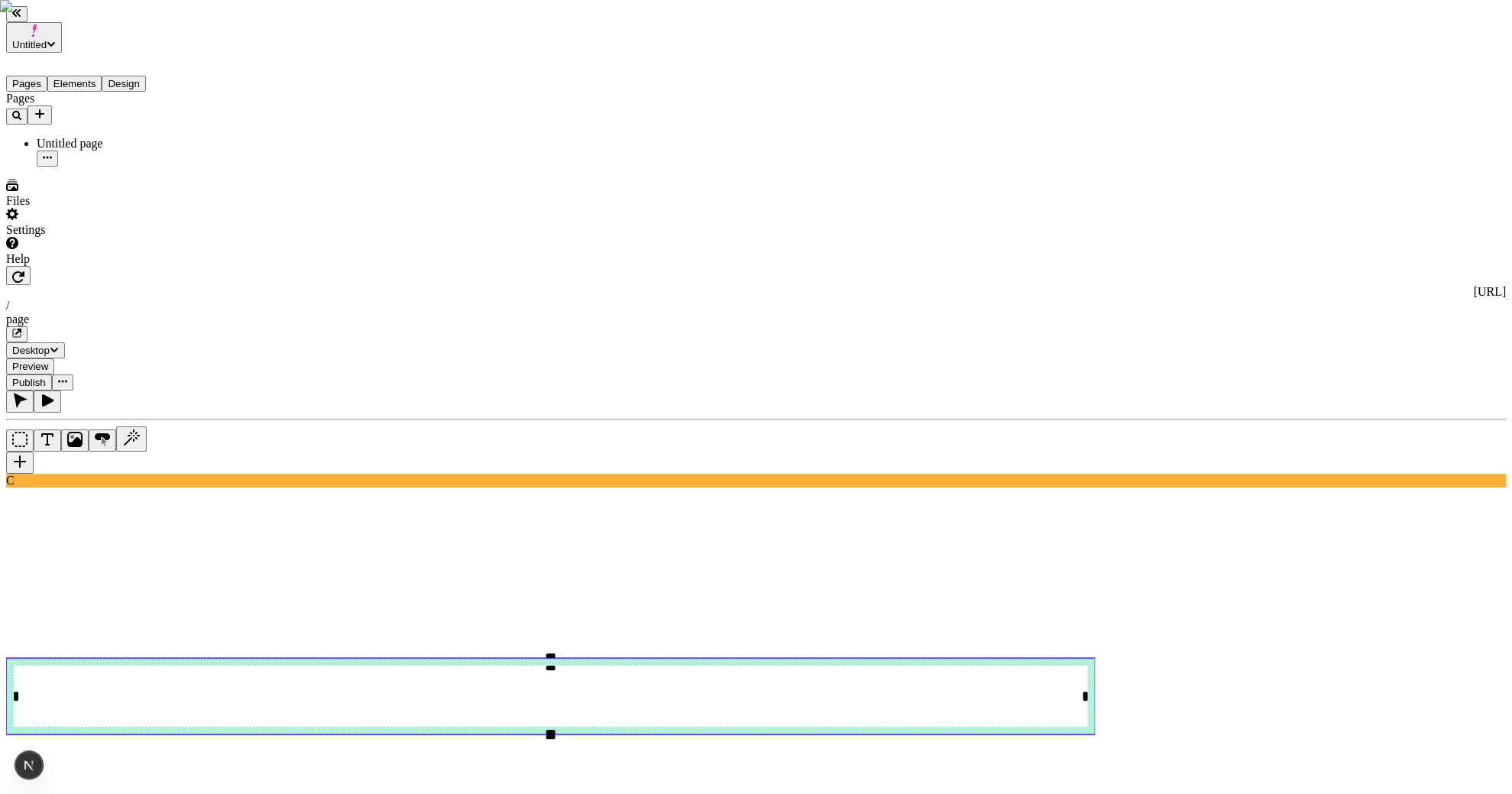 click 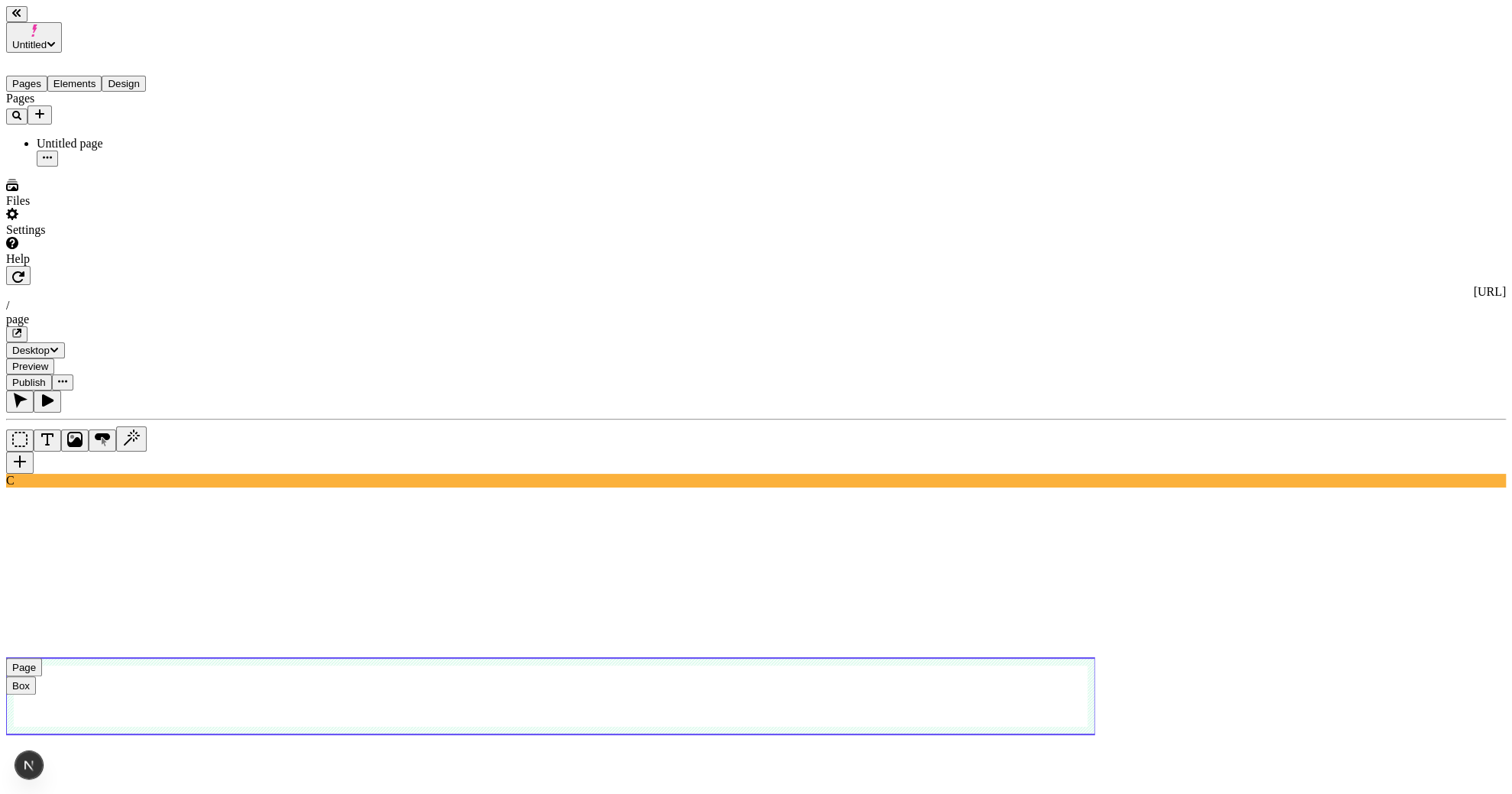 click 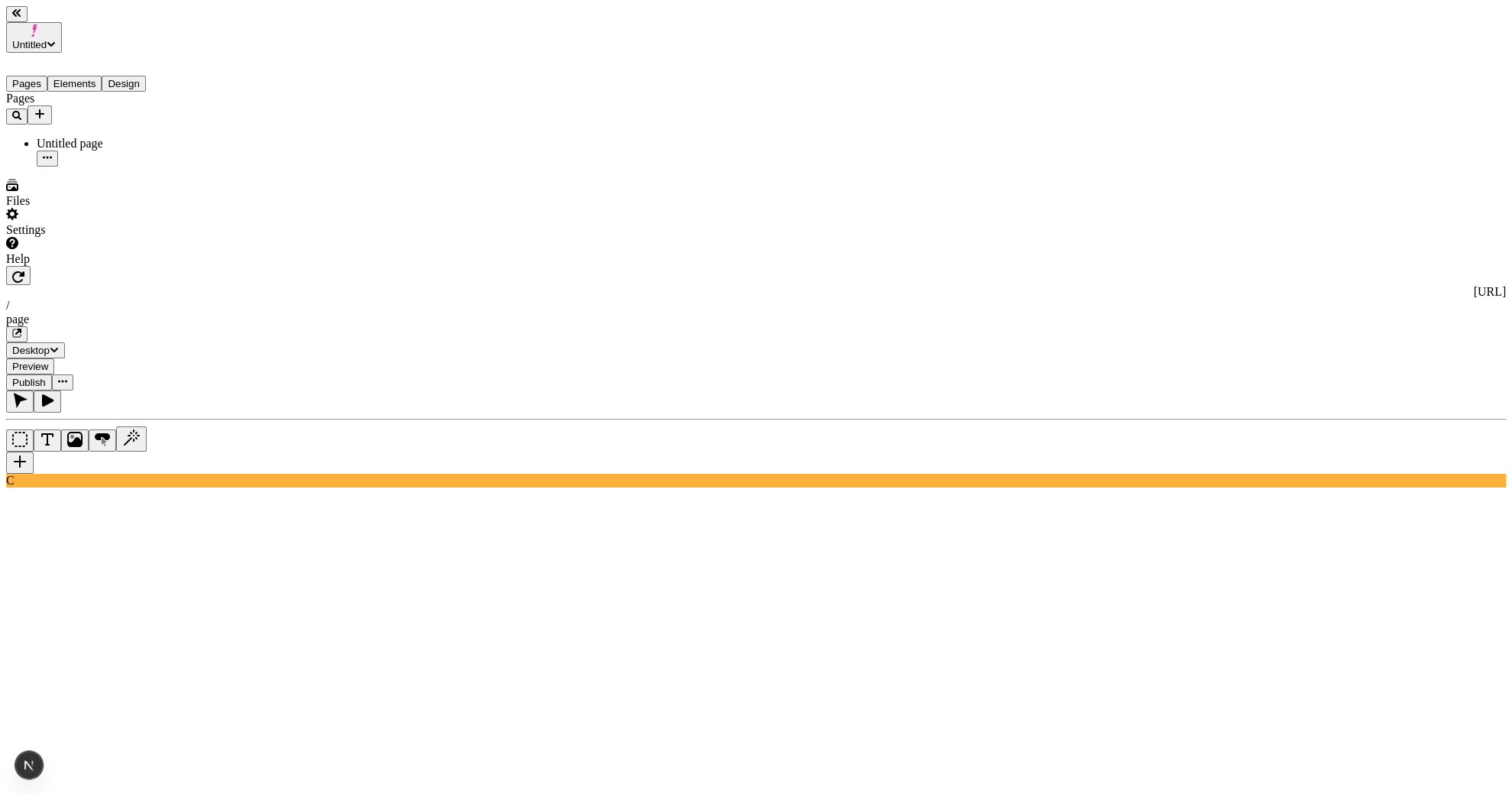 click on "Untitled Pages Elements Design Pages Untitled page Files Settings Help [URL] / page Desktop Preview Publish C Metadata Online Path /page Title Description Social Image Choose an image Choose Exclude from search engines Canonical URL Sitemap priority 0.75 Sitemap frequency Hourly Snippets AI Page" at bounding box center [756, 926] 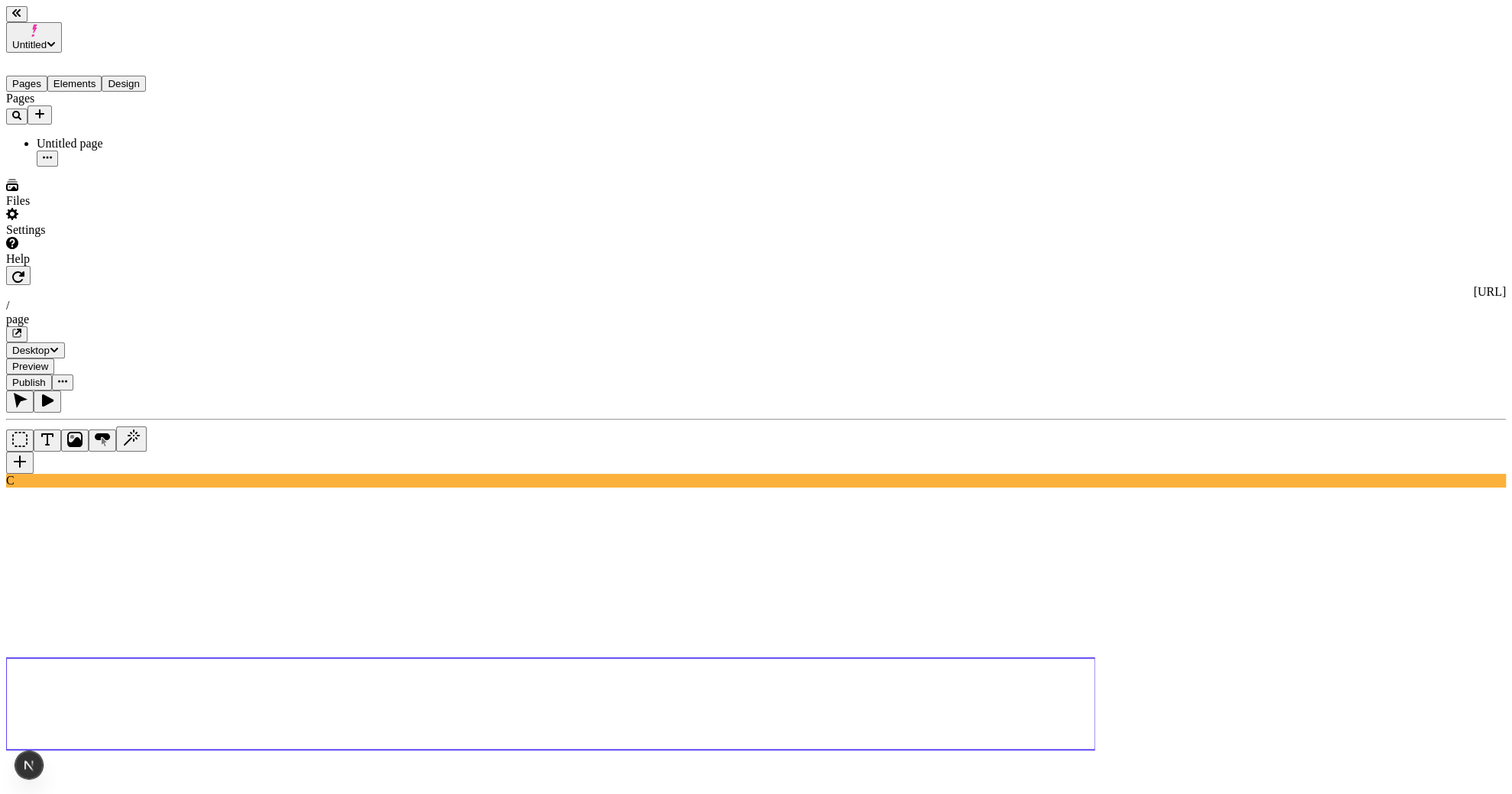 click at bounding box center (103, 1394) 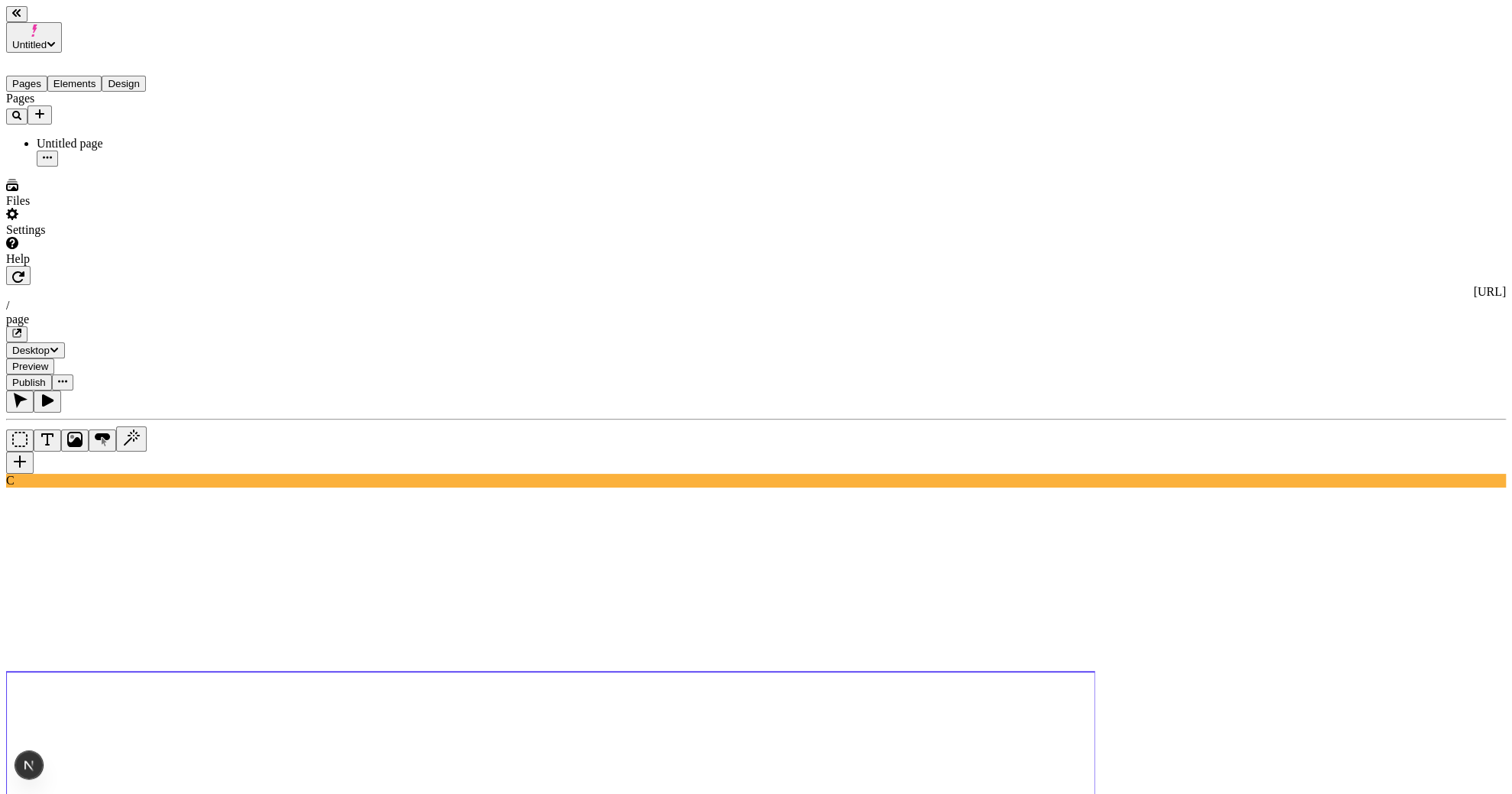 click 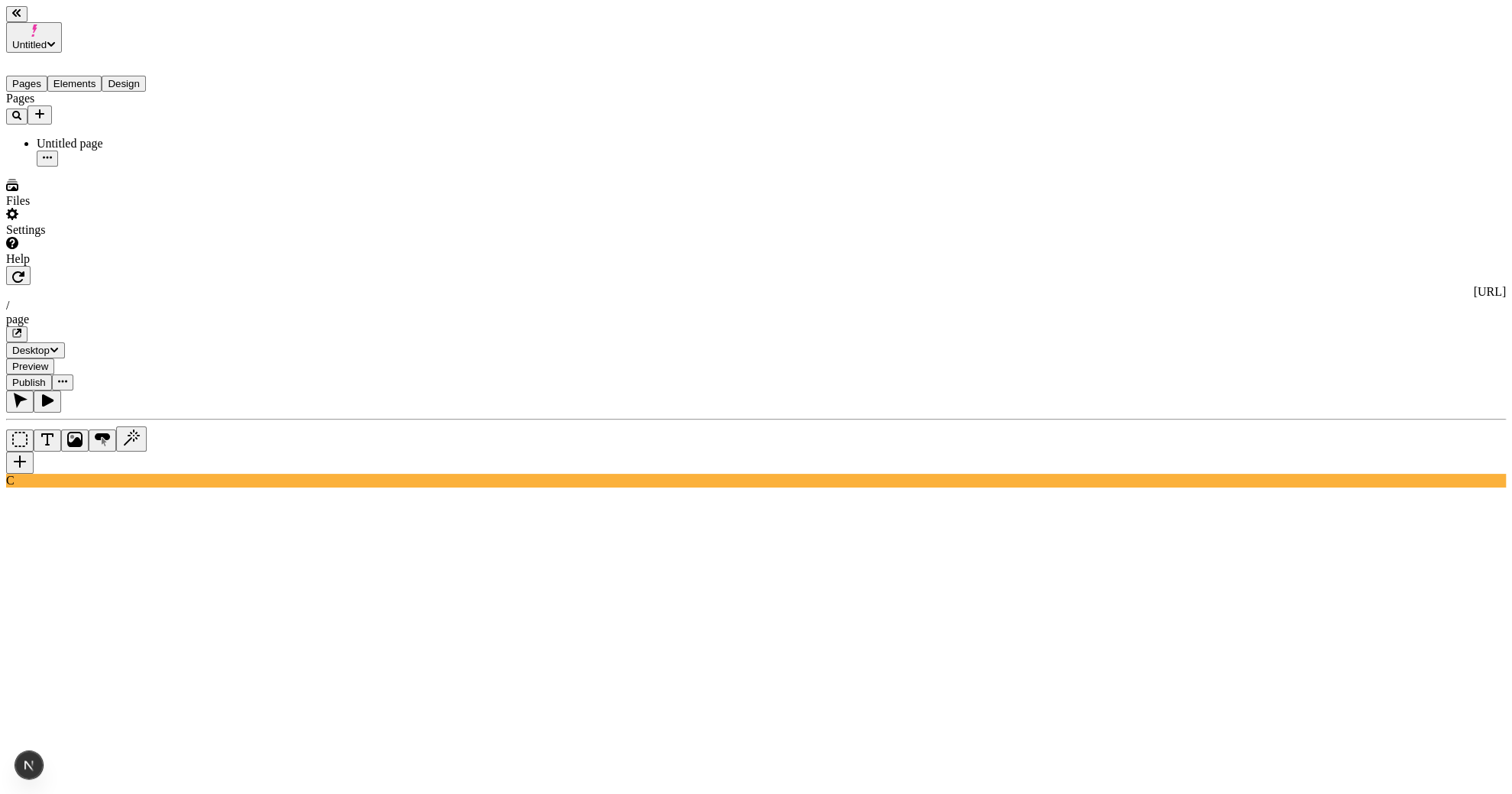 click on "Untitled Pages Elements Design Pages Untitled page Files Settings Help [URL] / page Desktop Preview Publish C Metadata Online Path /page Title Description Social Image Choose an image Choose Exclude from search engines Canonical URL Sitemap priority 0.75 Sitemap frequency Hourly Snippets AI Page" at bounding box center [756, 926] 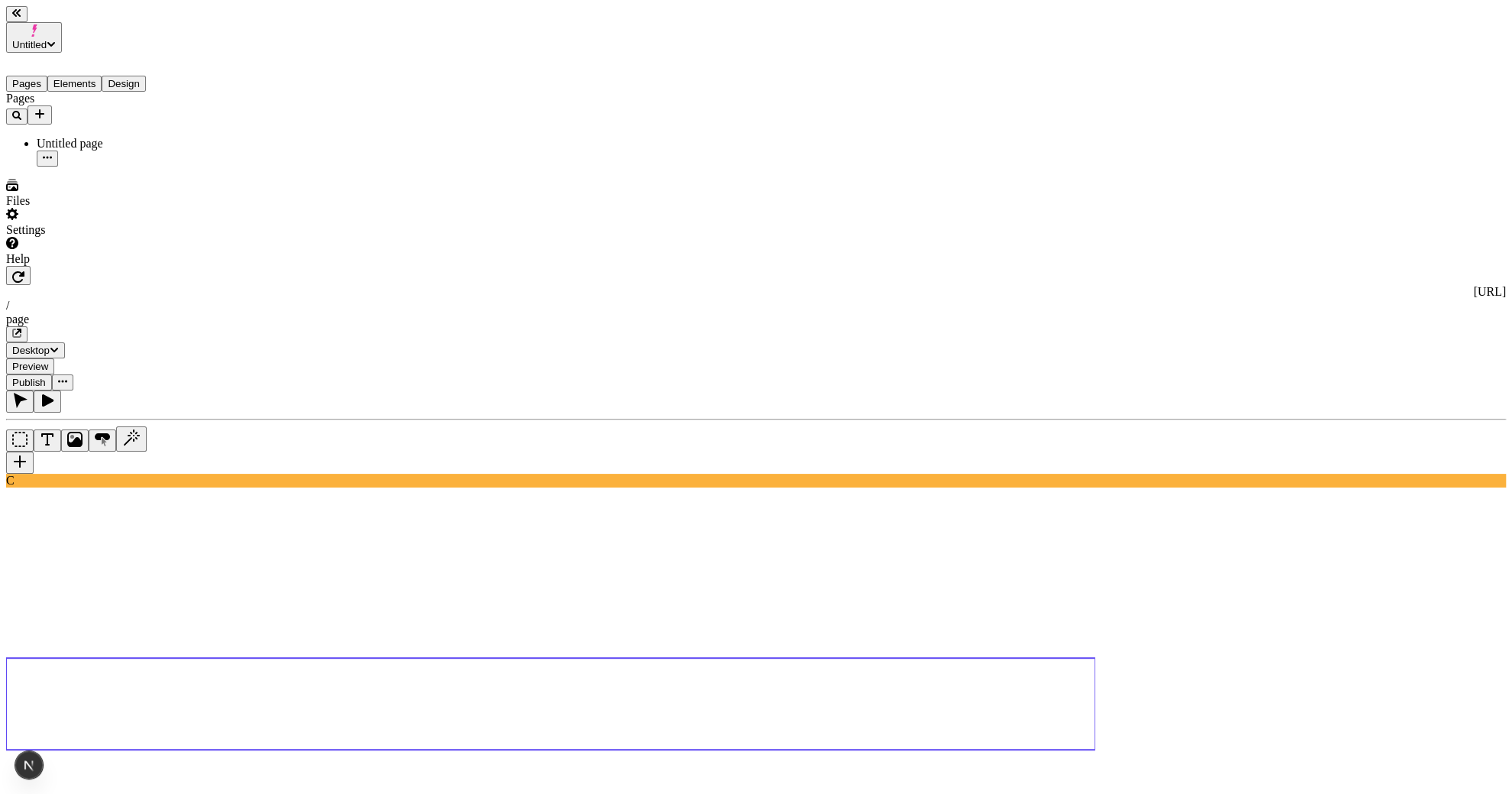 click at bounding box center (103, 1394) 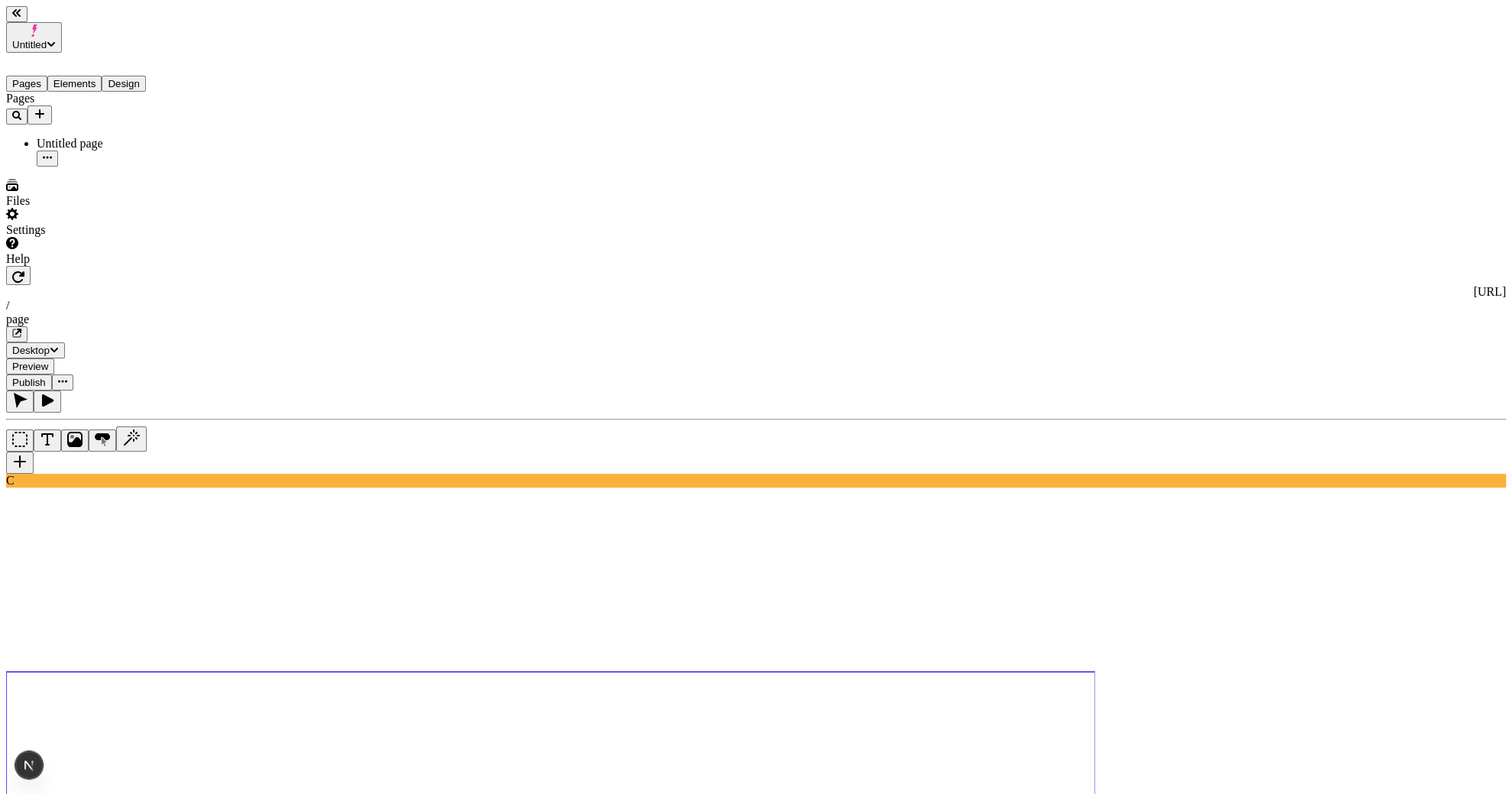 click on "Approve" at bounding box center (31, 1482) 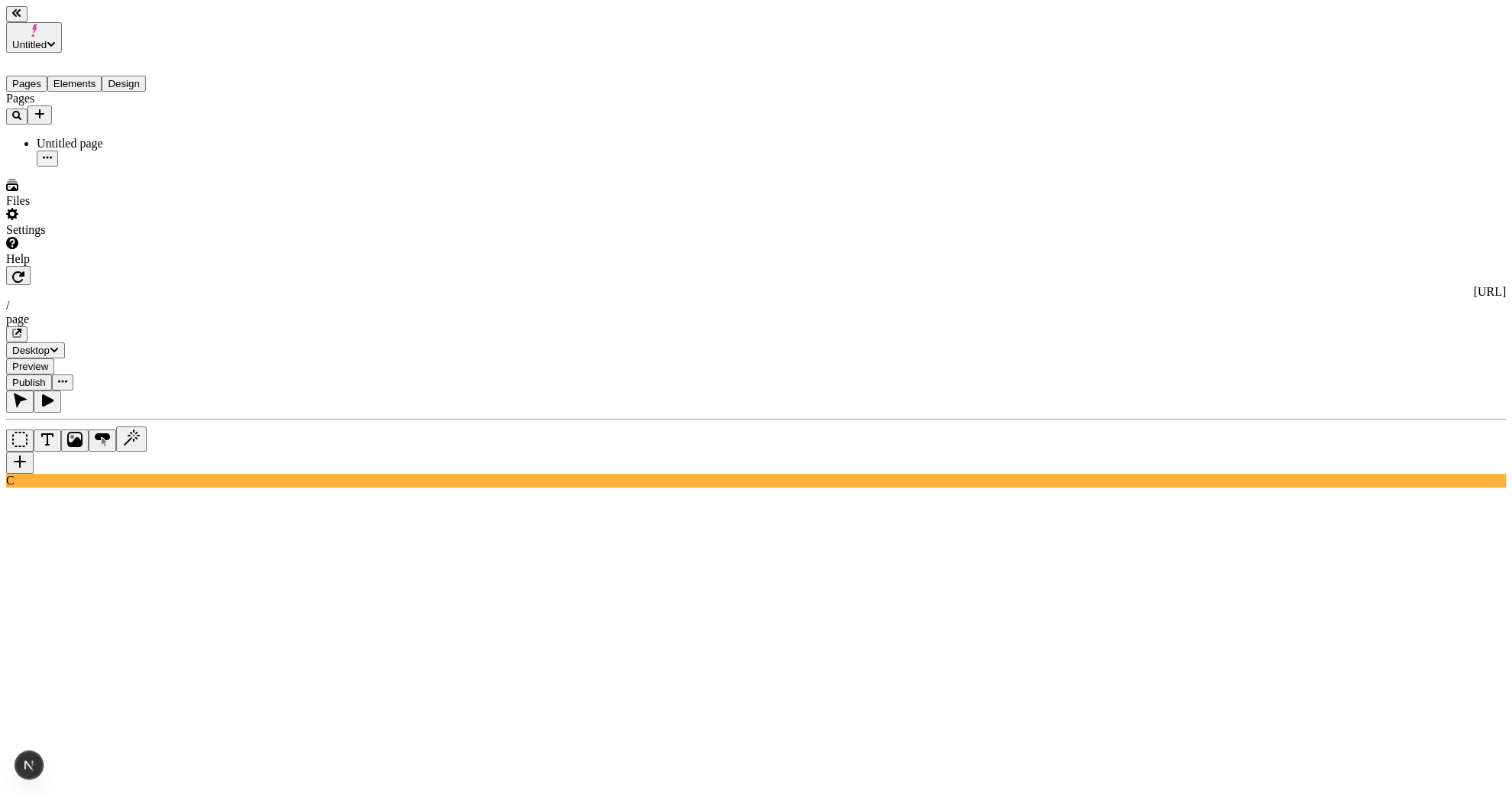 click on "Untitled Pages Elements Design Pages Untitled page Files Settings Help http://localhost:3001 / page Desktop Preview Publish C Metadata Online Path /page Title Description Social Image Choose an image Choose Exclude from search engines Canonical URL Sitemap priority 0.75 Sitemap frequency Hourly Snippets AI" at bounding box center (756, 950) 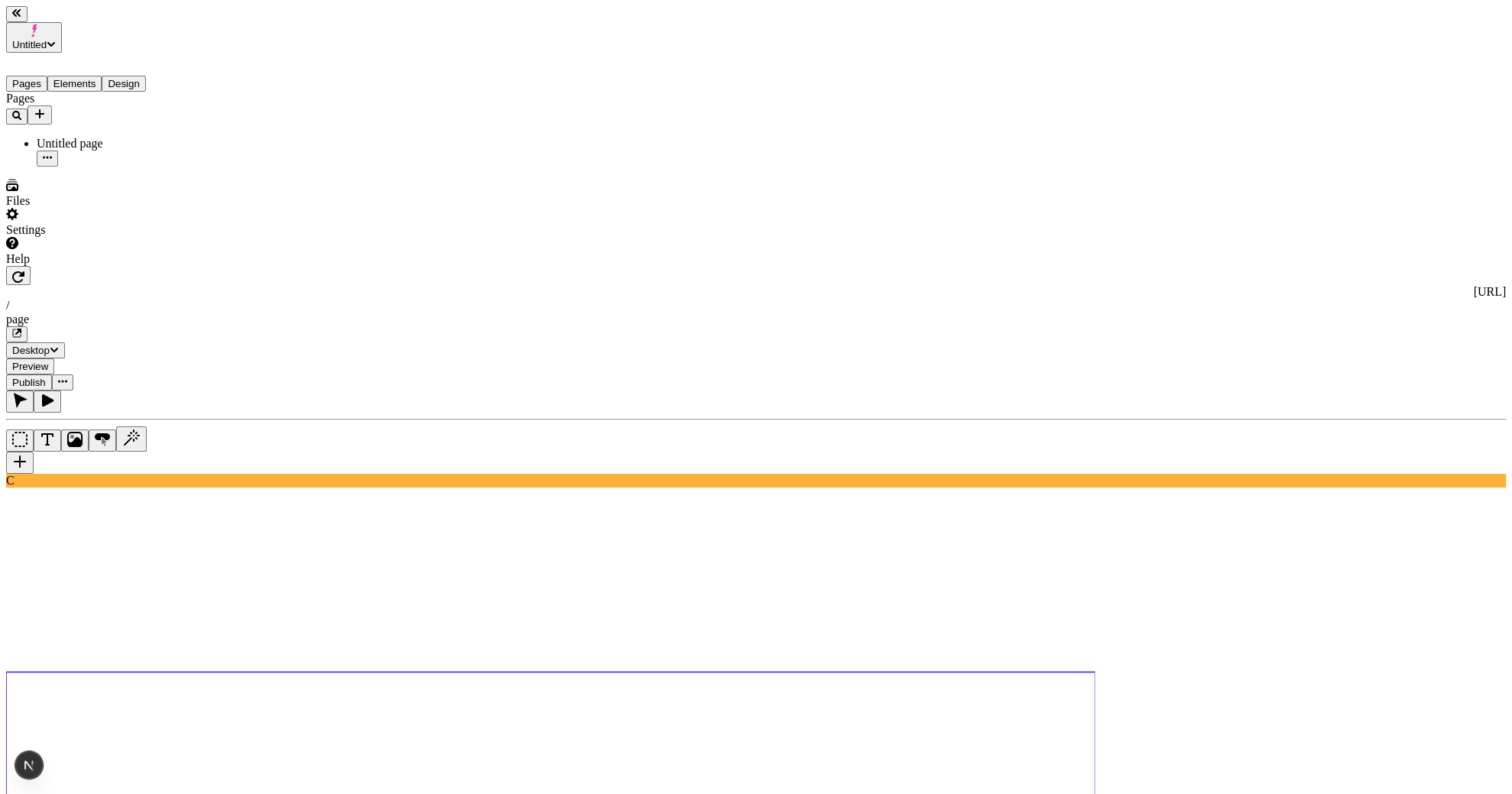 click on "Approve" at bounding box center [31, 2059] 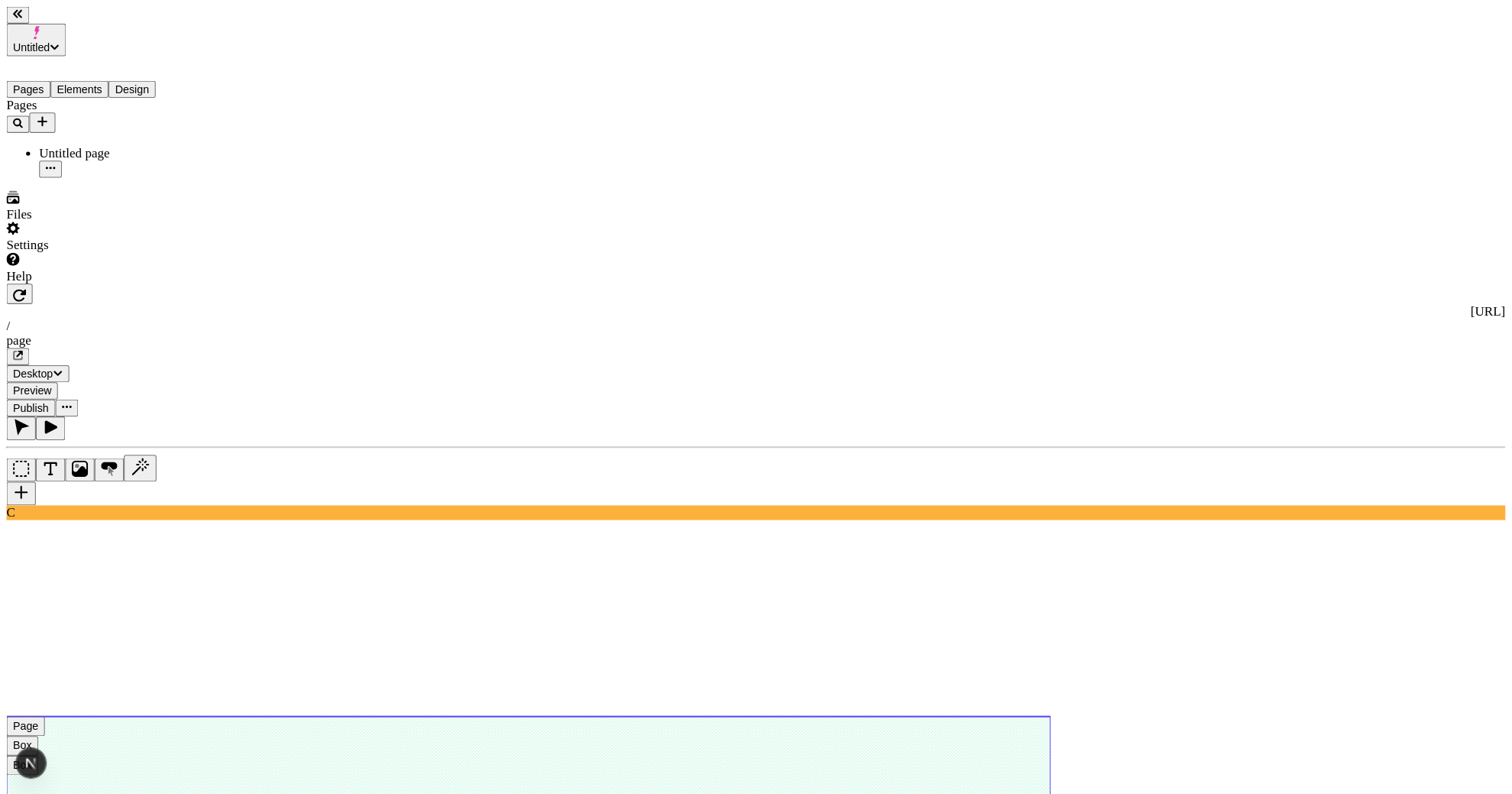 scroll, scrollTop: 0, scrollLeft: 0, axis: both 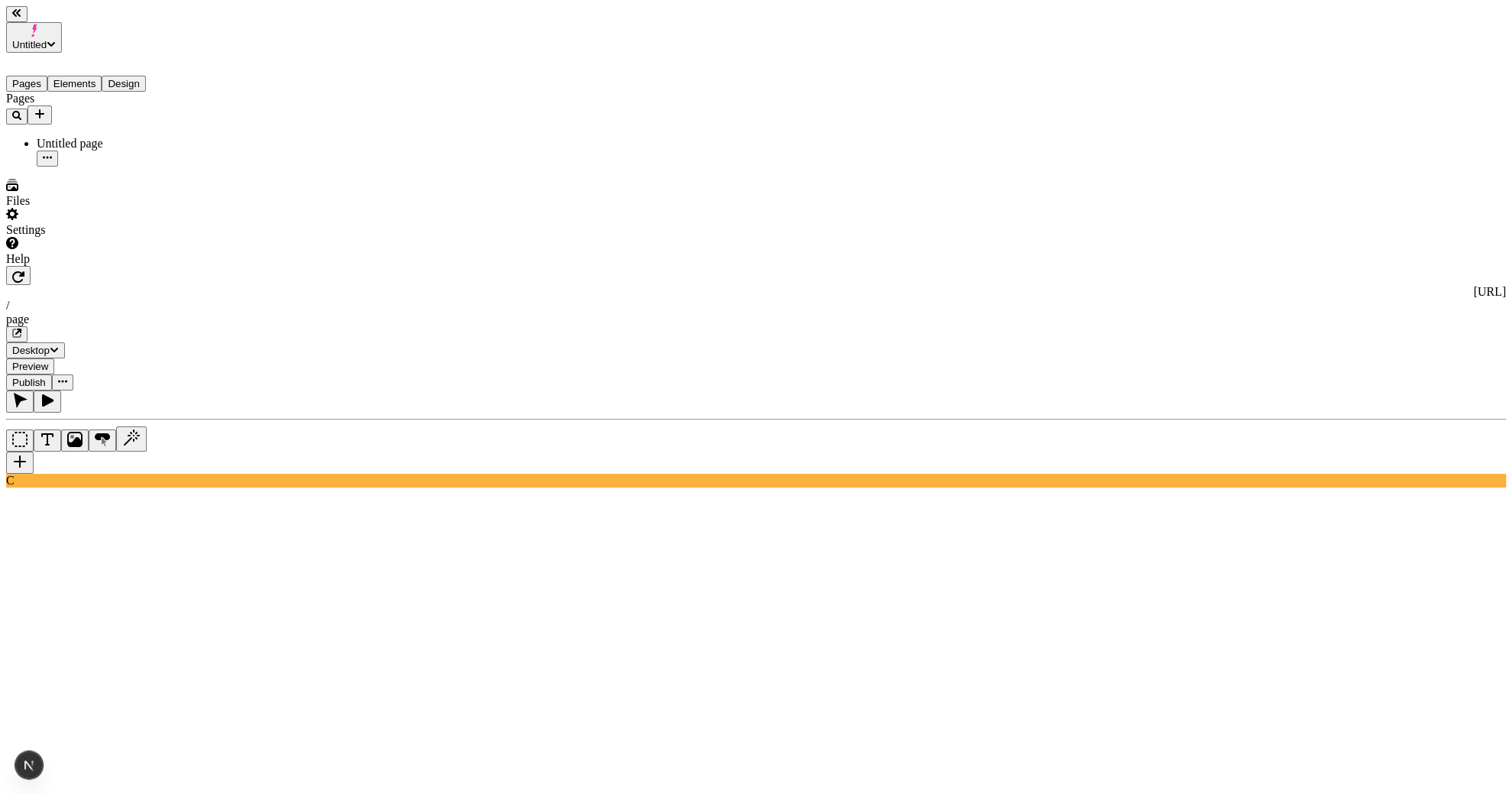click on "http://localhost:3001 / page Desktop Preview Publish" at bounding box center [756, 328] 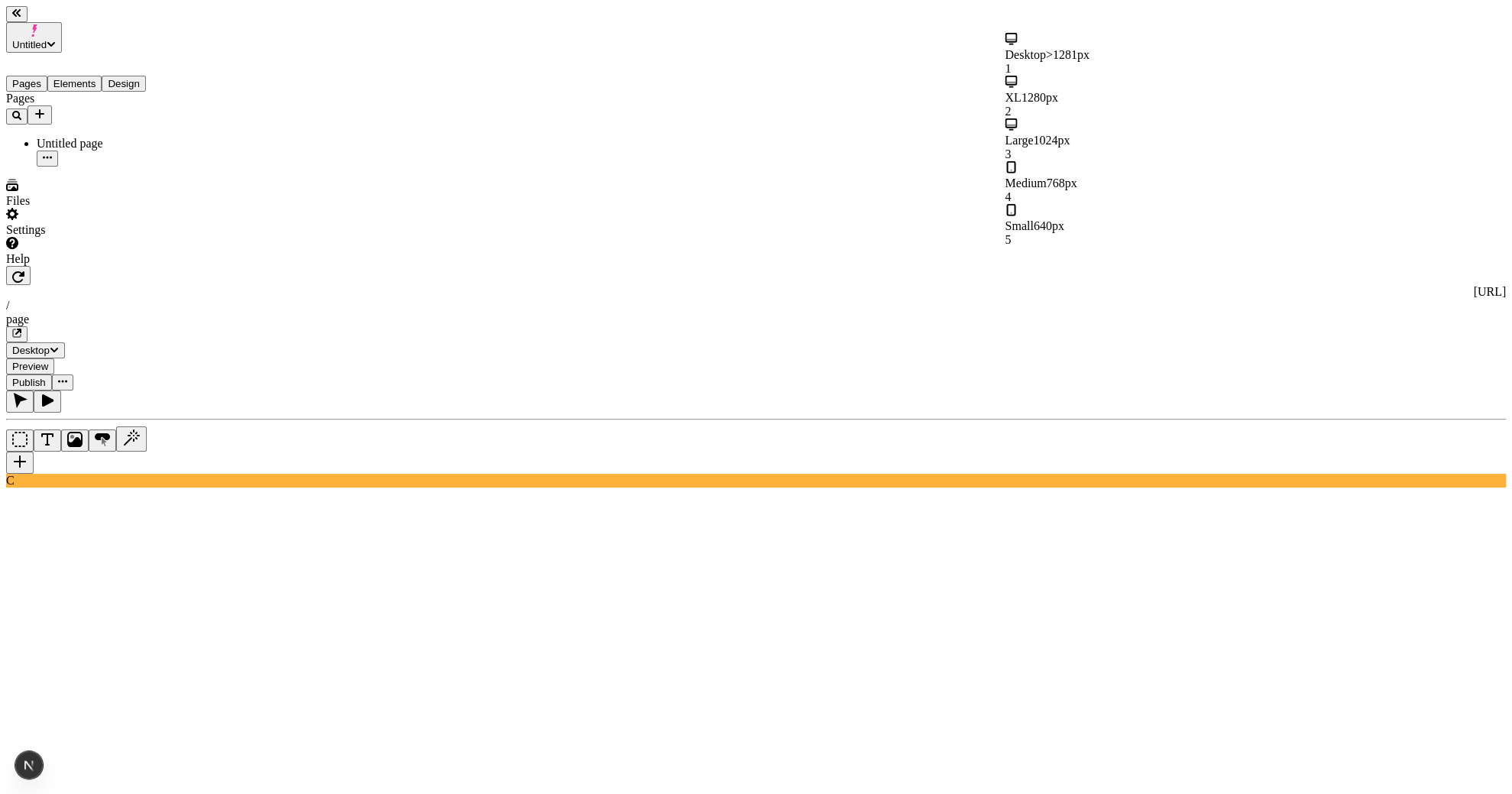click on "Small 640px 5" at bounding box center [1096, 225] 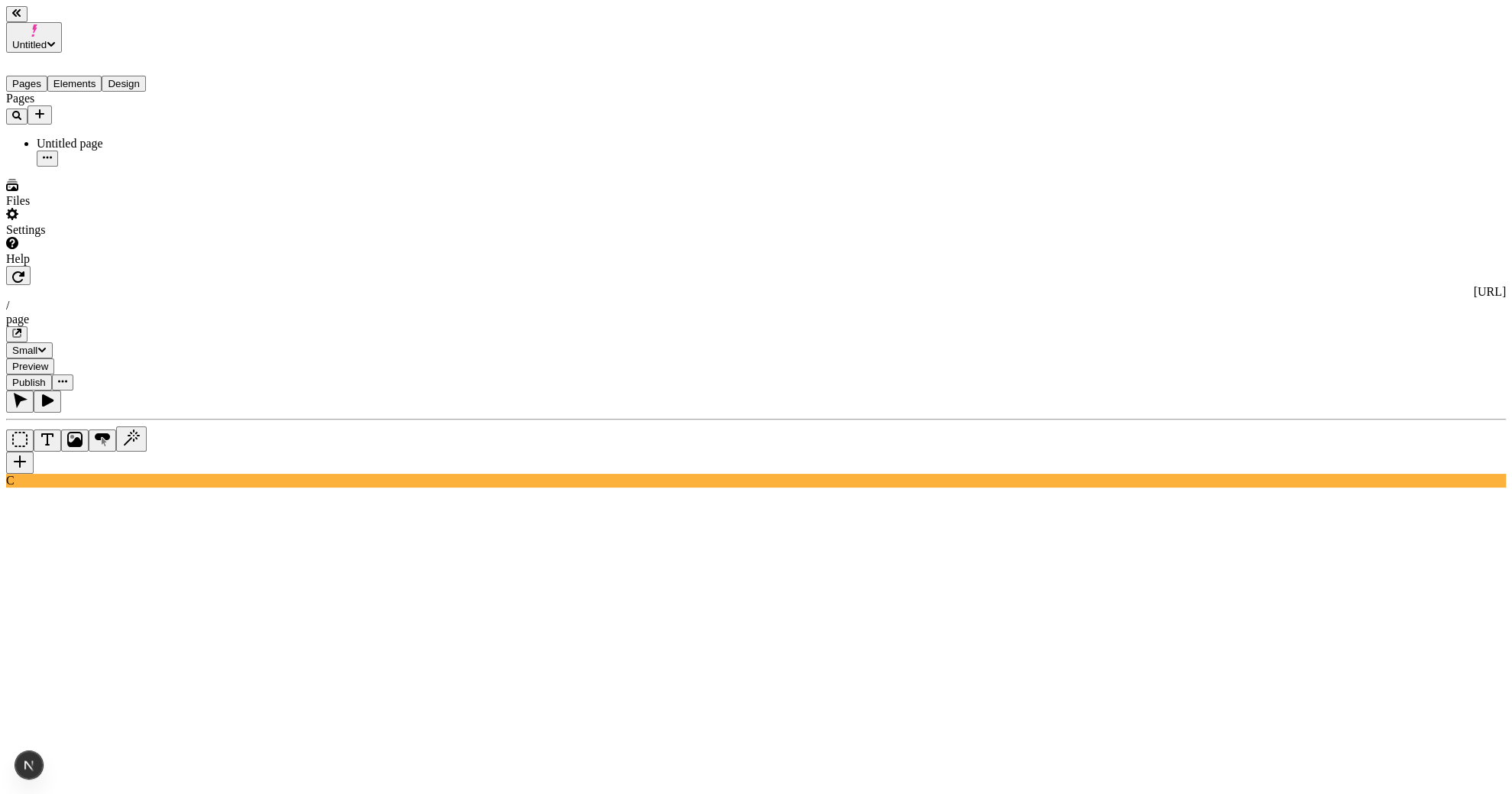 click on "Small" at bounding box center (24, 350) 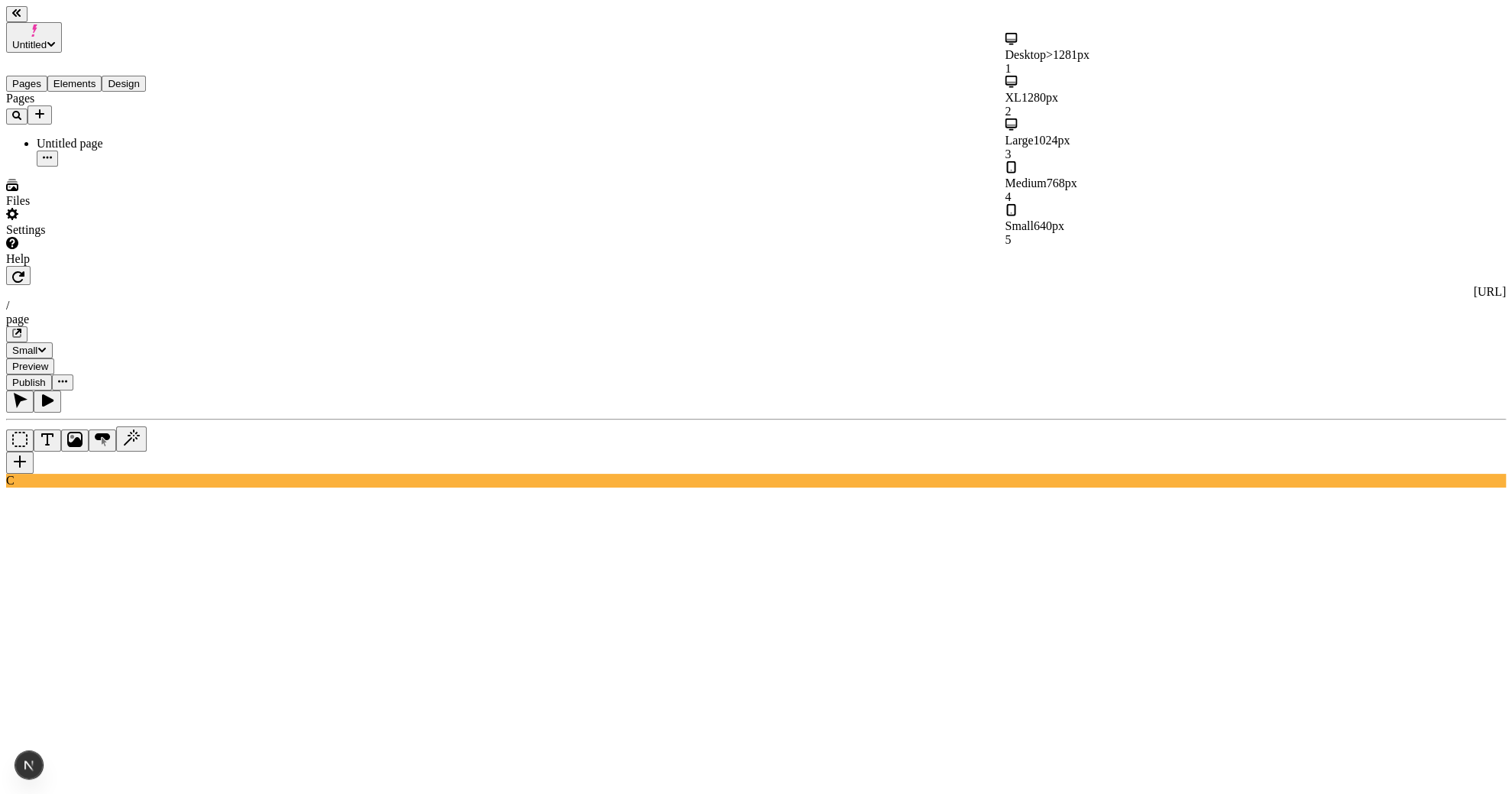 click on "Desktop >1281px 1" at bounding box center (1096, 54) 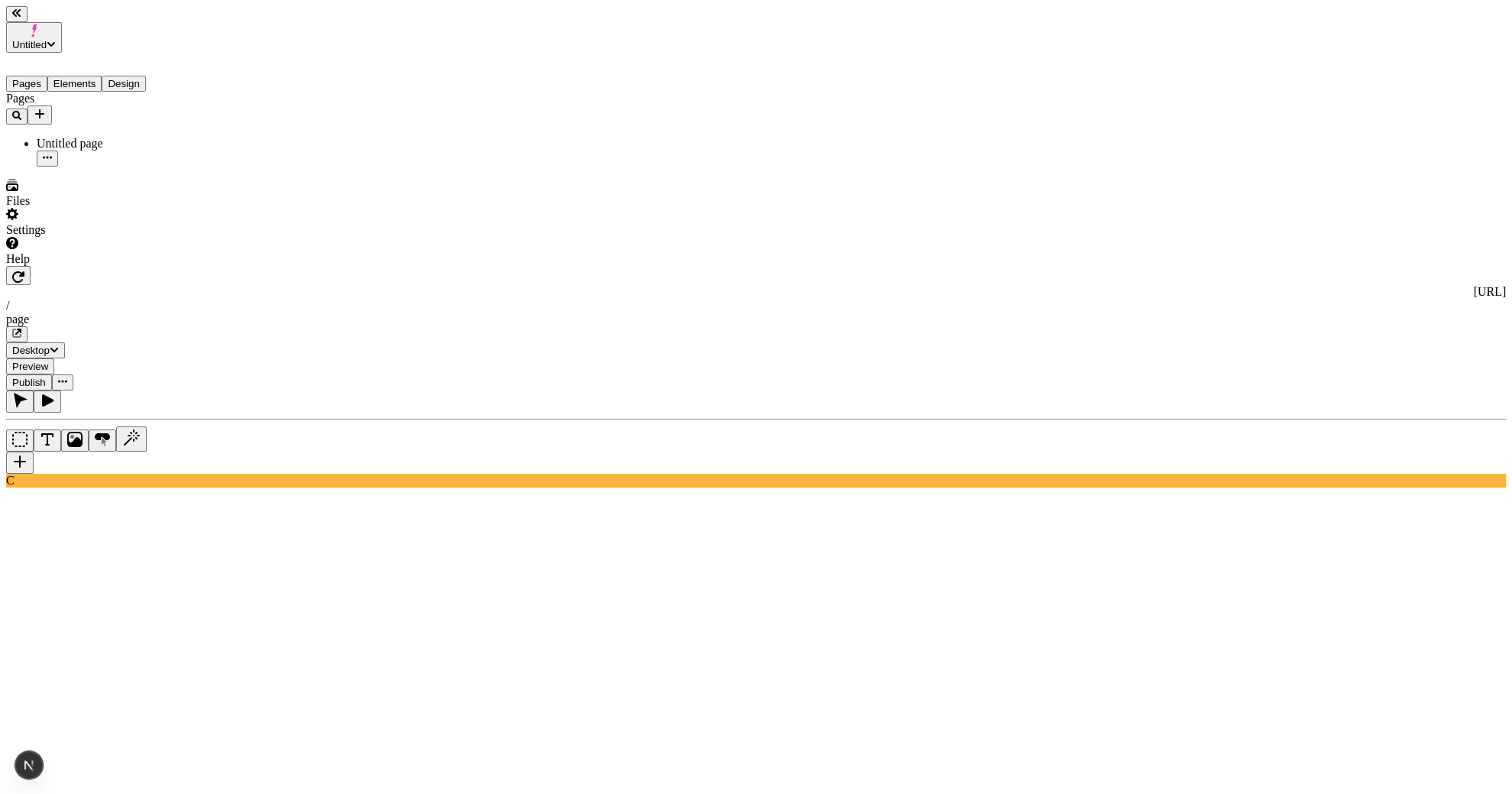 click on "Desktop" at bounding box center [31, 350] 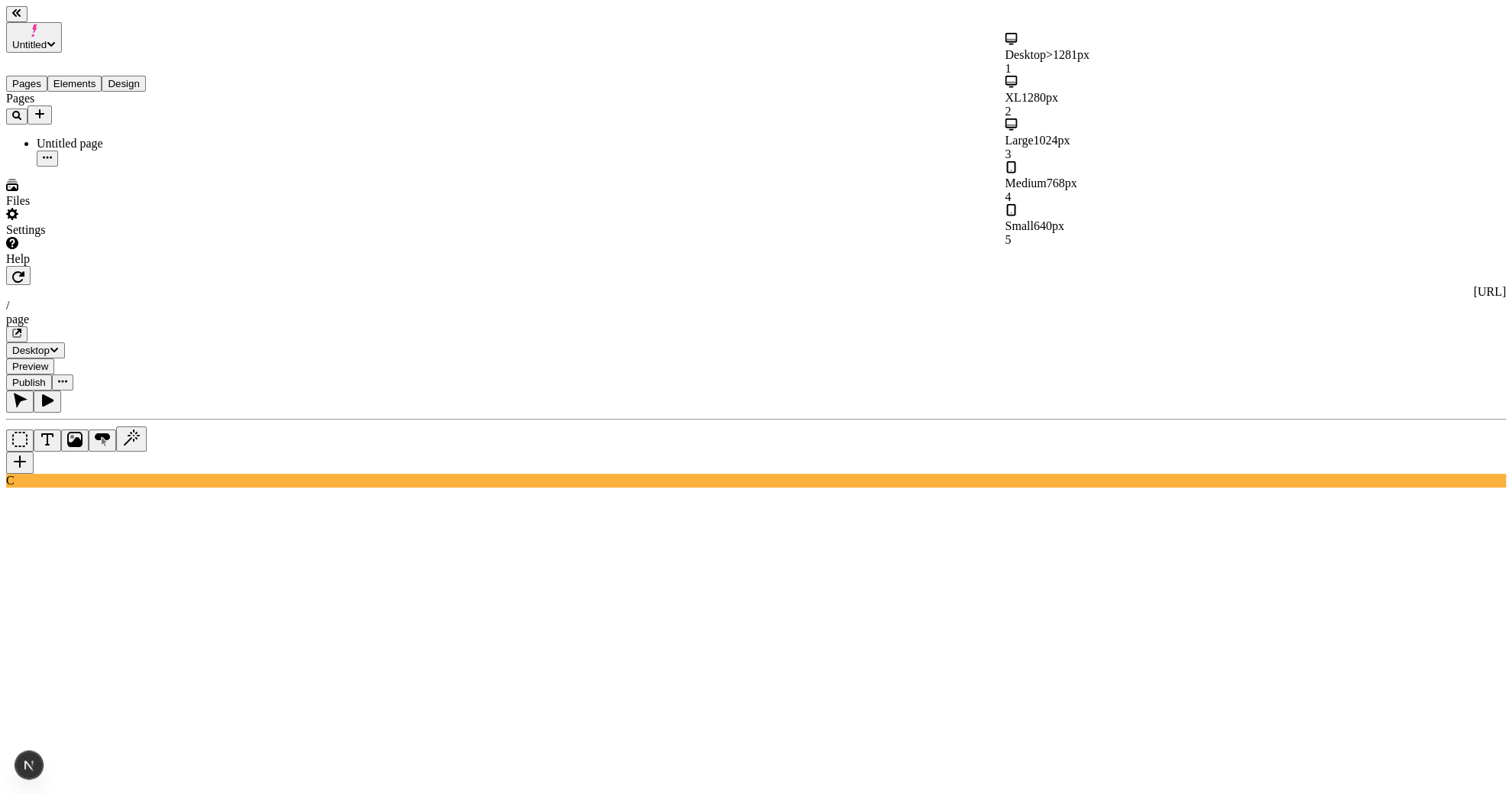 click on "Small 640px 5" at bounding box center [1096, 225] 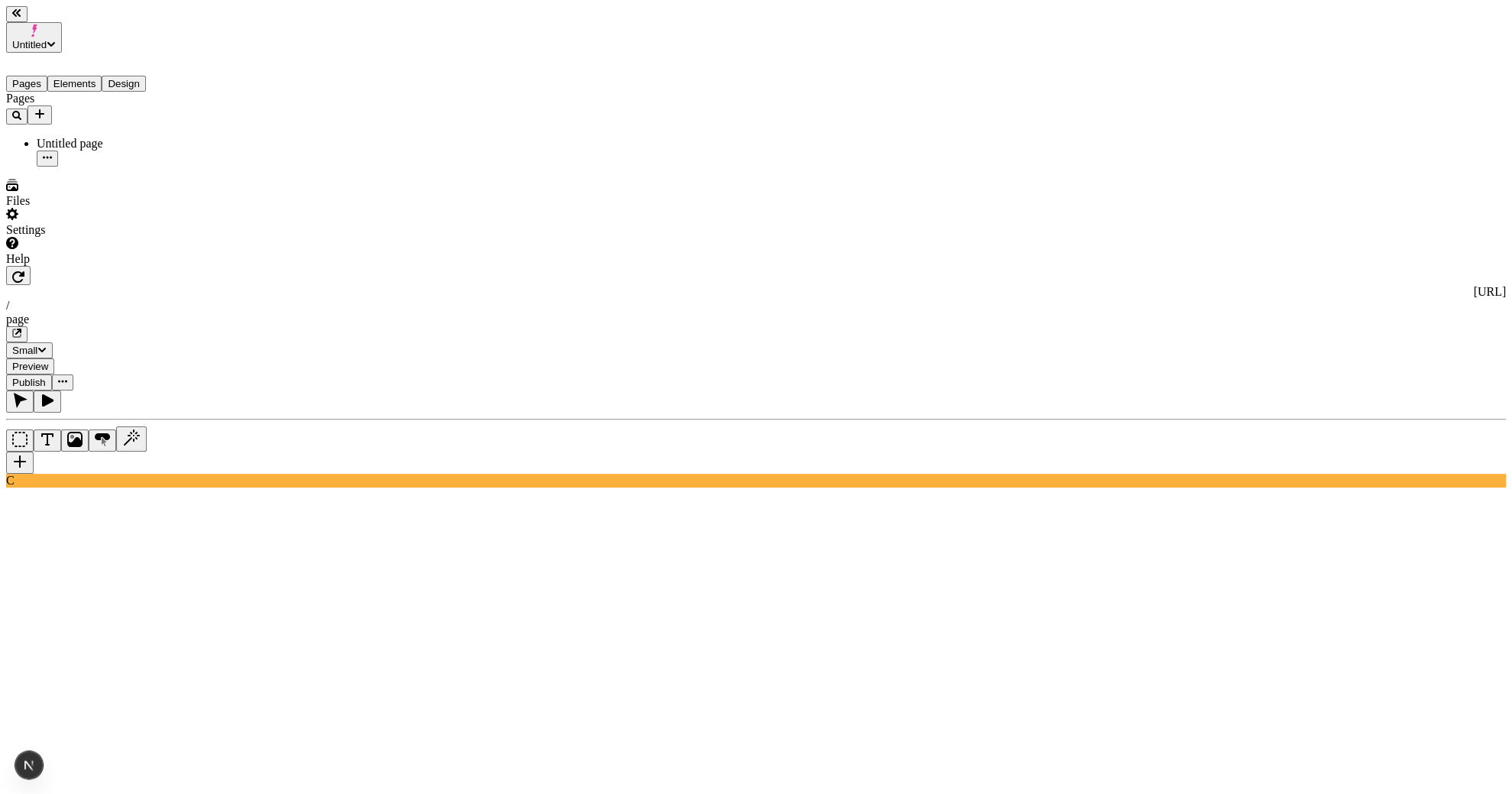 click on "Small" at bounding box center (29, 350) 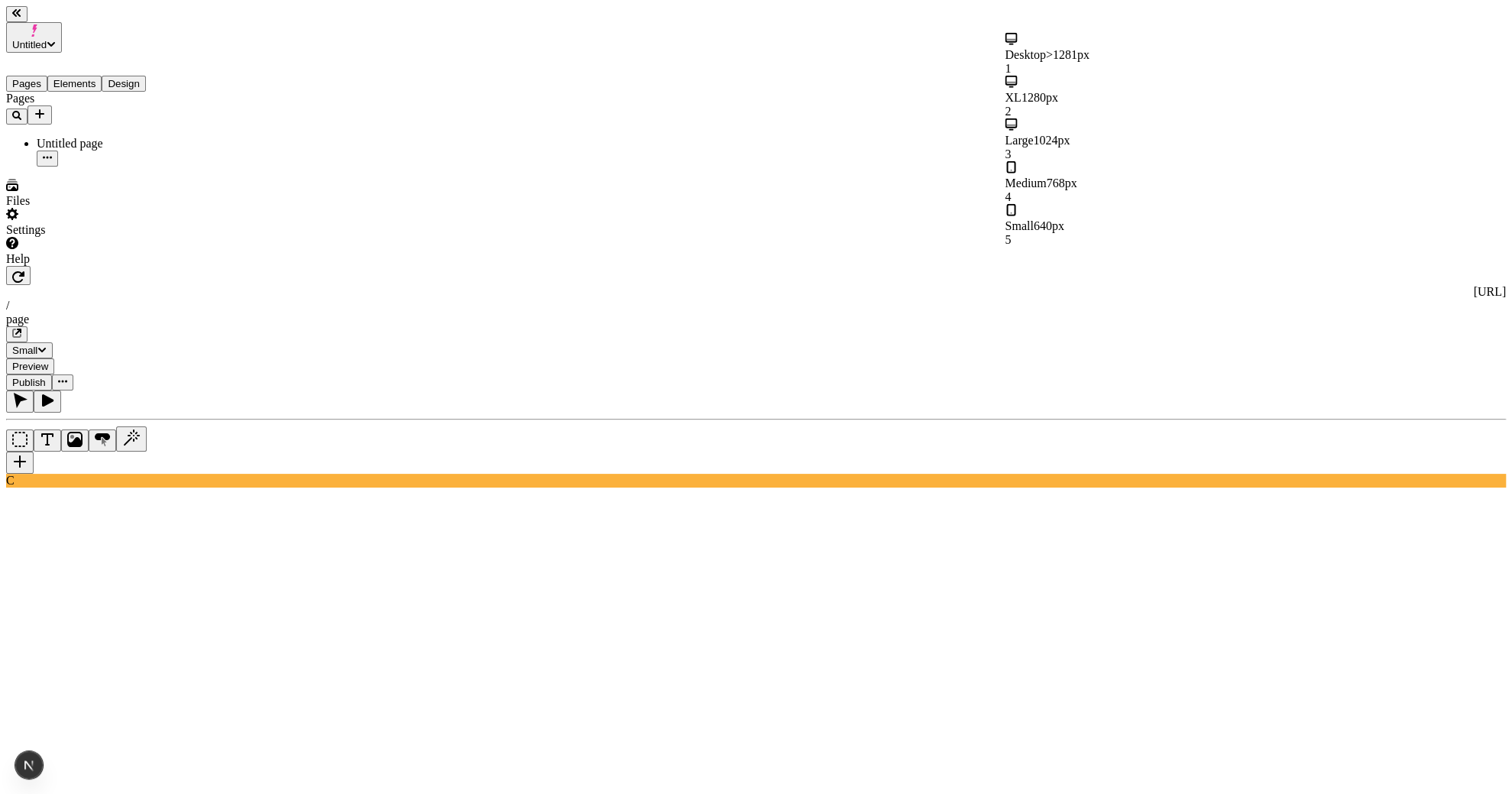 click on "Desktop >1281px 1" at bounding box center [1096, 54] 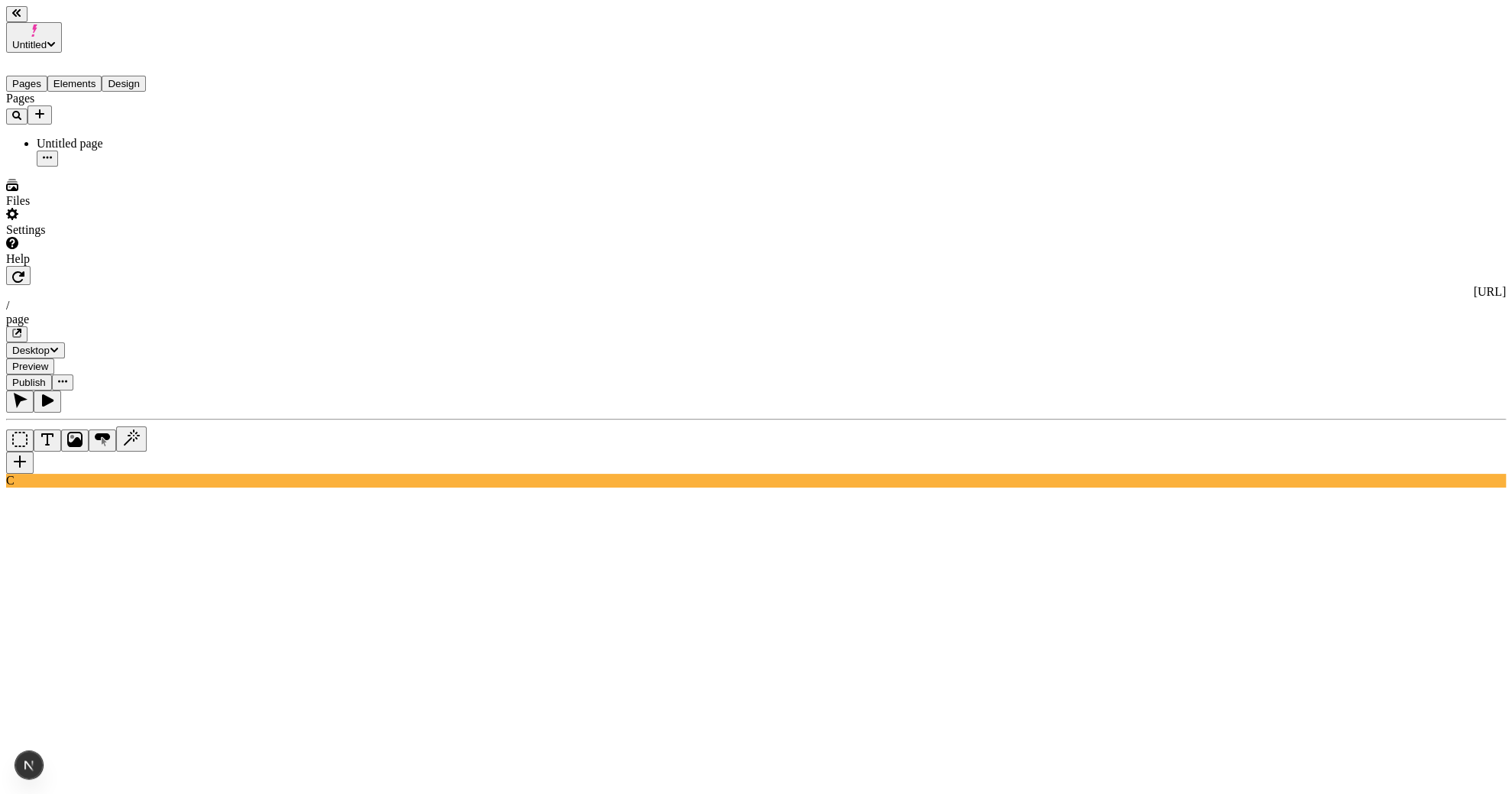 click 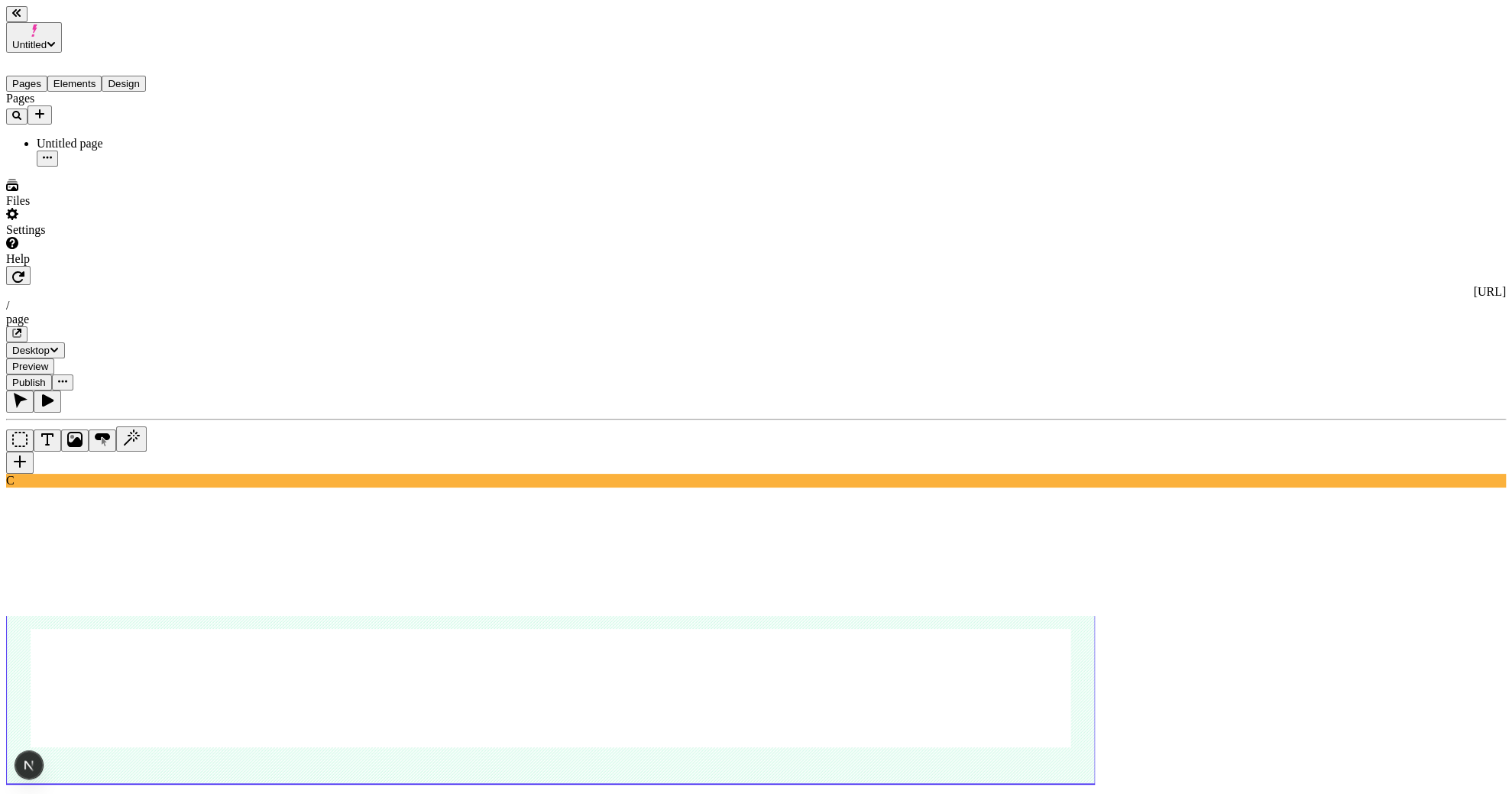 click 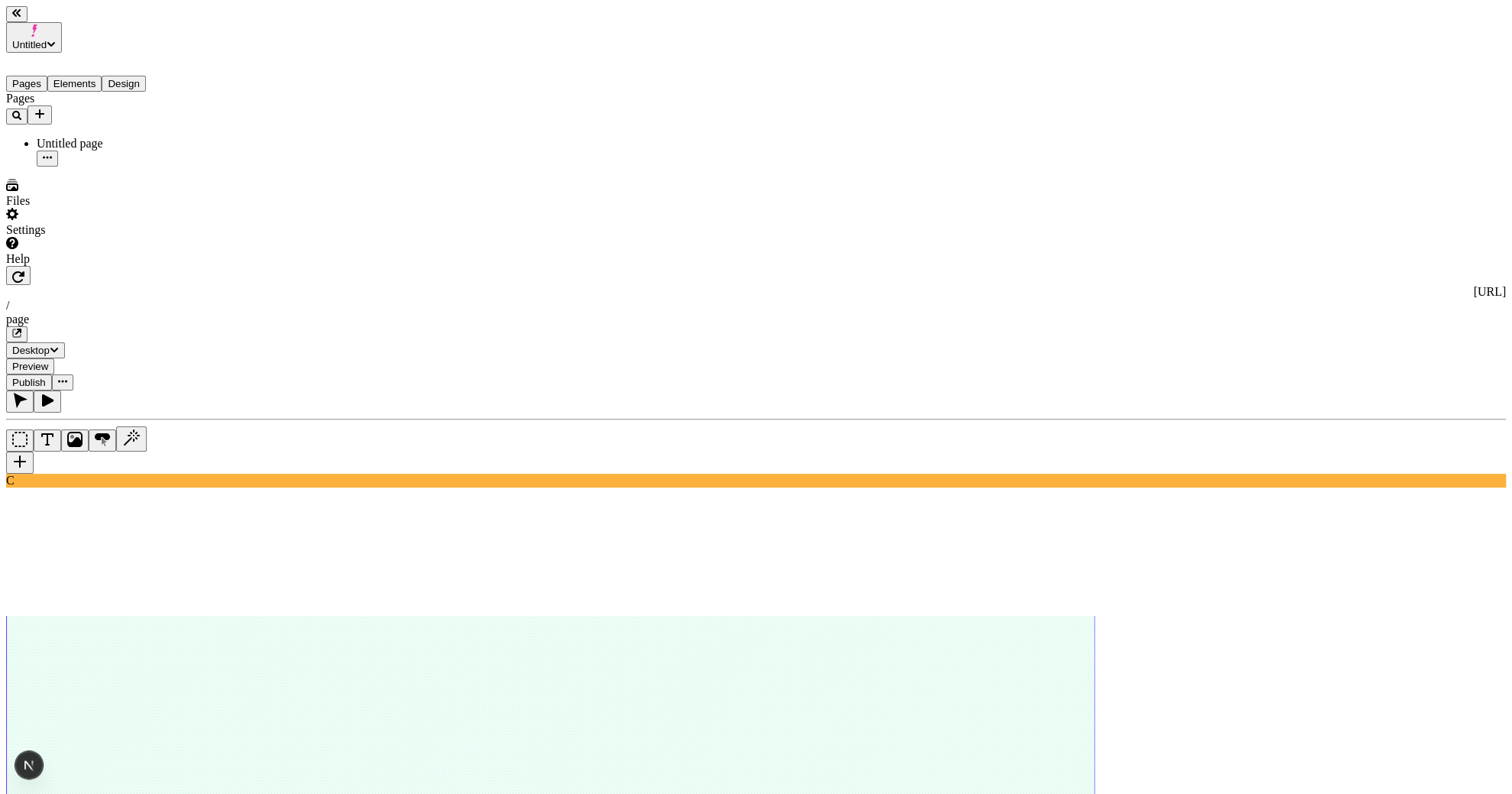 click 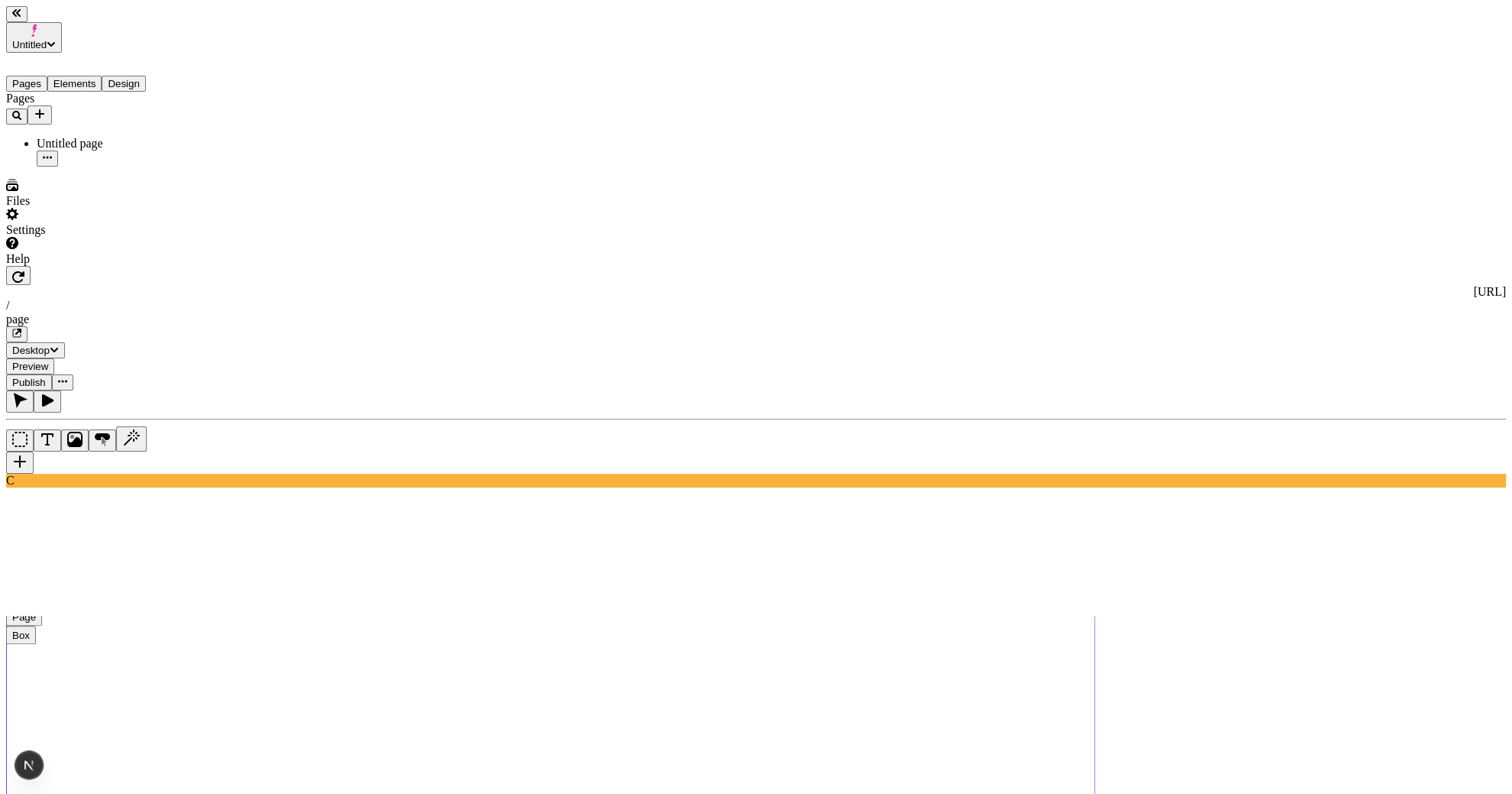click 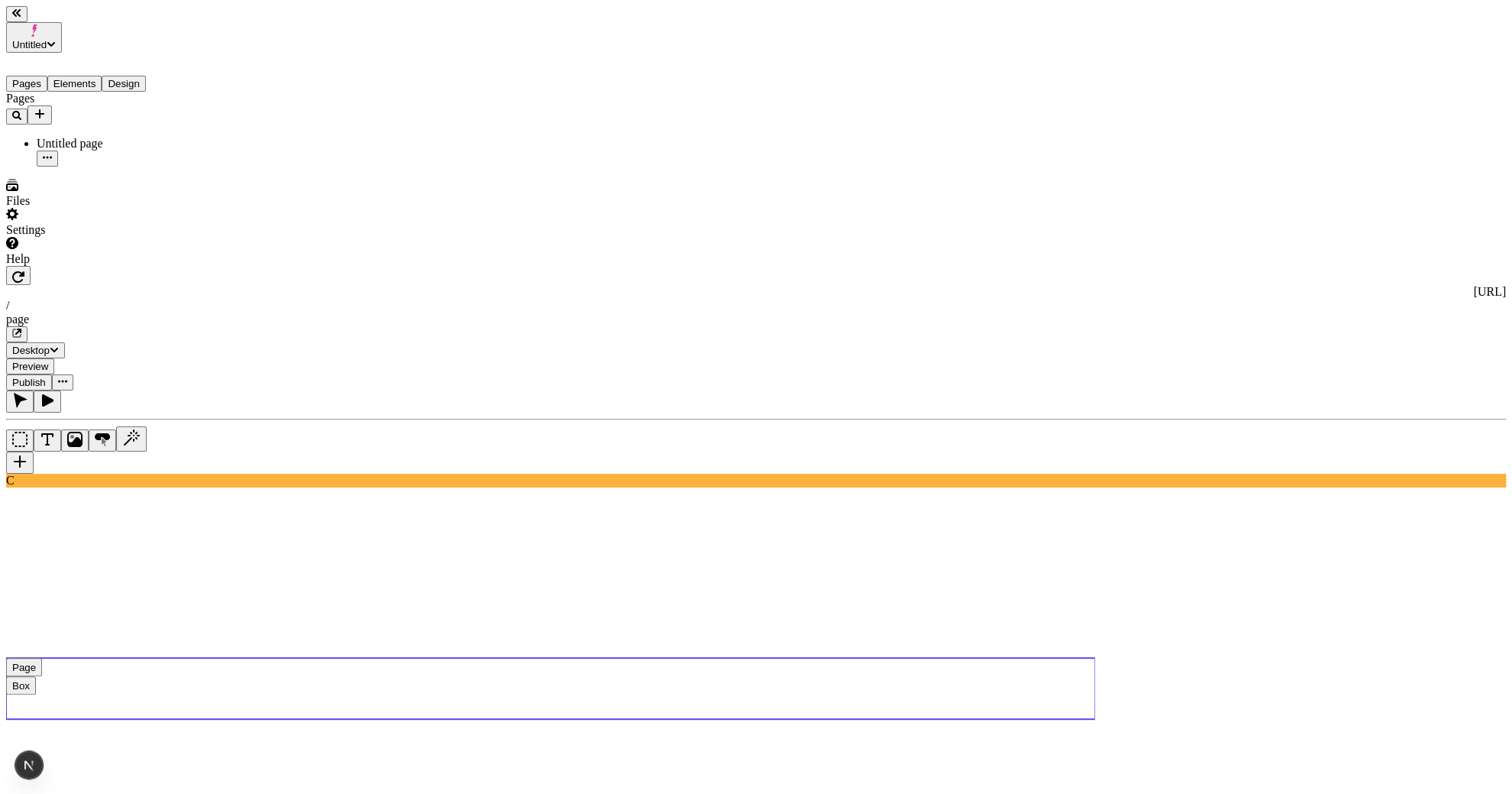 click 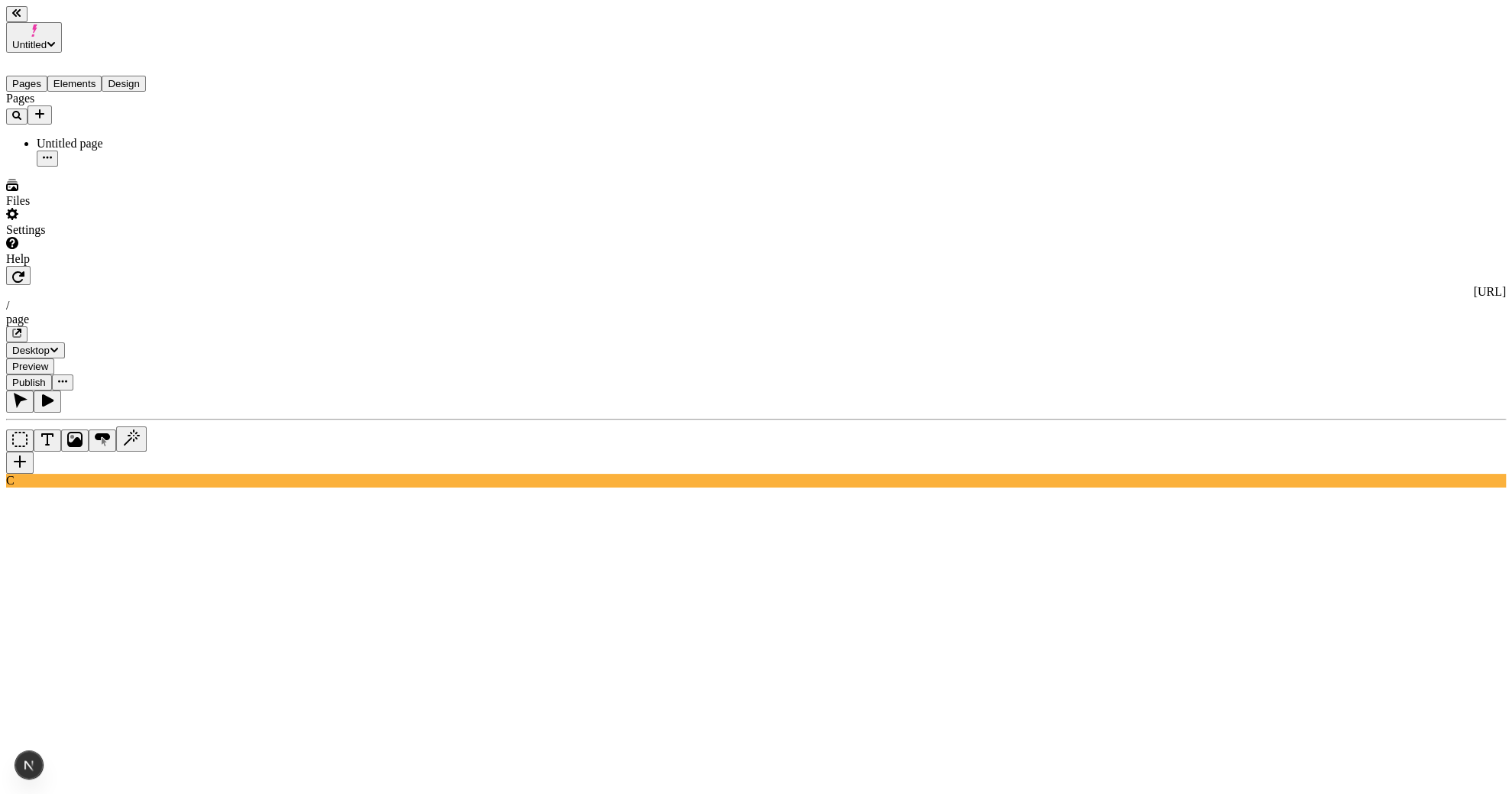 click 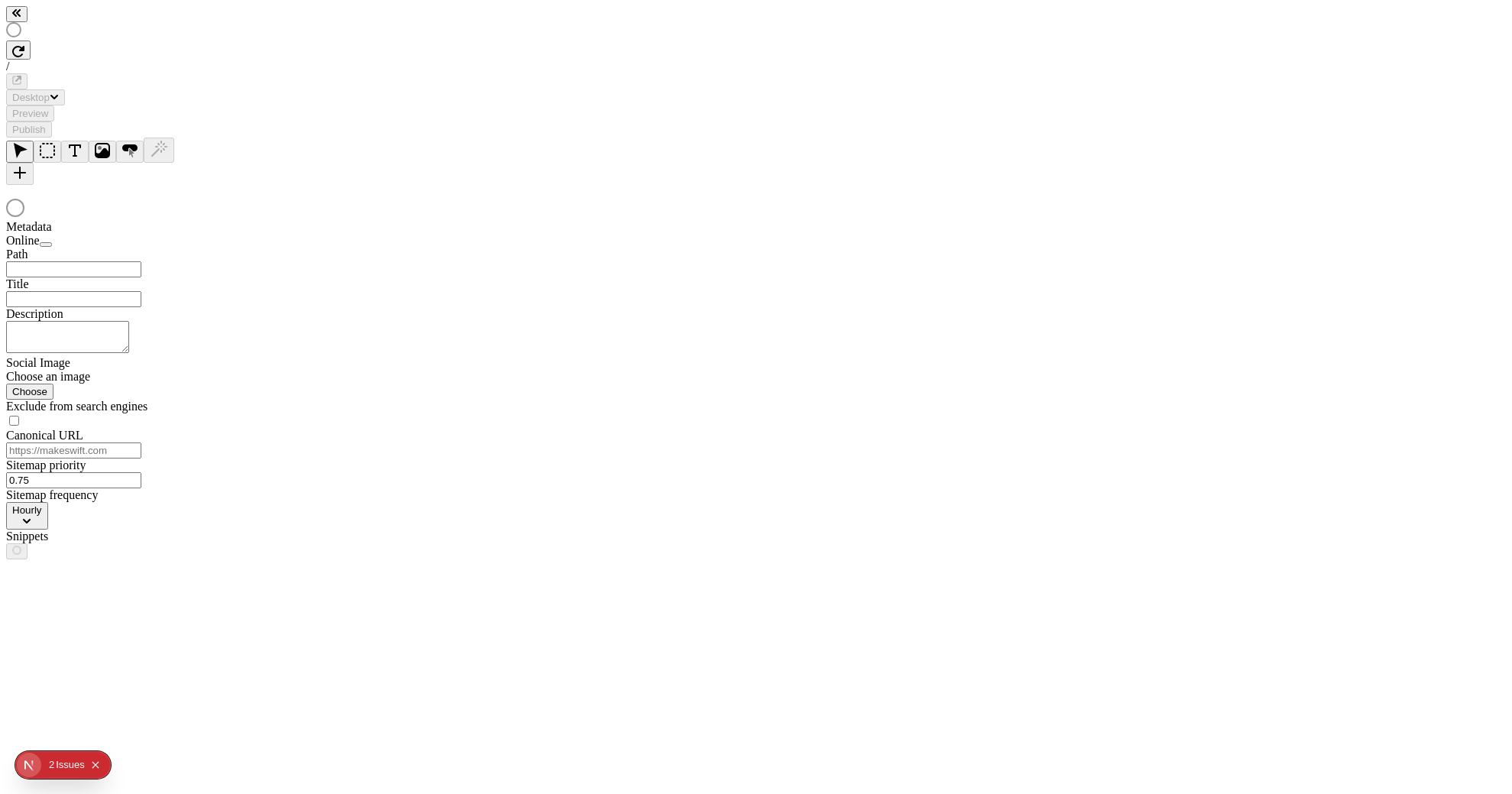 scroll, scrollTop: 0, scrollLeft: 0, axis: both 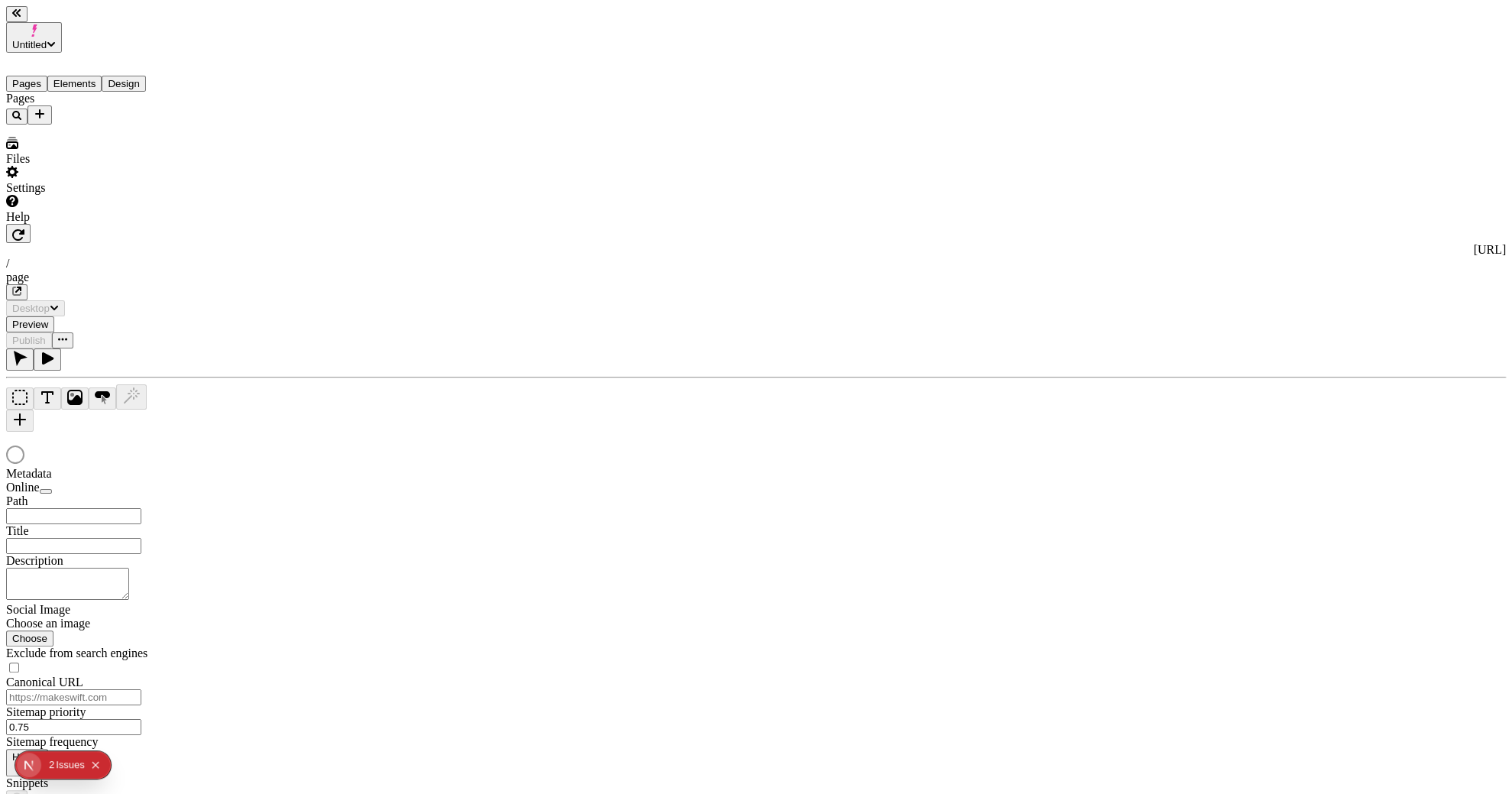 type on "/page" 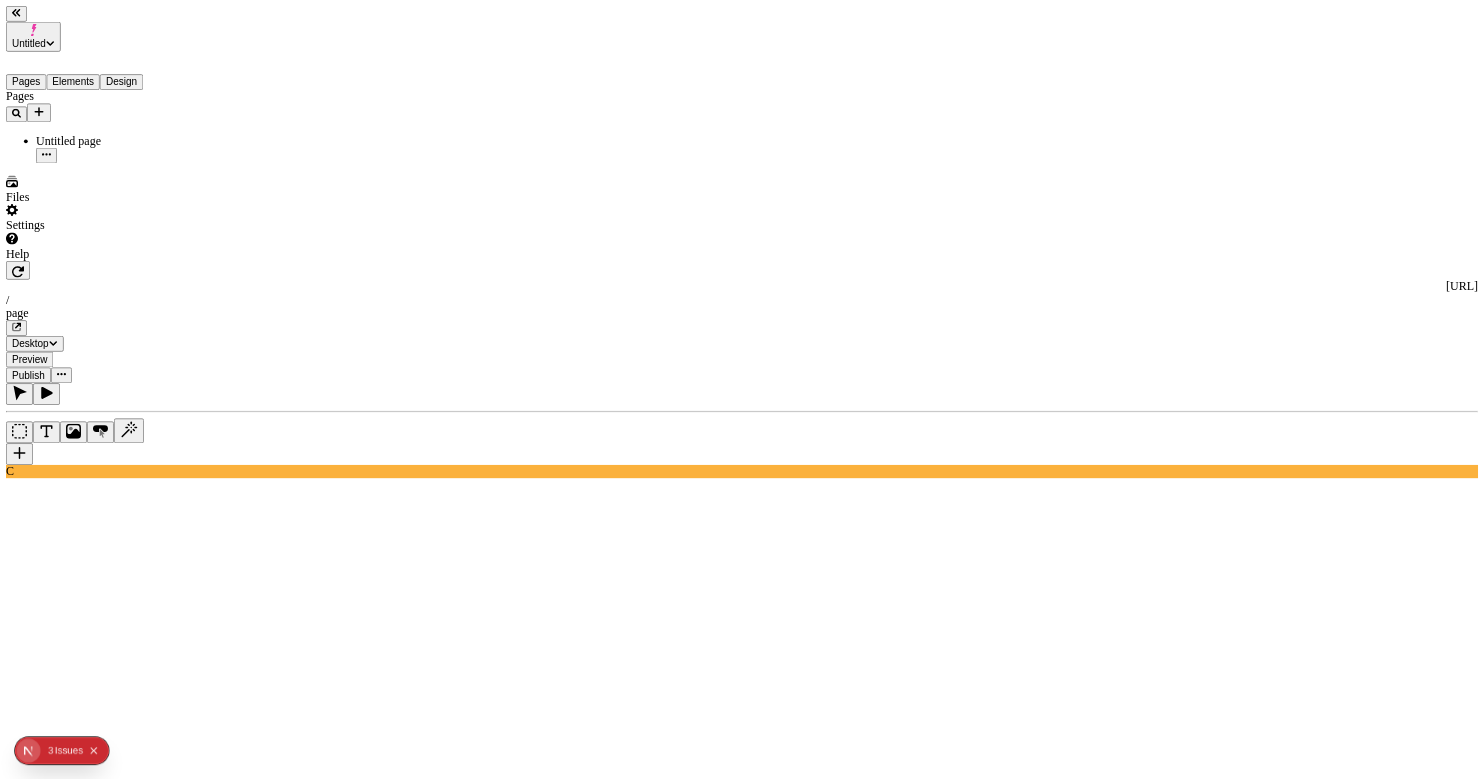 scroll, scrollTop: 0, scrollLeft: 0, axis: both 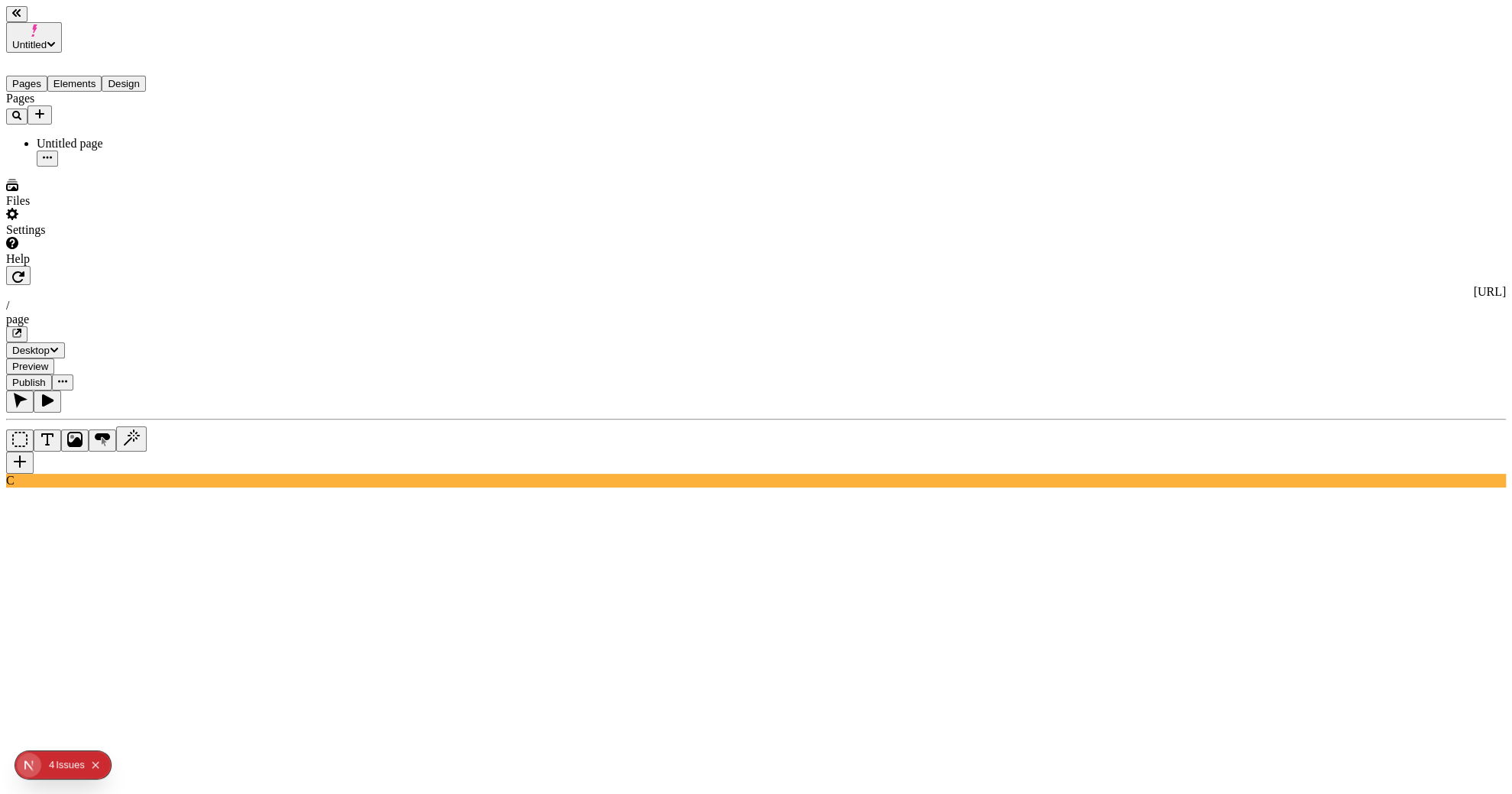 click 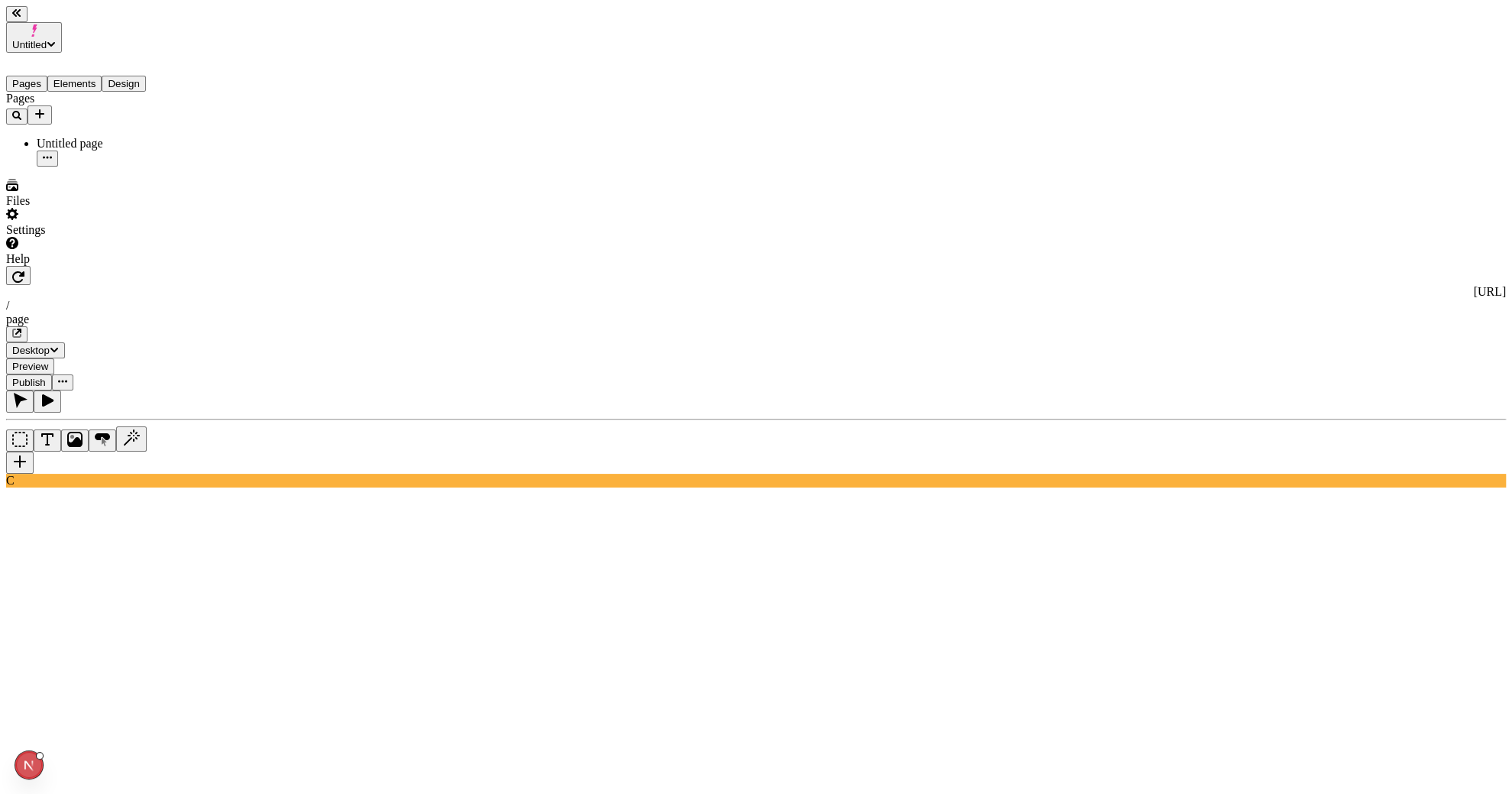 click 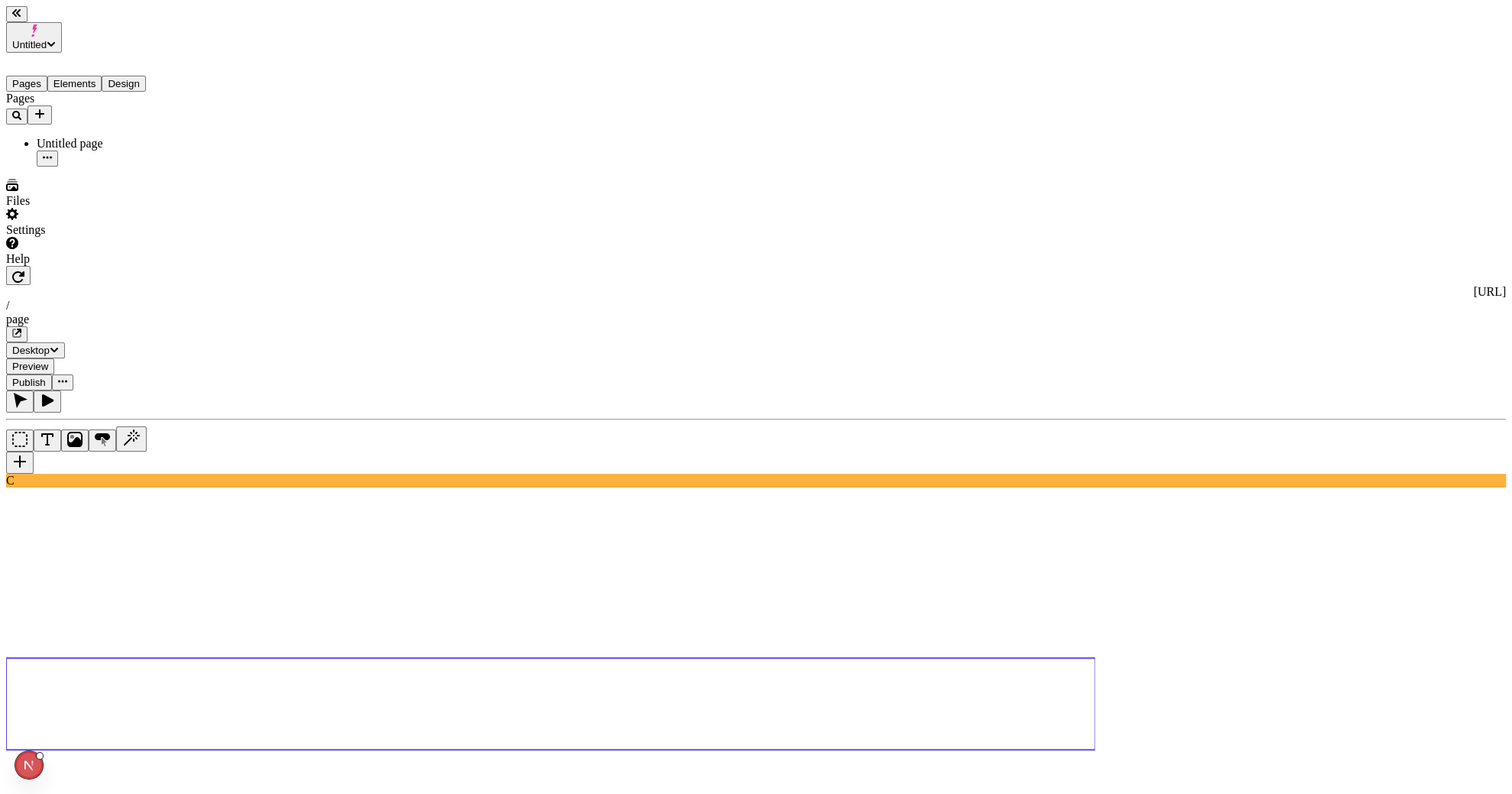 click at bounding box center (103, 1394) 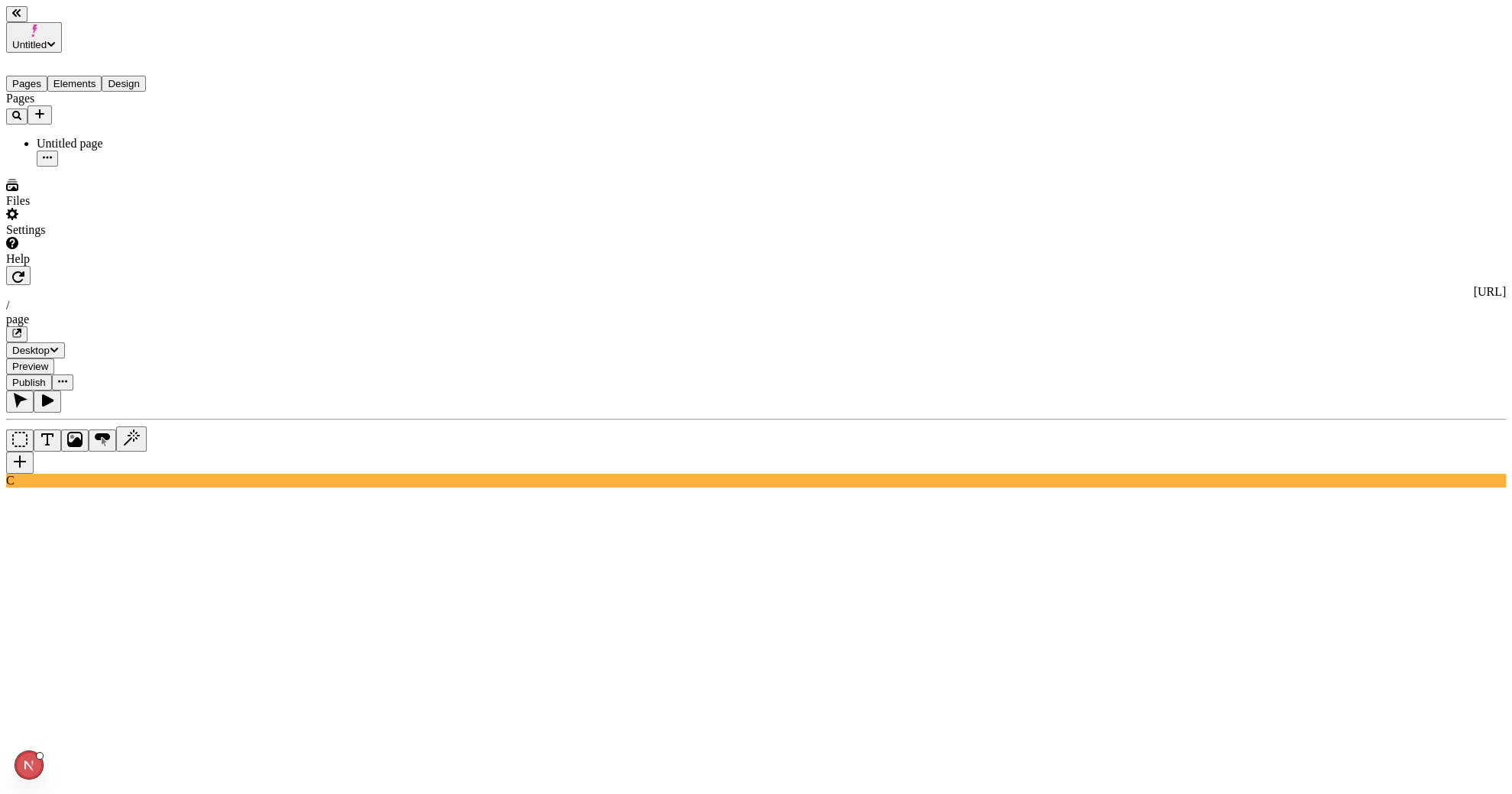 click on "Untitled Pages Elements Design Pages Untitled page Files Settings Help [URL] / page Desktop Preview Publish C AI Element Generator Prompt a hero for my athletic gear store Generating... AI Page" at bounding box center [756, 798] 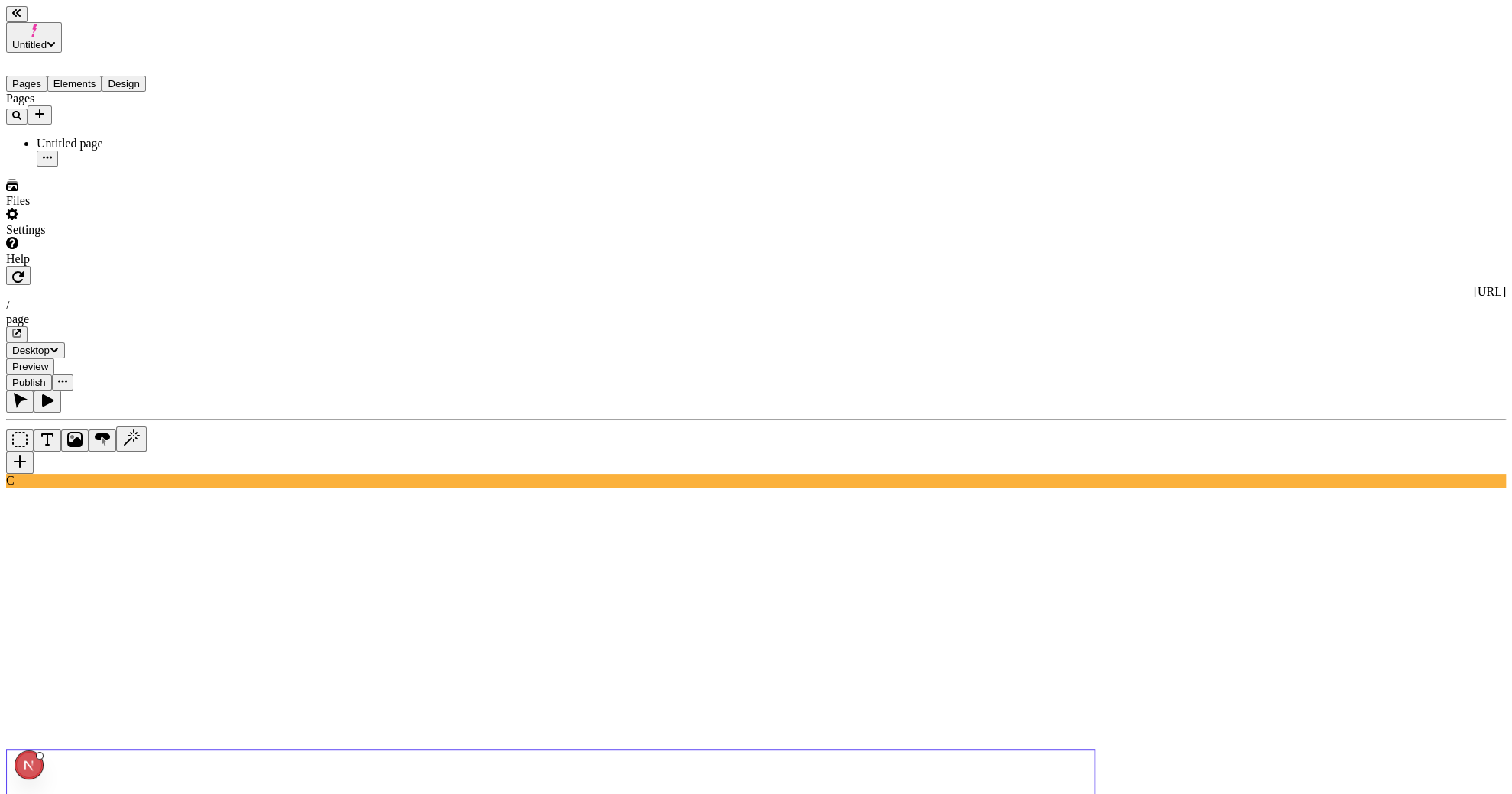 click at bounding box center (103, 1394) 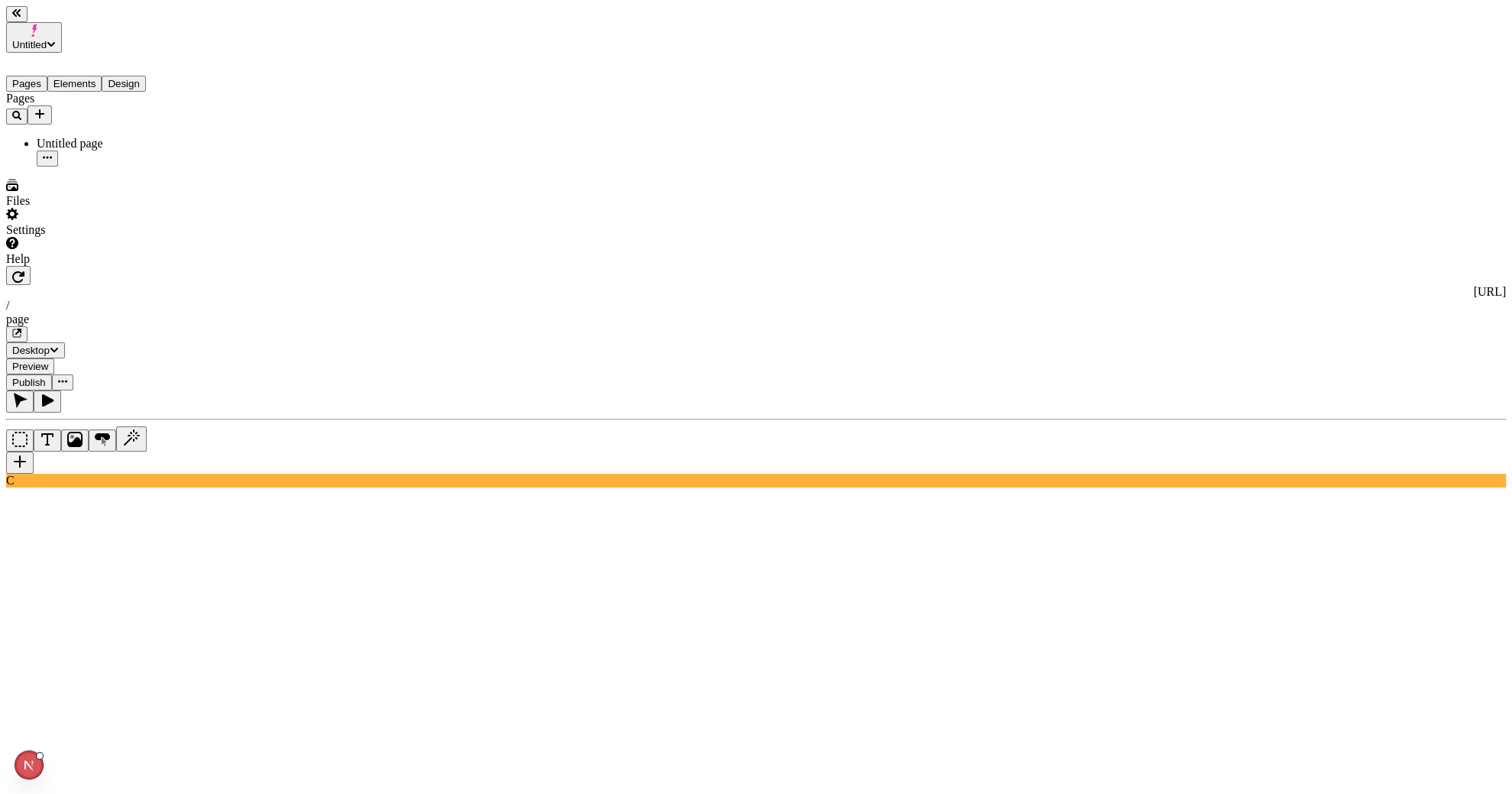 click on "Untitled Pages Elements Design Pages Untitled page Files Settings Help [URL] / page Desktop Preview Publish C AI Element Generator Prompt the 3 cards for my different sport product lines Generating... AI Page" at bounding box center [756, 798] 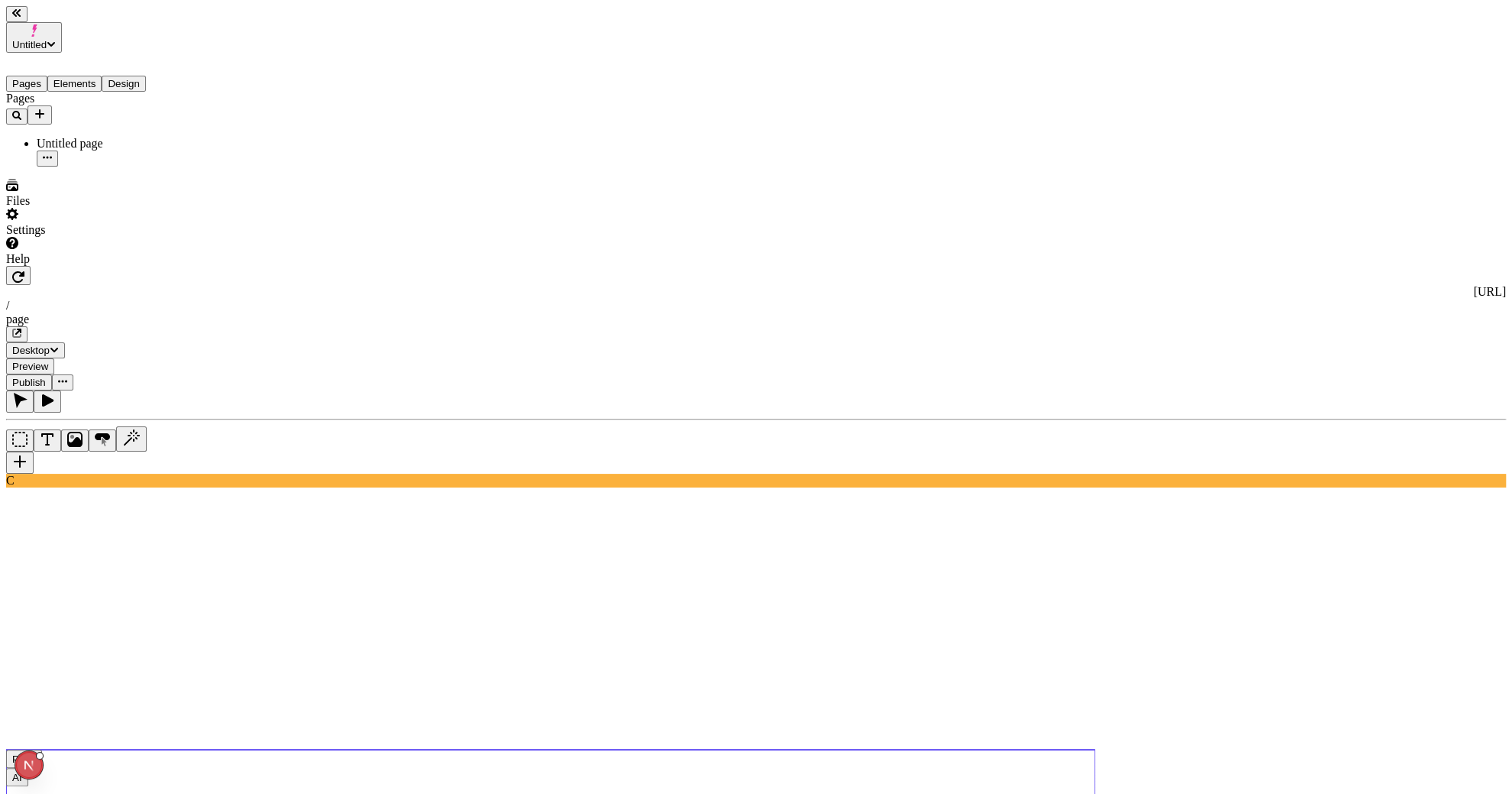 click at bounding box center (103, 1394) 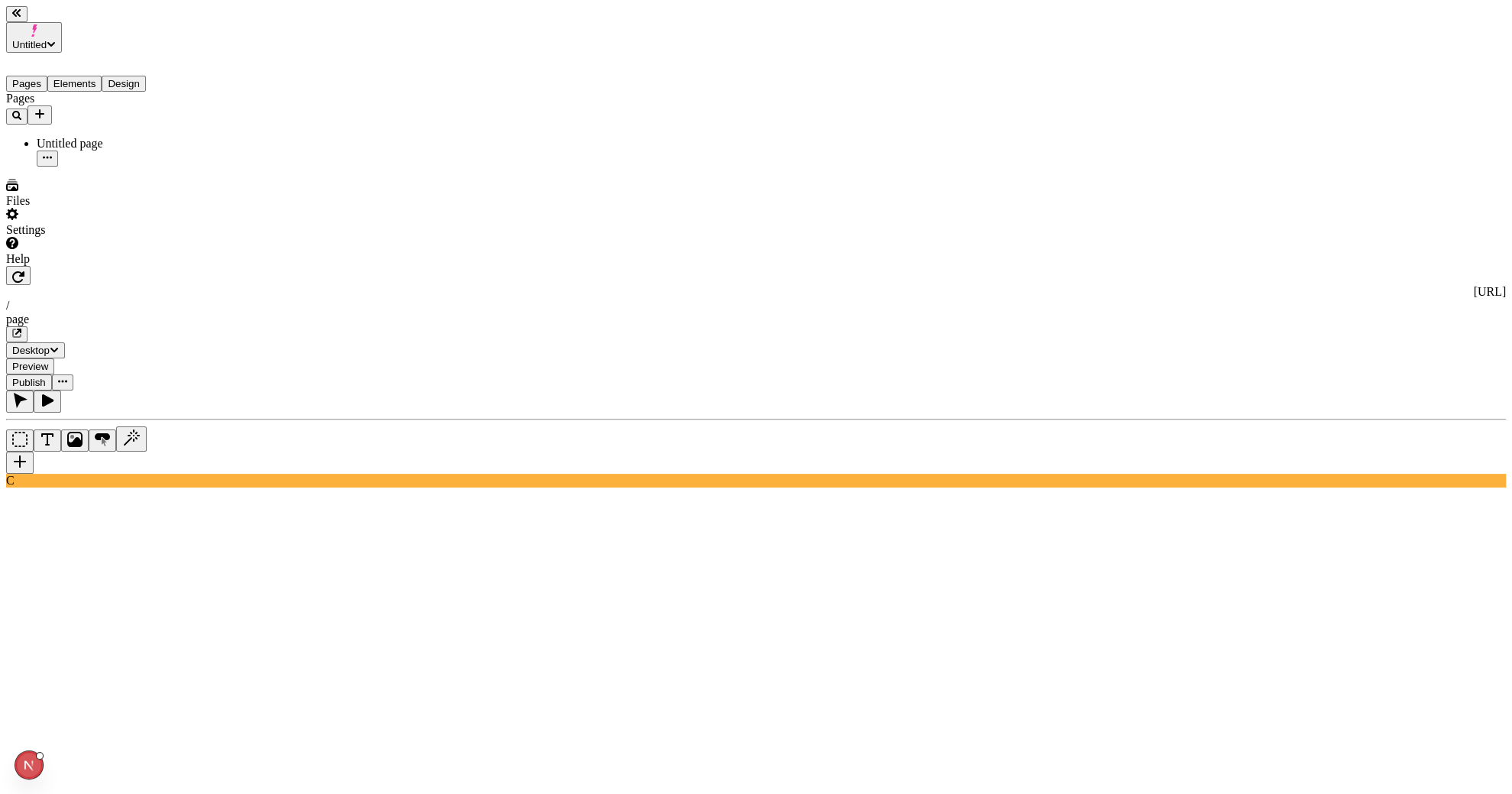 click on "Generate" at bounding box center [34, 1421] 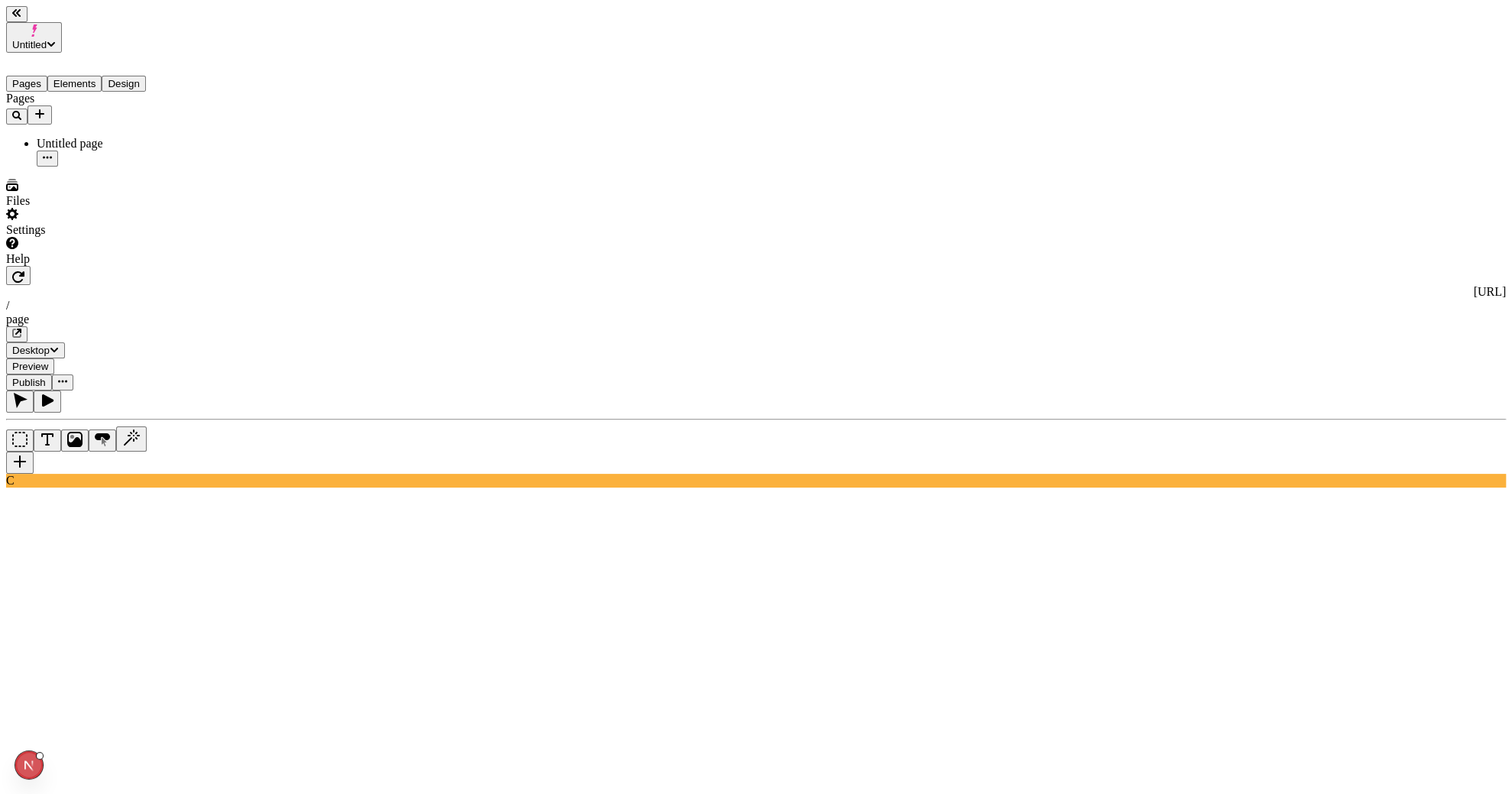 click 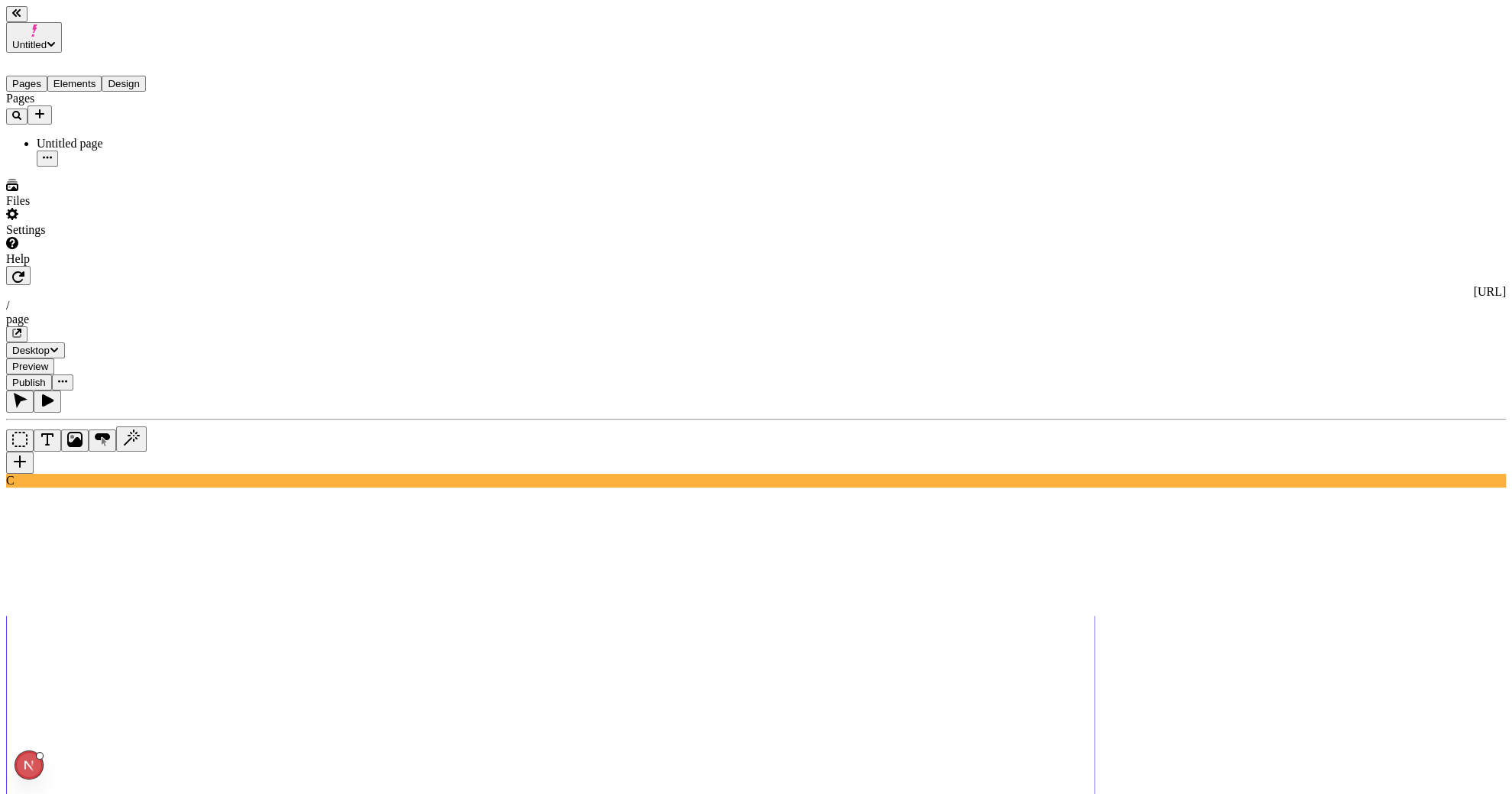 click 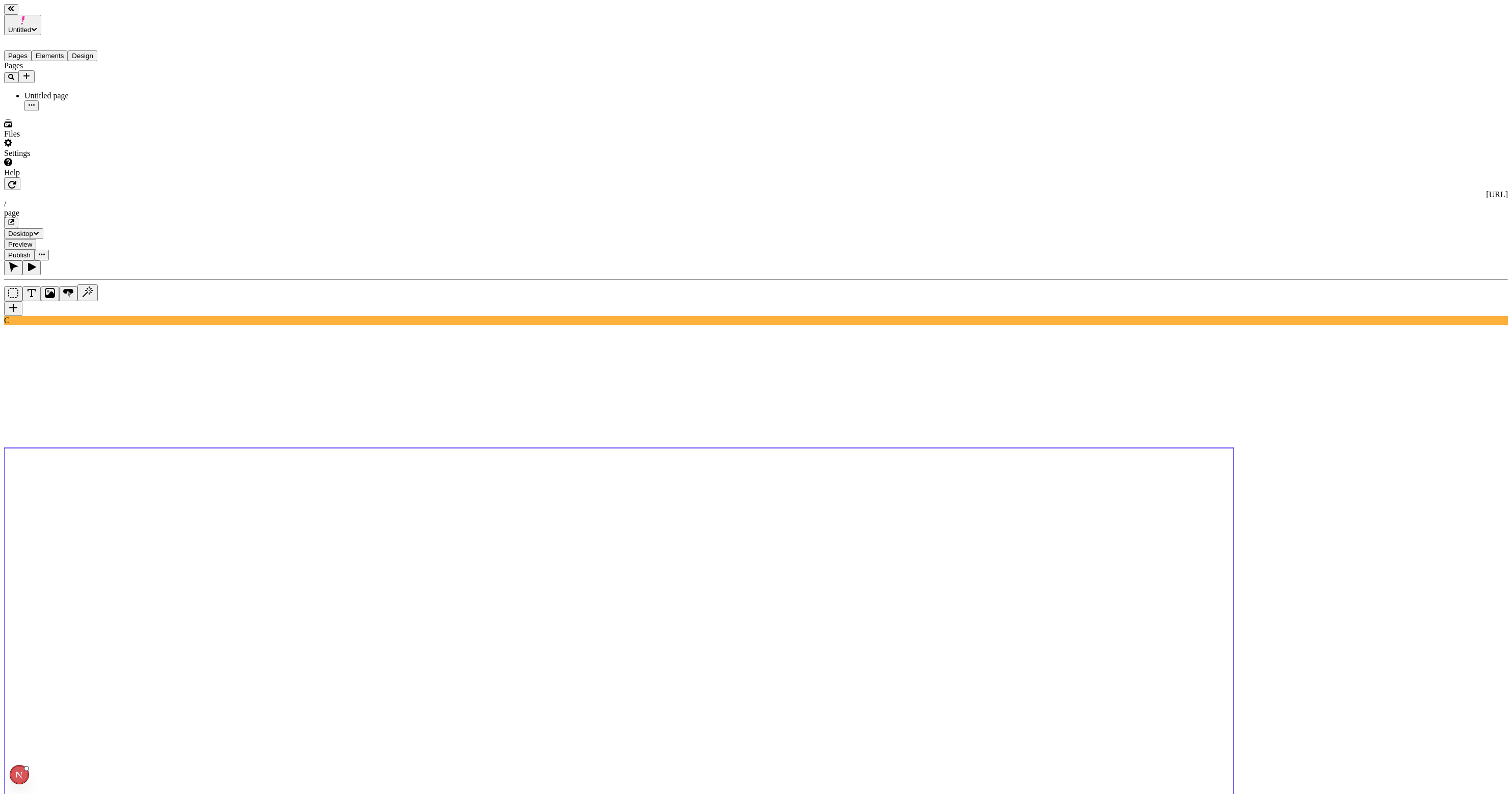 click 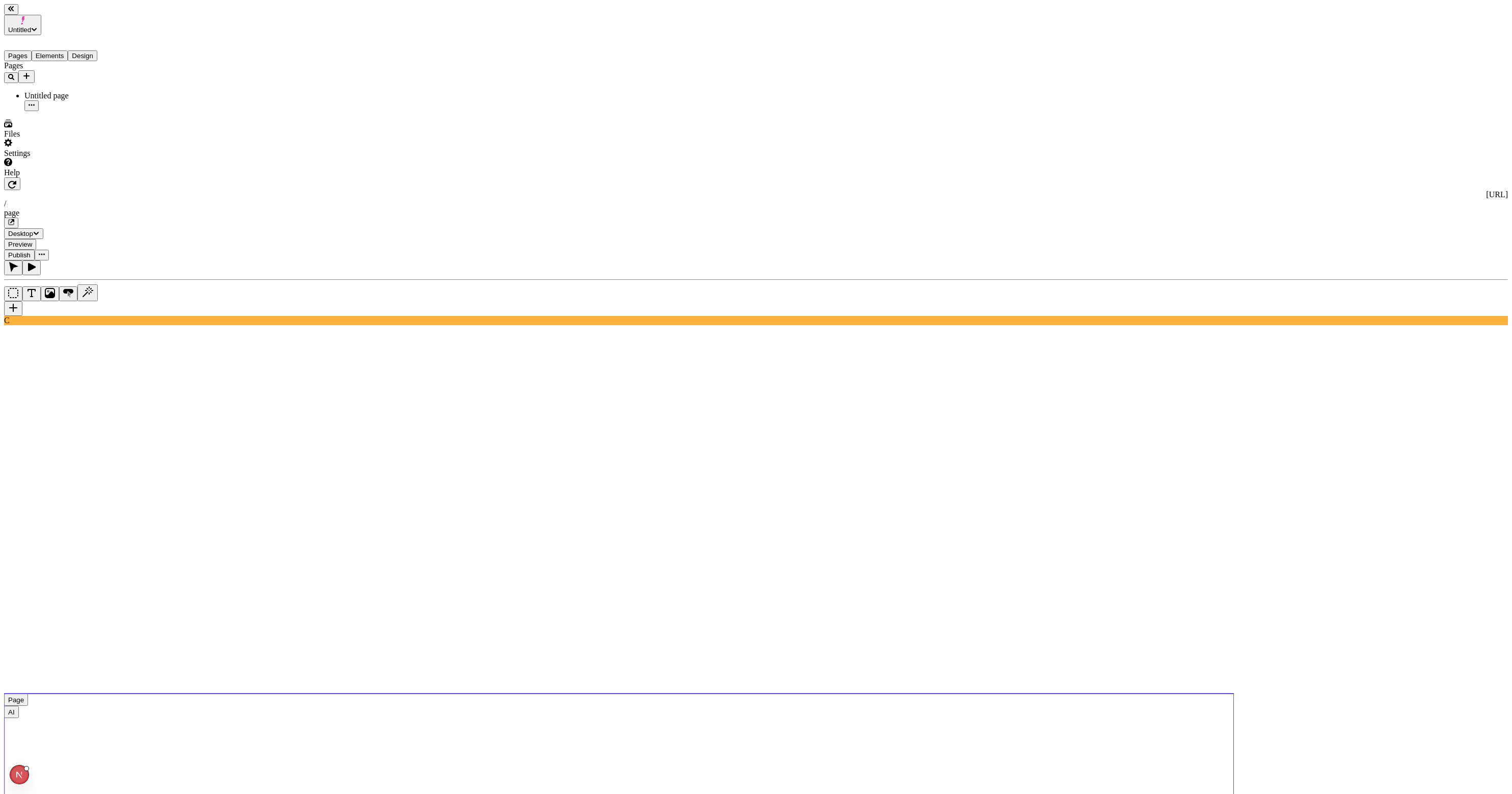 click 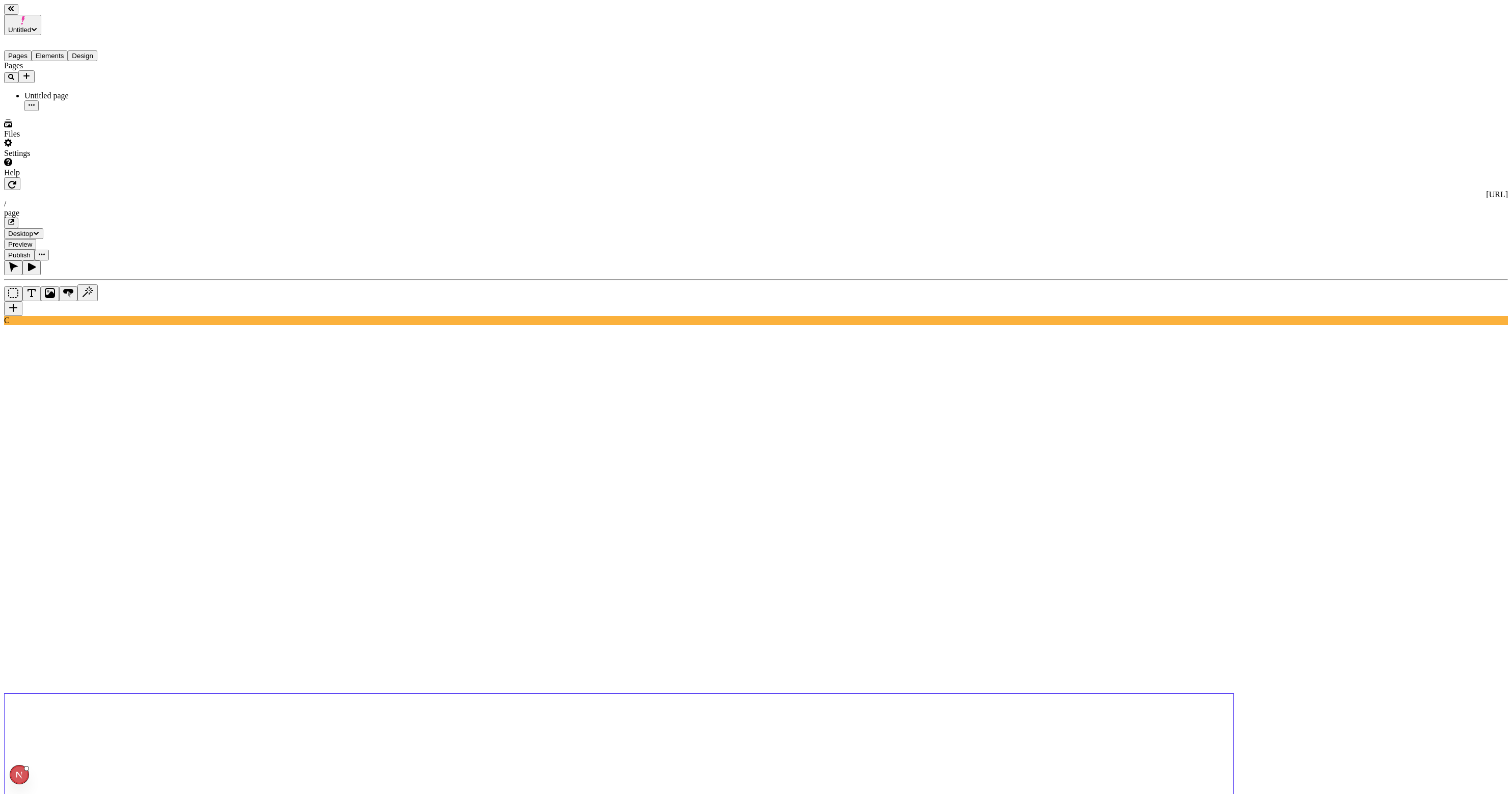 click on "Approve" at bounding box center [21, 1667] 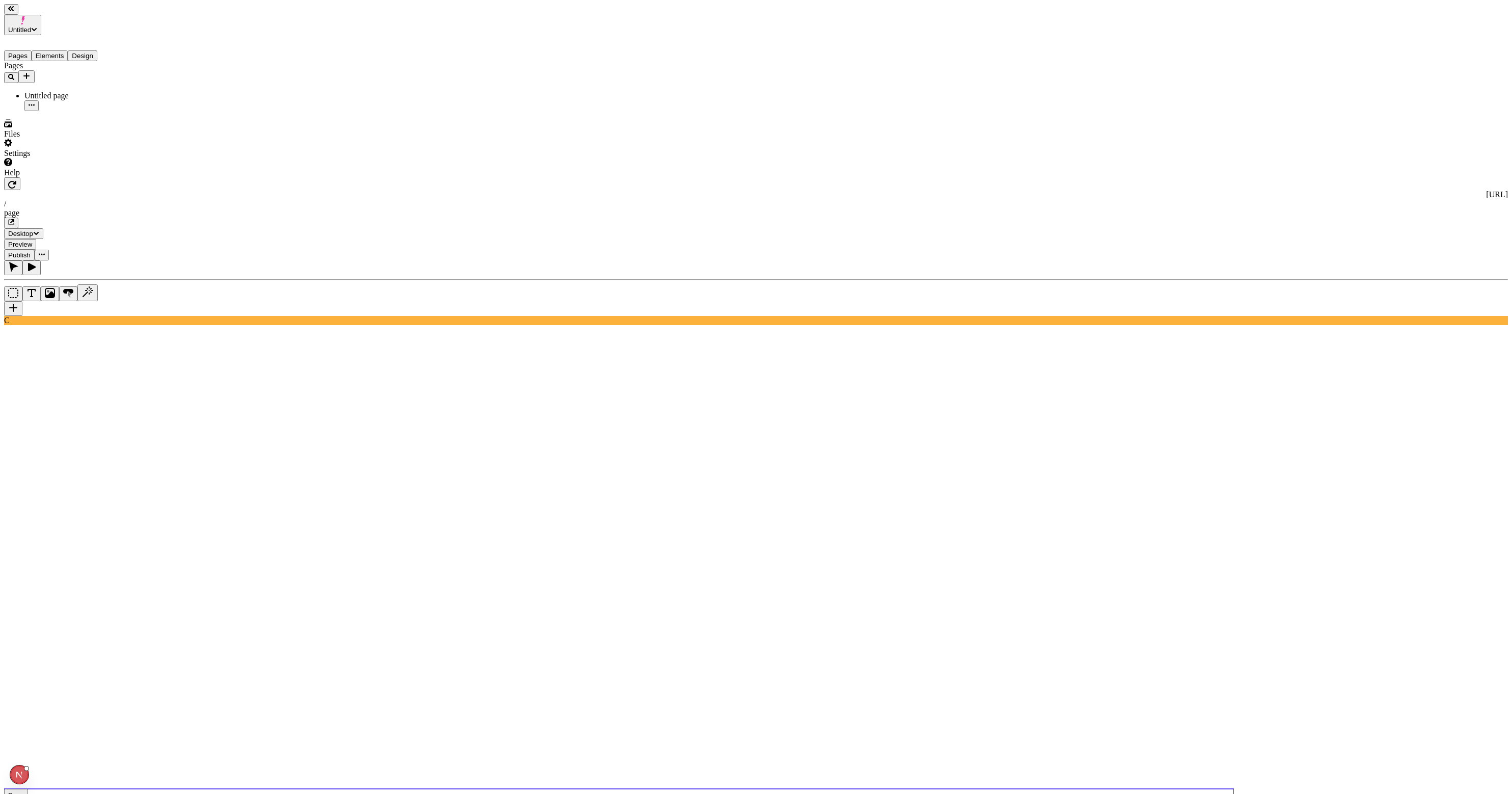 click 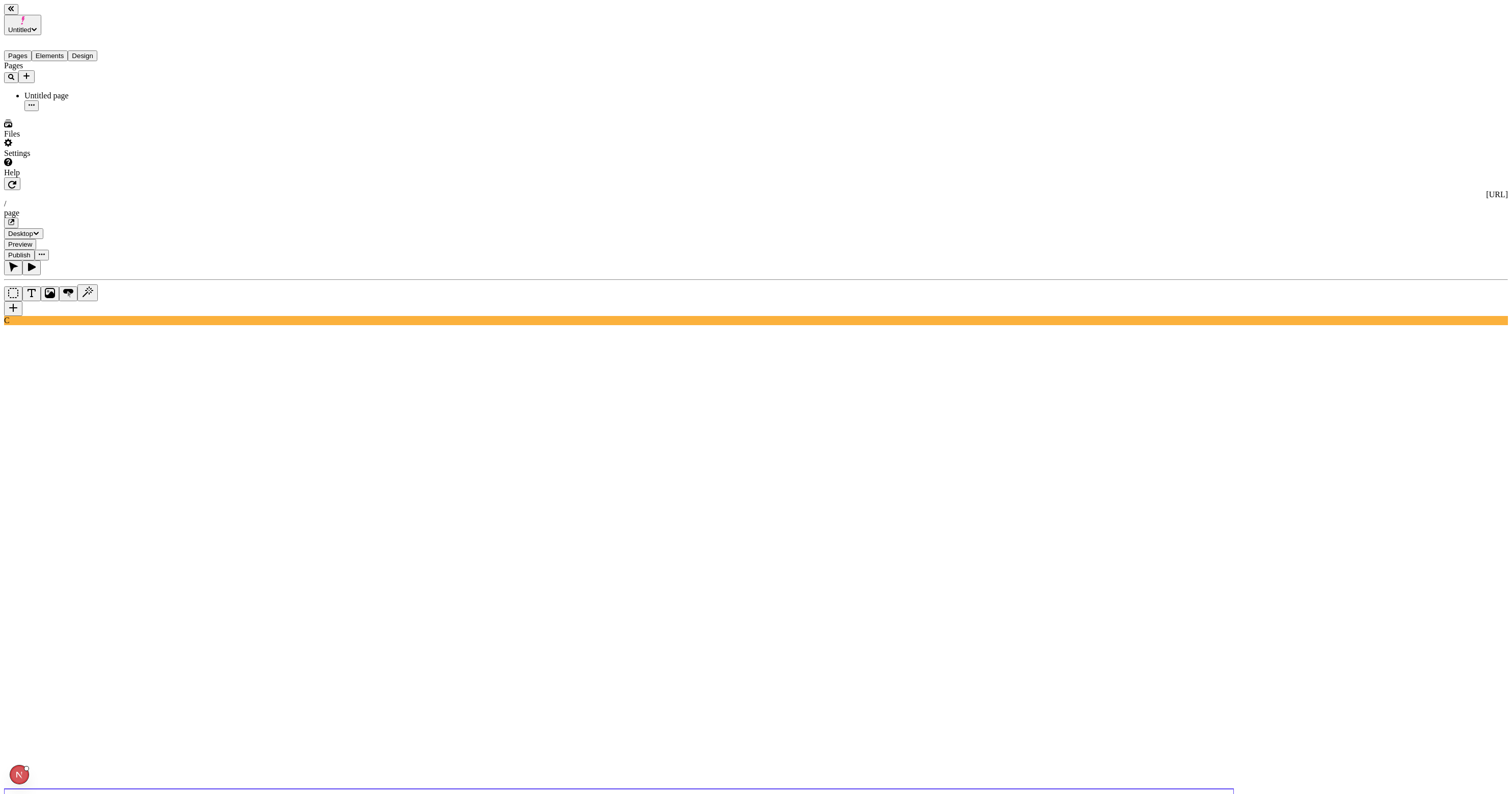 click on "Approve" at bounding box center (21, 1667) 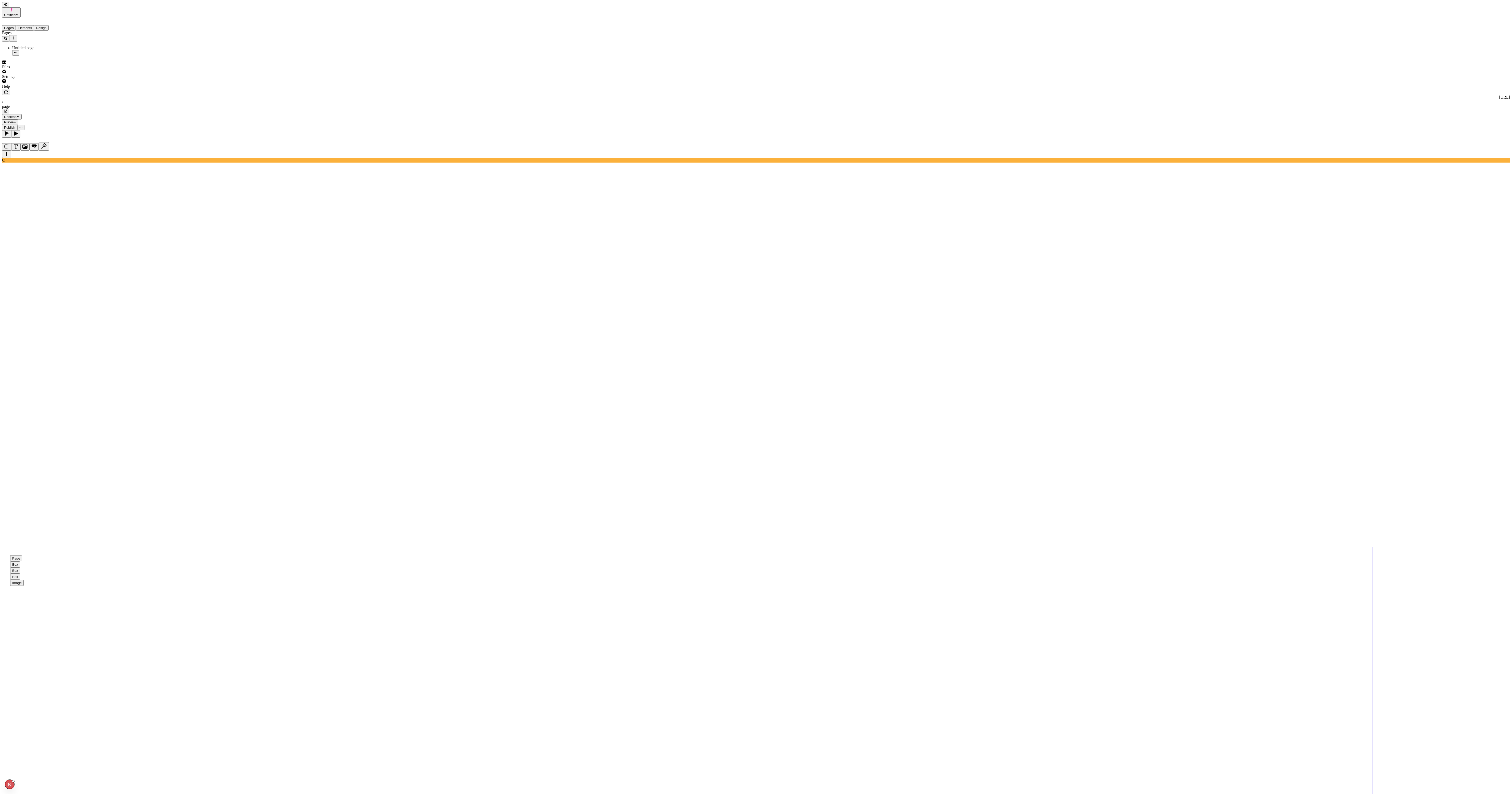 click on "Box" 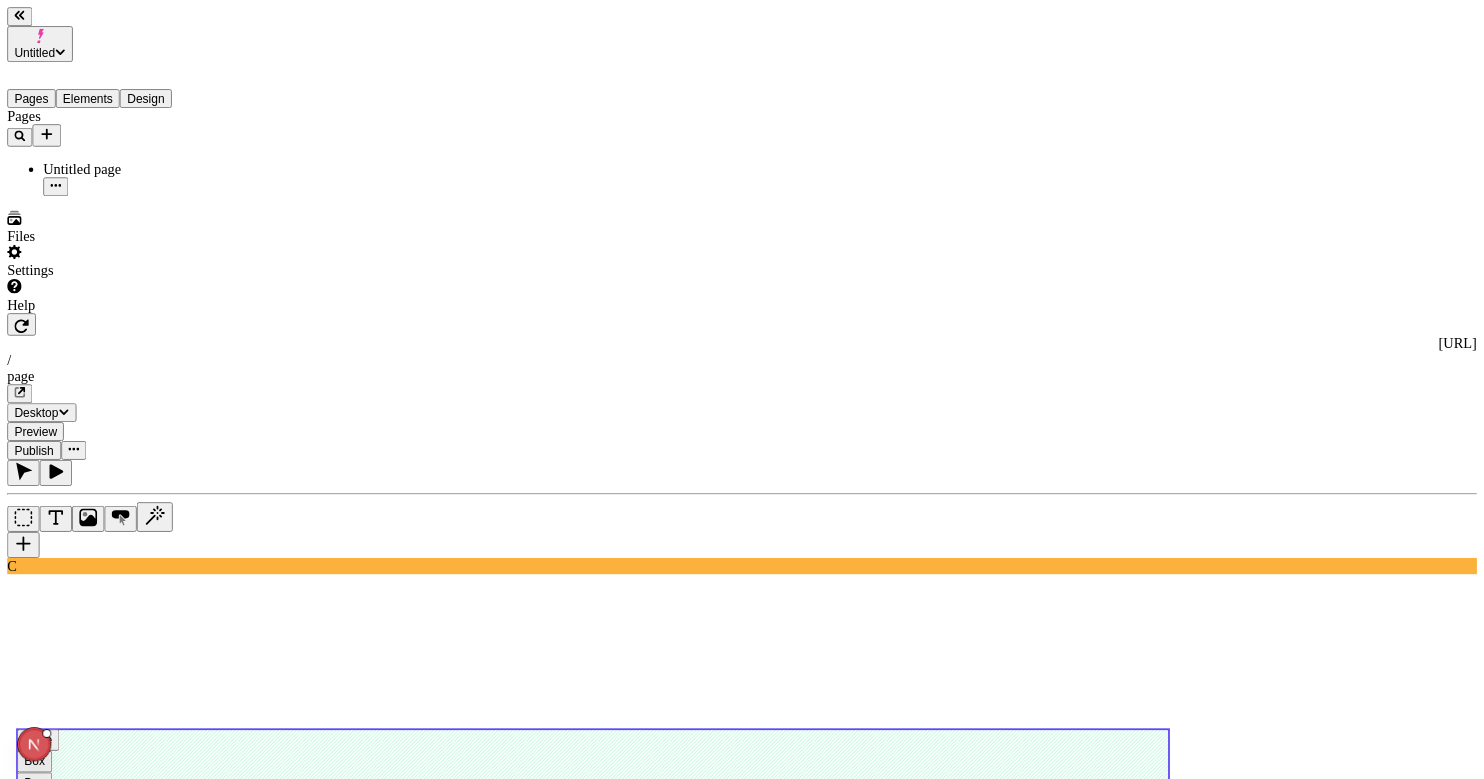 scroll, scrollTop: 0, scrollLeft: 0, axis: both 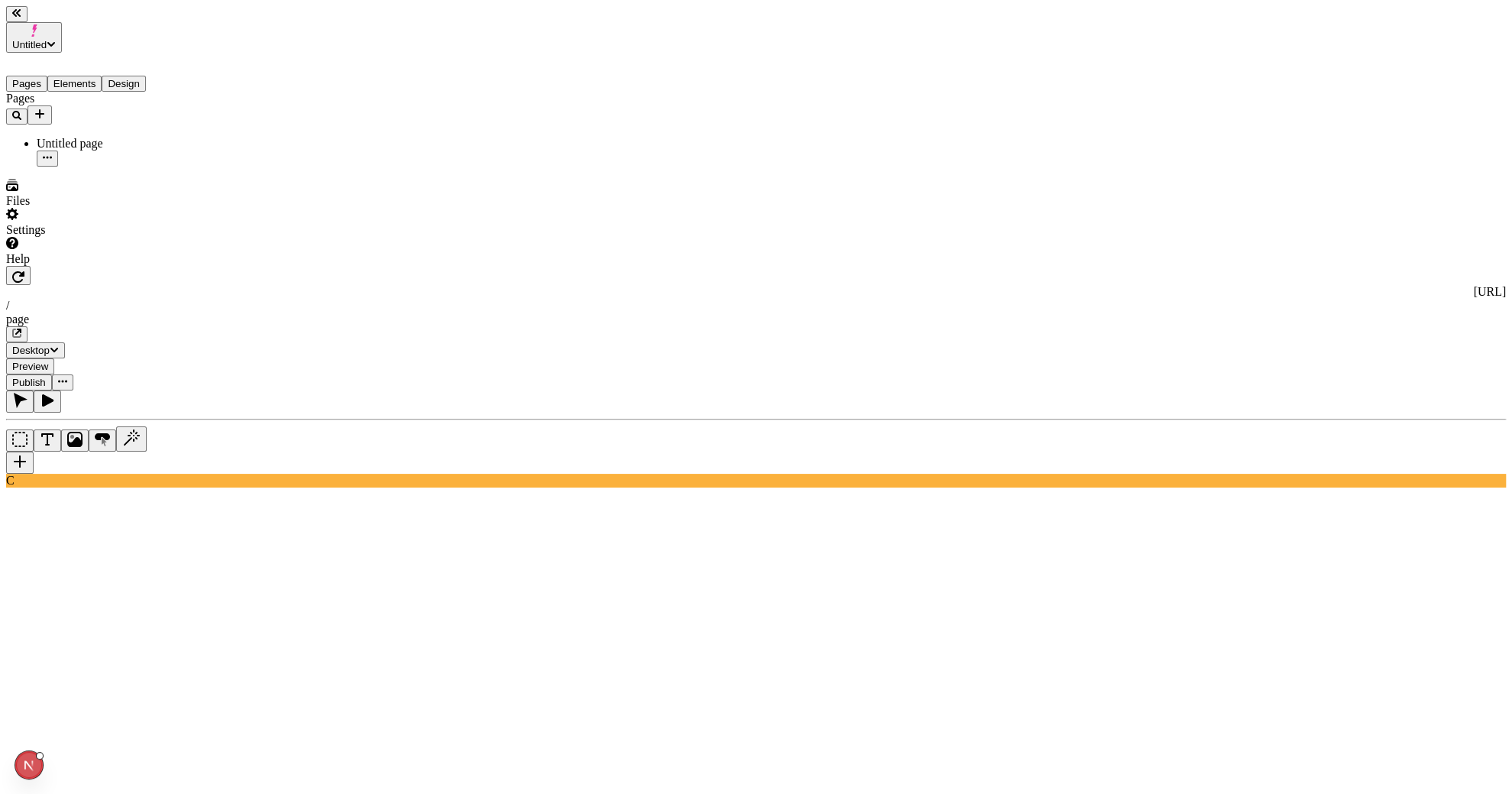 click 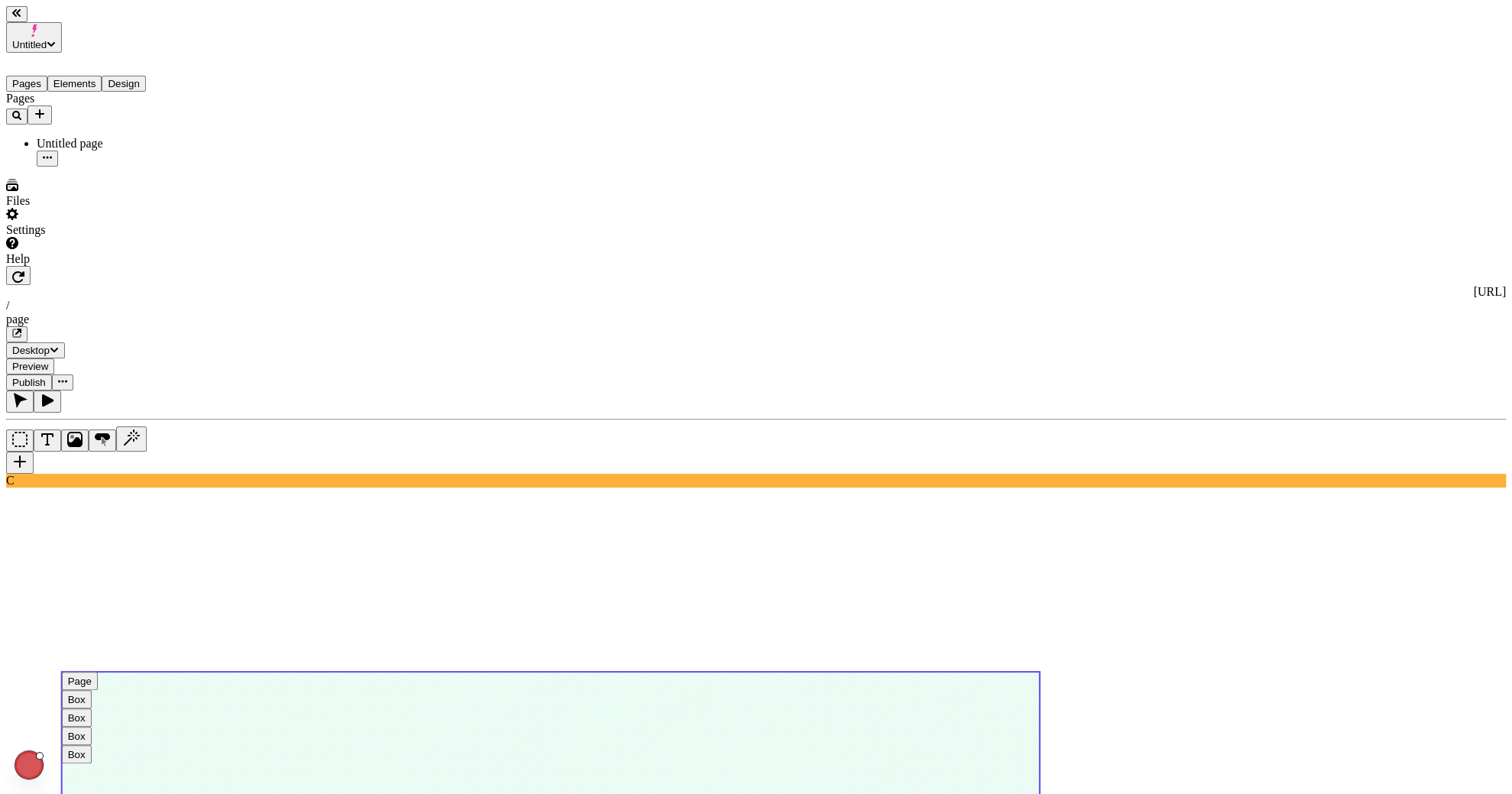 click 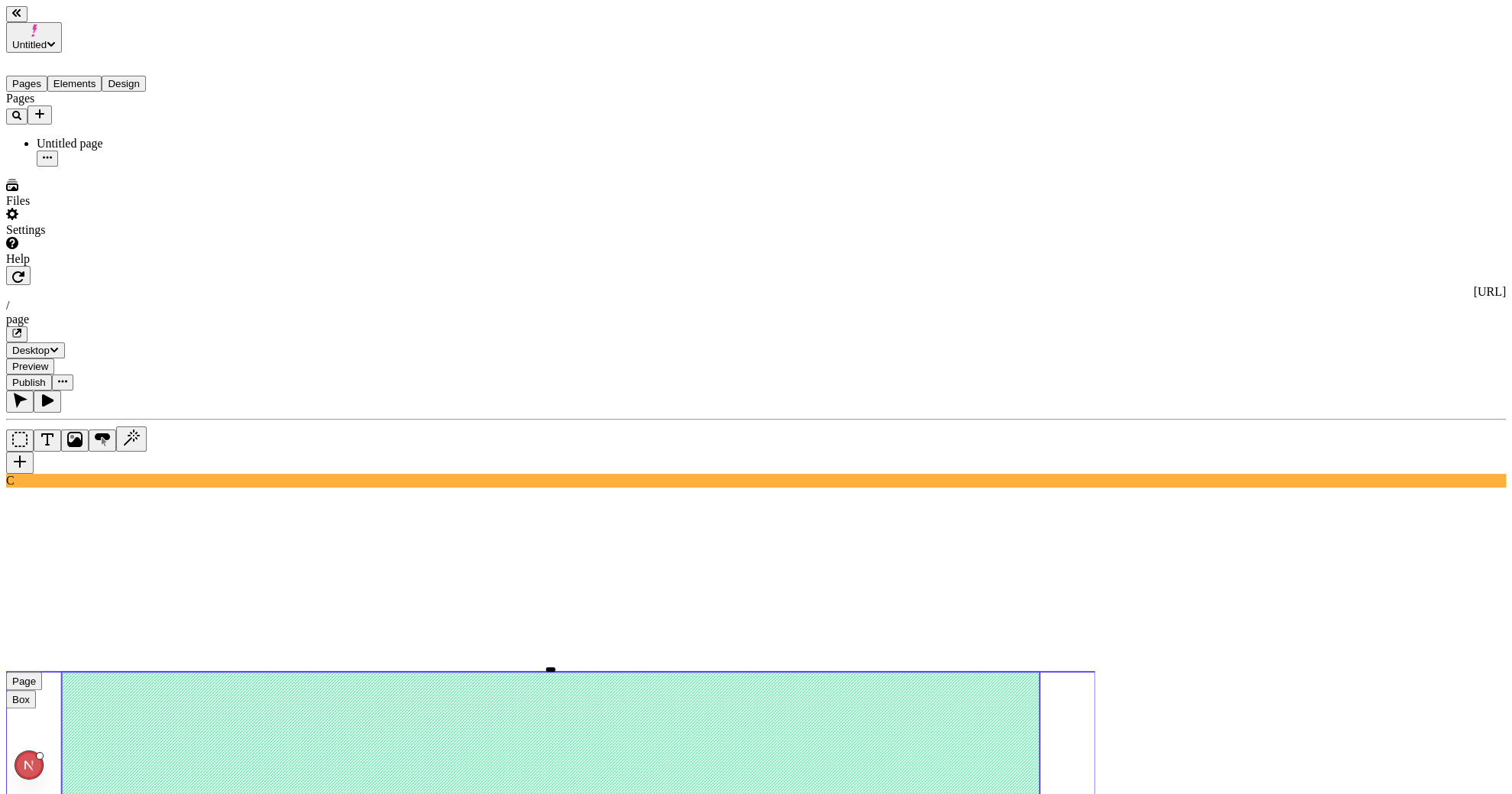 click 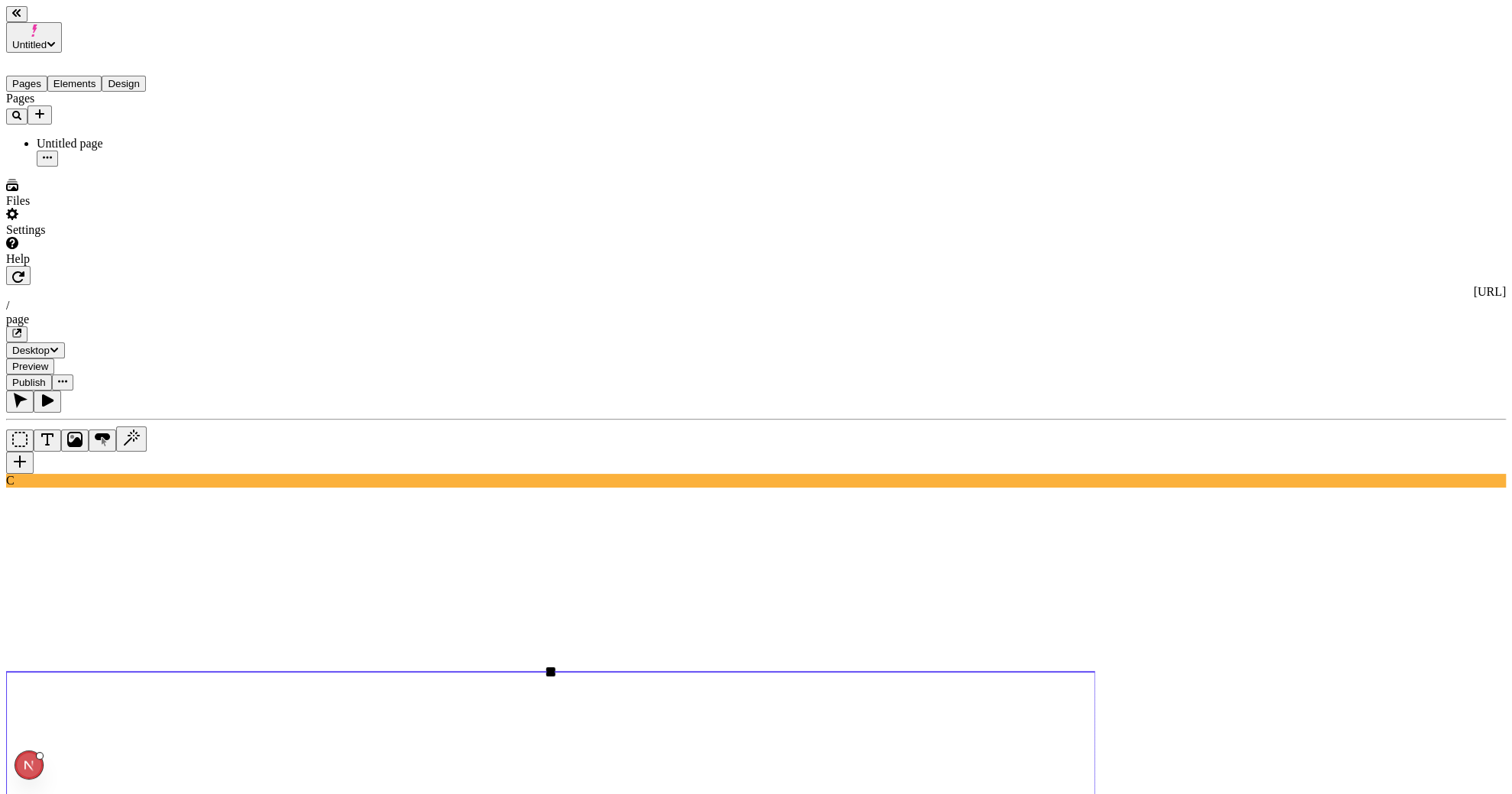 click on "Files" at bounding box center [98, 193] 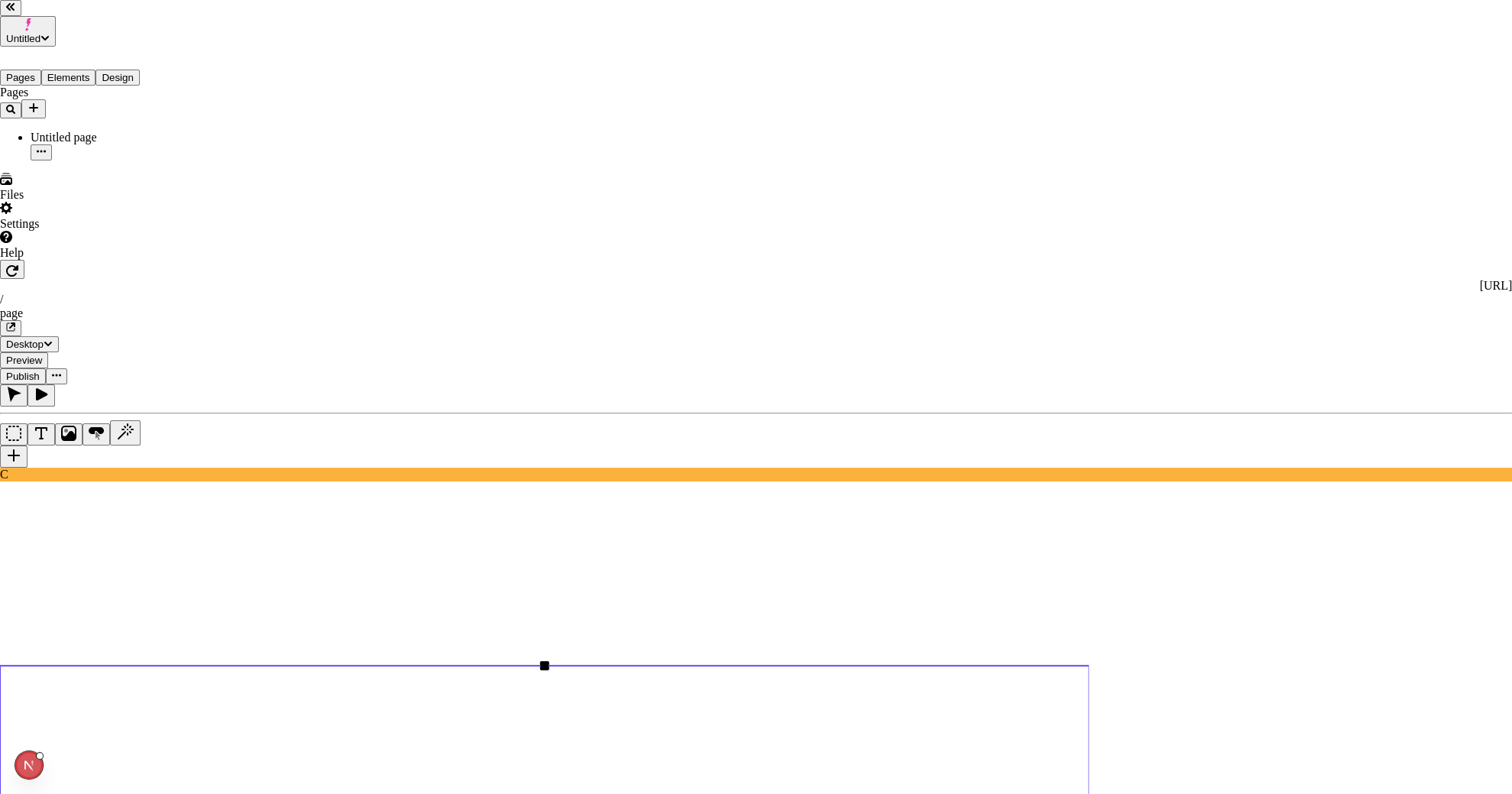 type 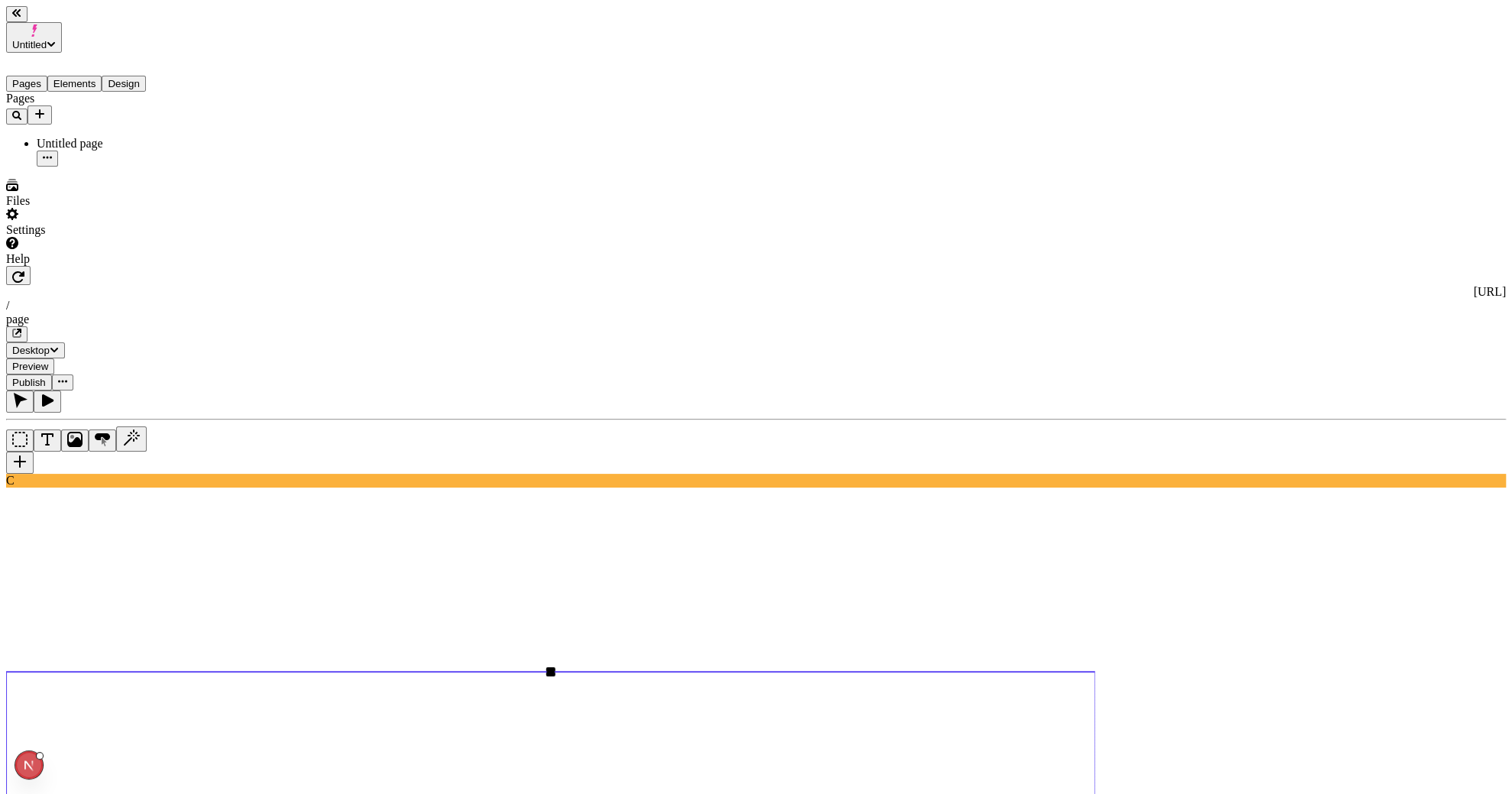 click 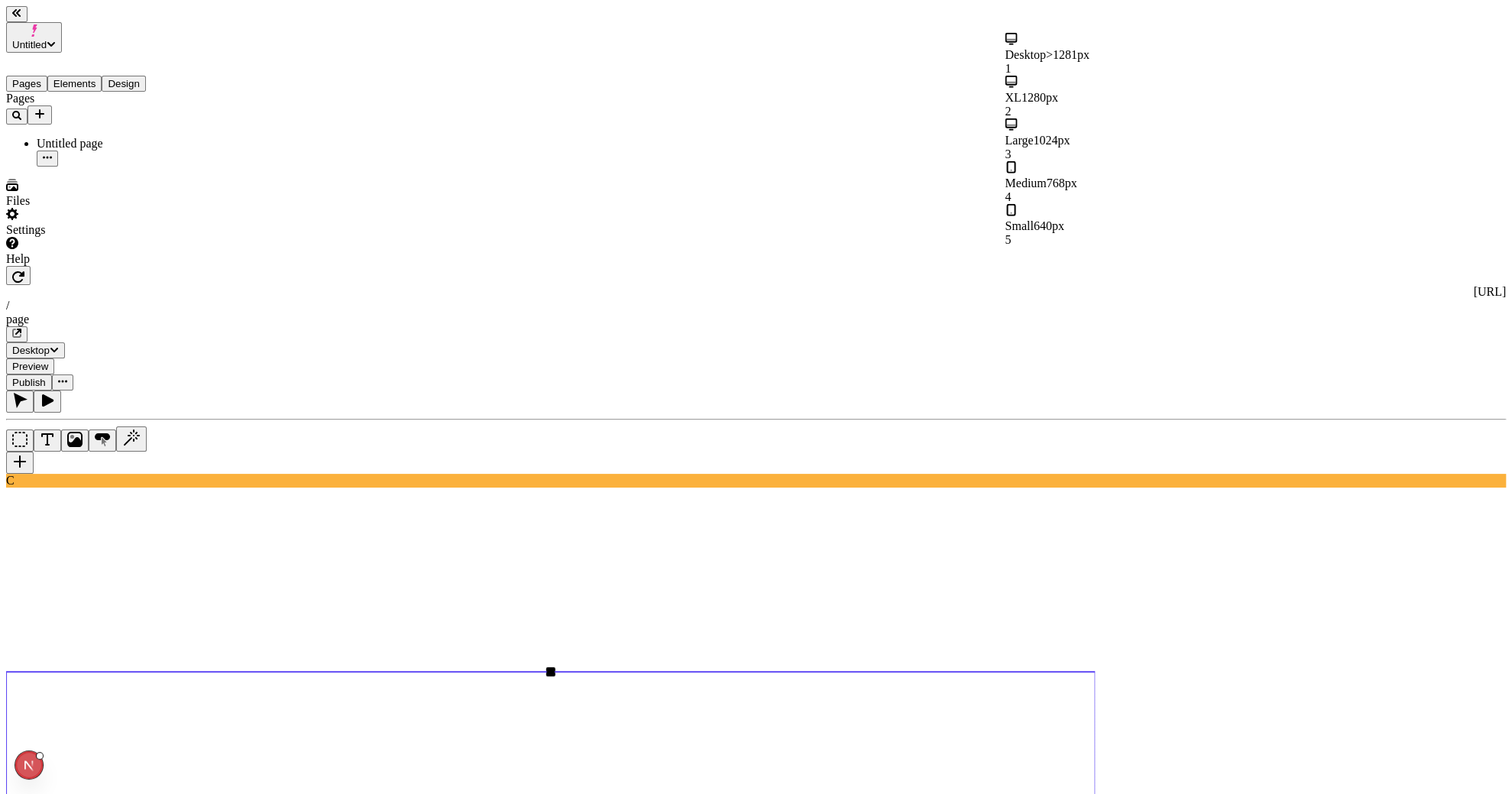 click on "Small 640px 5" at bounding box center [1096, 225] 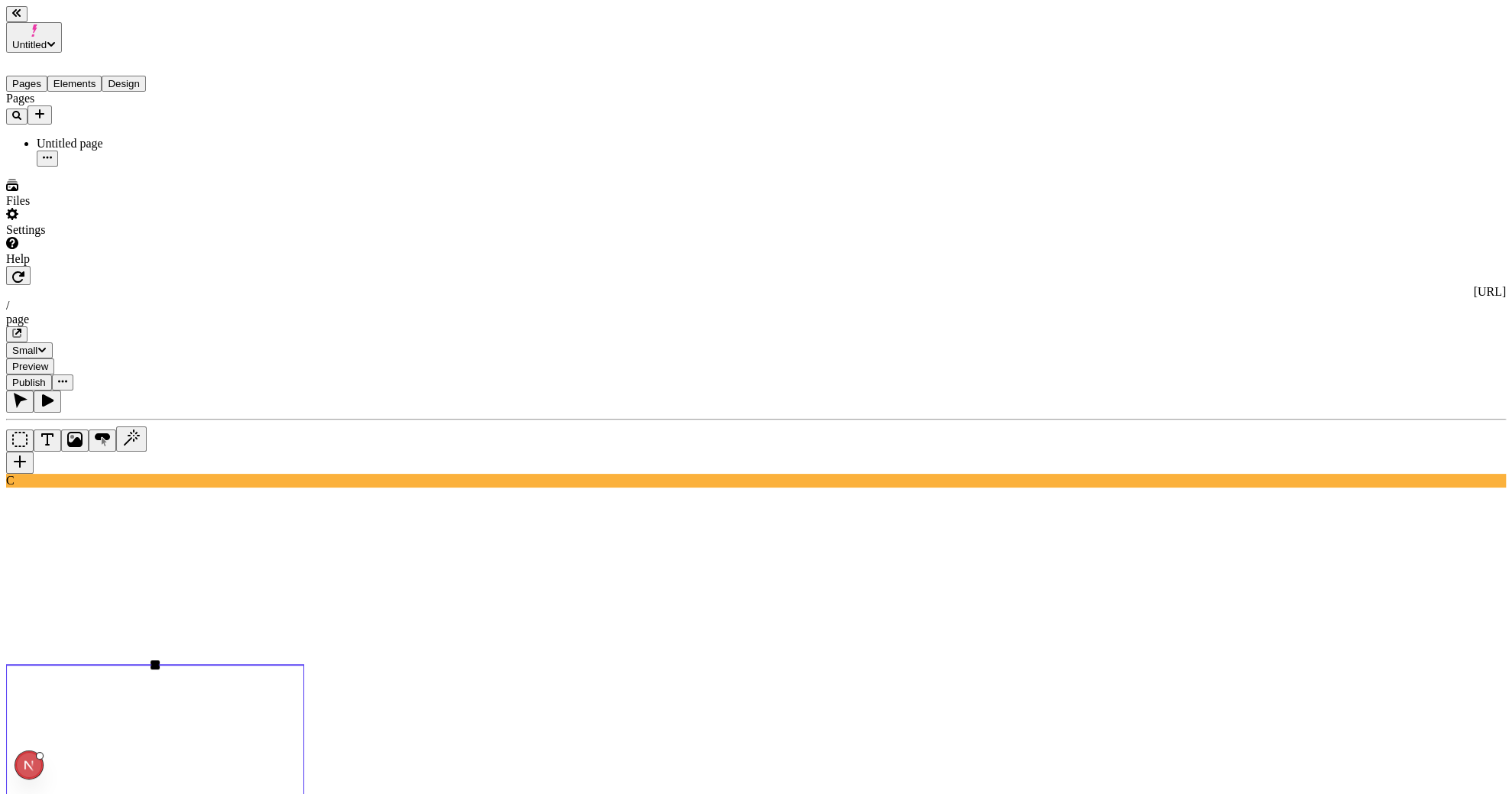 click on "Small" at bounding box center (29, 350) 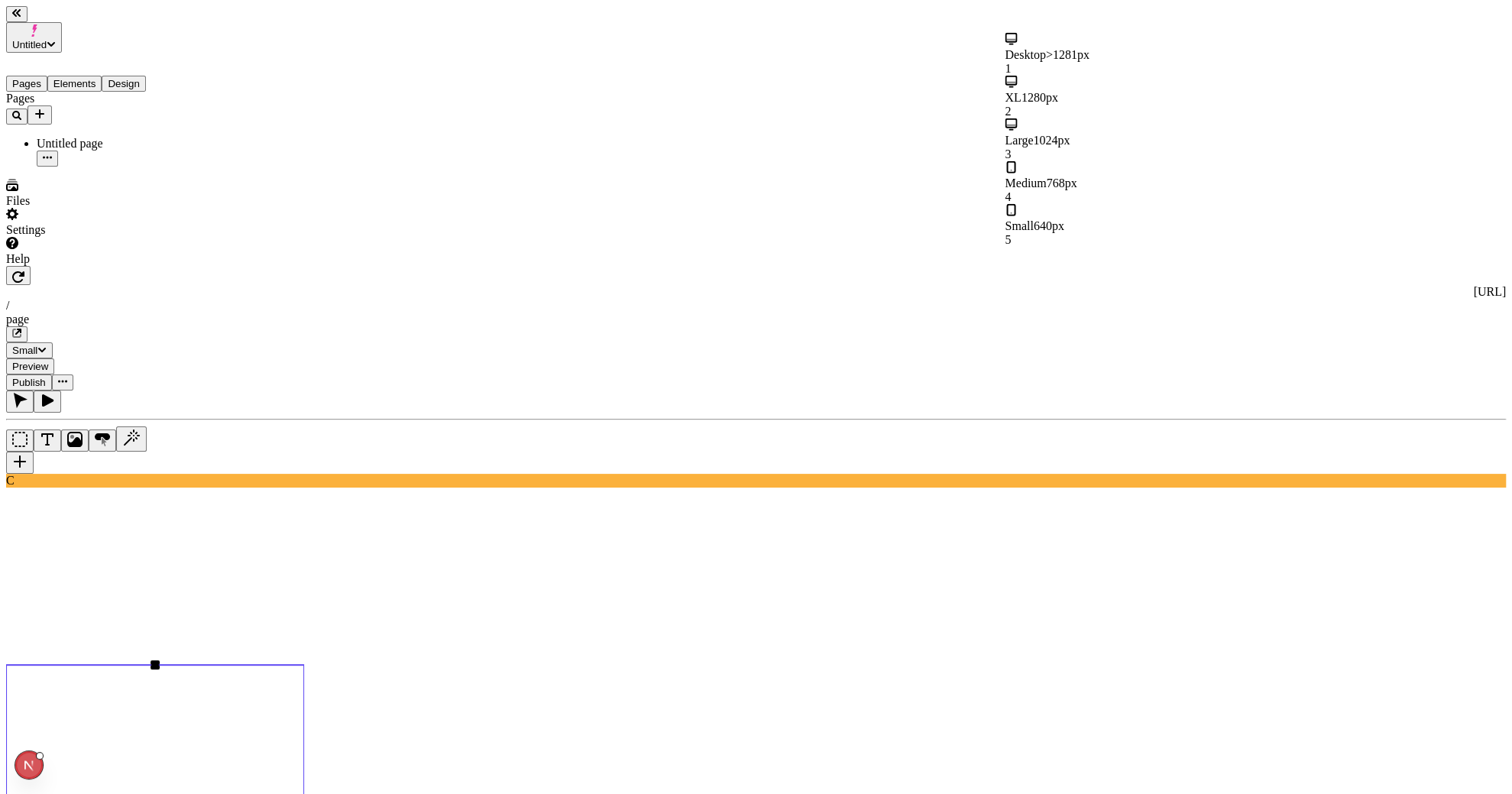 click on ">1281px" at bounding box center [1067, 54] 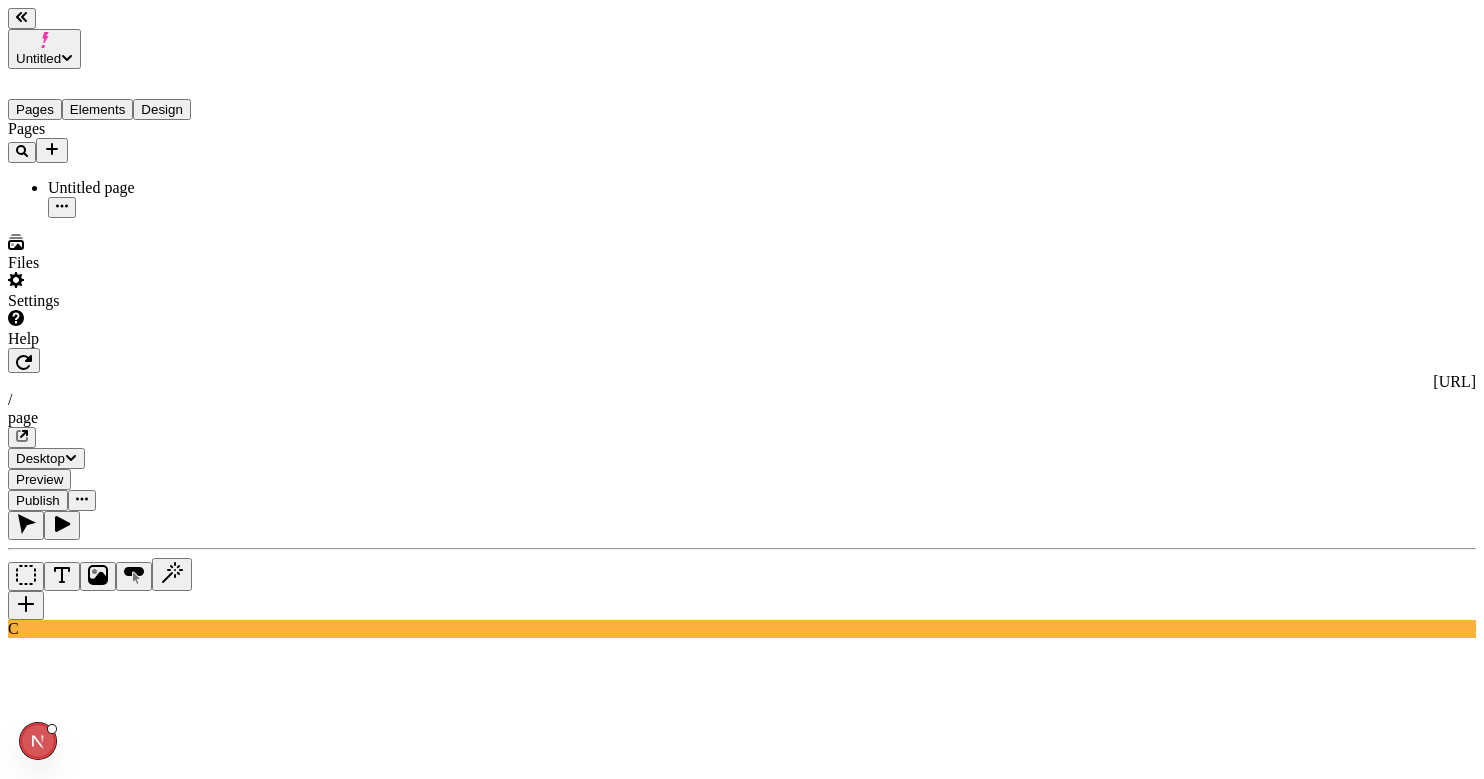 scroll, scrollTop: 0, scrollLeft: 0, axis: both 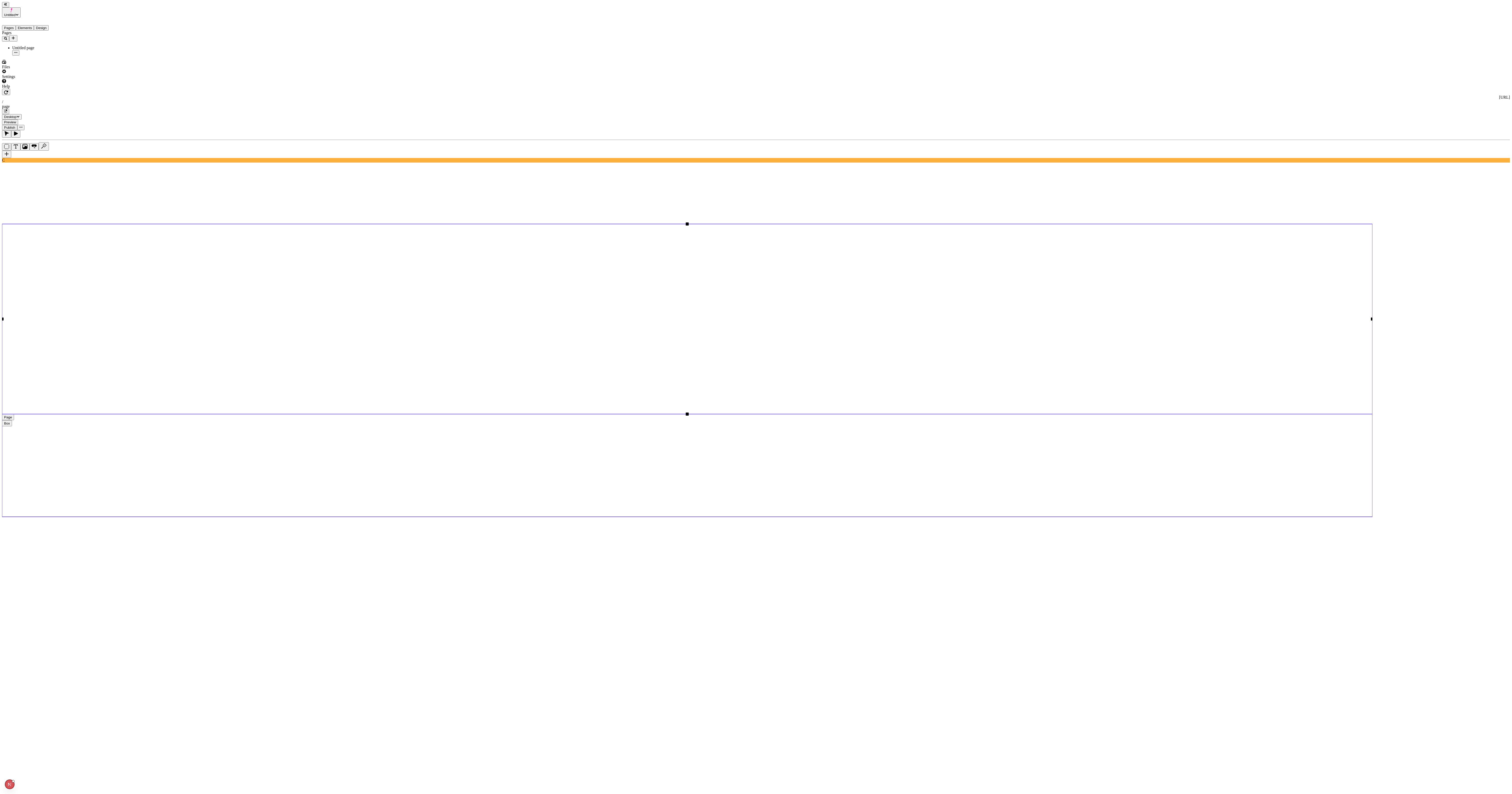 click 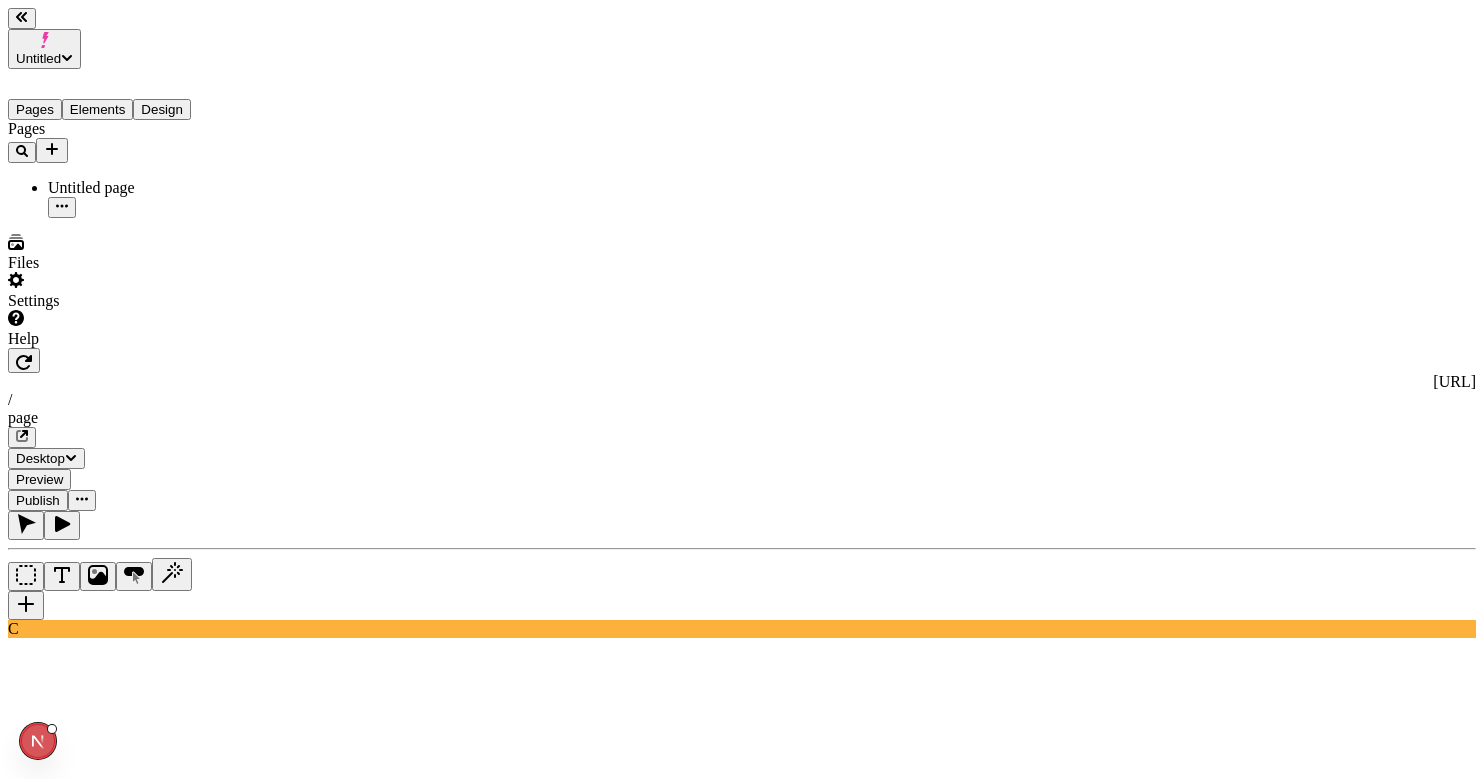 click 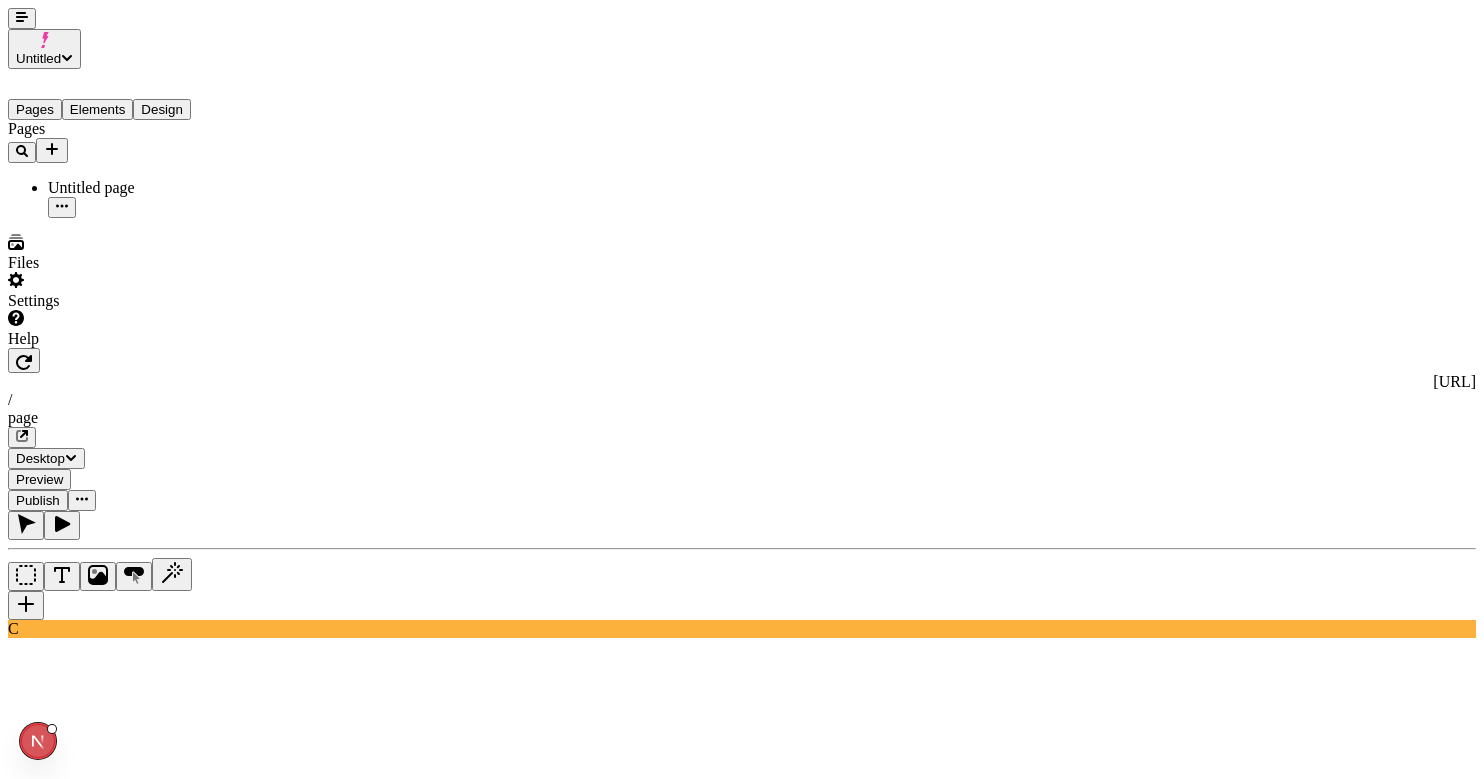 type 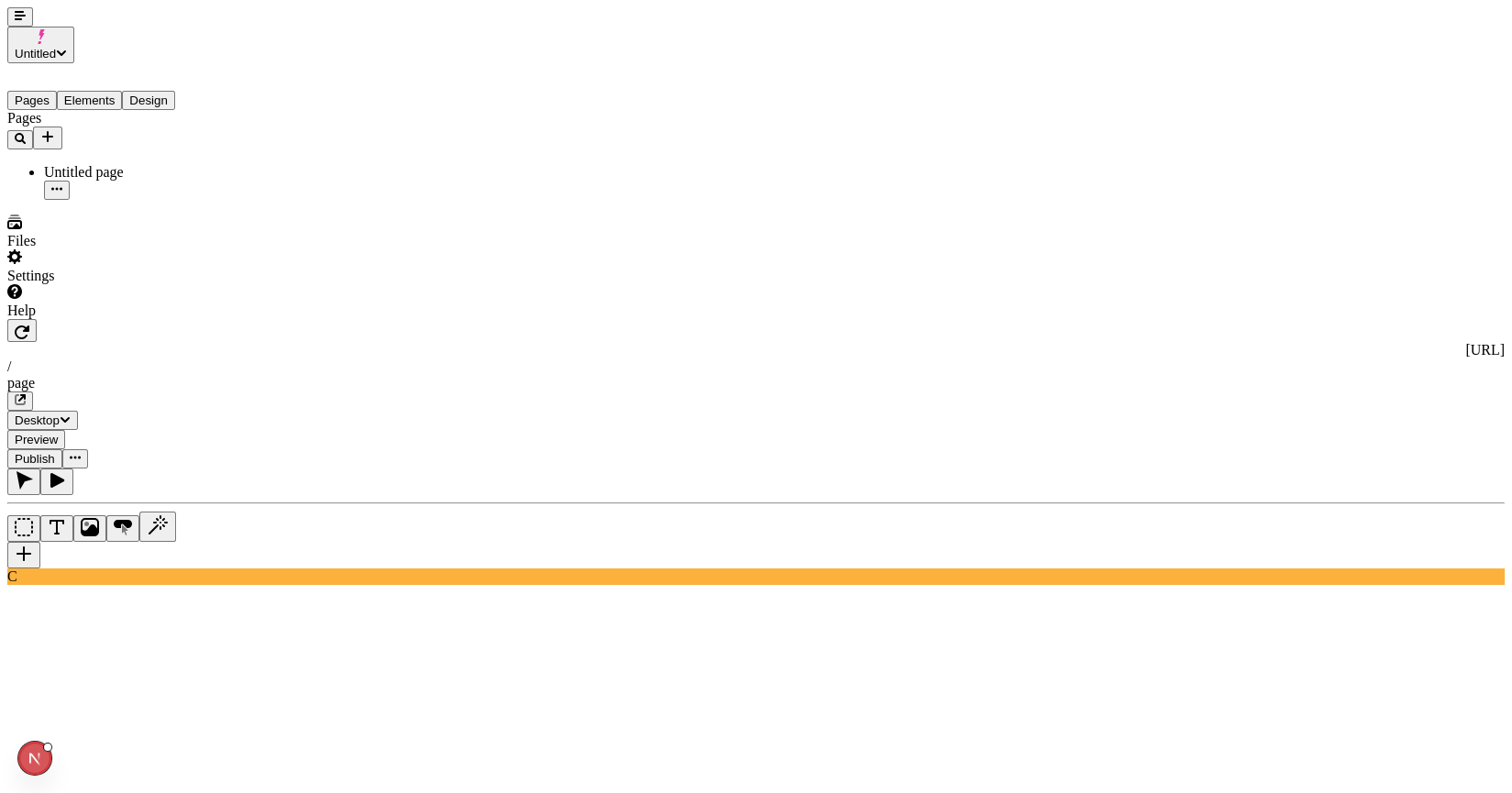 click 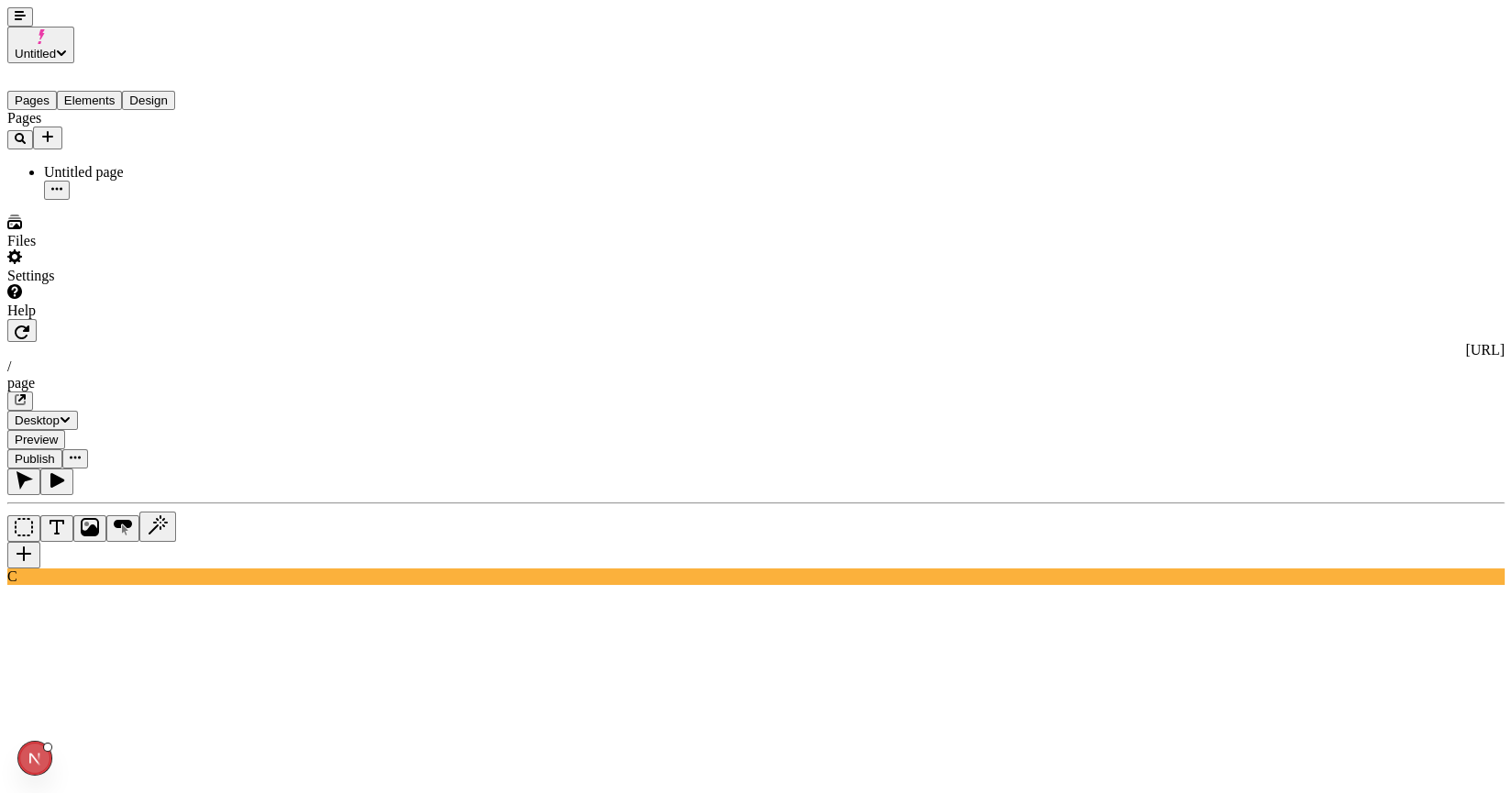 click 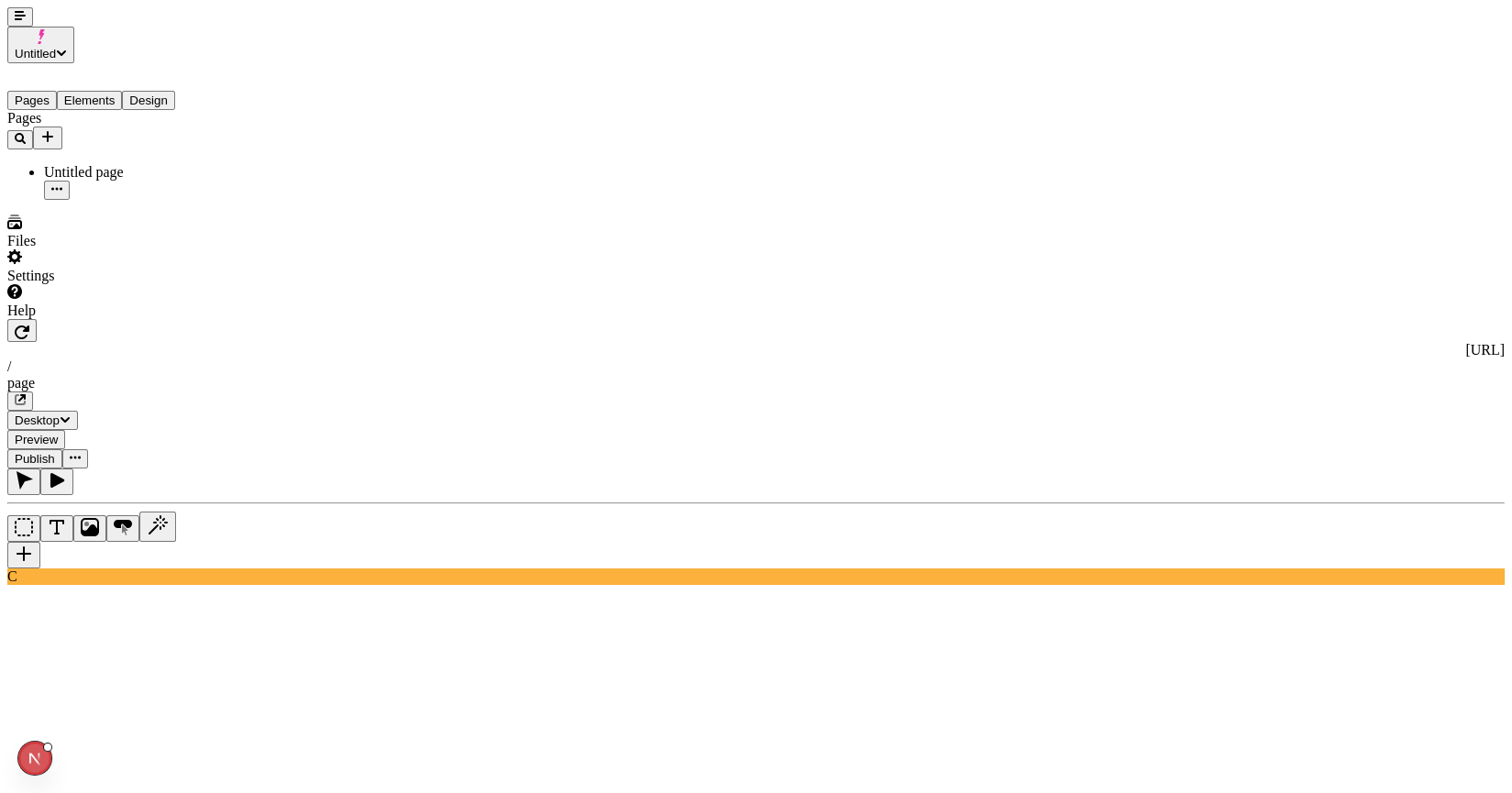 click at bounding box center [57, 481] 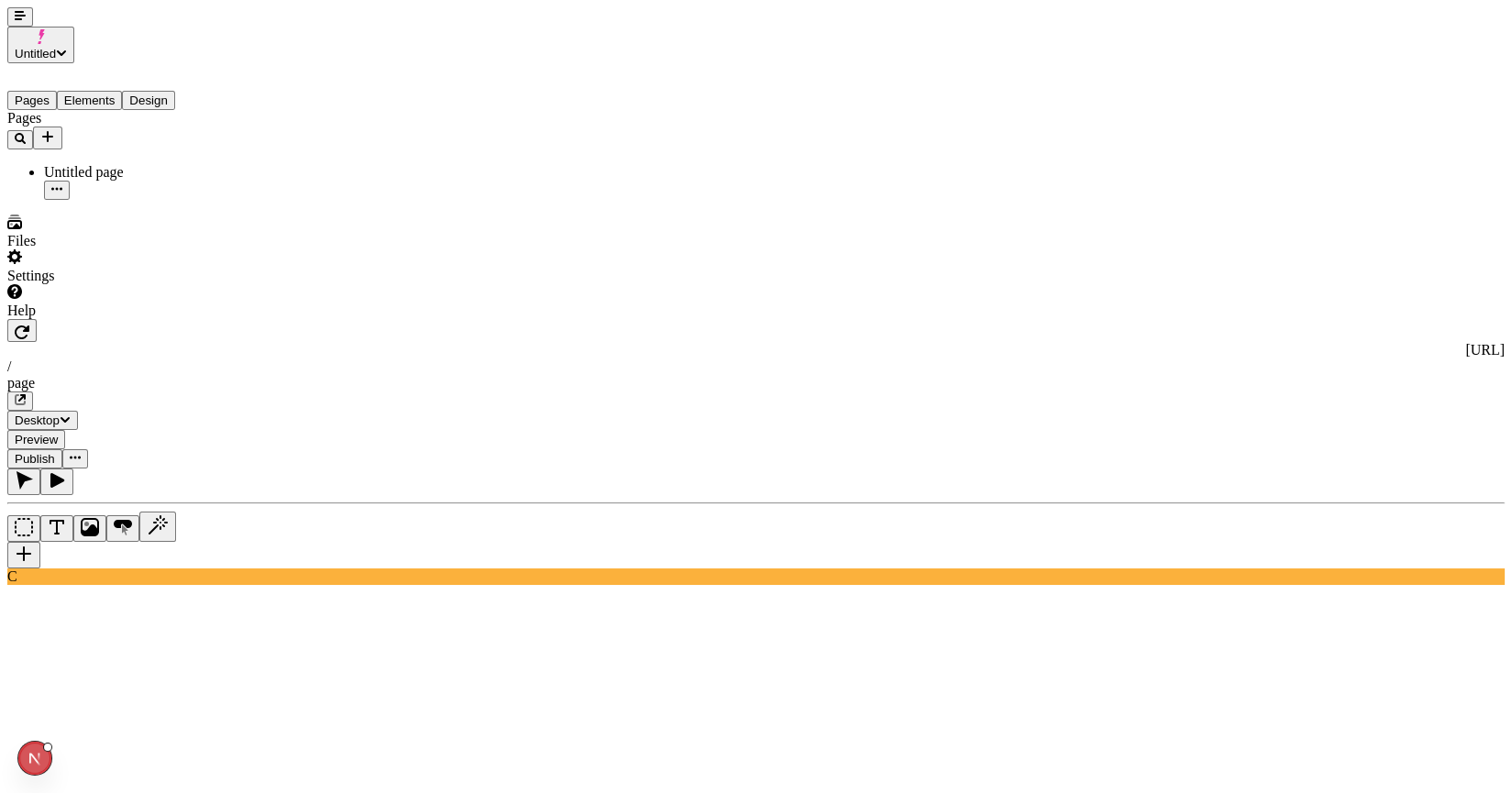click 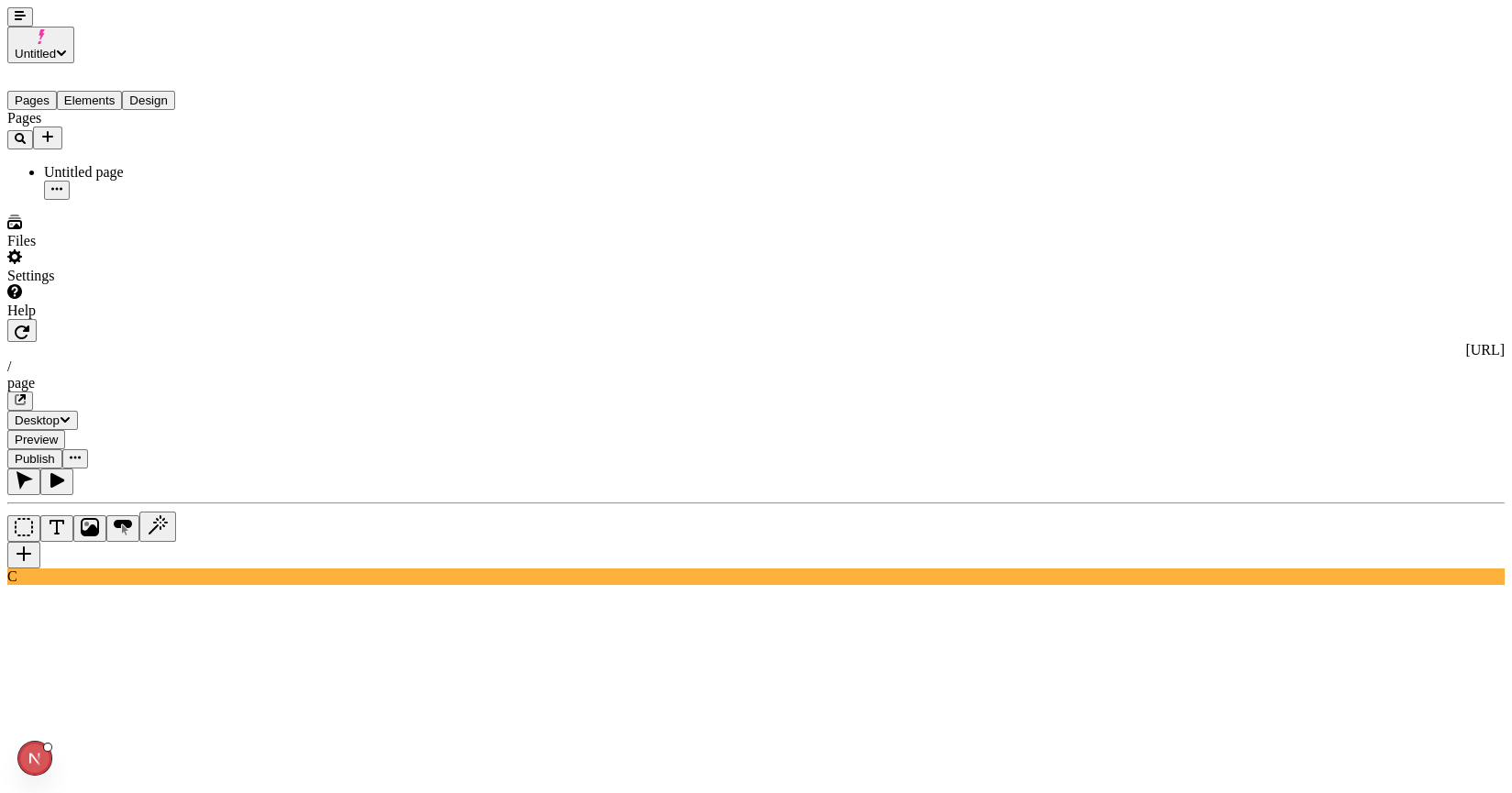 click 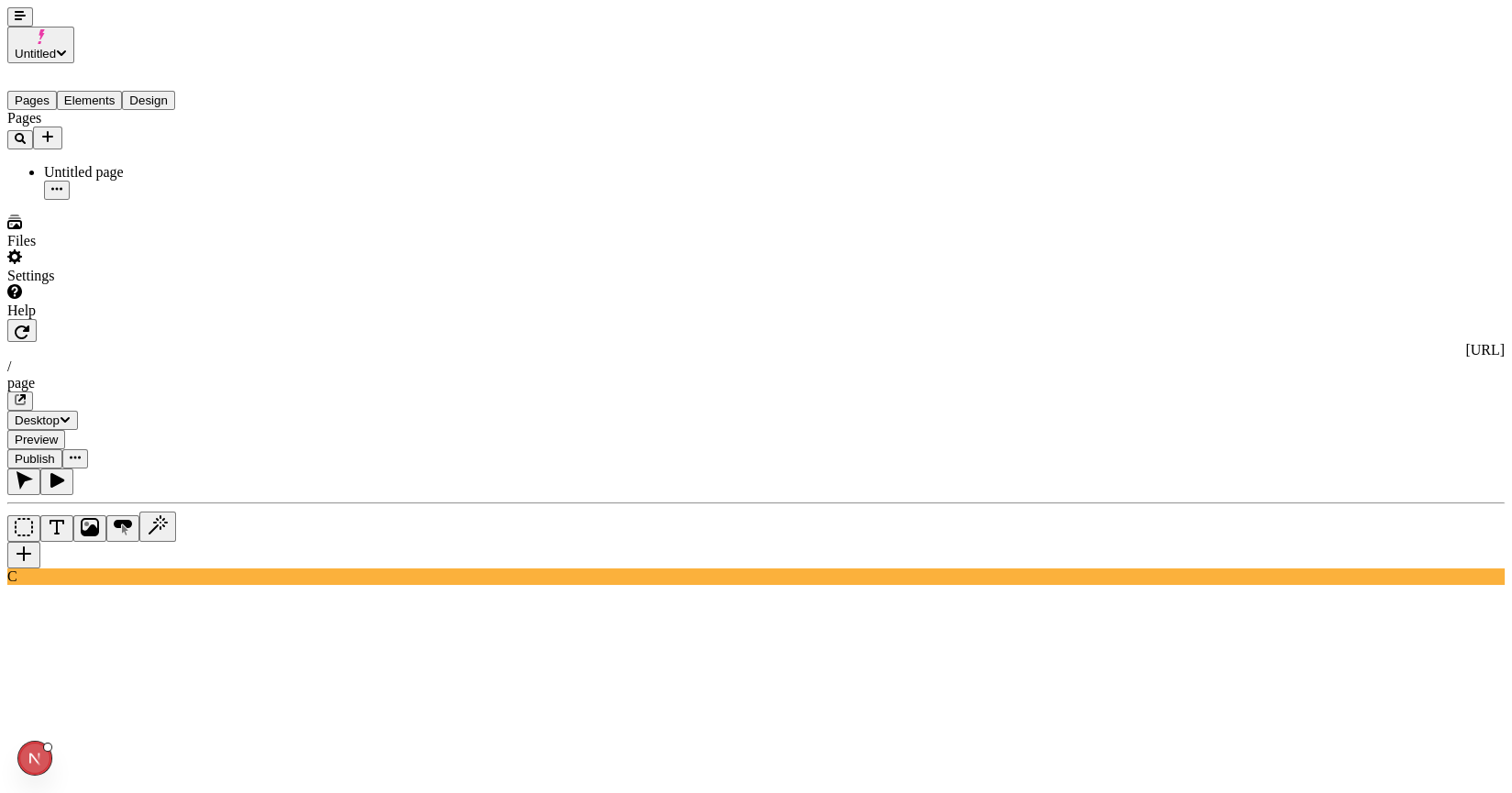 click 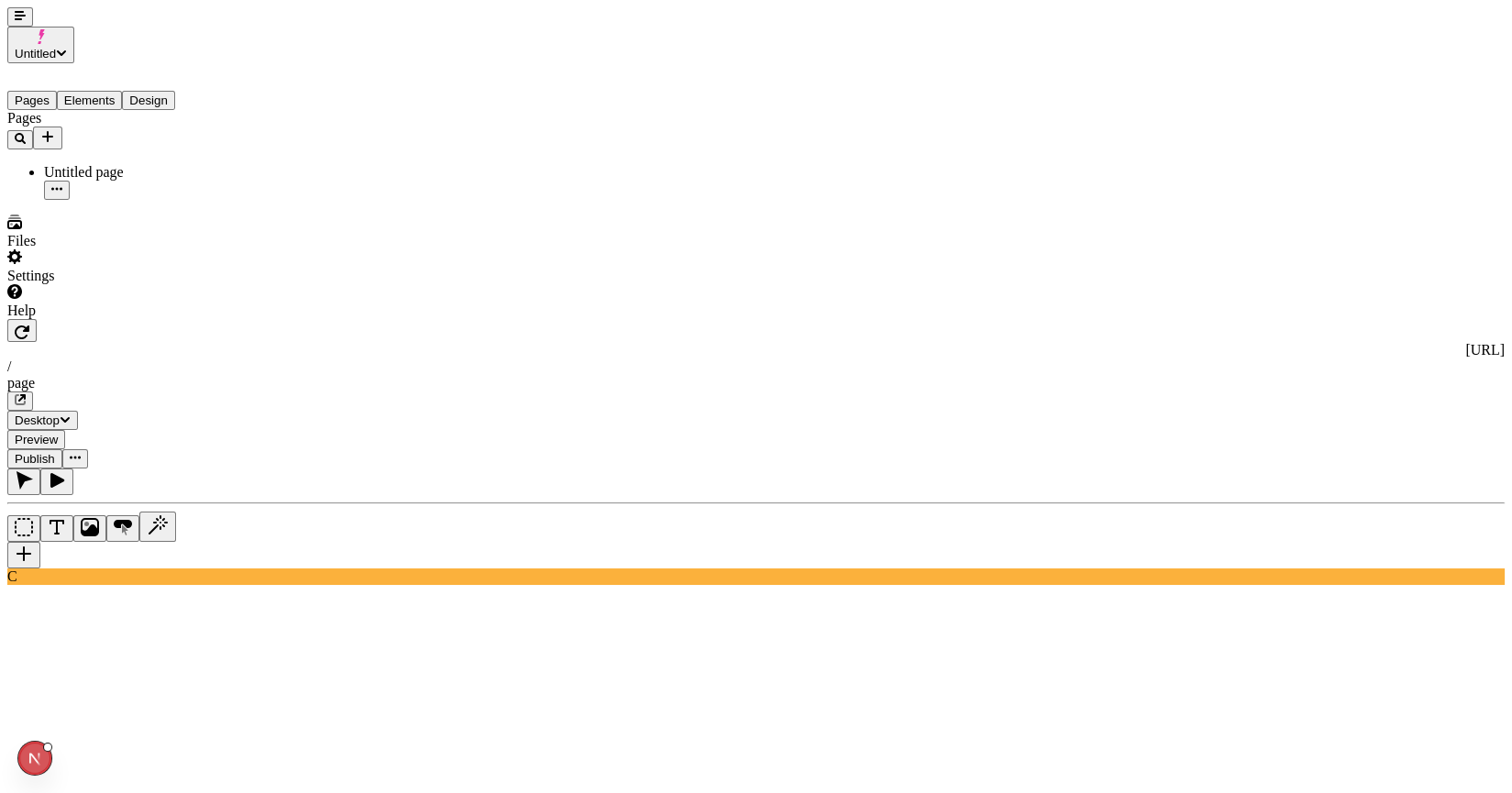 click on "Box" 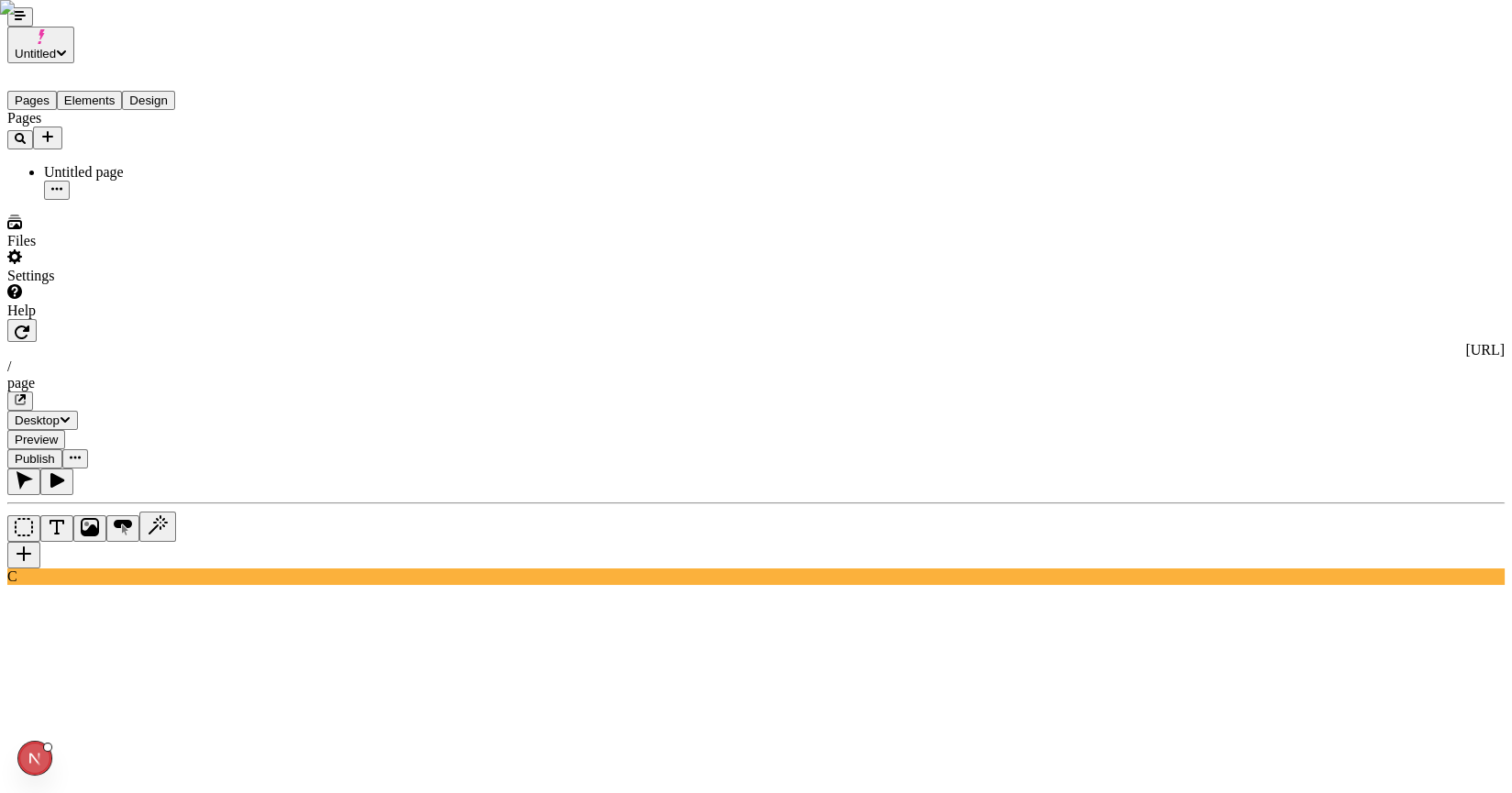 click 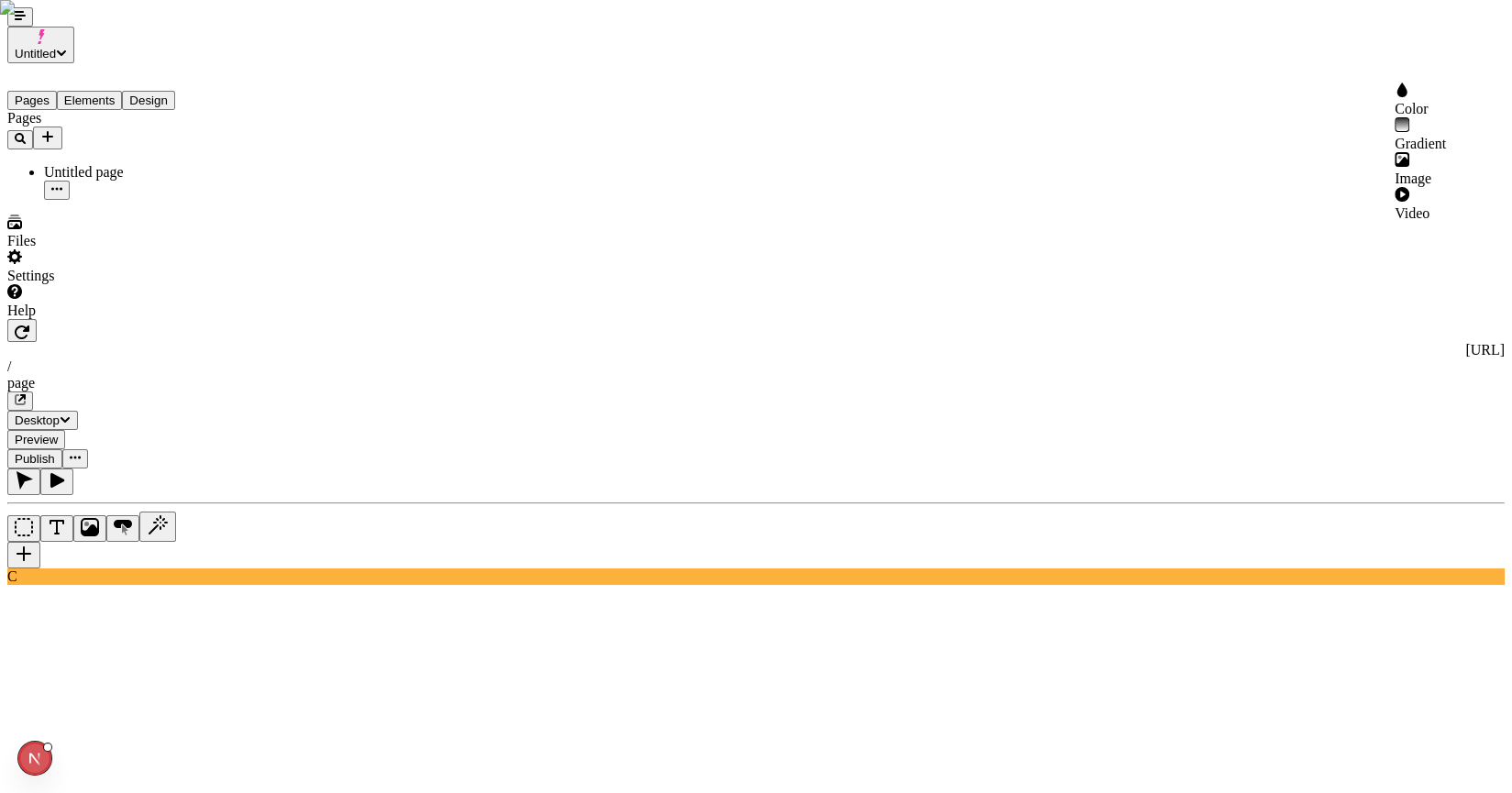 click on "Gradient" at bounding box center (1450, 144) 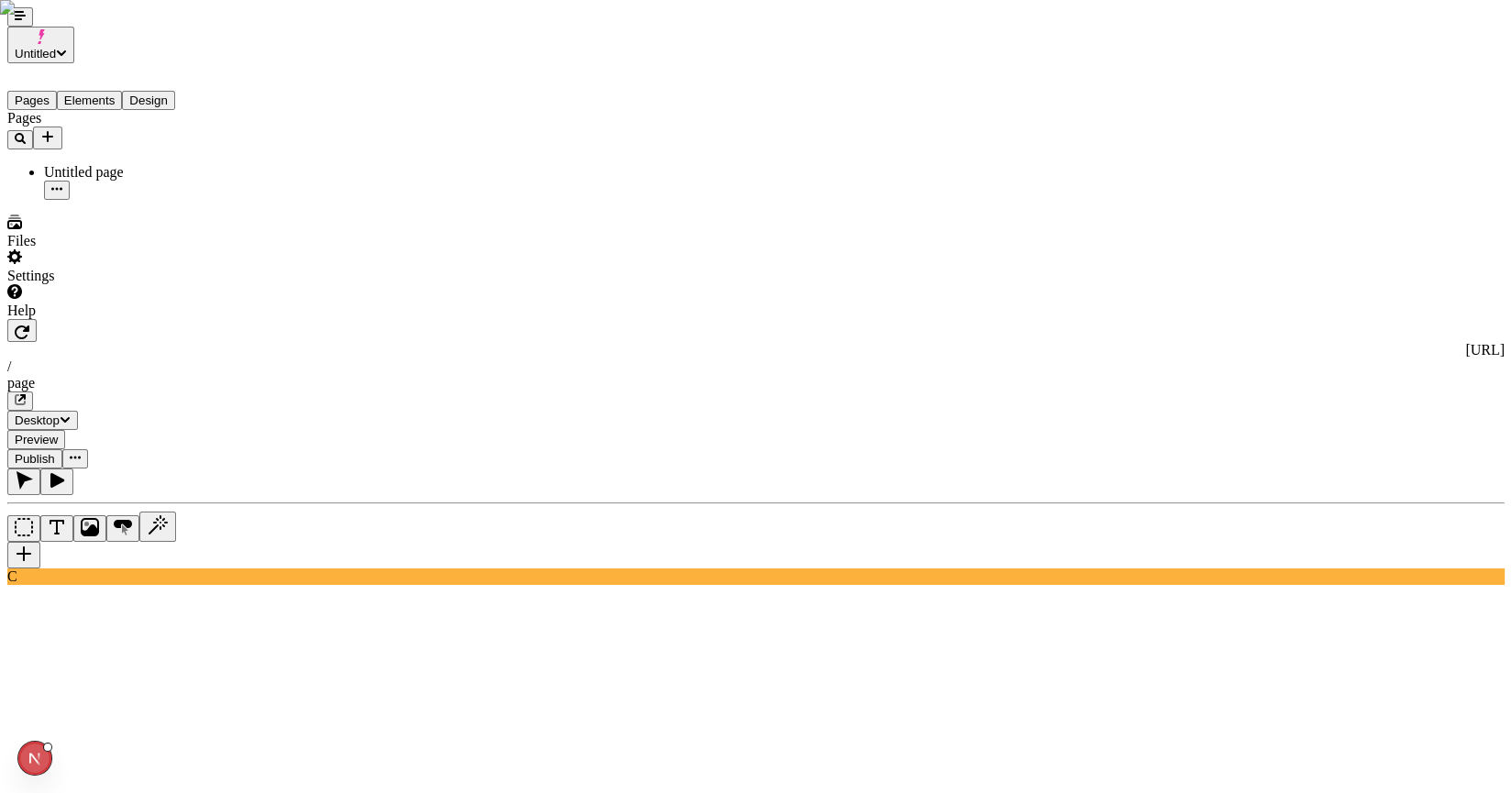 click on "Linear gradient" at bounding box center (55, 2810) 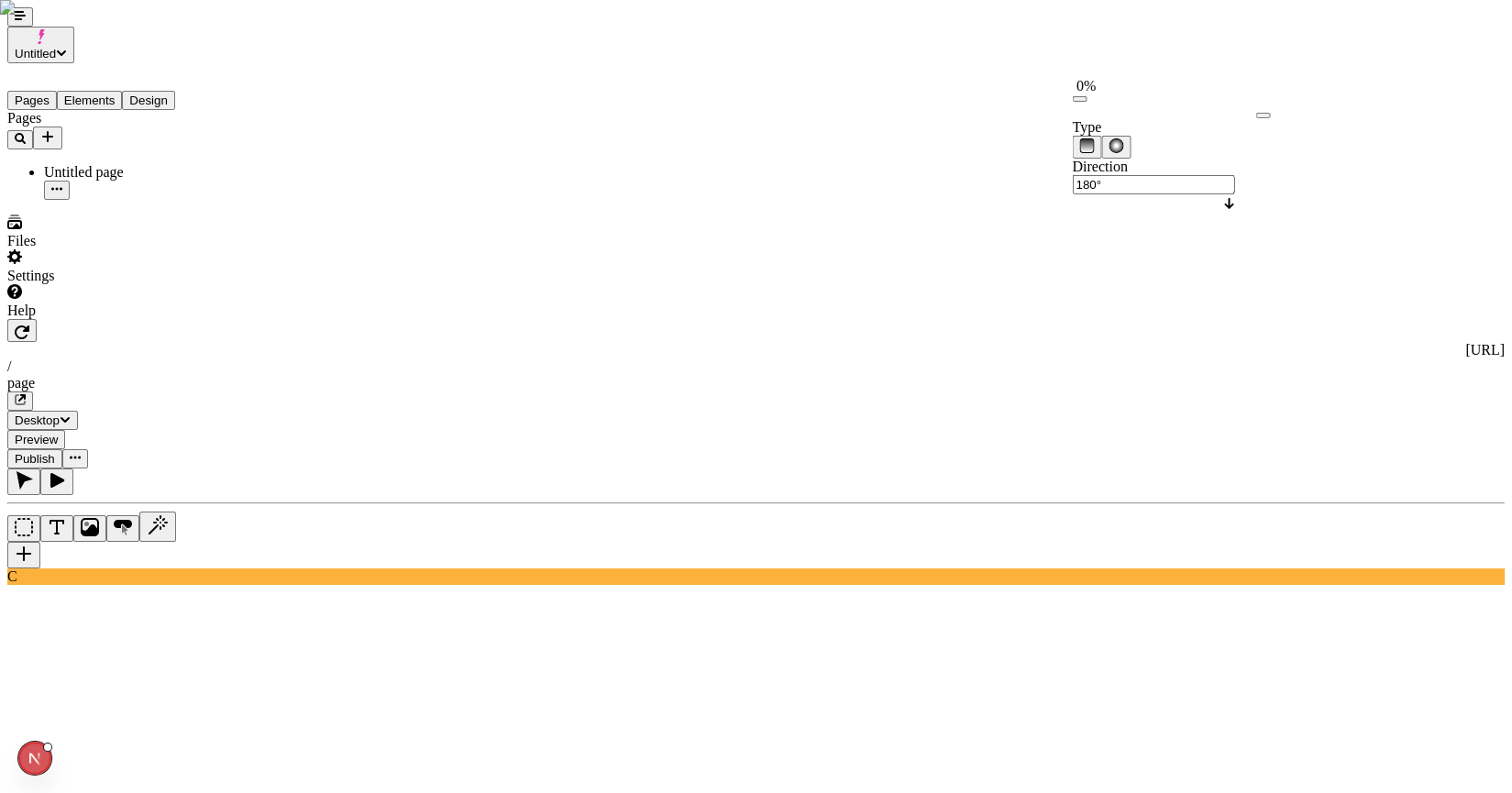 click at bounding box center (1079, 99) 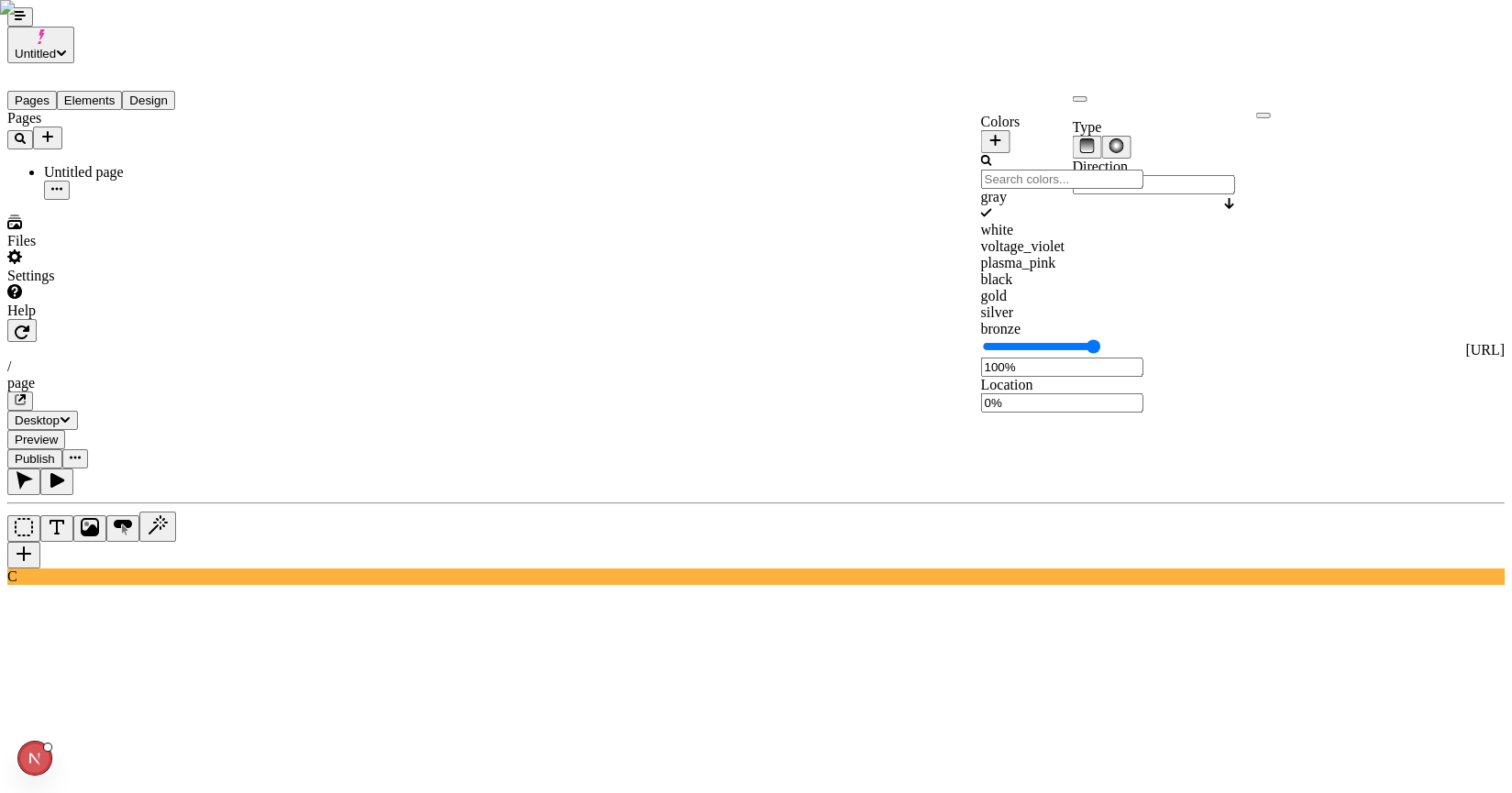 click on "white" at bounding box center [1061, 230] 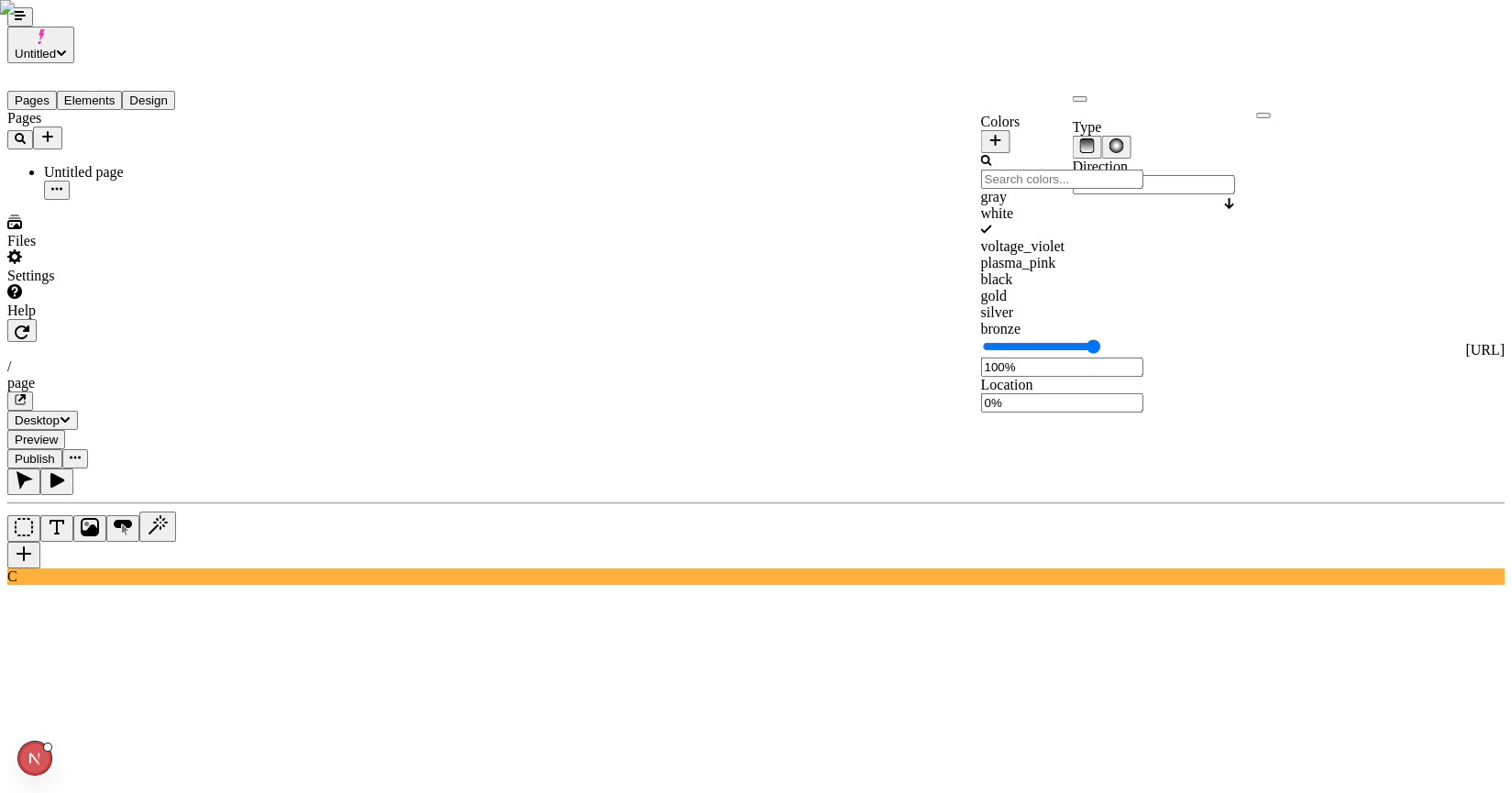 click on "black" at bounding box center [1061, 280] 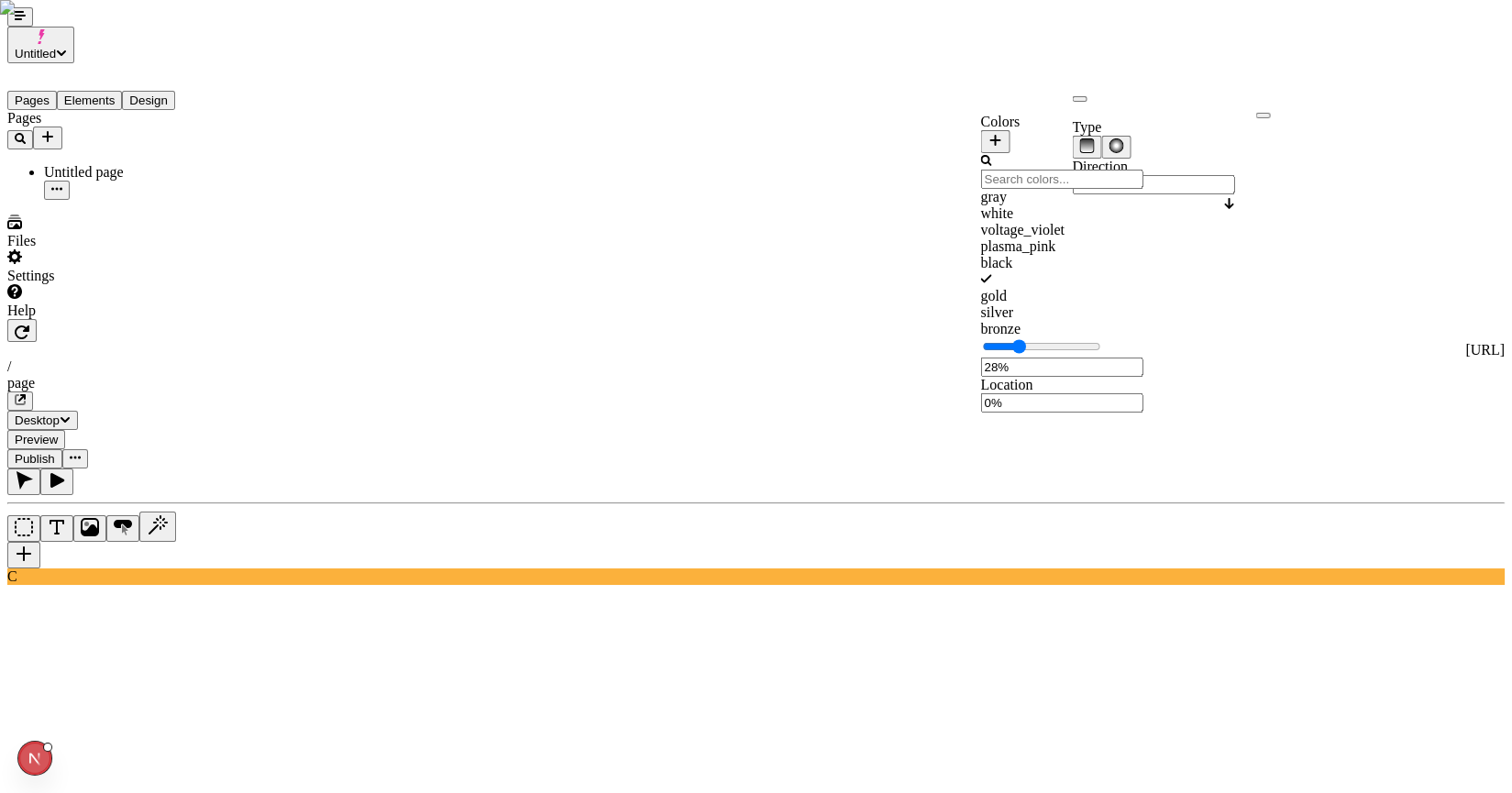 type on "0%" 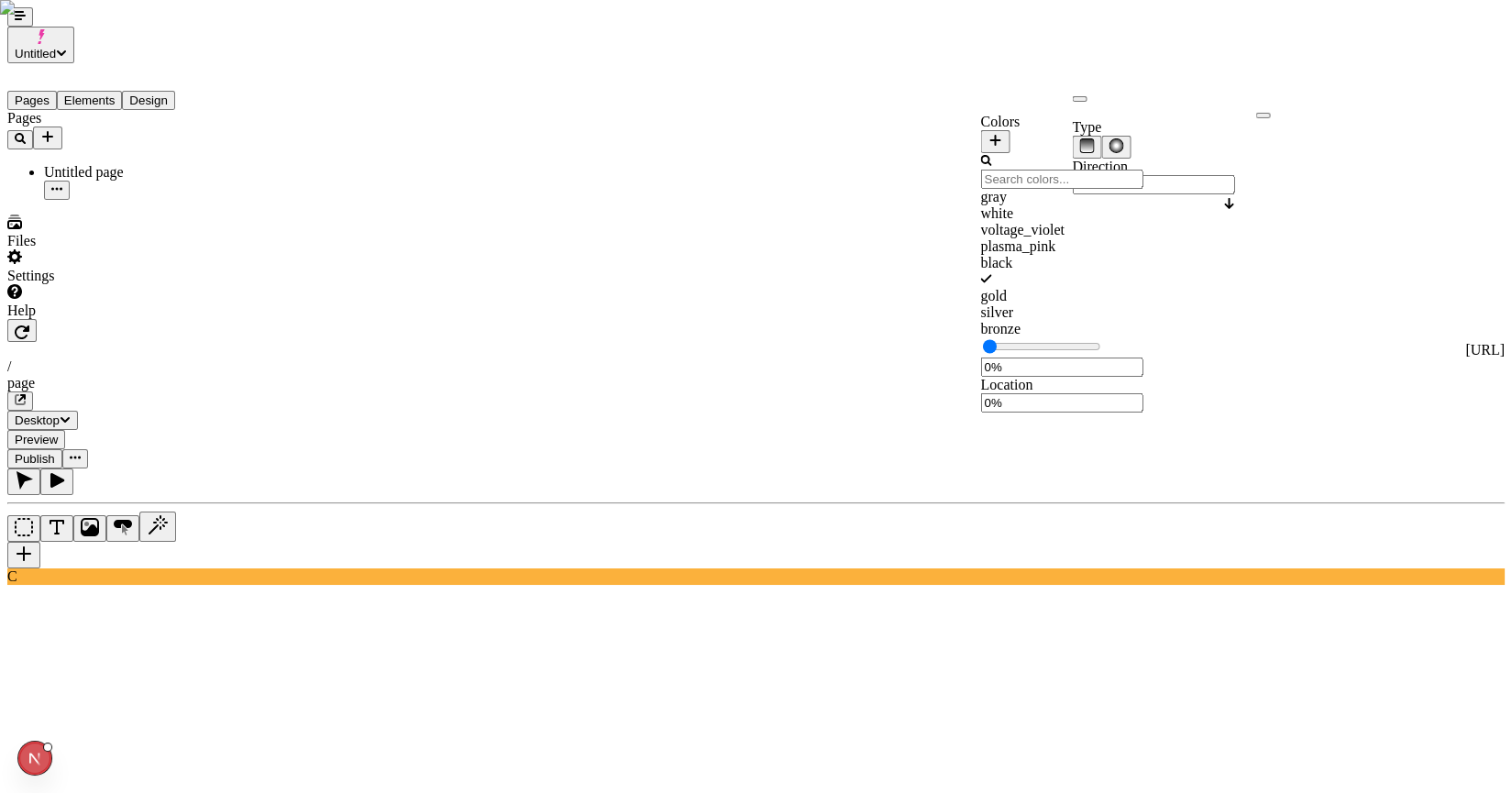 click on "Untitled Pages Elements Design Pages Untitled page Files Settings Help [URL] / page Desktop Preview Publish C Box Backgrounds Linear gradient running.avif Width 100 Height Align items Margin 0 0 Padding 0 0 0 0 Border 0 Corners 12 Shadows Drop shadow Row gap 0 Column gap 0 Animate box in None Animate items in None
To pick up a draggable item, press the space bar.
While dragging, use the arrow keys to move the item.
Press space again to drop the item in its new position, or press escape to cancel.
To pick up a draggable item, press the space bar.
While dragging, use the arrow keys to move the item.
Press space again to drop the item in its new position, or press escape to cancel.
Type Direction 180° Colors gray white voltage_violet plasma_pink black gold silver bronze 0% Location 0%" at bounding box center [756, 1930] 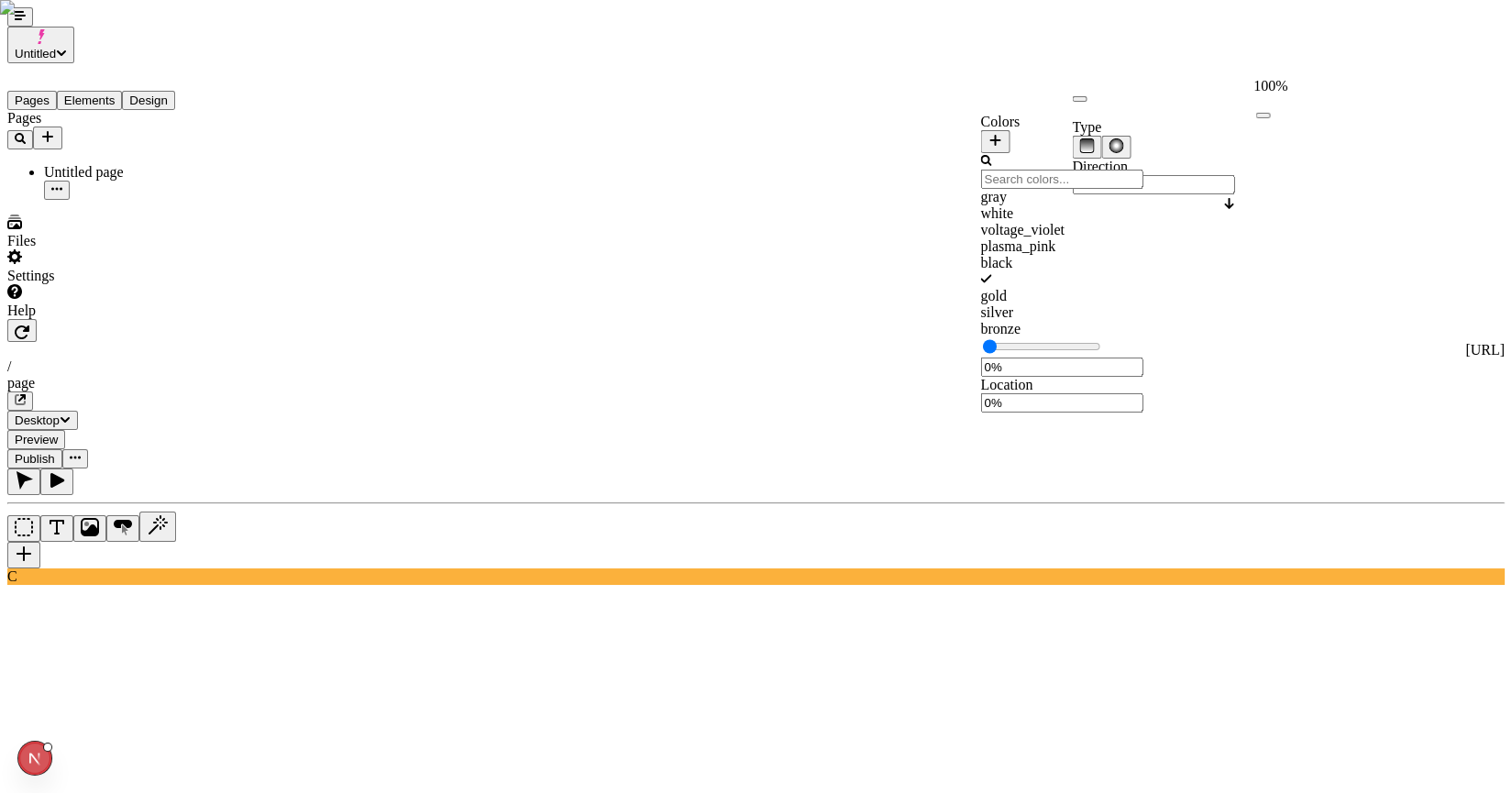 click at bounding box center [1263, 116] 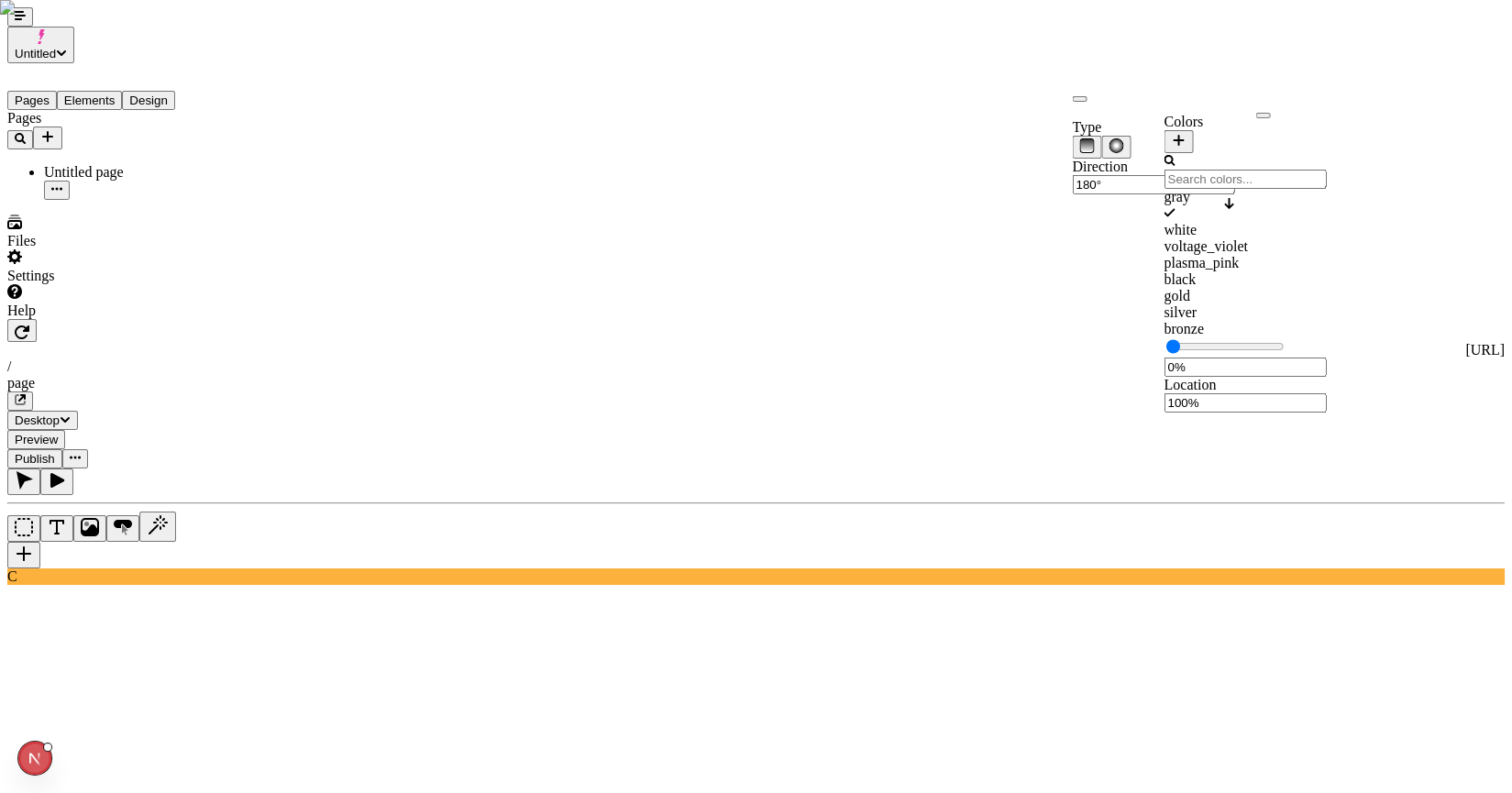 click on "black" at bounding box center [1244, 280] 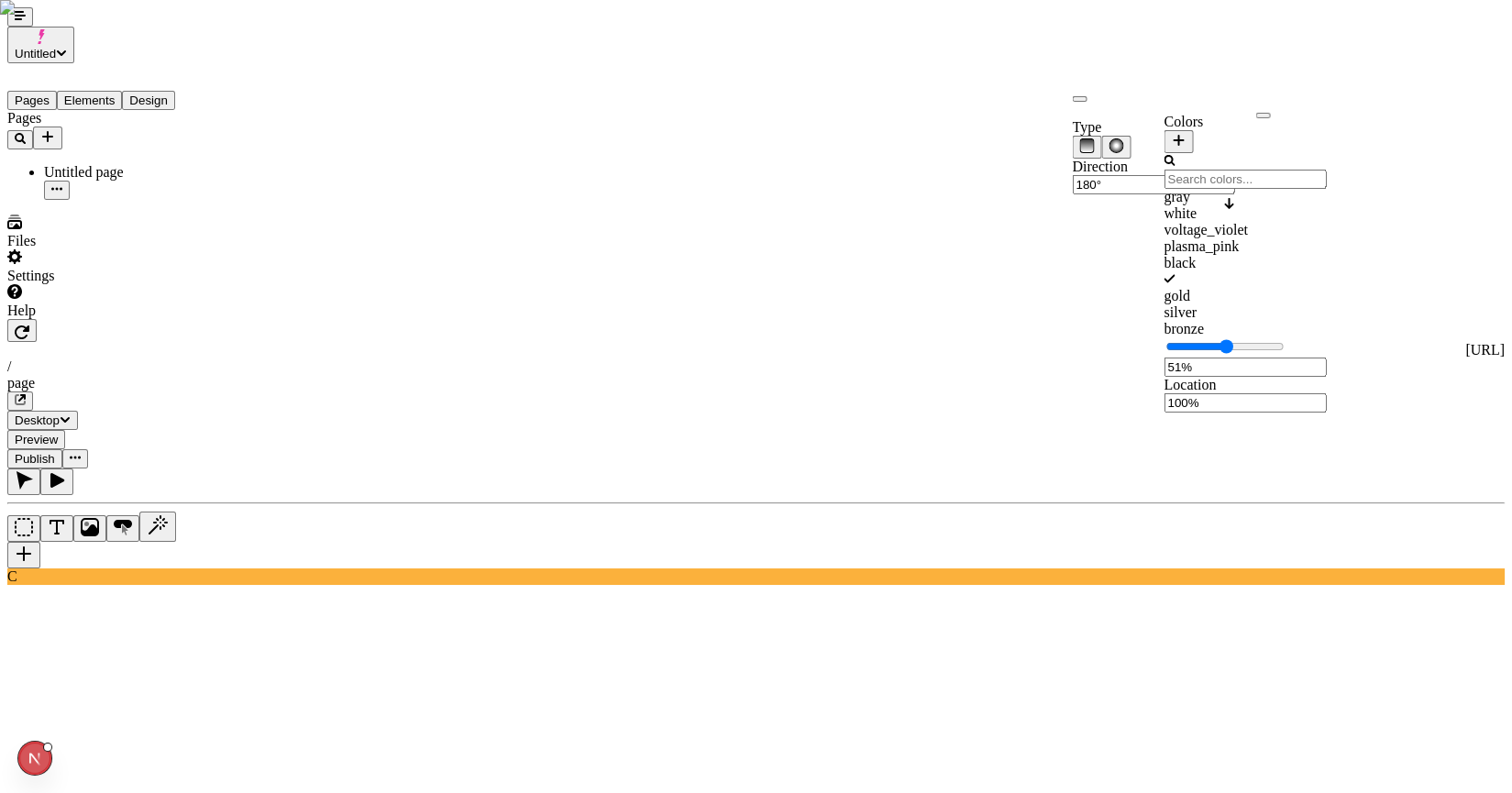 type on "50%" 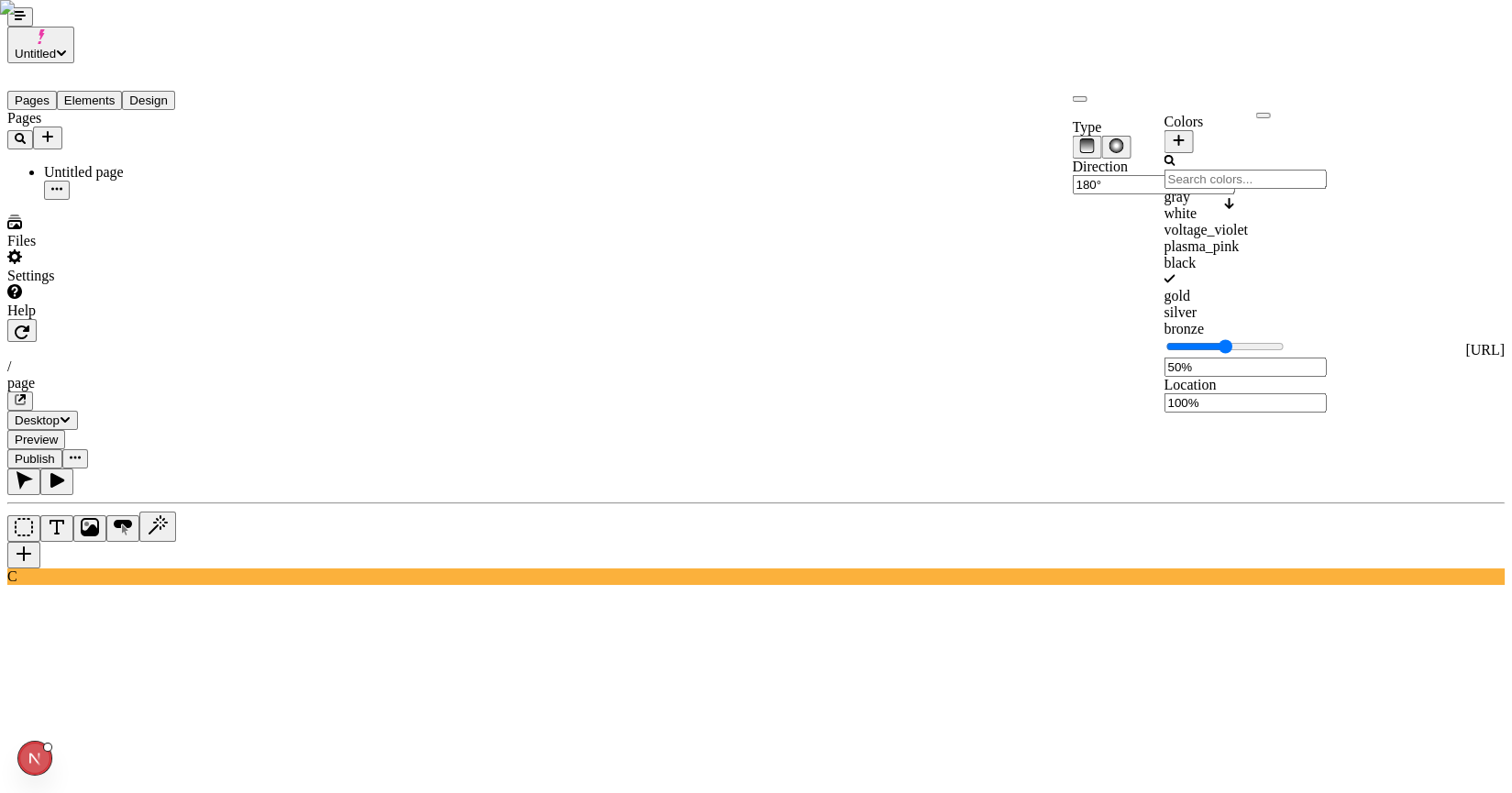 click on "Untitled Pages Elements Design Pages Untitled page Files Settings Help [URL] / page Desktop Preview Publish C Page Box Box Box Box Backgrounds Linear gradient running.avif Width 100 Height Align items Margin 0 0 Padding 0 0 0 0 Border 0 Corners 12 Shadows Drop shadow Row gap 0 Column gap 0 Animate box in None Animate items in None
To pick up a draggable item, press the space bar.
While dragging, use the arrow keys to move the item.
Press space again to drop the item in its new position, or press escape to cancel.
To pick up a draggable item, press the space bar.
While dragging, use the arrow keys to move the item.
Press space again to drop the item in its new position, or press escape to cancel.
Type Direction 180° Colors gray white voltage_violet plasma_pink black gold silver bronze 50% Location 100%" at bounding box center (756, 1930) 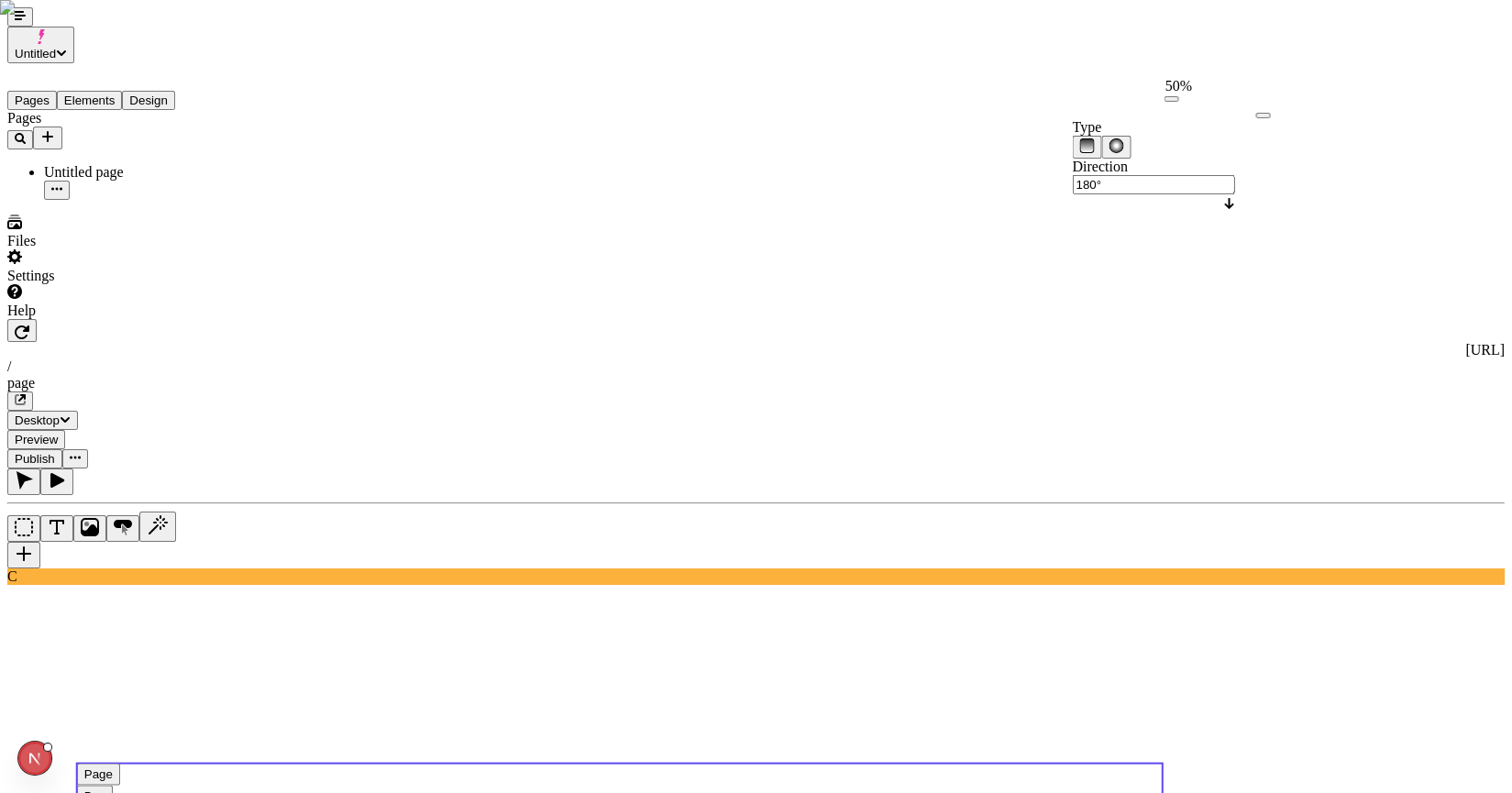 click on "Untitled Pages Elements Design Pages Untitled page Files Settings Help [URL] / page Desktop Preview Publish C Page Box Box Box Box Box Box Backgrounds Linear gradient running.avif Width 100 Height Align items Margin 0 0 Padding 0 0 0 0 Border 0 Corners 12 Shadows Drop shadow Row gap 0 Column gap 0 Animate box in None Animate items in None
To pick up a draggable item, press the space bar.
While dragging, use the arrow keys to move the item.
Press space again to drop the item in its new position, or press escape to cancel.
To pick up a draggable item, press the space bar.
While dragging, use the arrow keys to move the item.
Press space again to drop the item in its new position, or press escape to cancel.
Type Direction 180° 50%" at bounding box center [756, 1930] 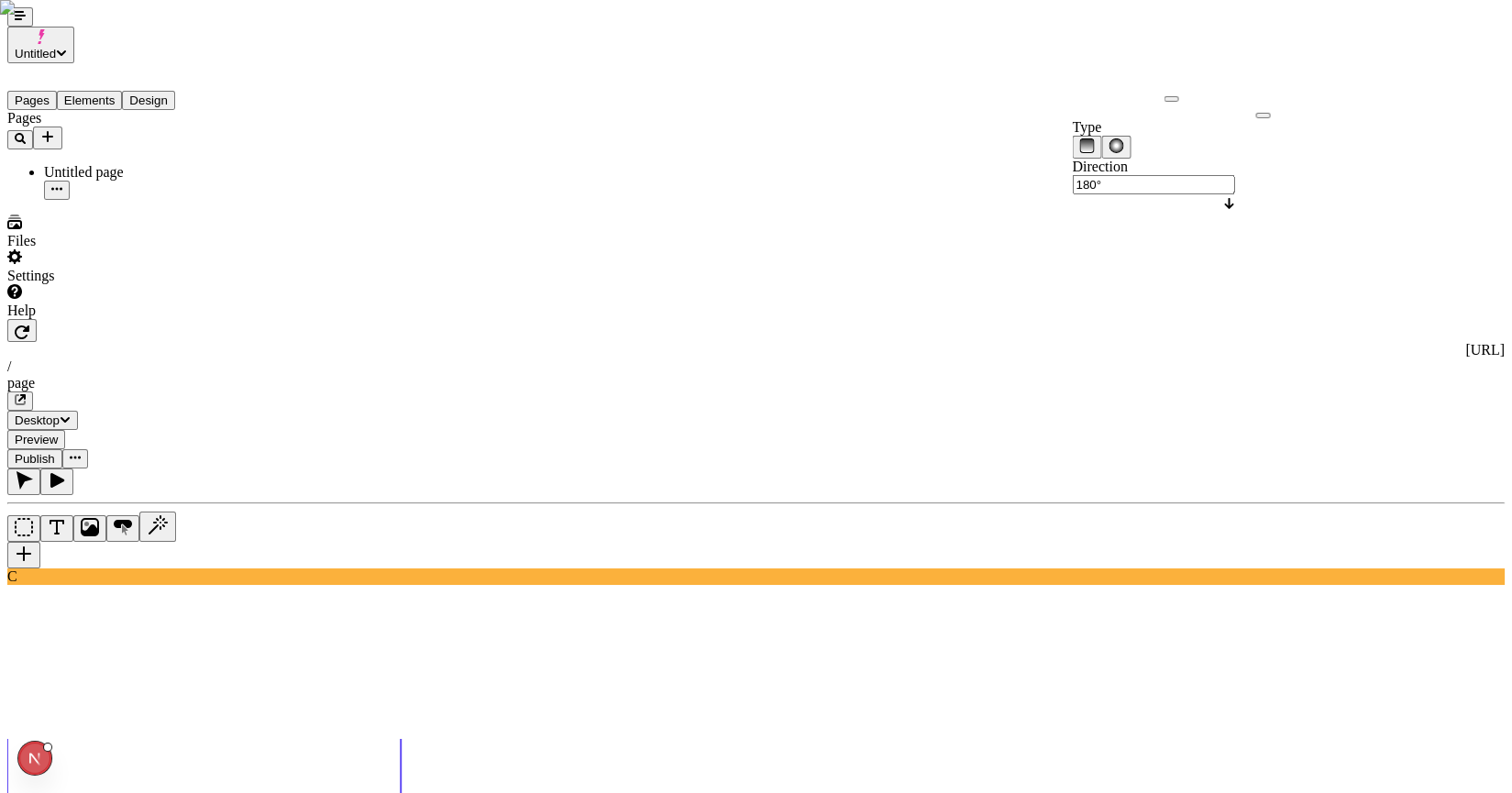 click 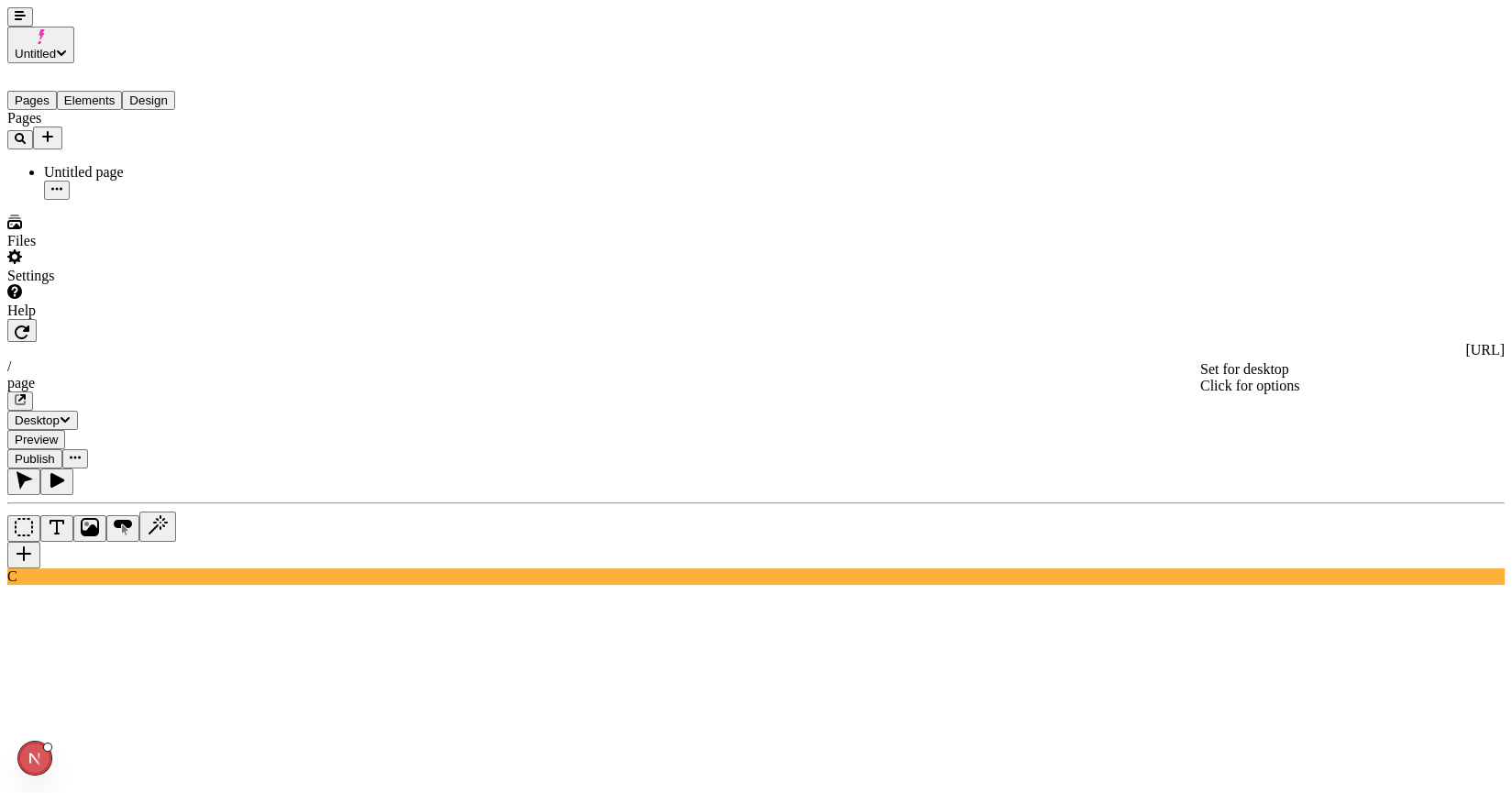 click on "Padding" at bounding box center [31, 3133] 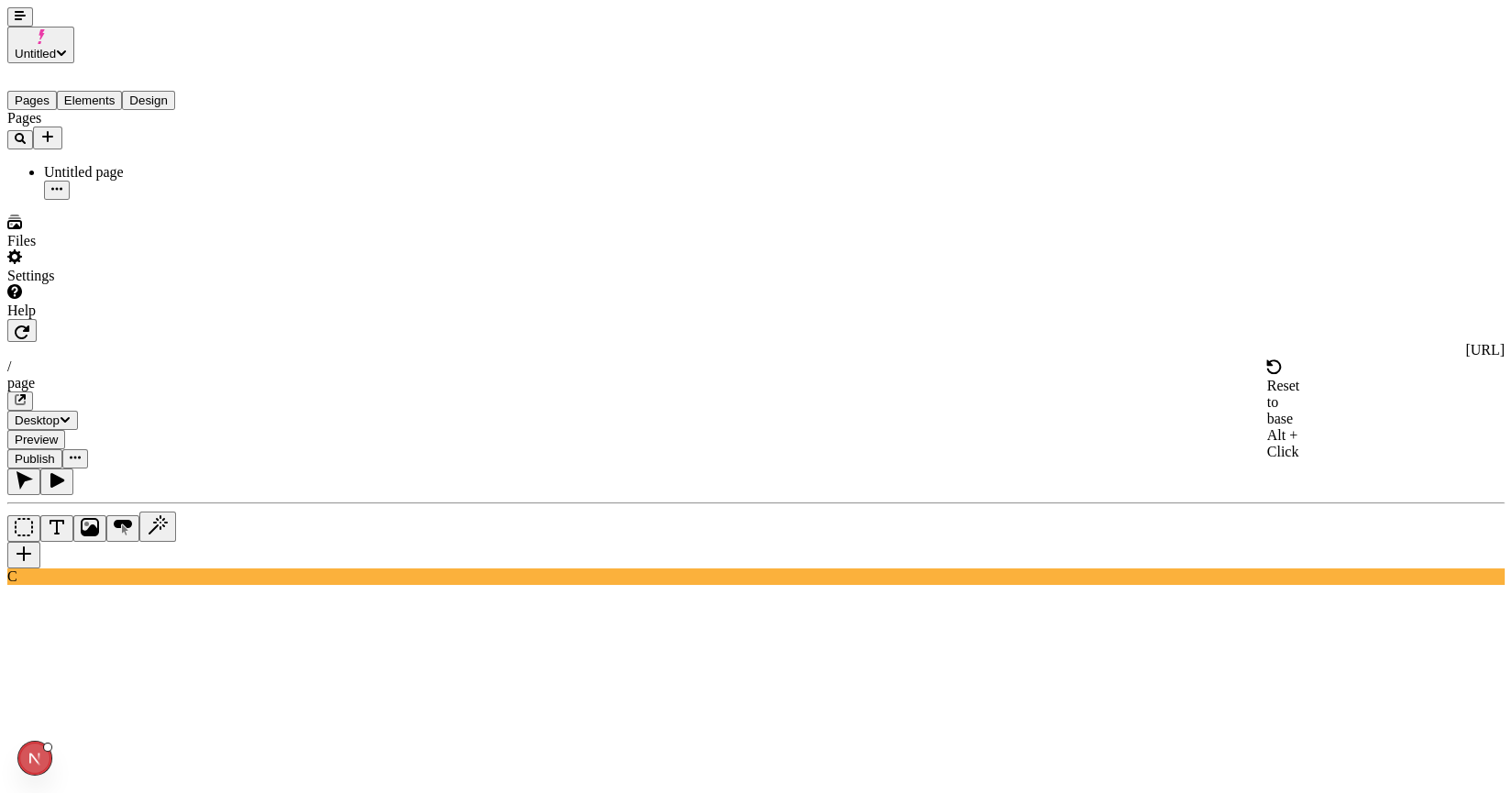 click on "Reset to base Alt + Click" at bounding box center (1284, 410) 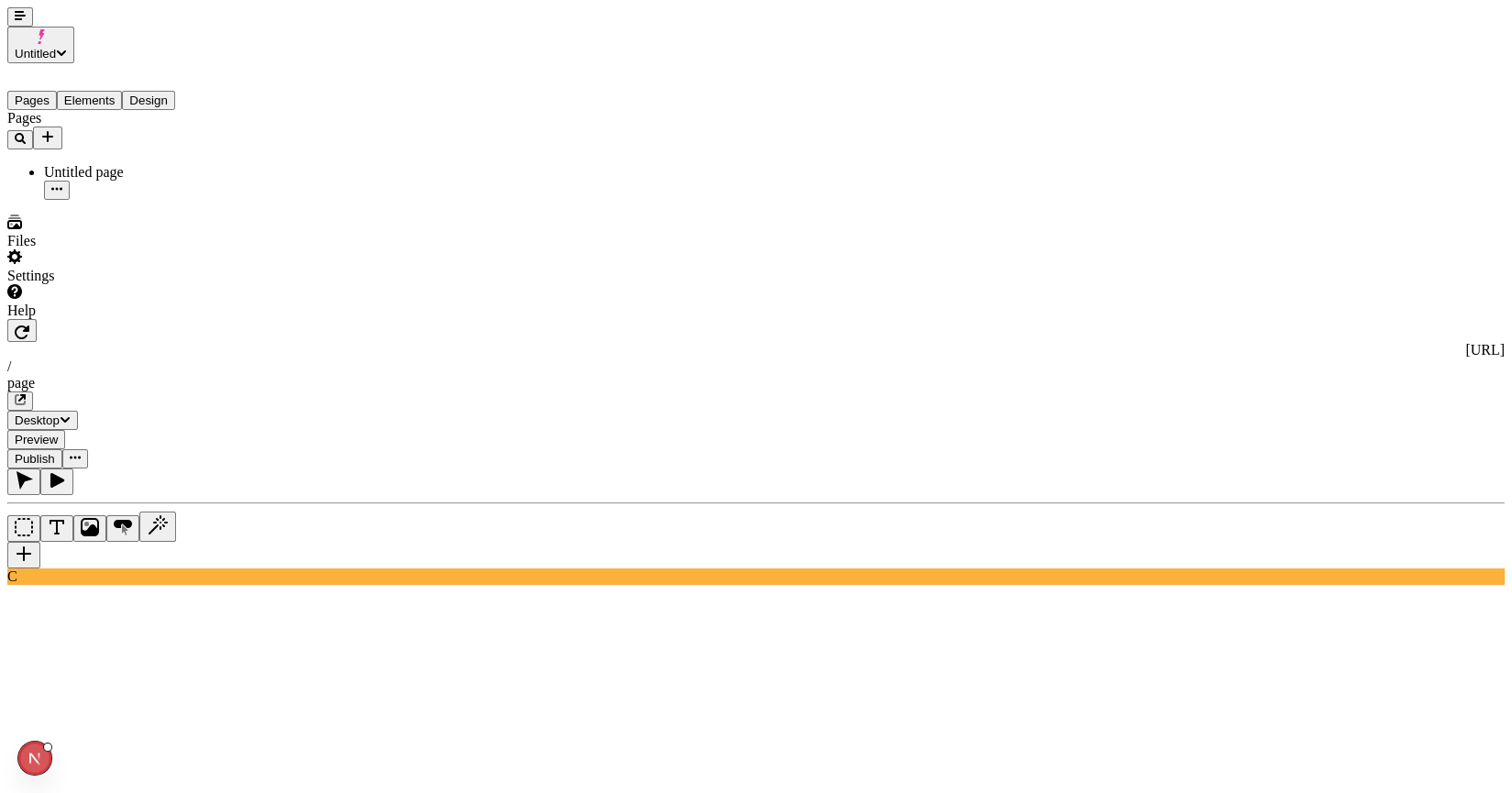 type on "0" 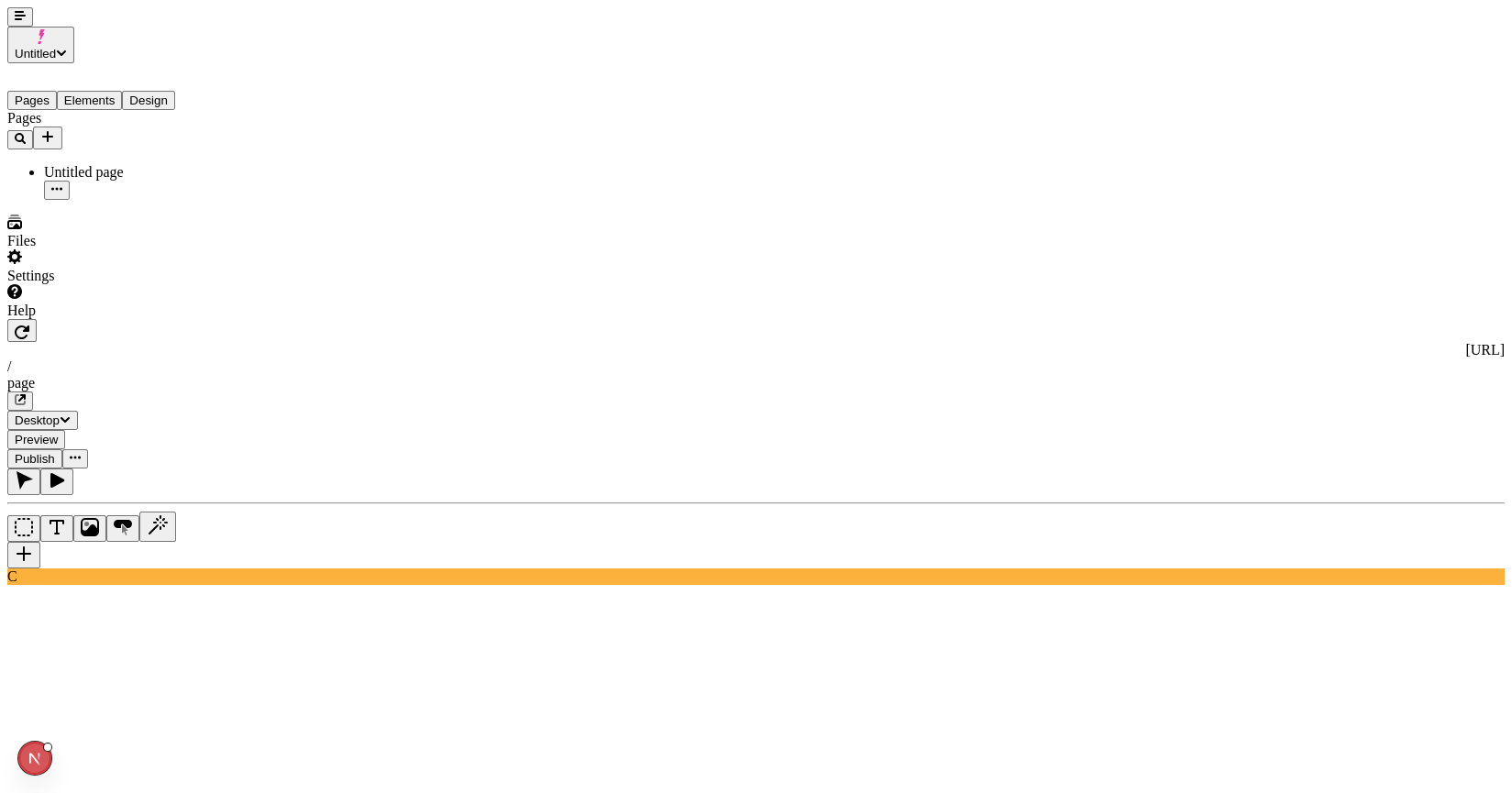type on "0" 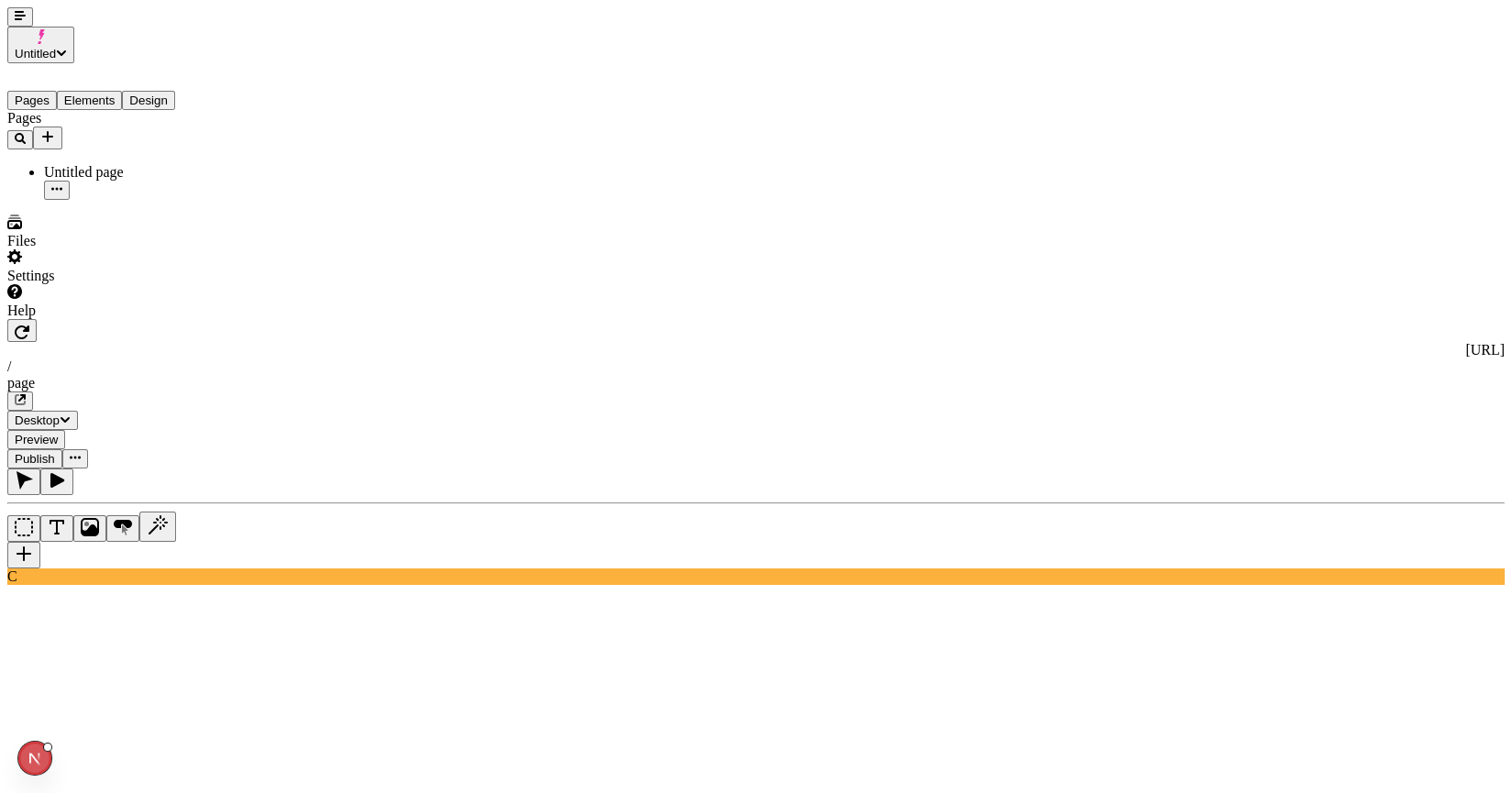 type on "0" 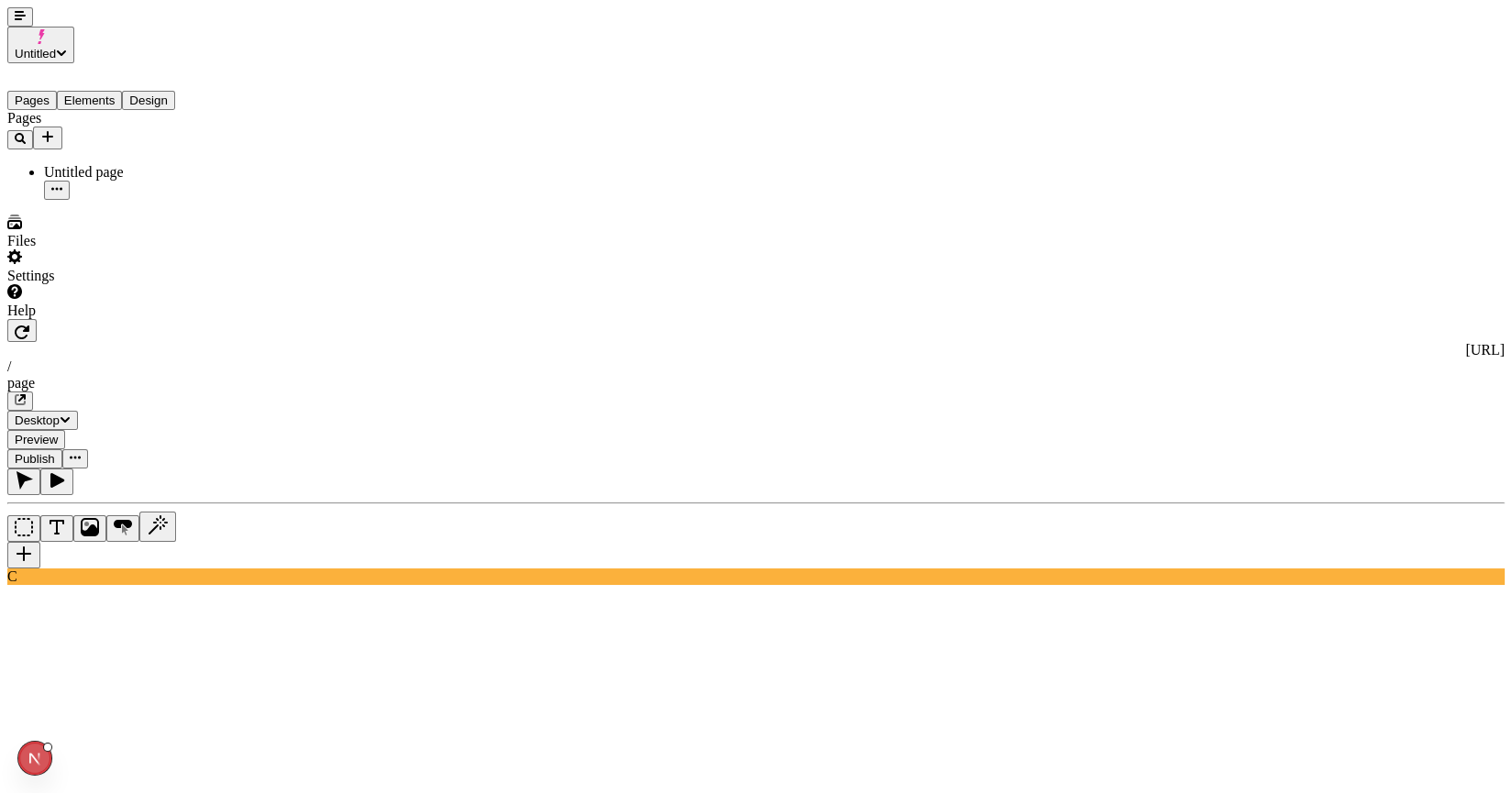 click on "Shadows" at bounding box center [34, 3343] 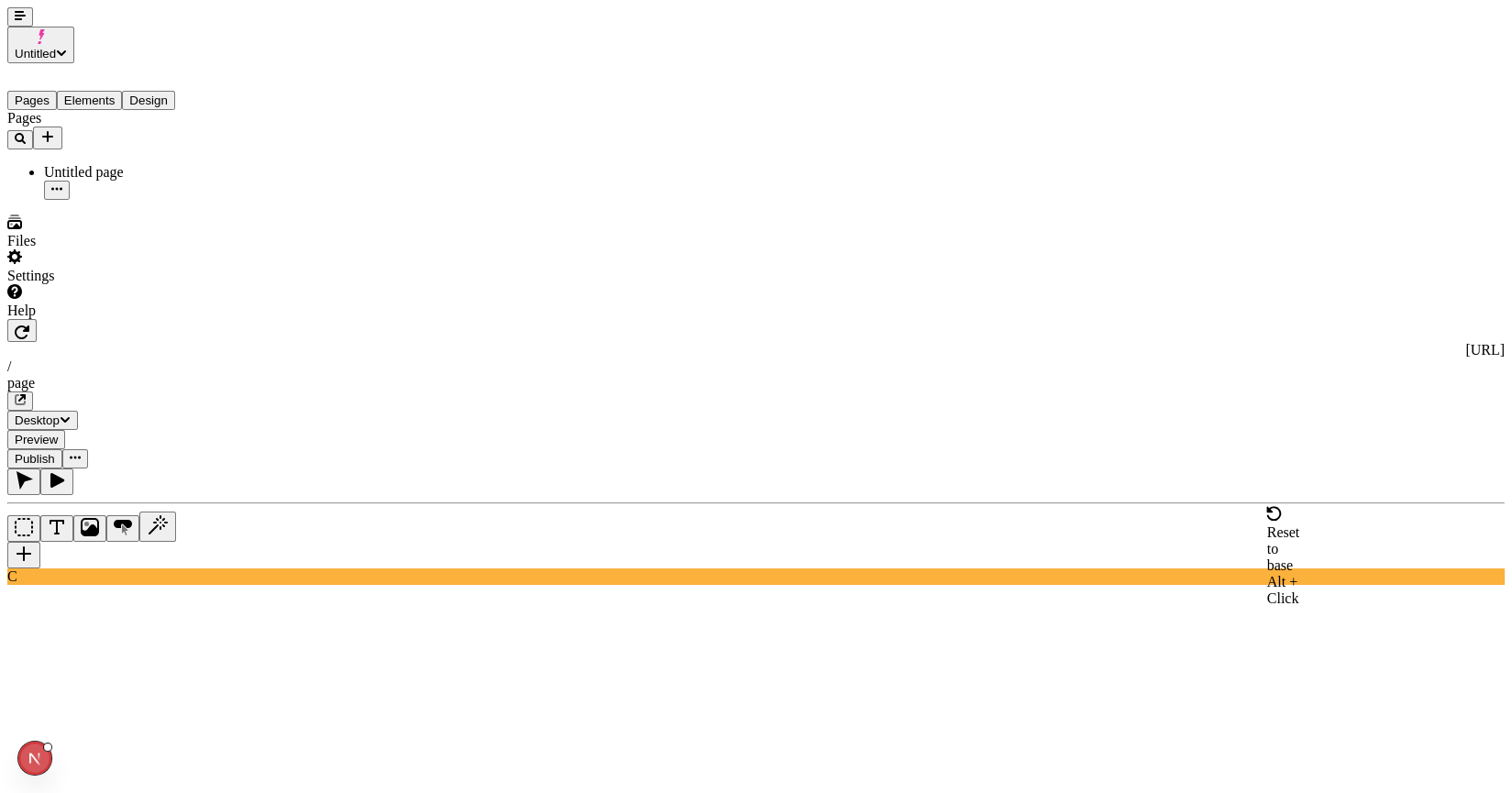 click on "Reset to base" at bounding box center (1284, 549) 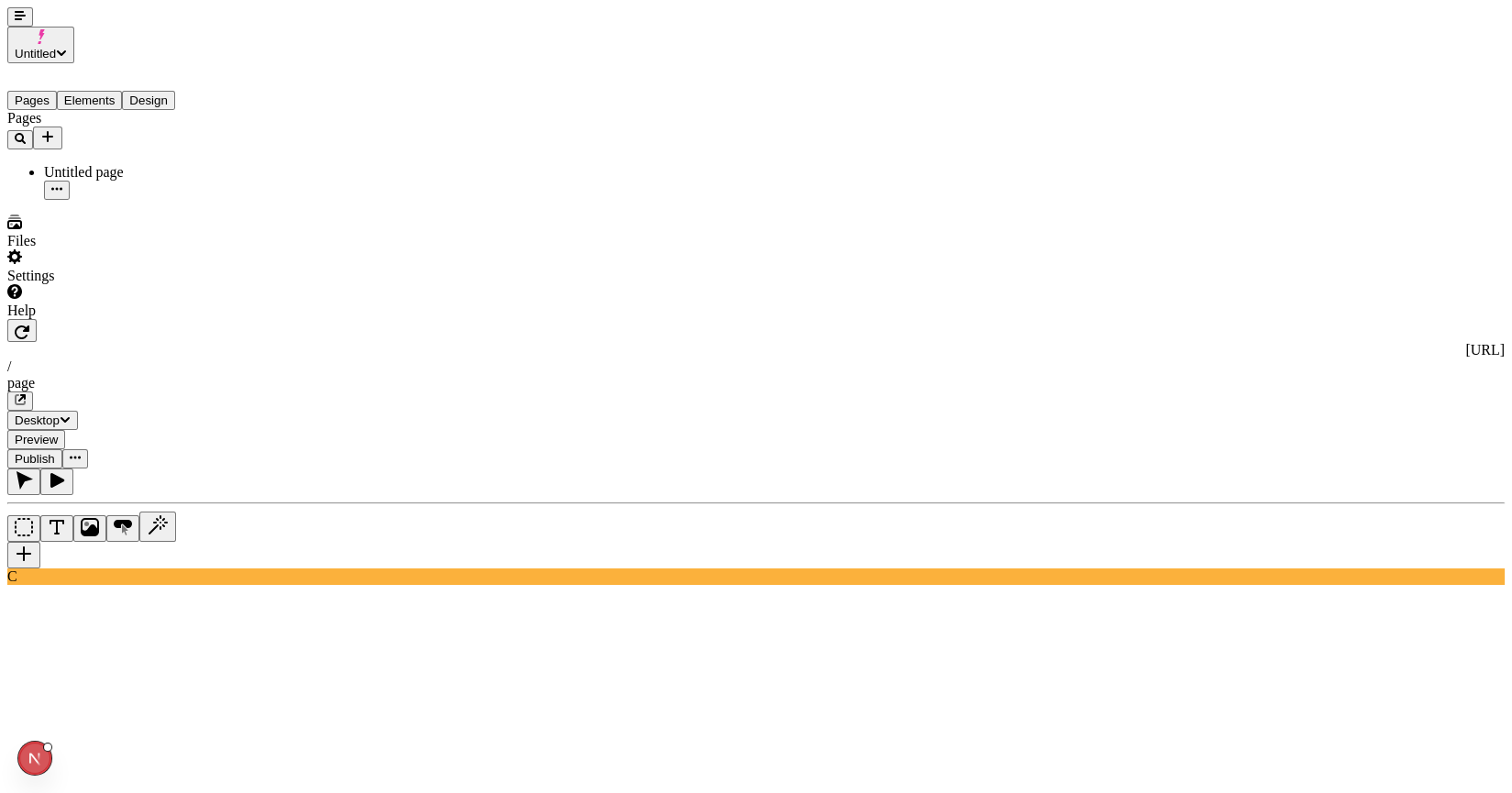 click on "Corners" at bounding box center [30, 3285] 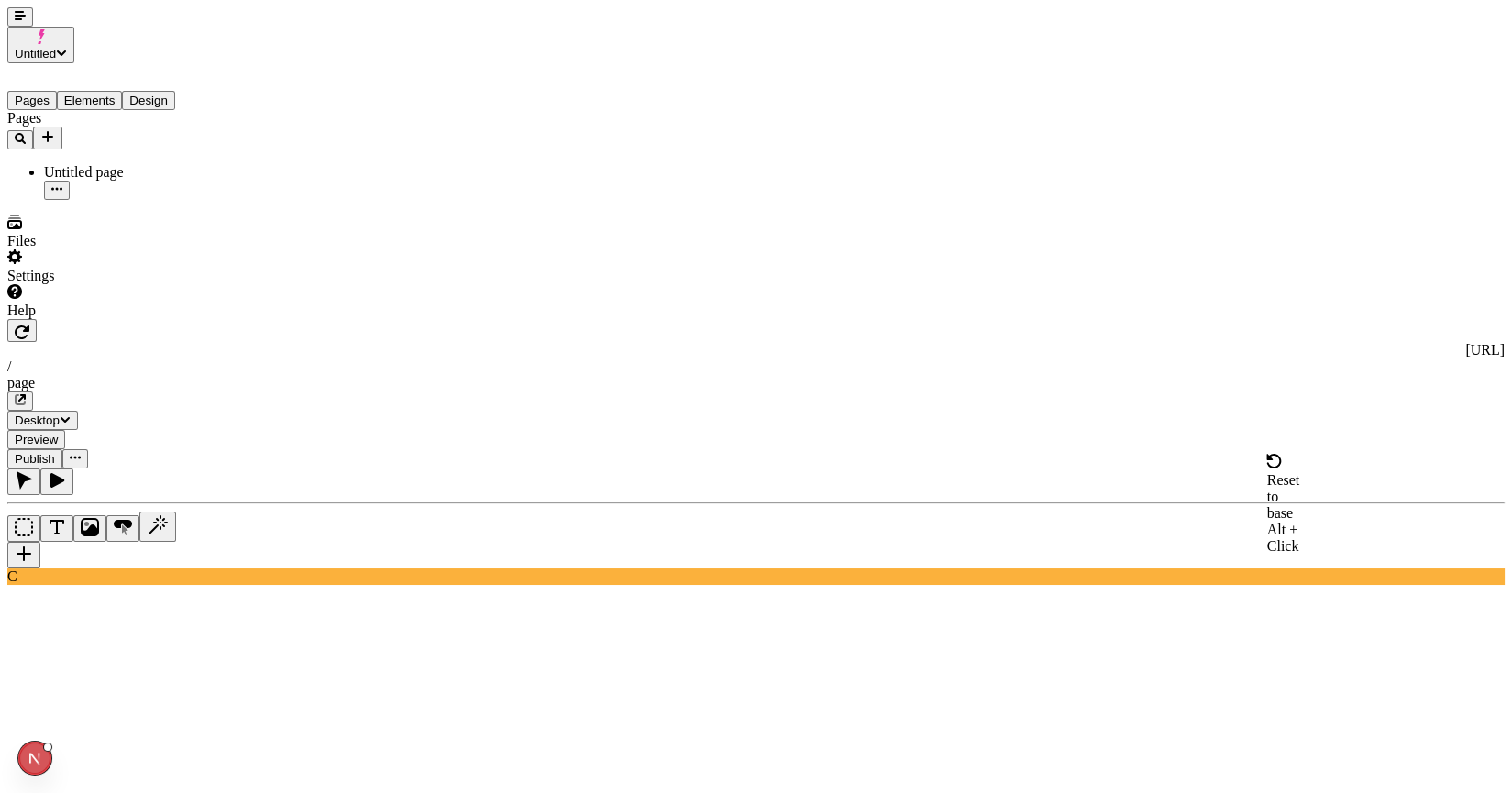 click on "Reset to base" at bounding box center (1284, 497) 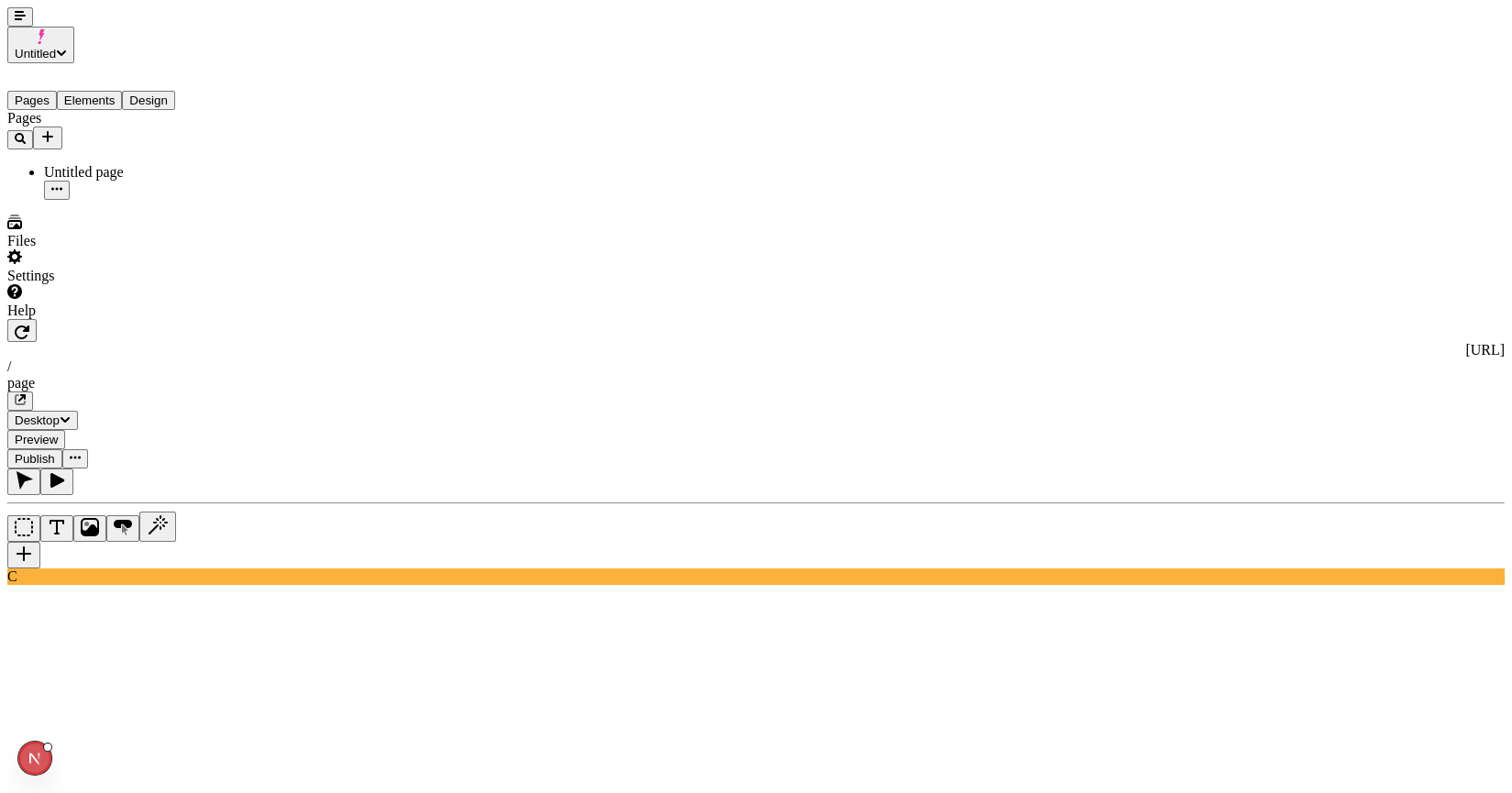 type on "0" 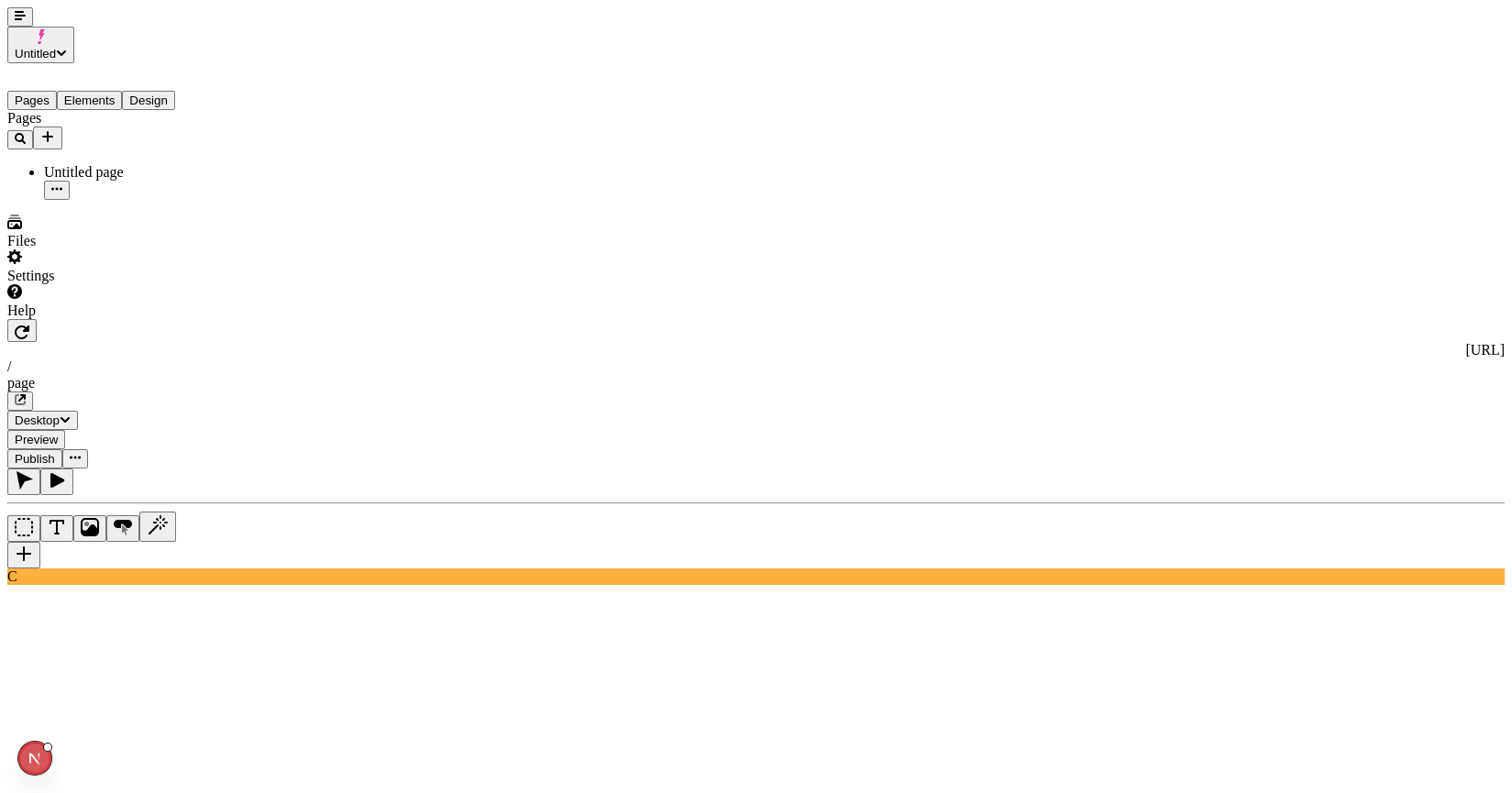 click at bounding box center [756, 1634] 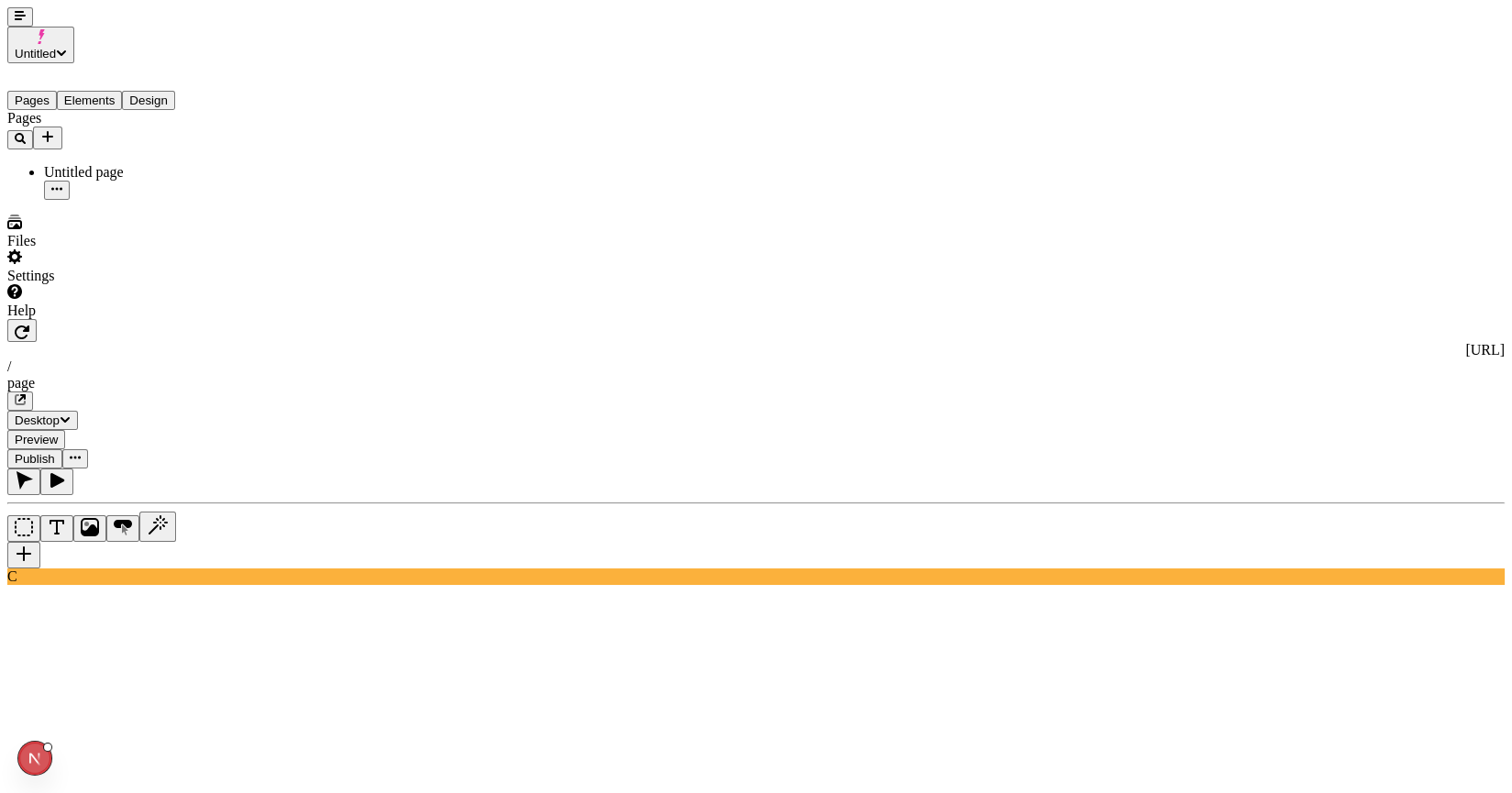 click 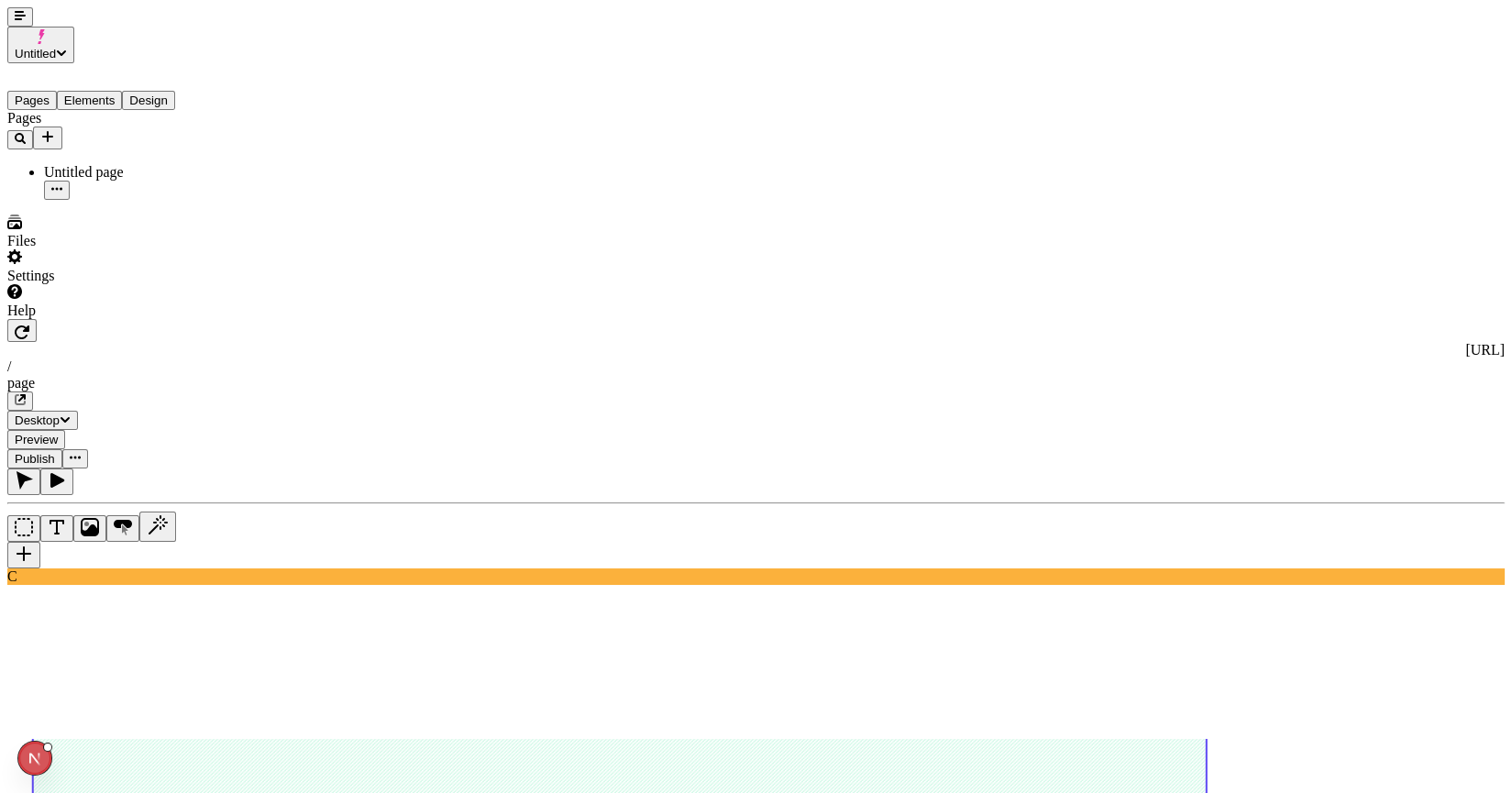 click on "Box" 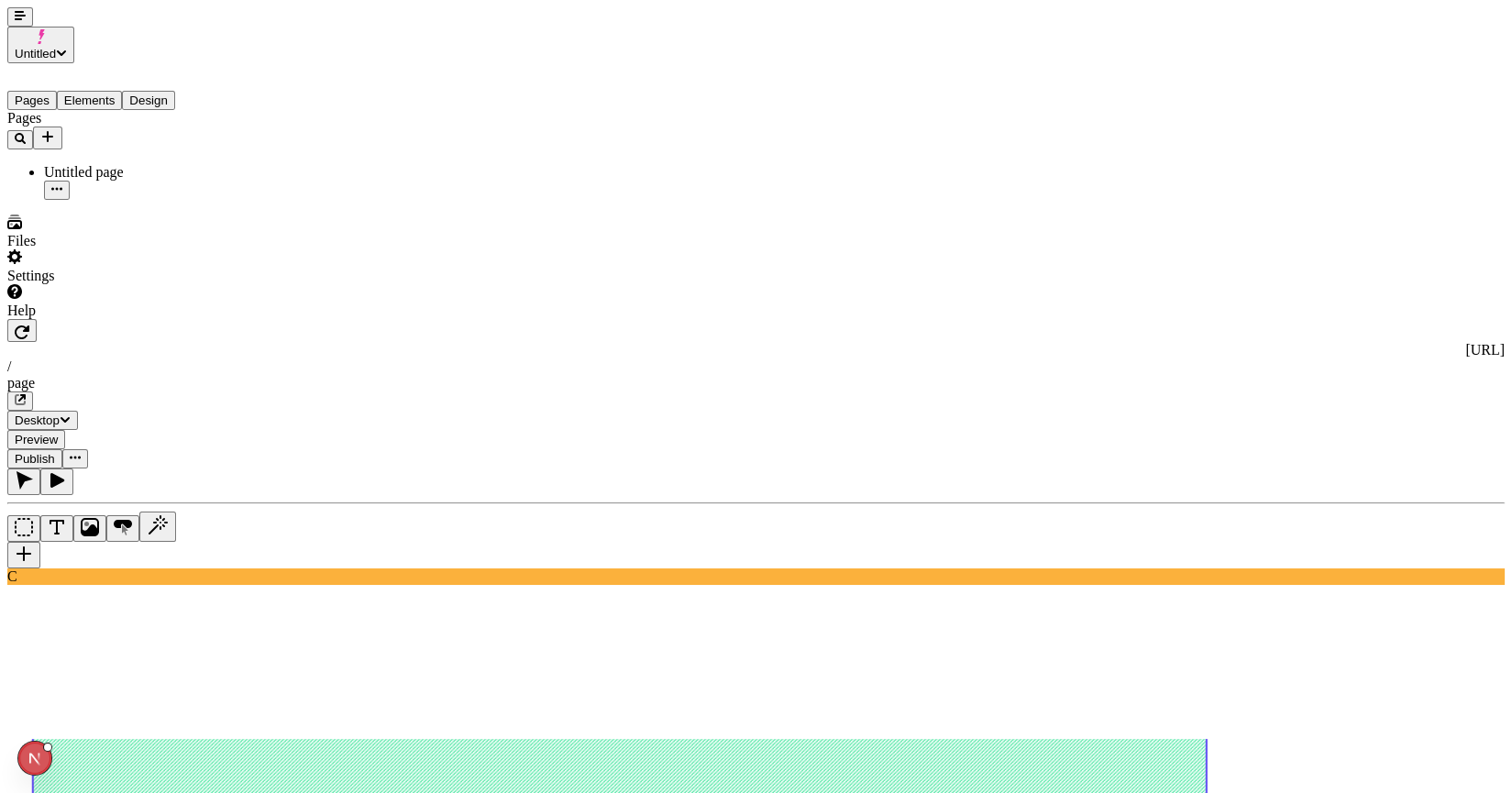 click on "24" at bounding box center [88, 3314] 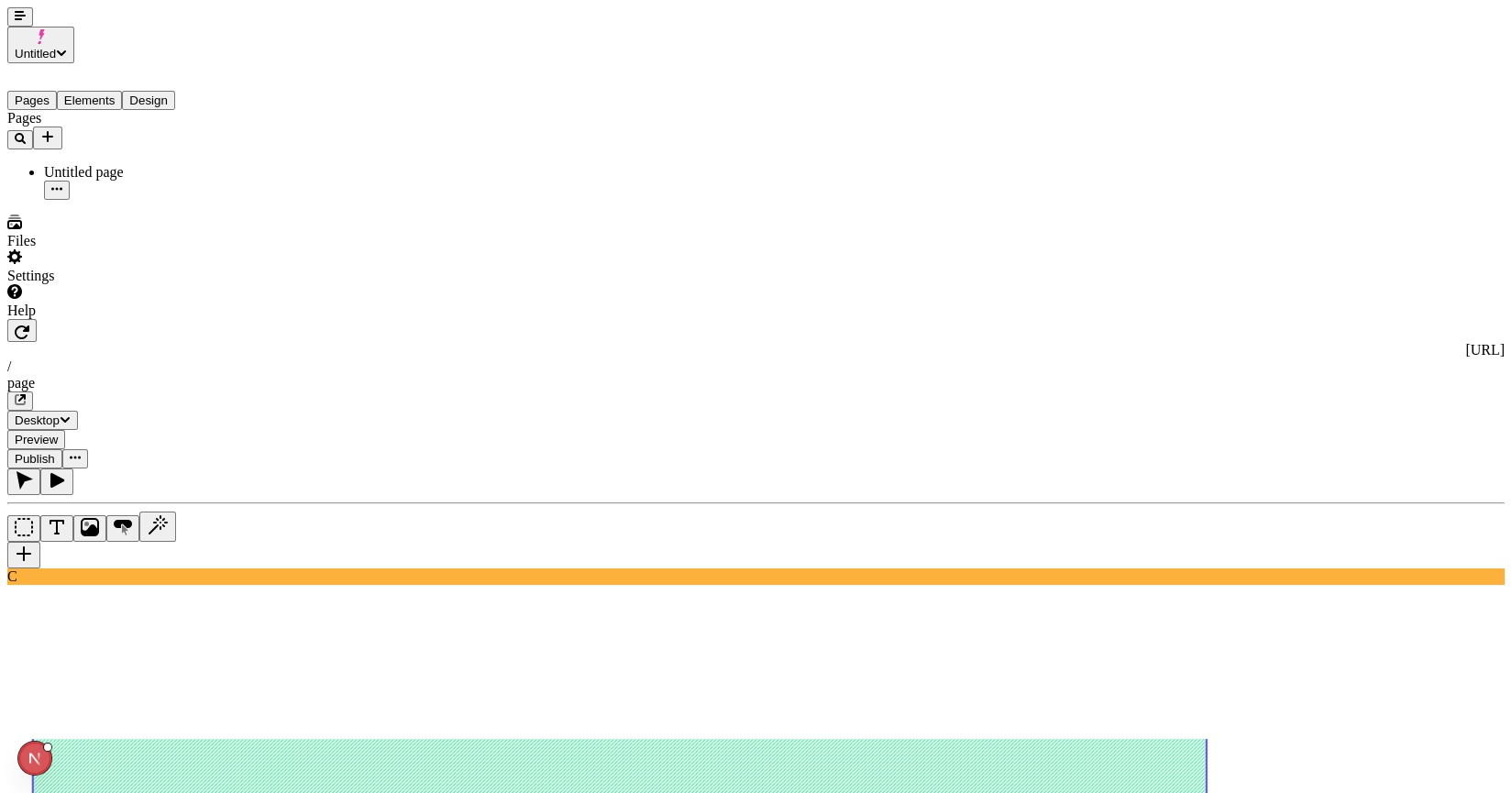 type on "0" 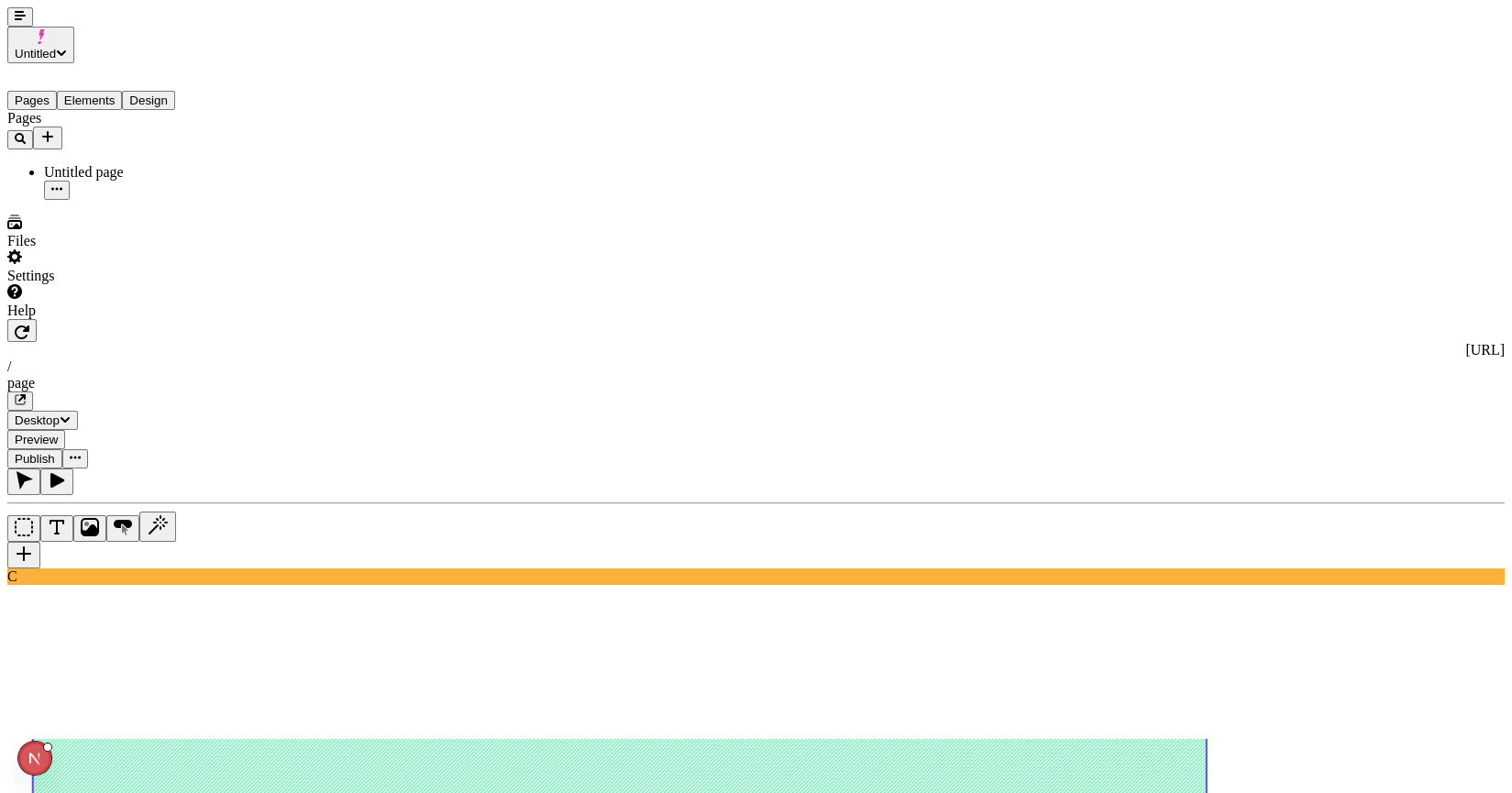 click 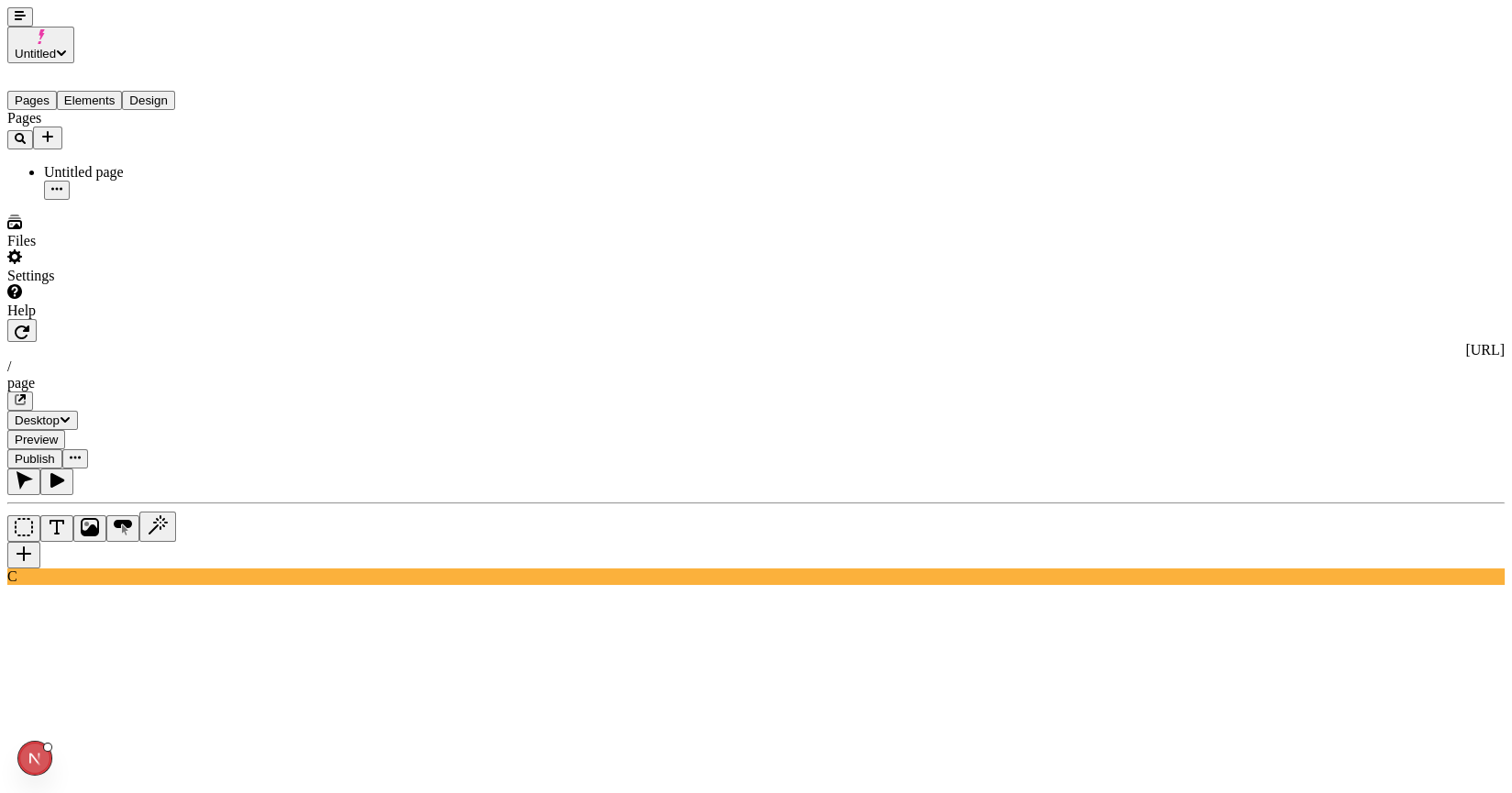 click 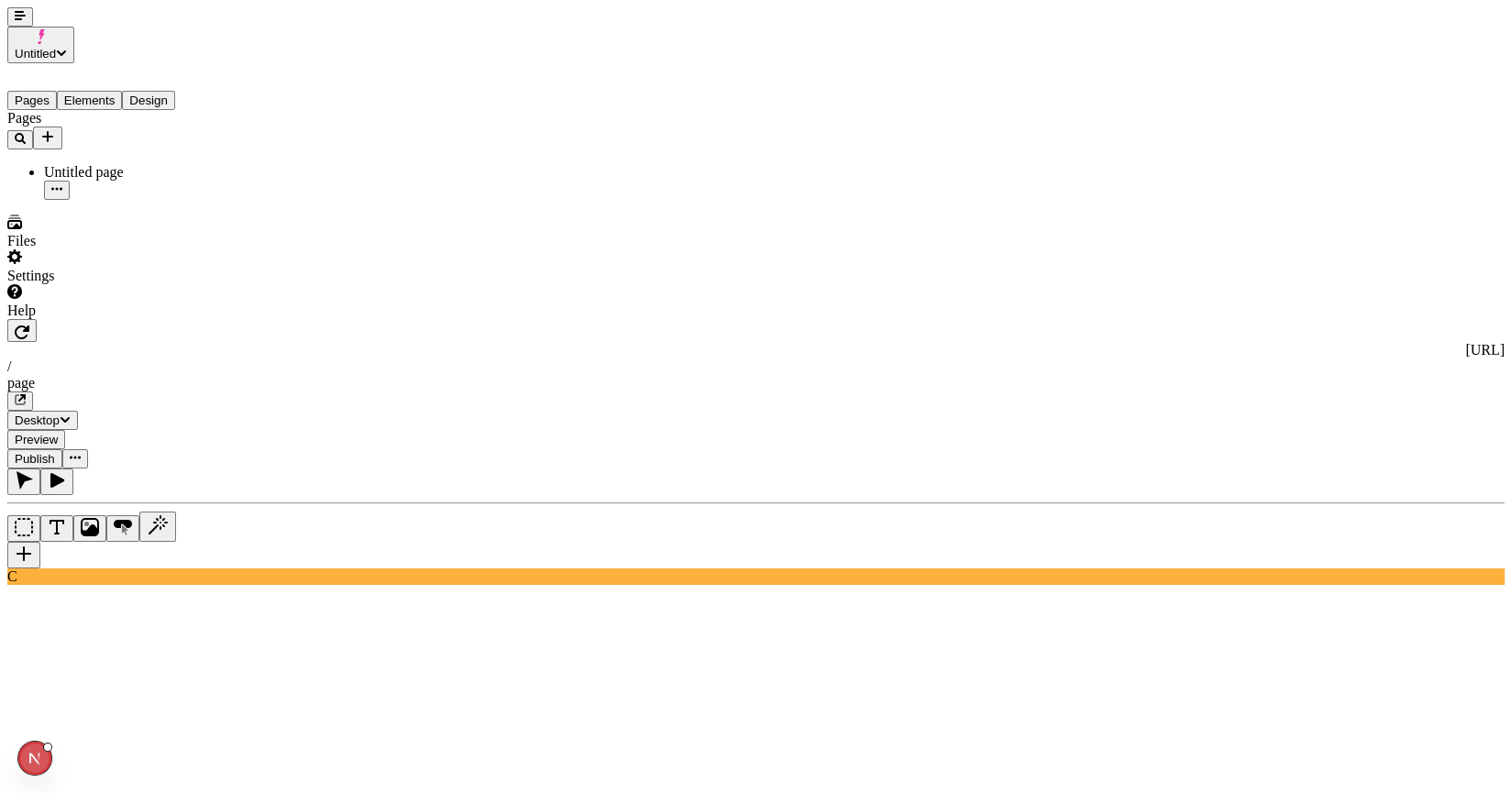 click on "Select a font" at bounding box center (77, 2835) 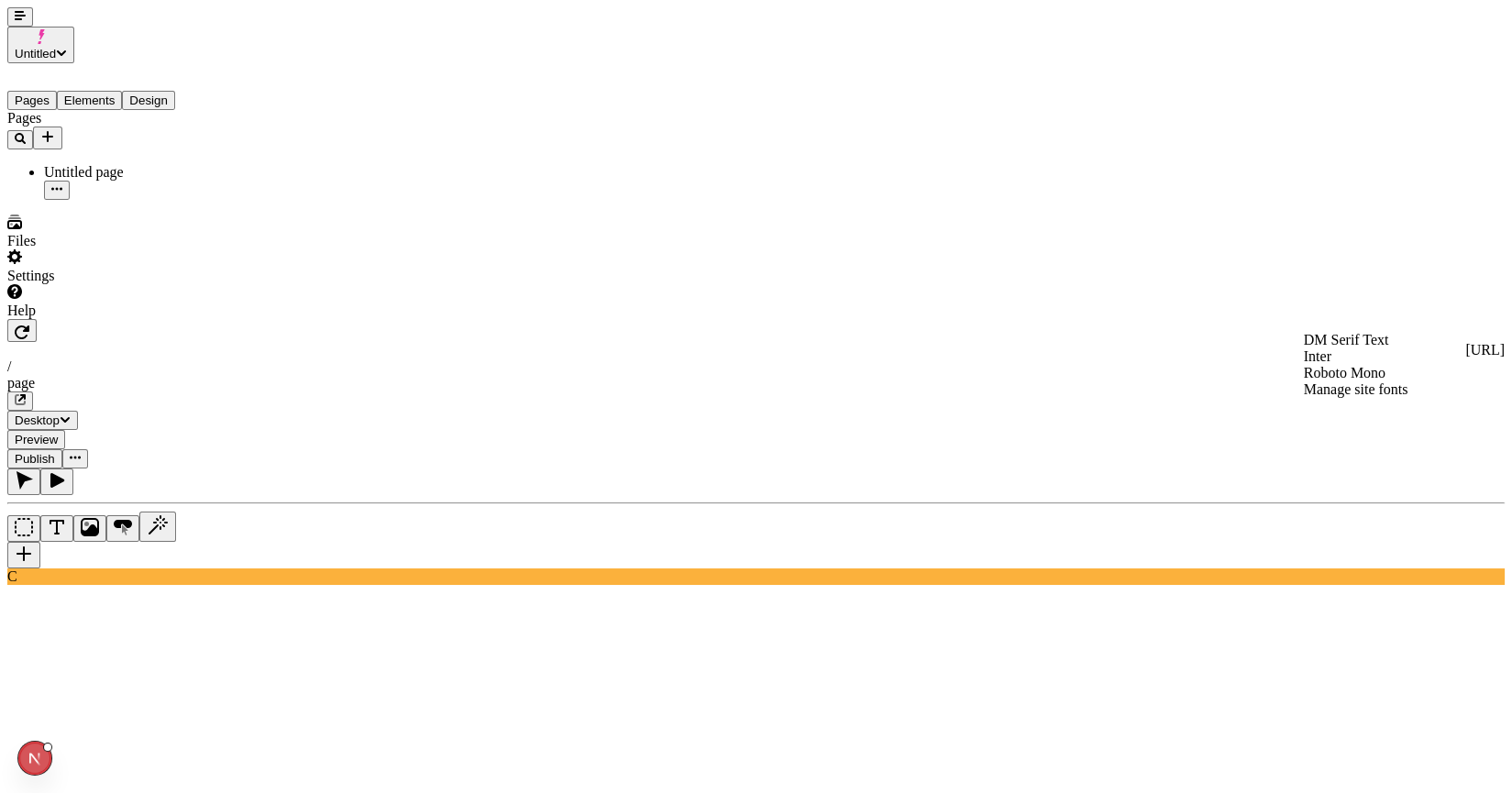 click on "h1" at bounding box center (21, 2842) 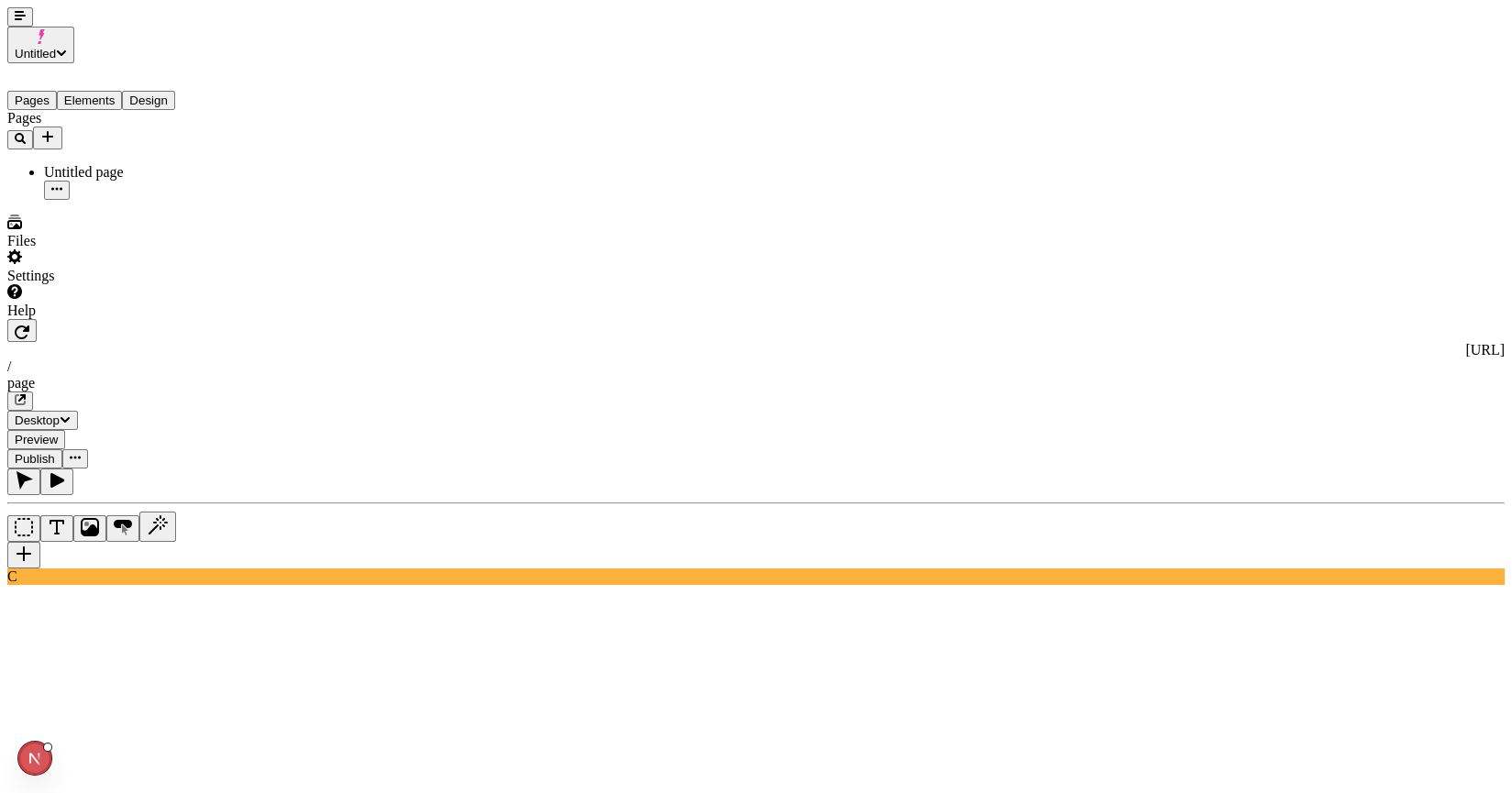 click on "Text style" at bounding box center [117, 2817] 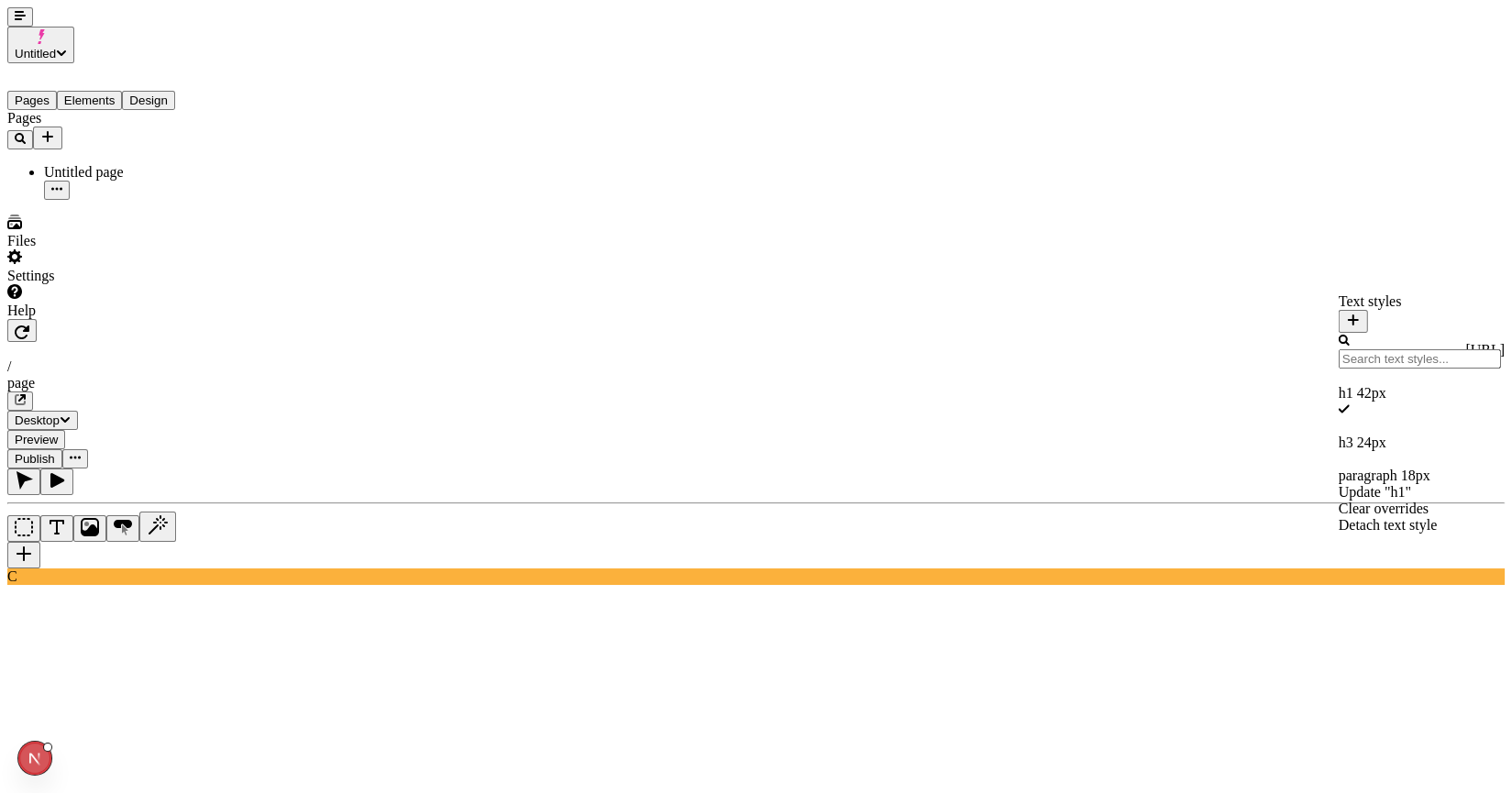 click on "h1   42 px" at bounding box center (1419, 393) 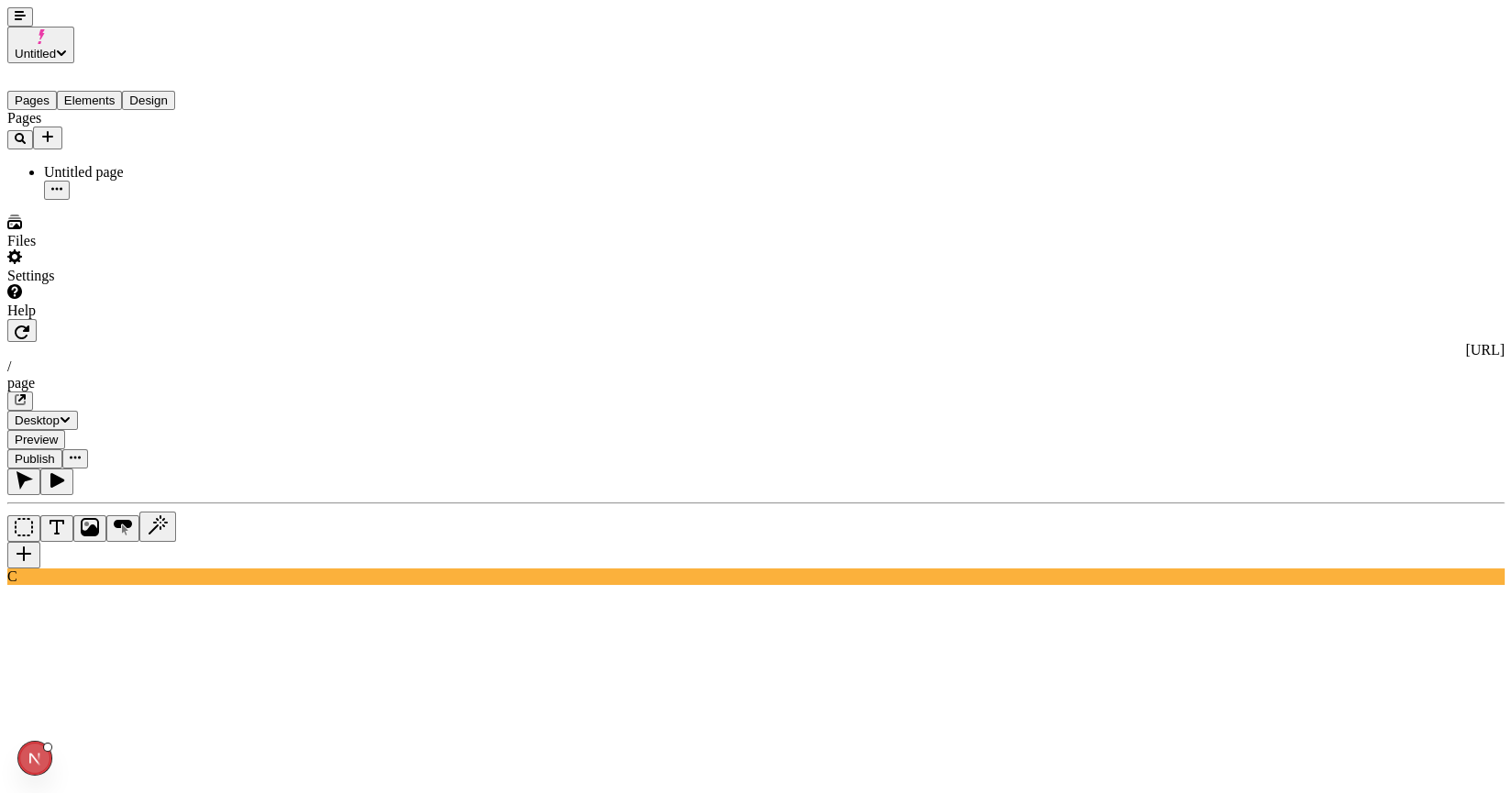click on "Text style" at bounding box center (117, 2817) 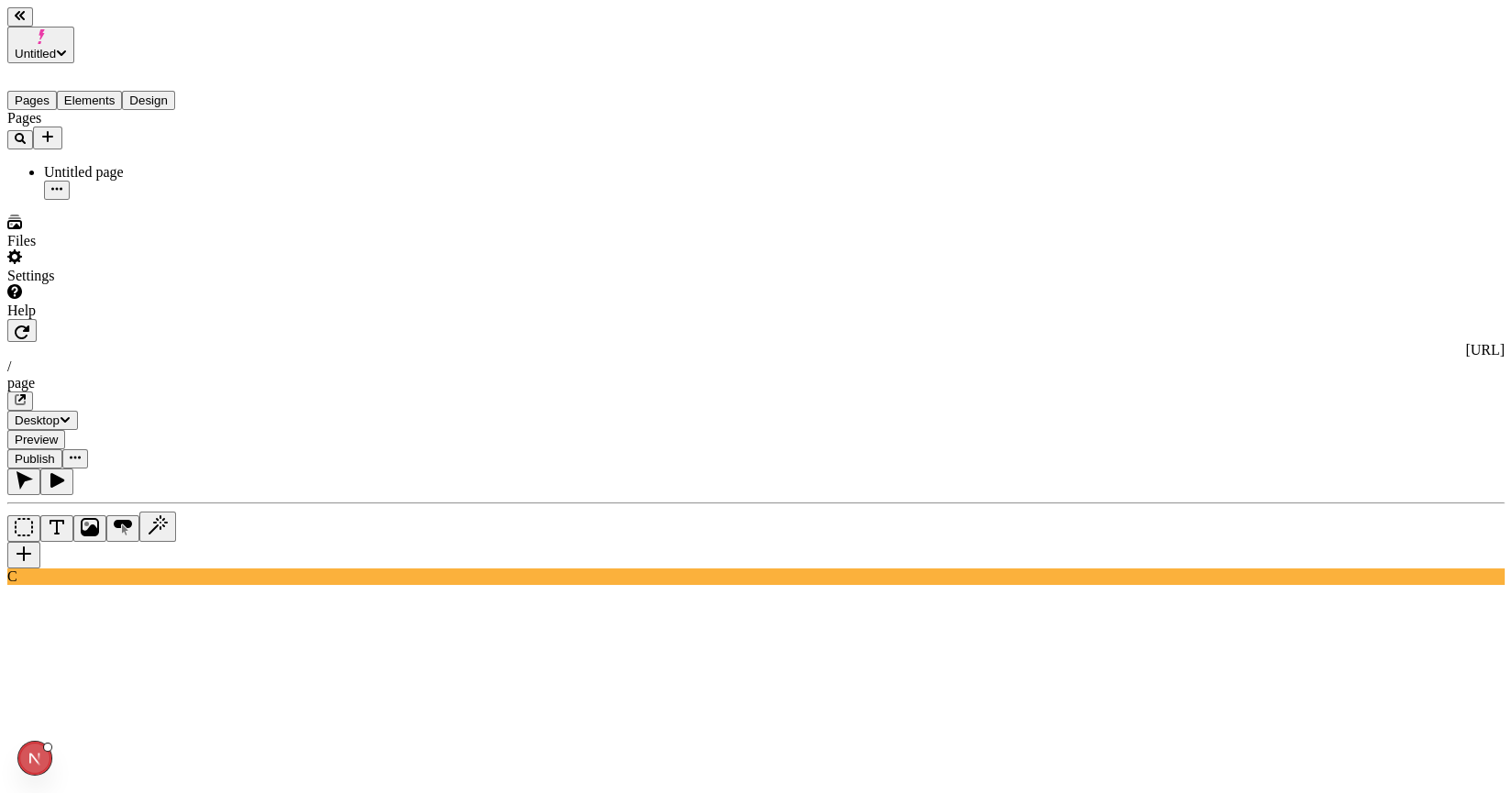 click on "Design" at bounding box center (149, 100) 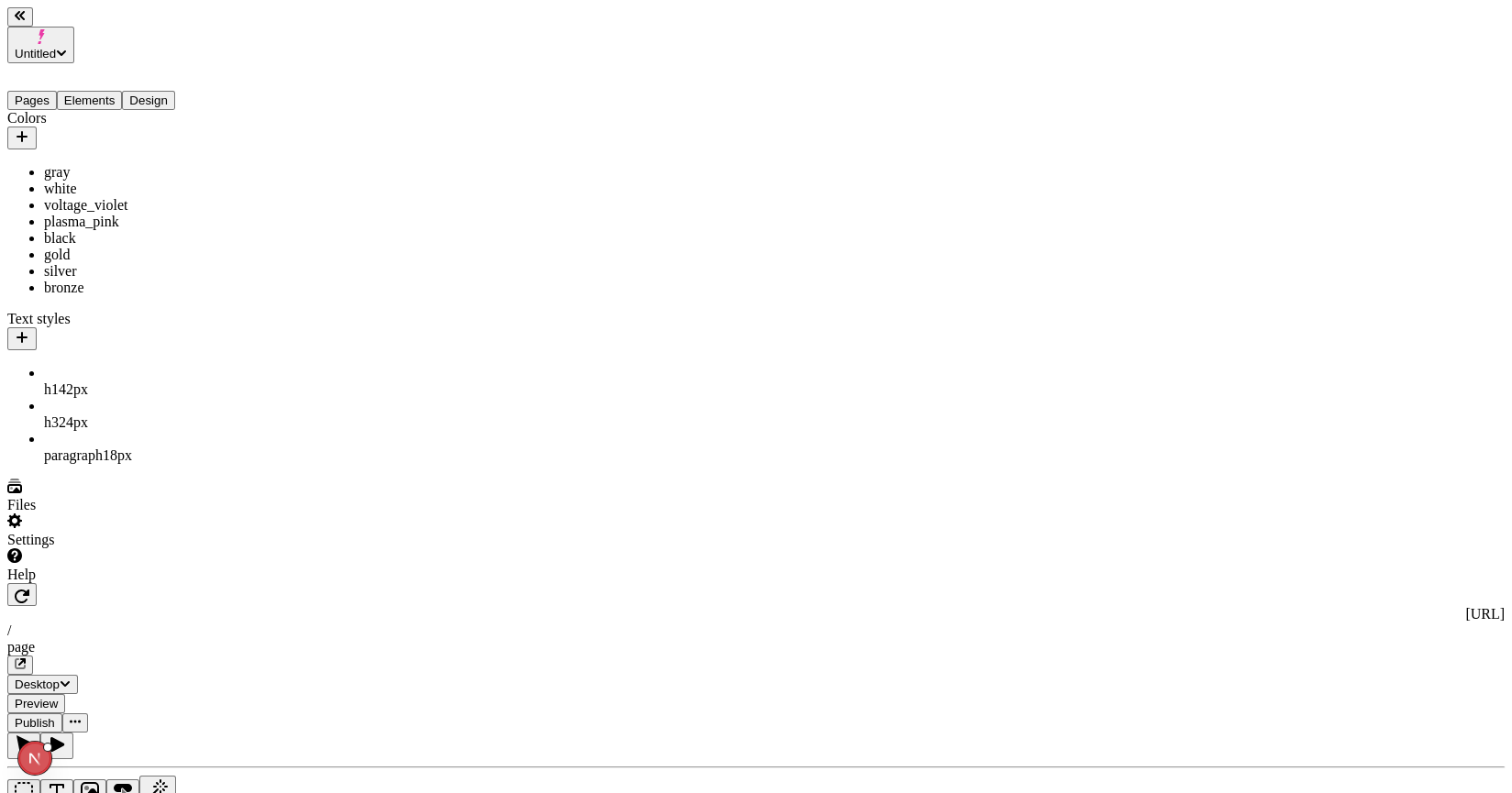 click on "h1 42 px" at bounding box center [136, 390] 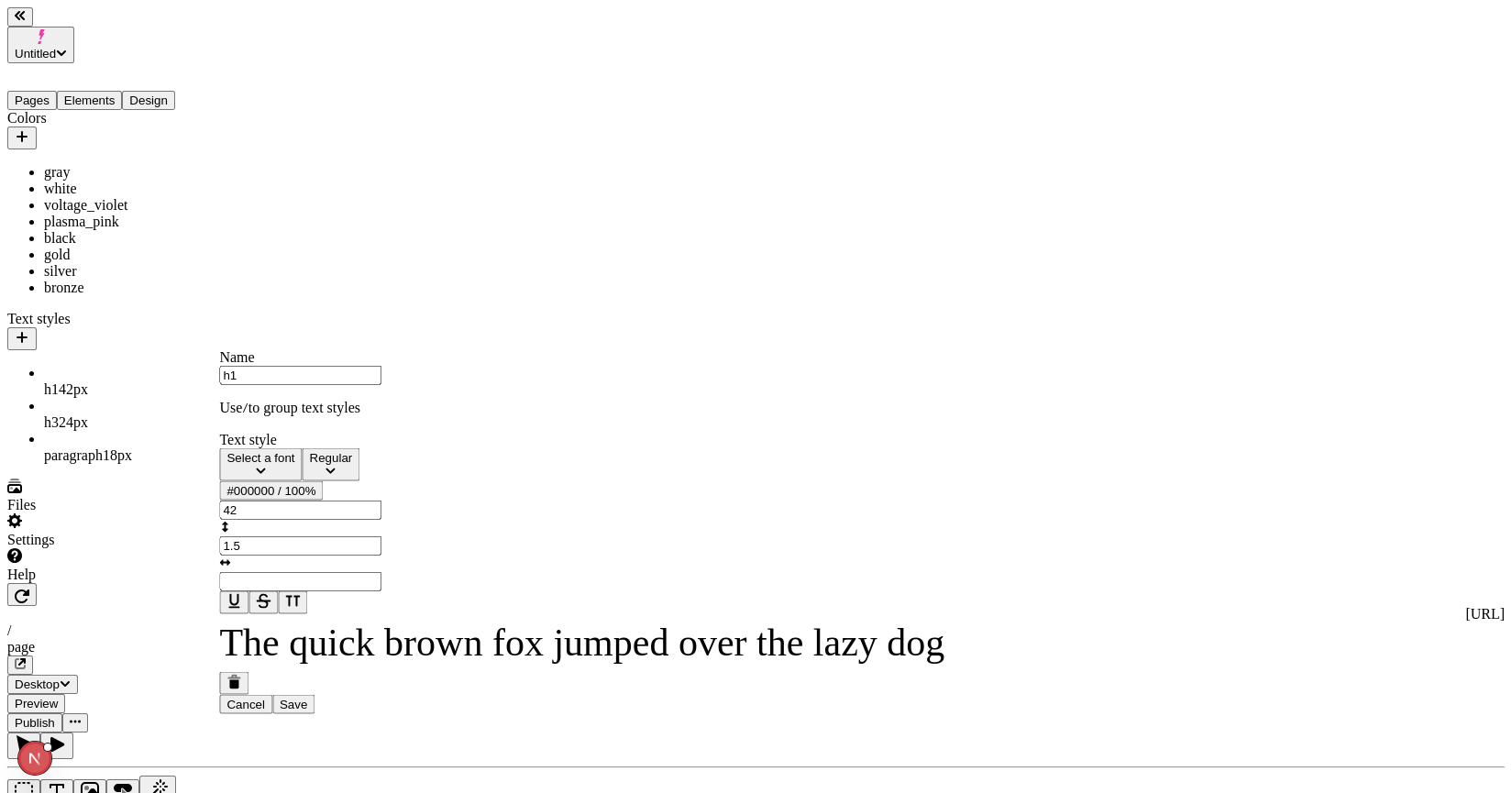 click on "Select a font" at bounding box center [260, 457] 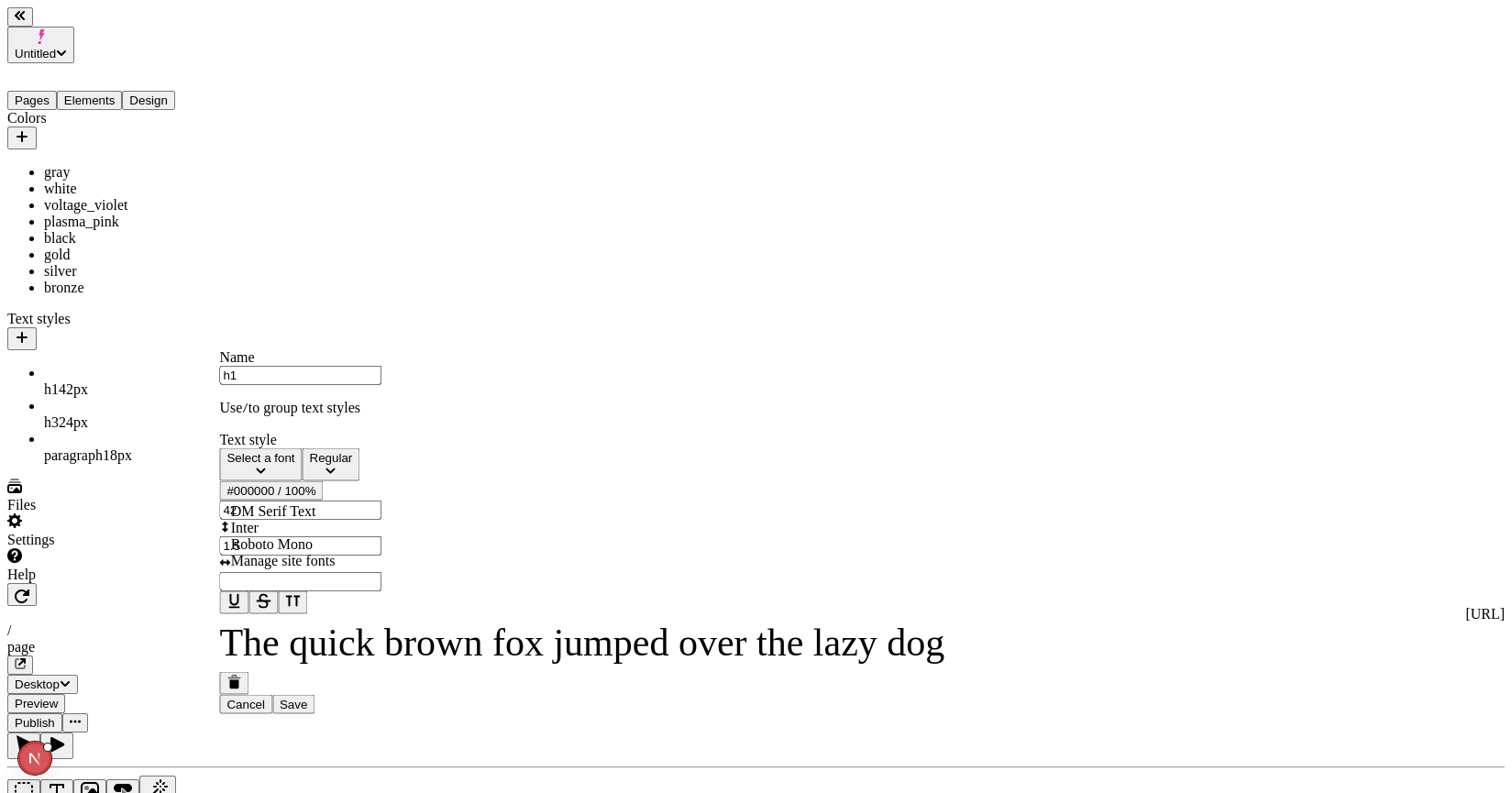click on "Inter" at bounding box center [245, 527] 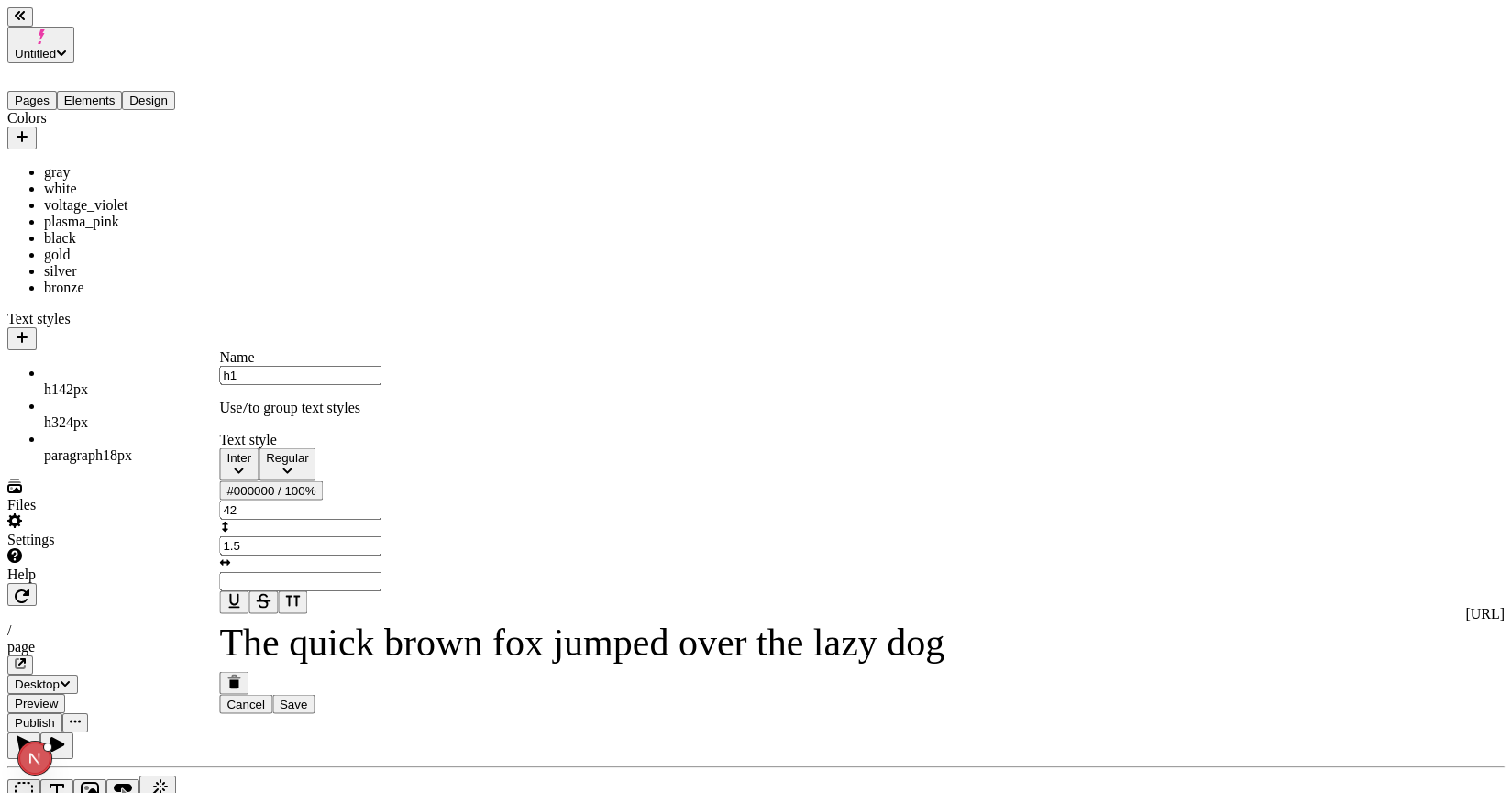 click on "Regular" at bounding box center (287, 457) 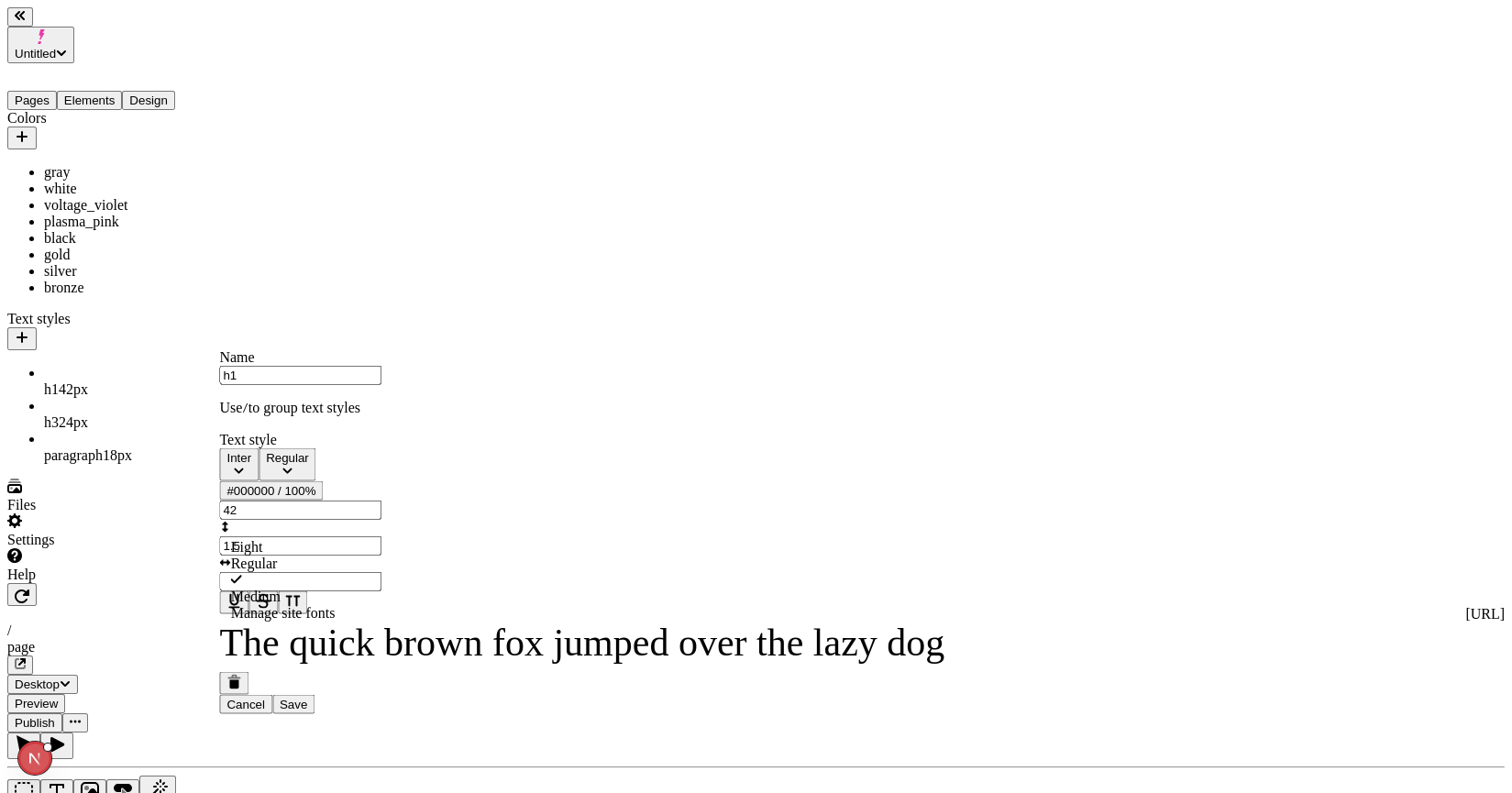 click on "Medium" at bounding box center [330, 597] 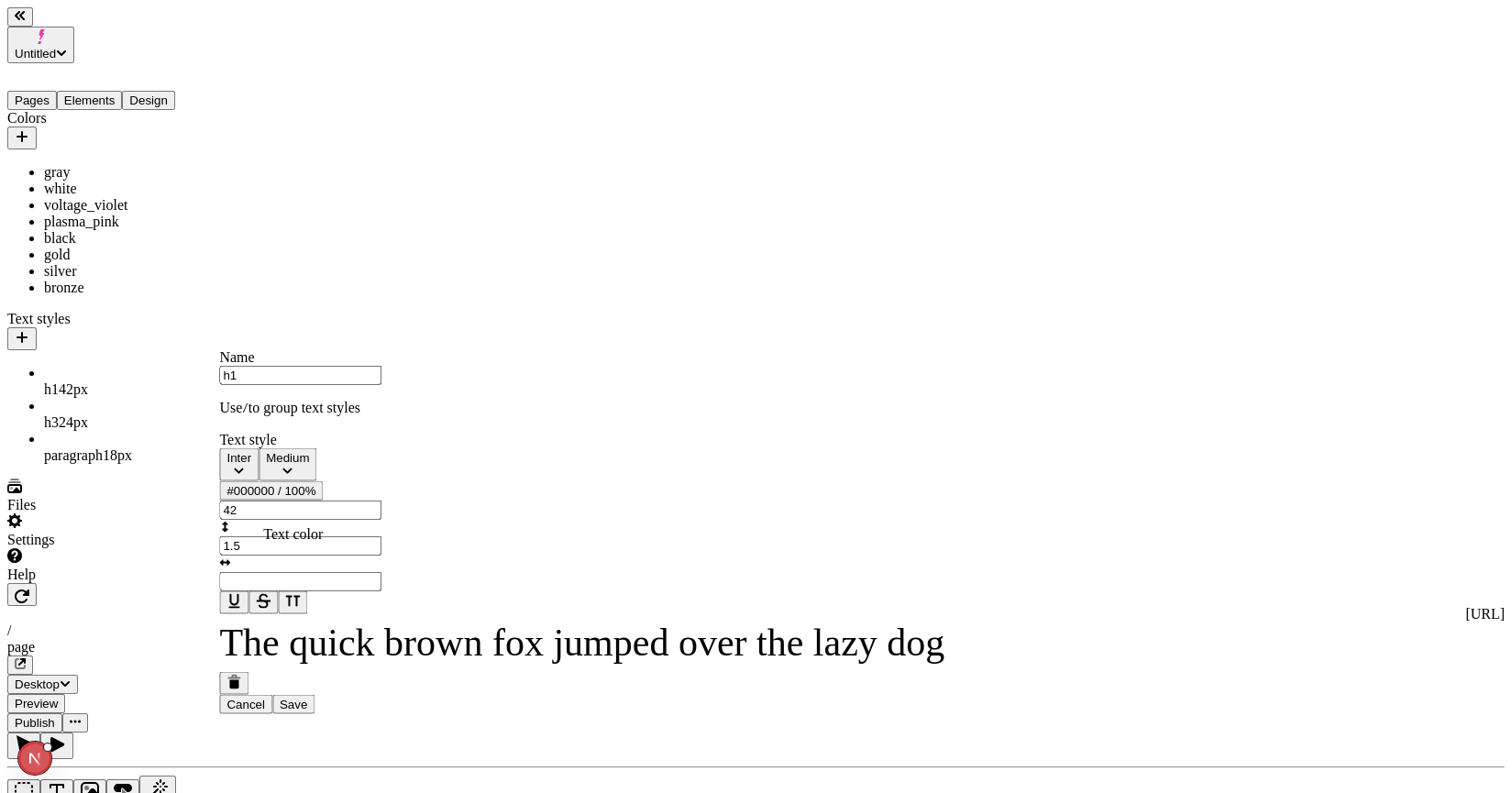 click on "#000000 / 100%" at bounding box center (270, 490) 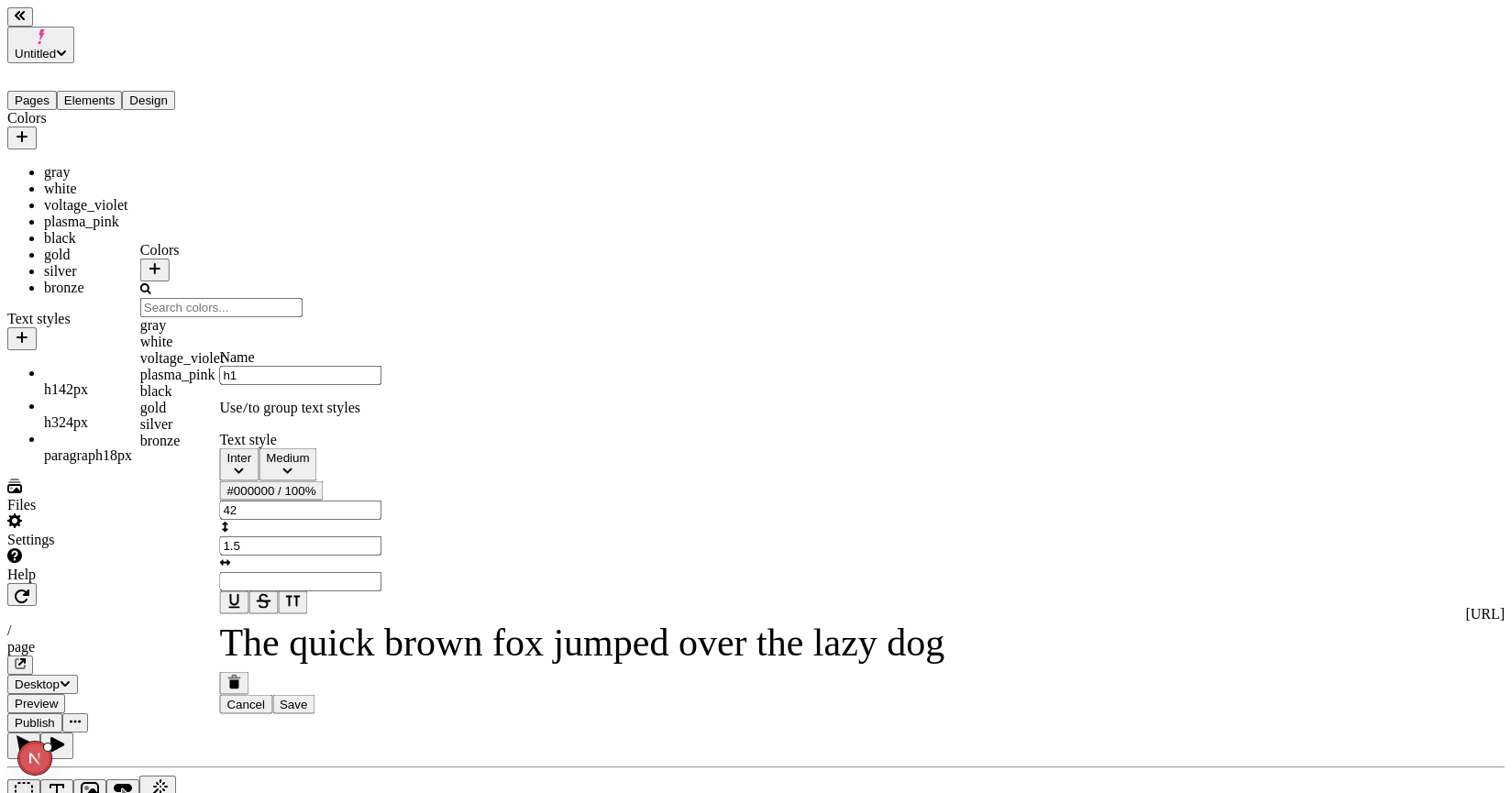 click on "black" at bounding box center (221, 391) 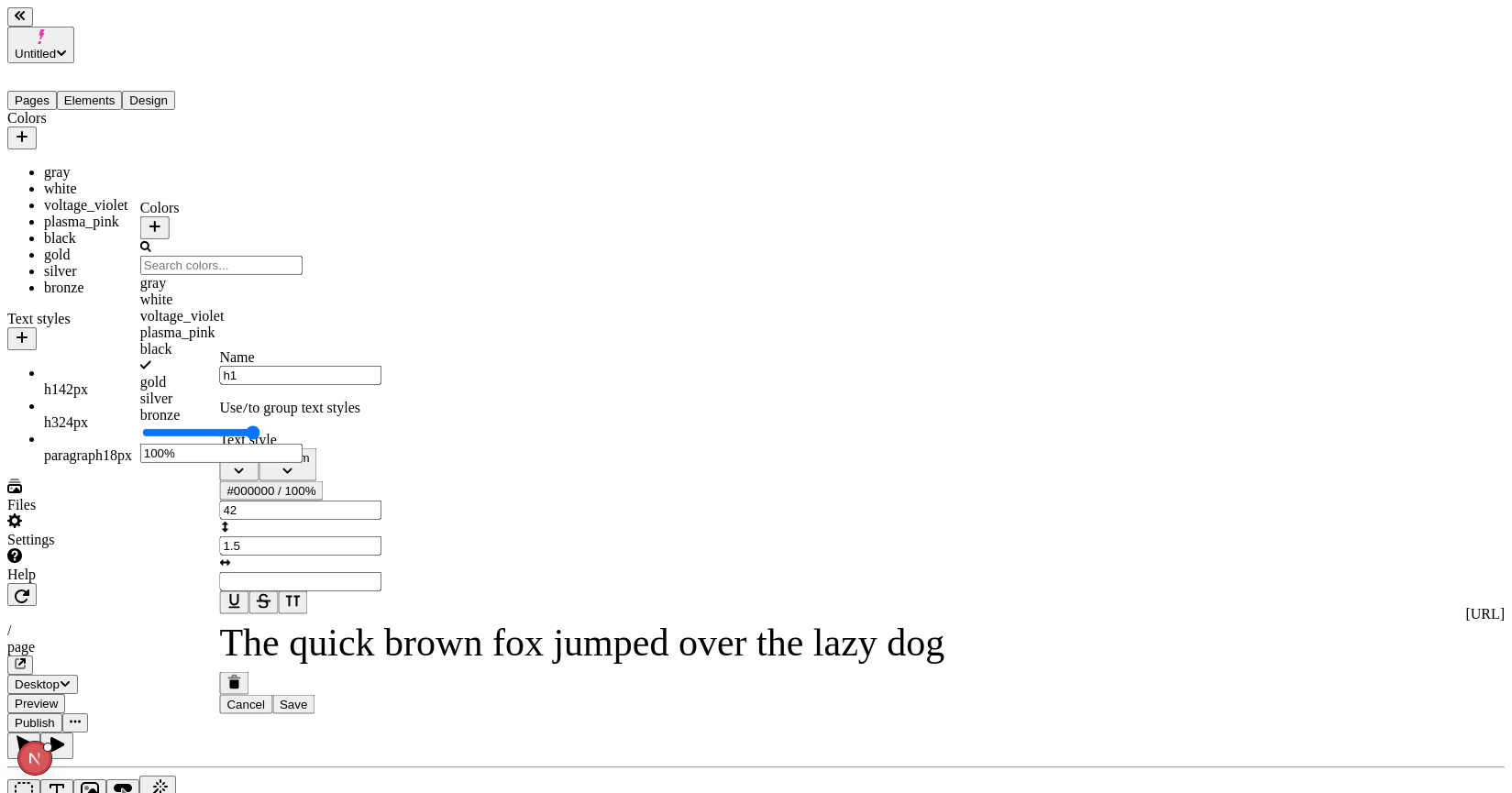 click on "Text style" at bounding box center [581, 440] 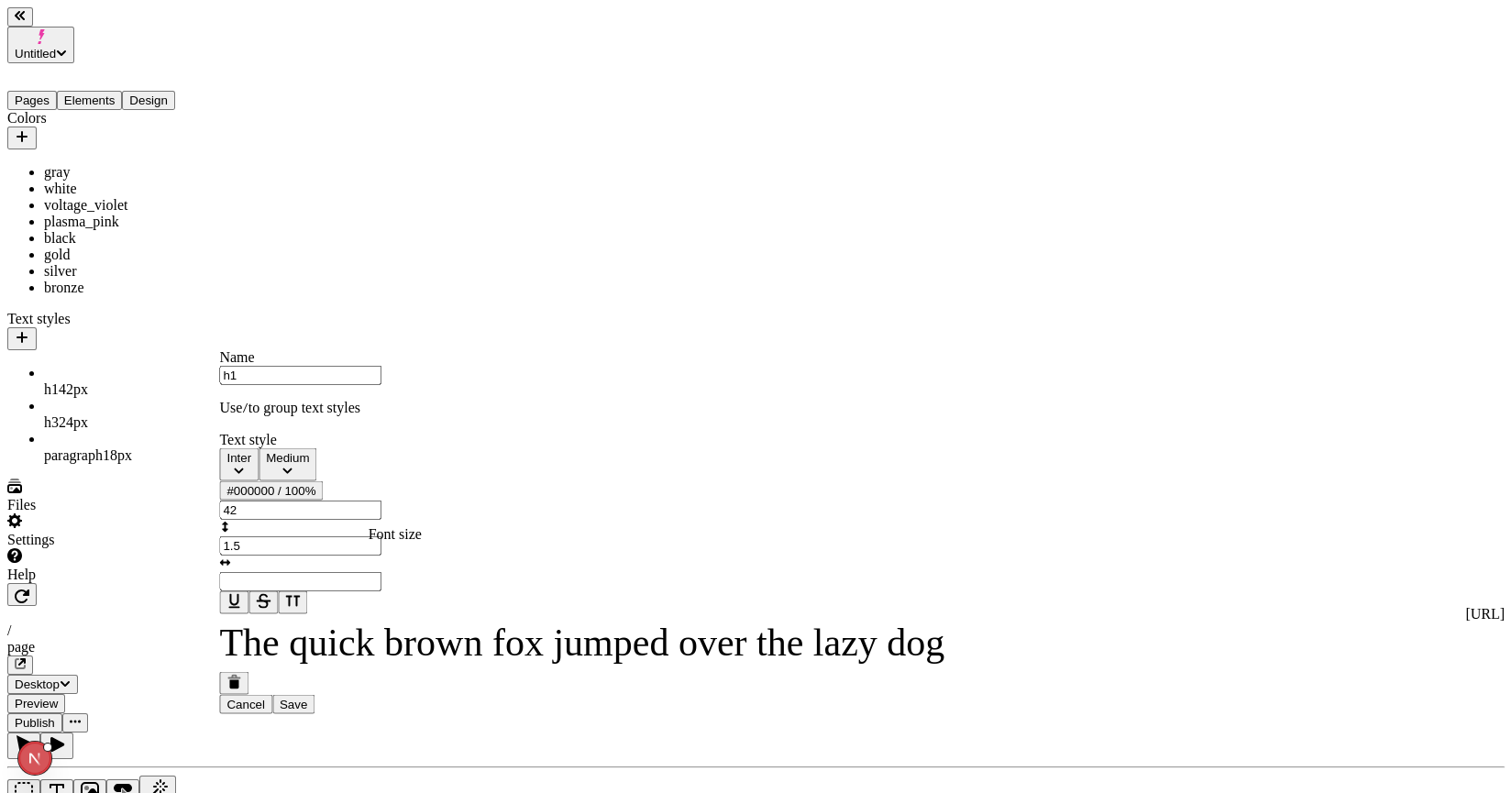 click on "42" at bounding box center (300, 510) 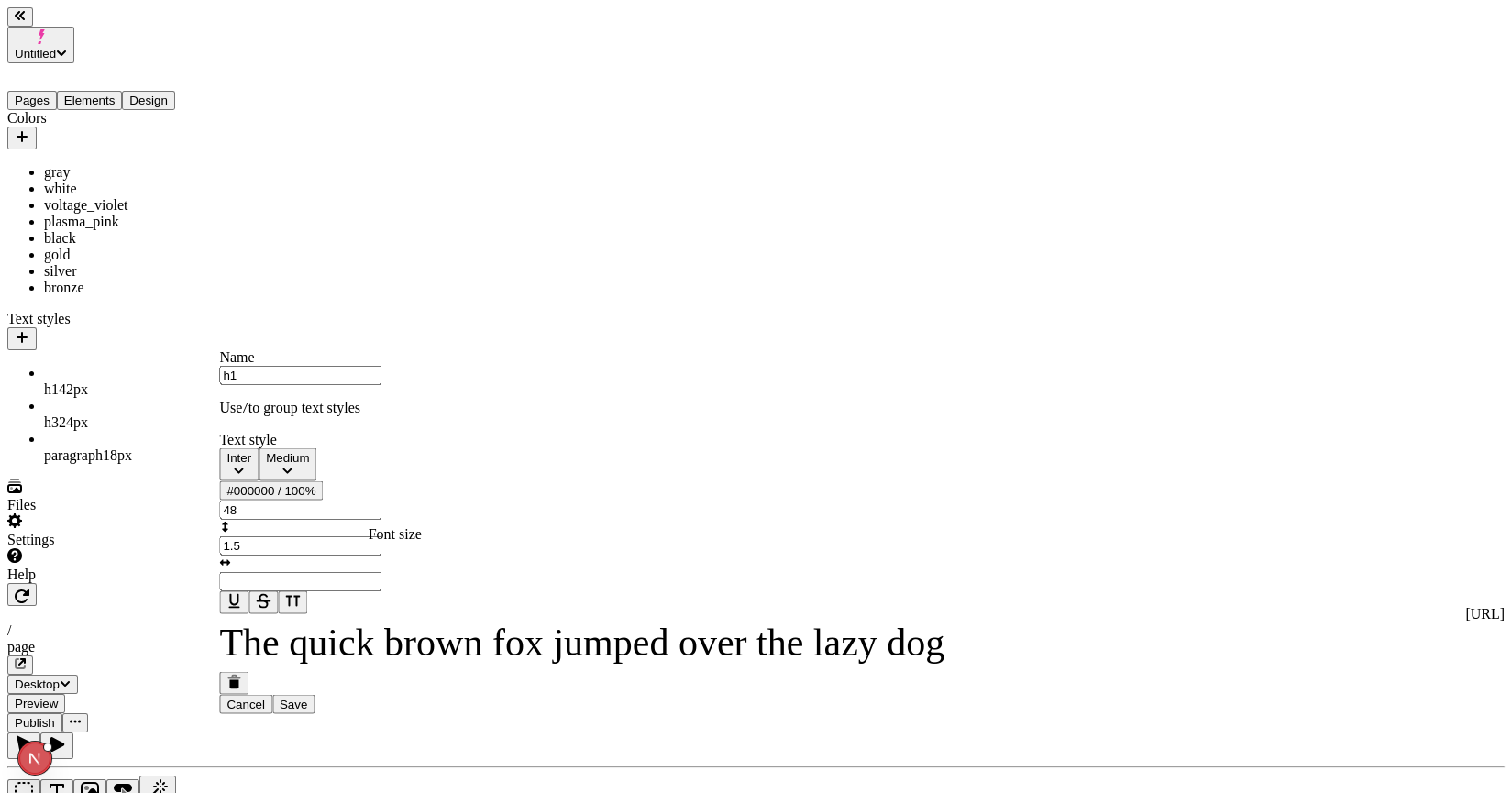 type on "48" 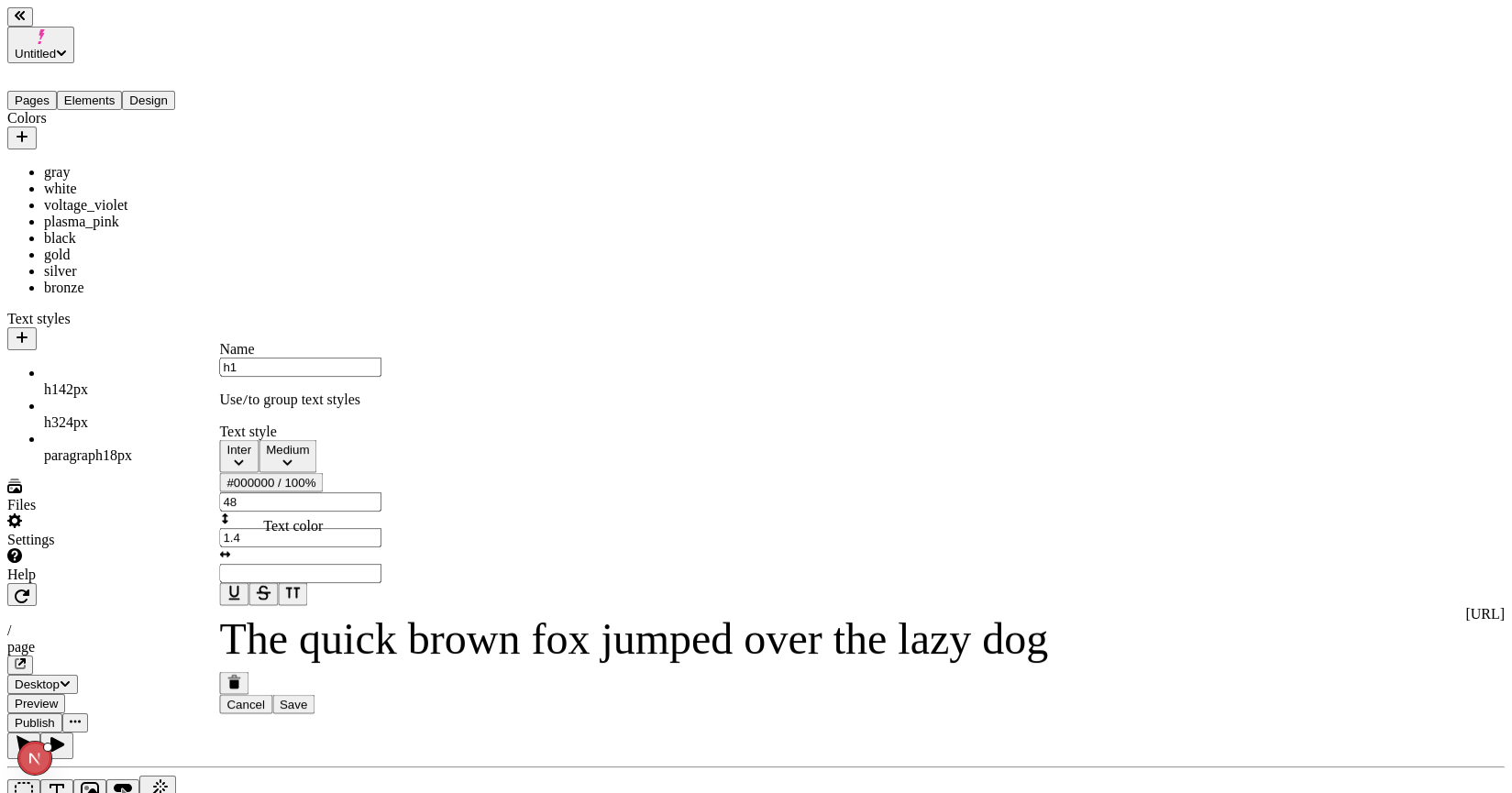 type on "1.4" 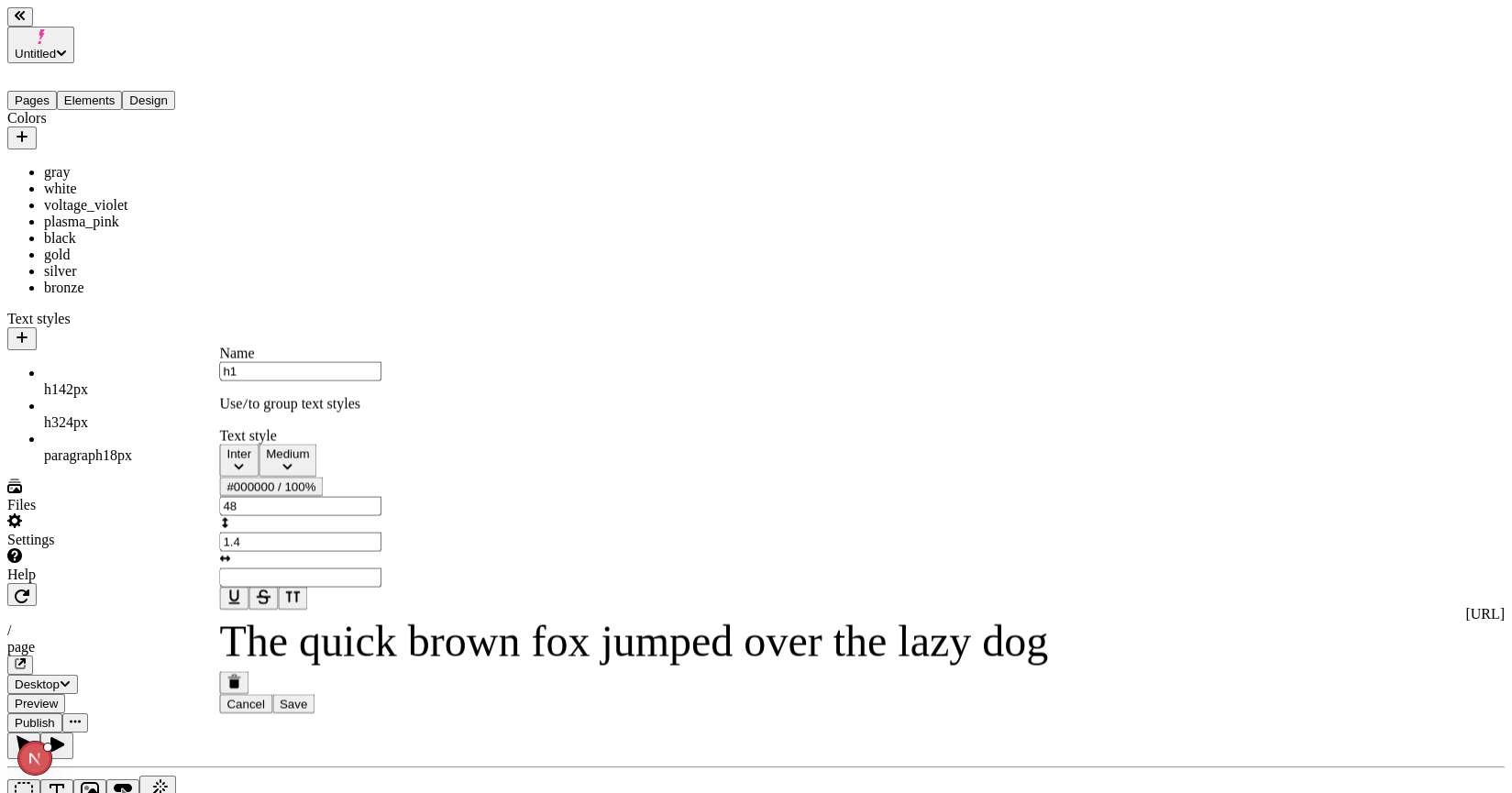 click 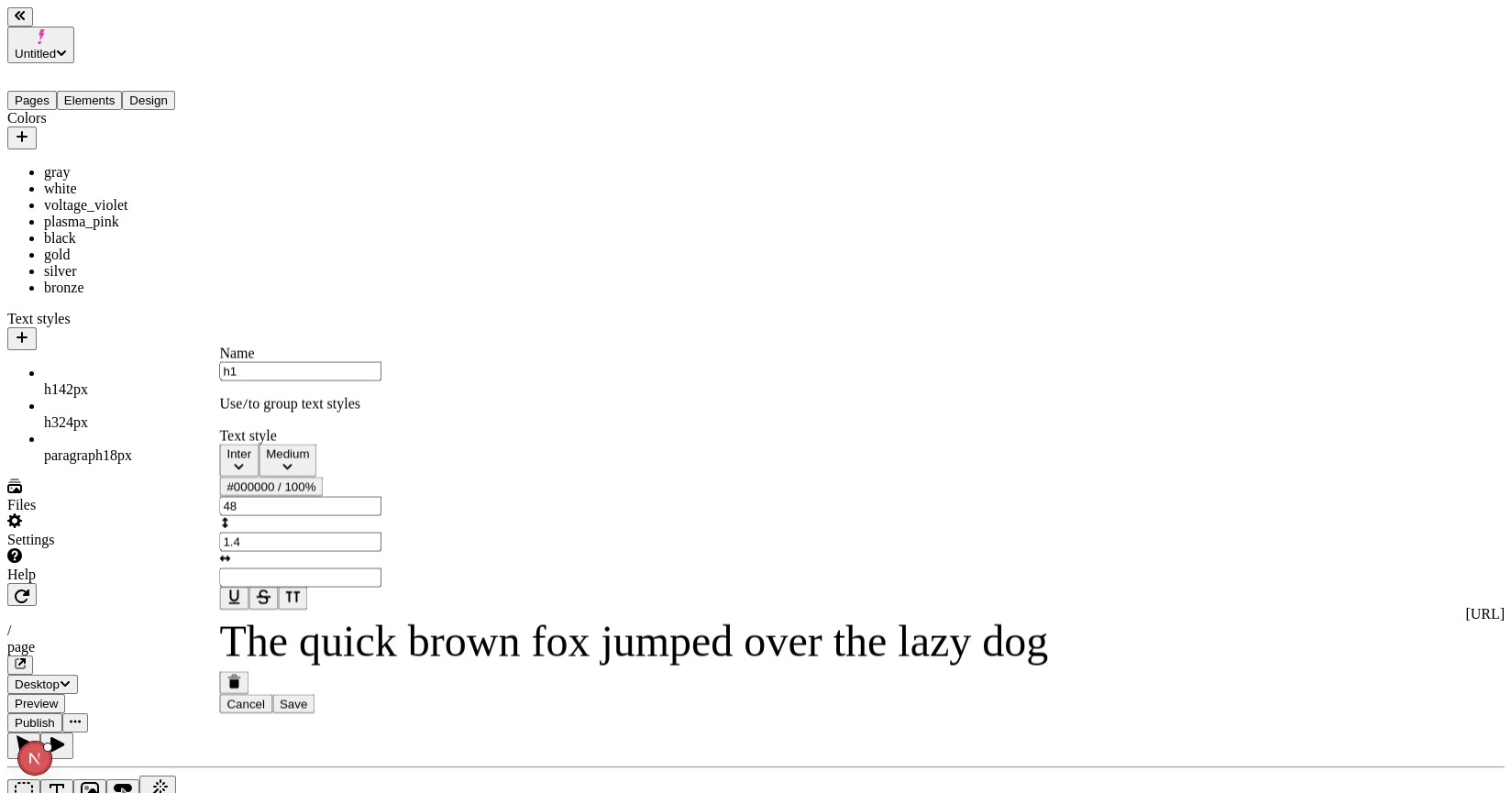 click 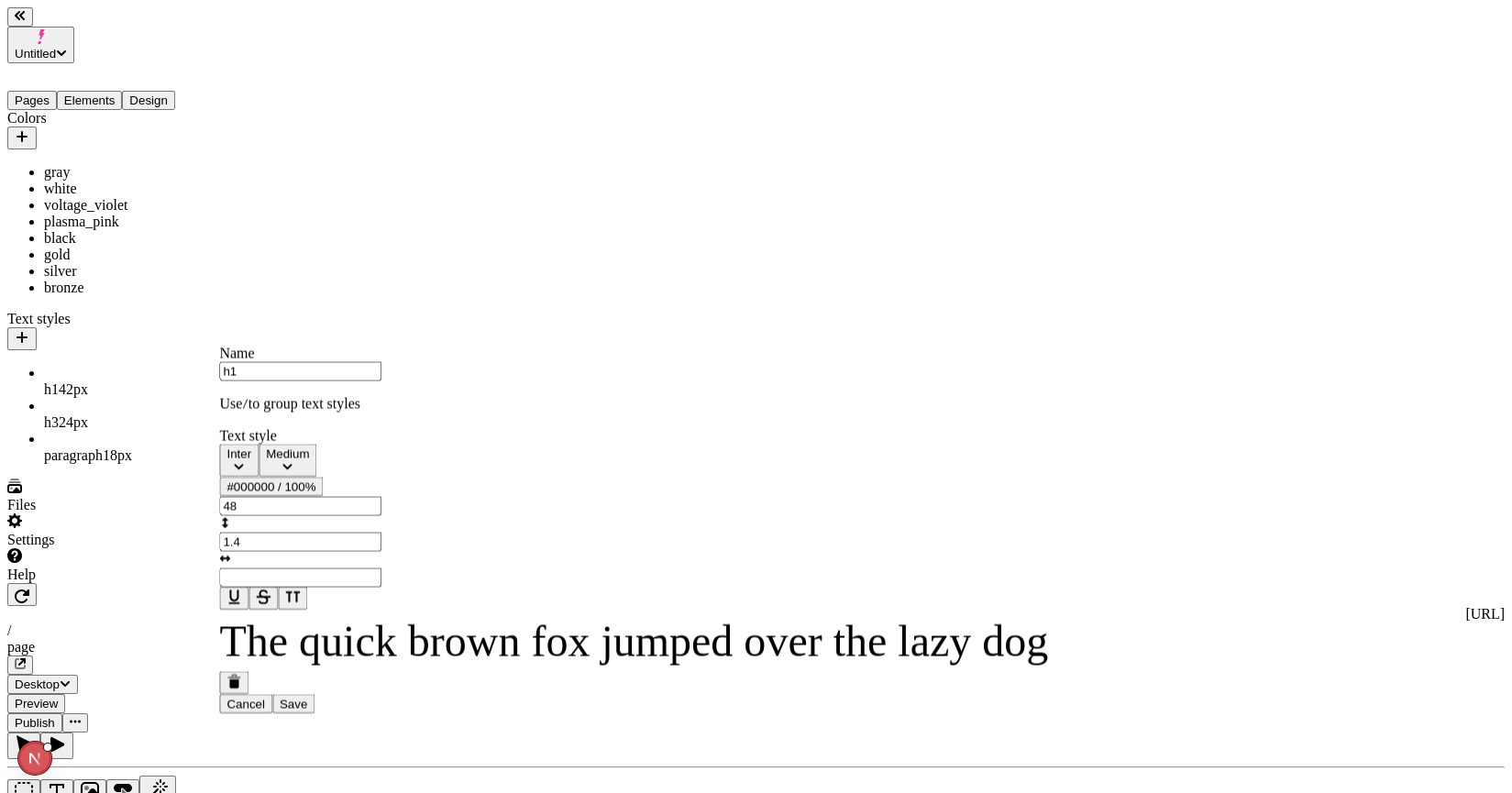 click at bounding box center (300, 577) 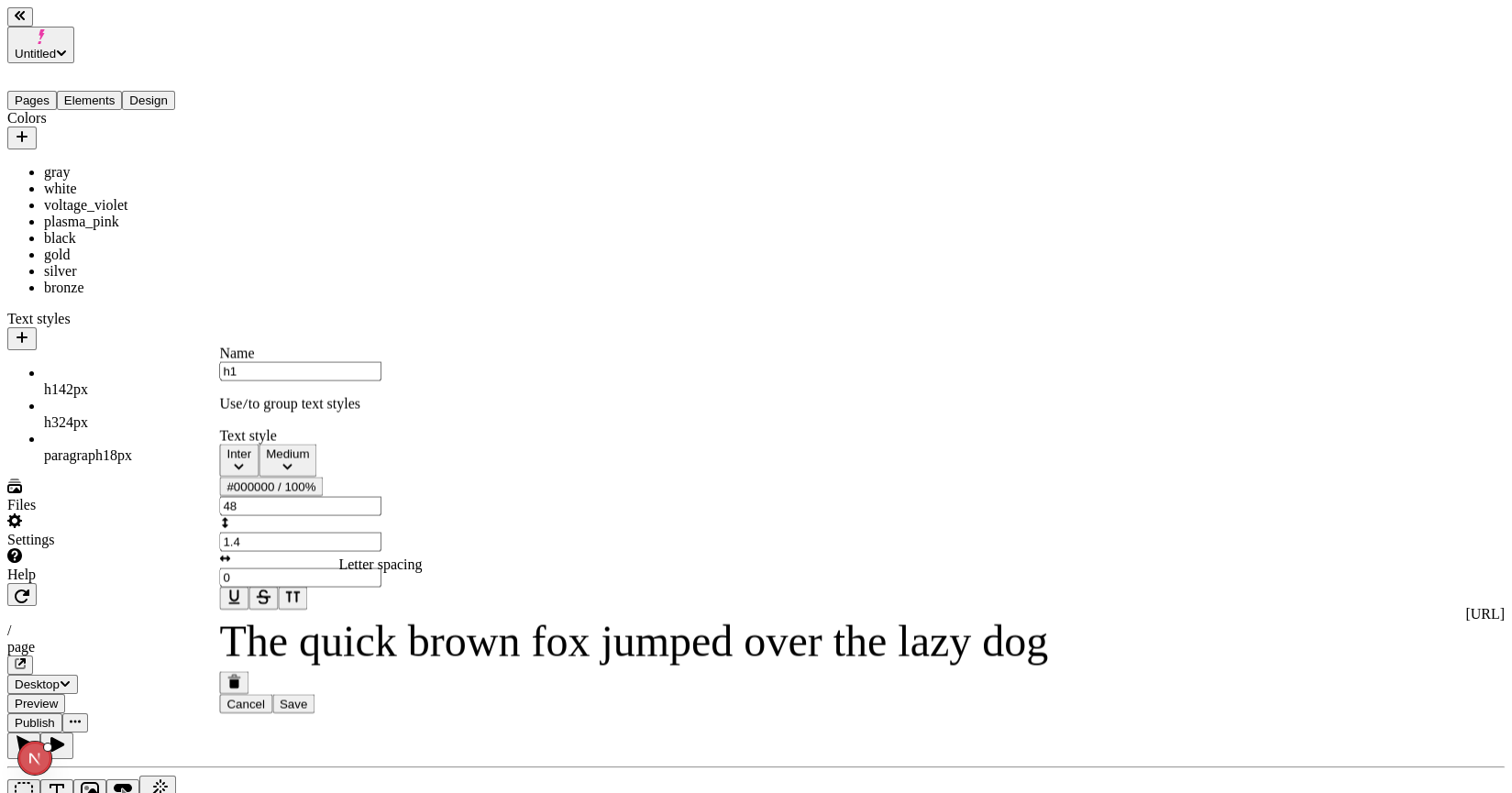 type on "0" 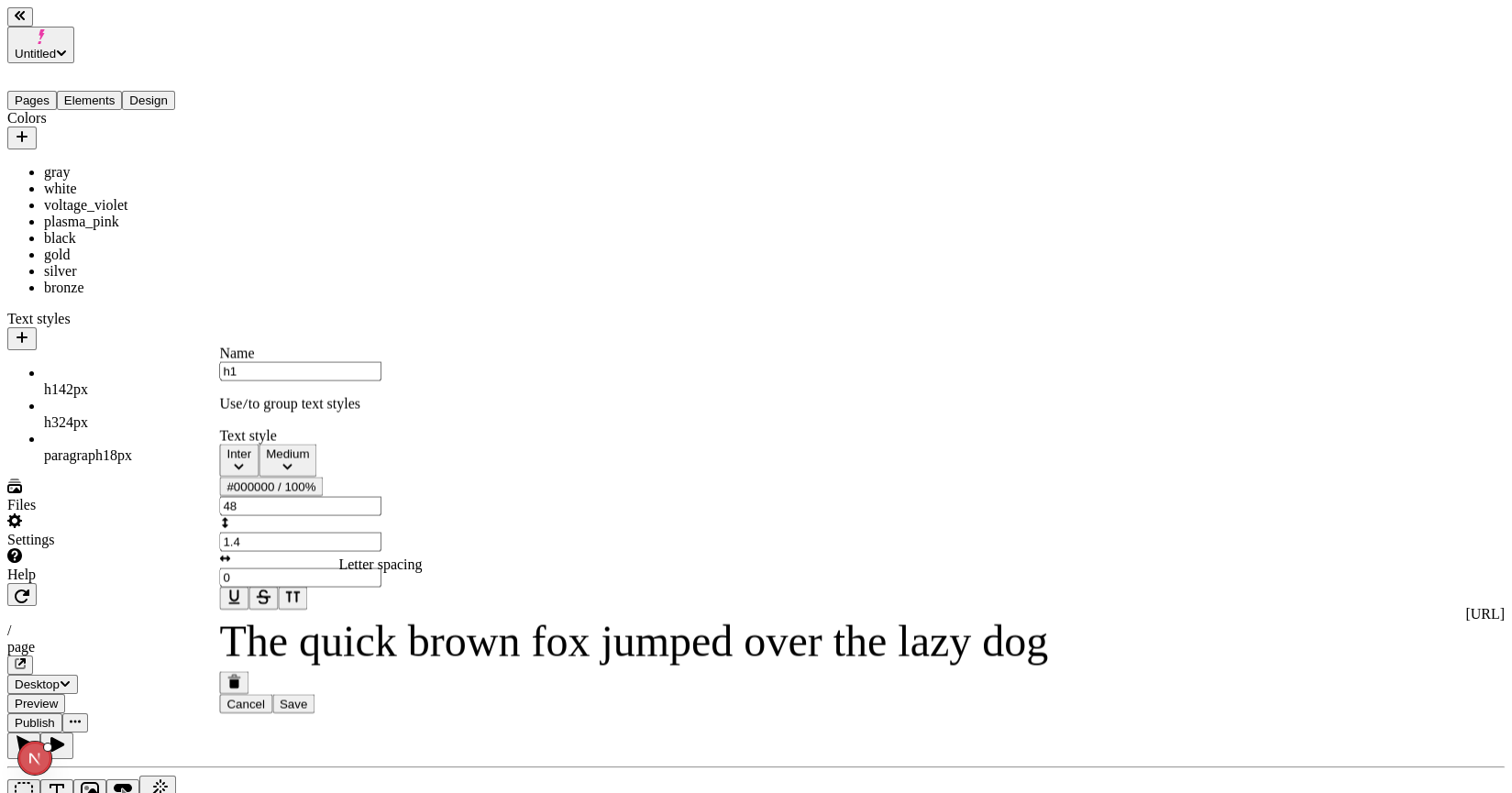 type 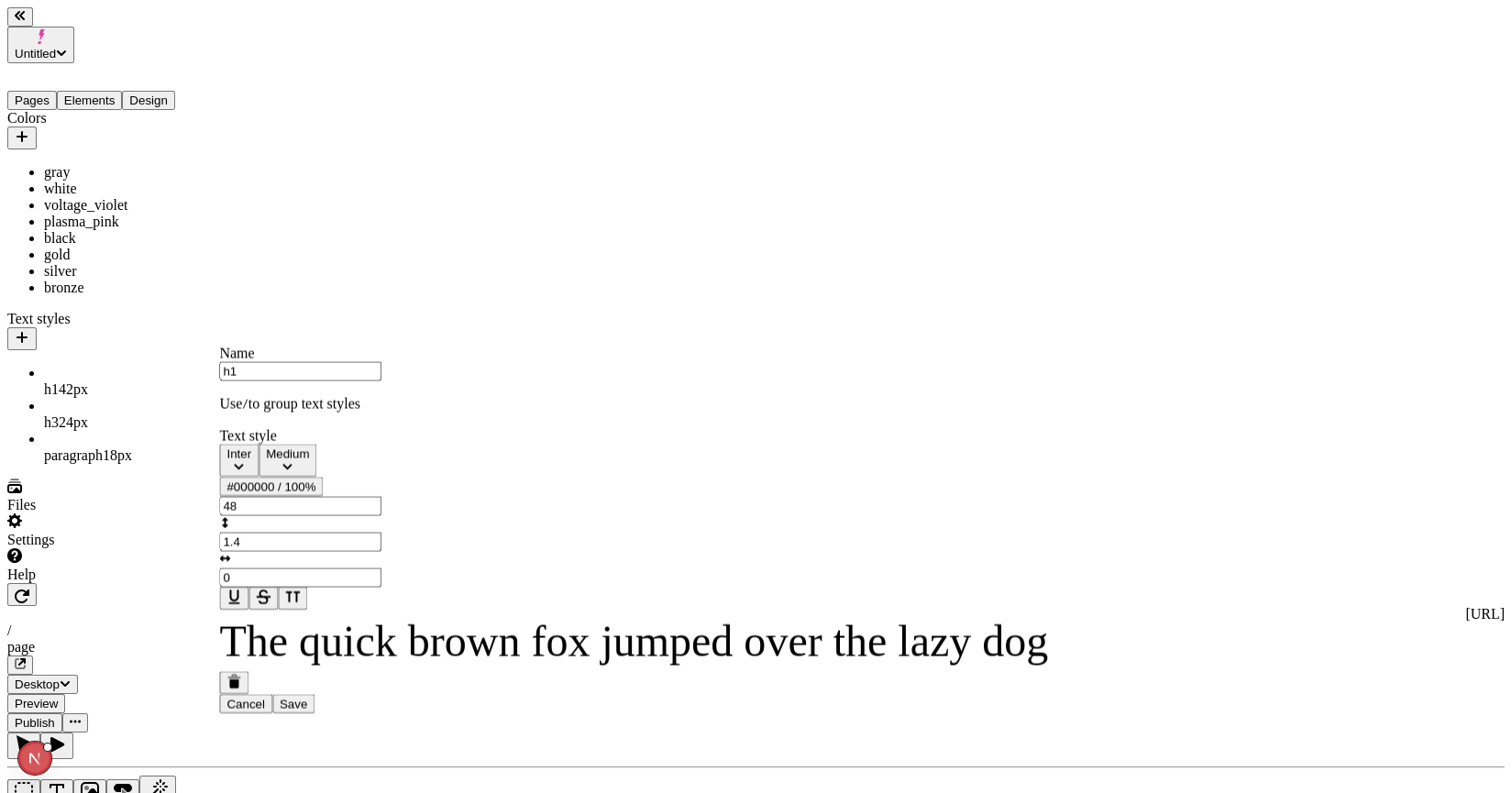 type on "-0.1" 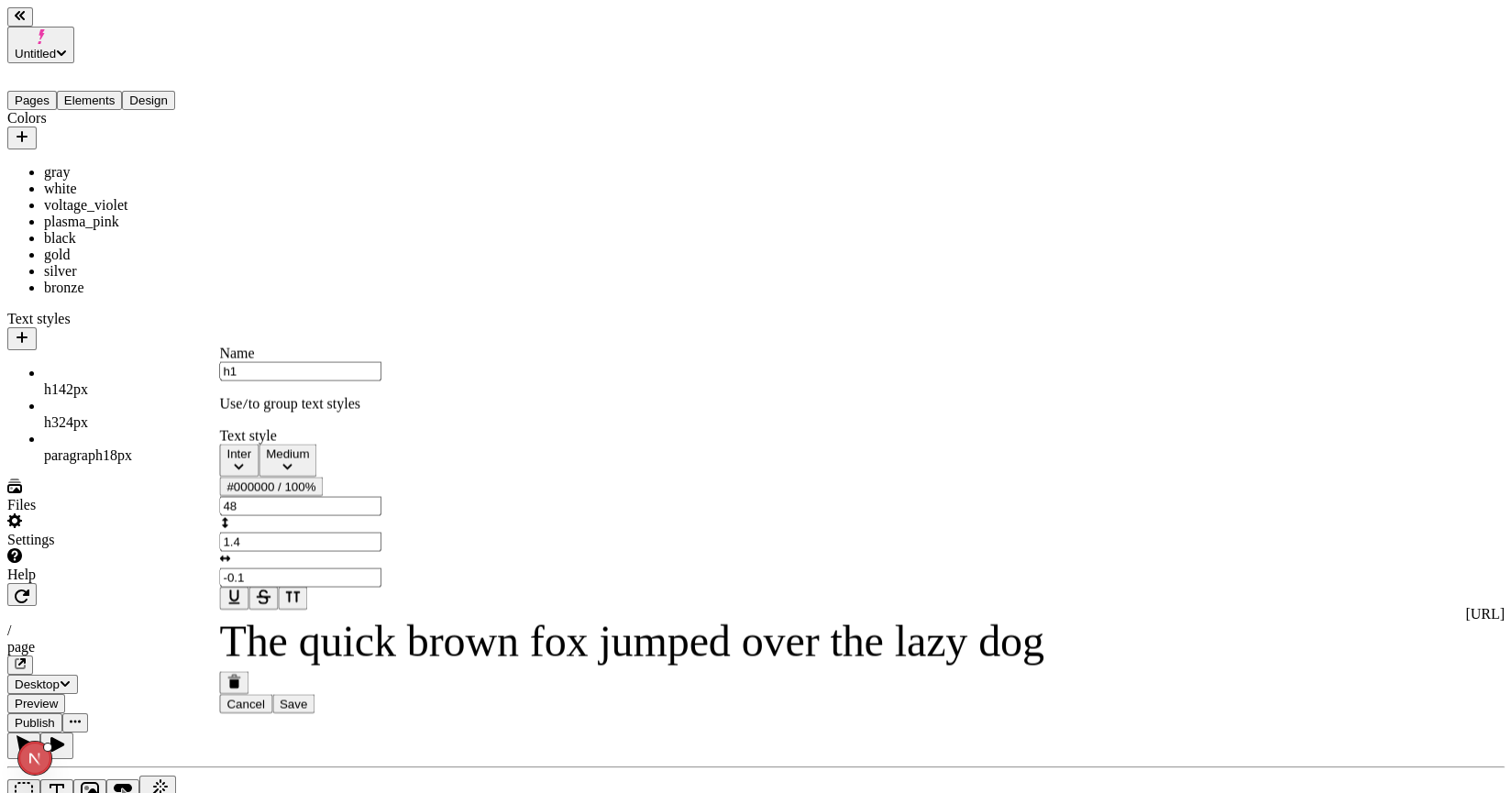 click on "Untitled Pages Elements Design Colors gray white voltage_violet plasma_pink black gold silver bronze Text styles h1 42 px h3 24 px paragraph 18 px Files Settings Help [URL] / page Desktop Preview Publish C Text Content Unleash Your Potential Block Heading 1 Text style h1 Select a font Regular #000000 / 100% 42 1.5 Alignment Inline On Click Open page Open in a new tab Width 100 Margin 0 0 Name h1 Use  /  to group text styles Text style Inter Medium #000000 / 100% 48 1.4 -0.1 The quick brown fox jumped over the lazy dog Cancel Save" at bounding box center (756, 1883) 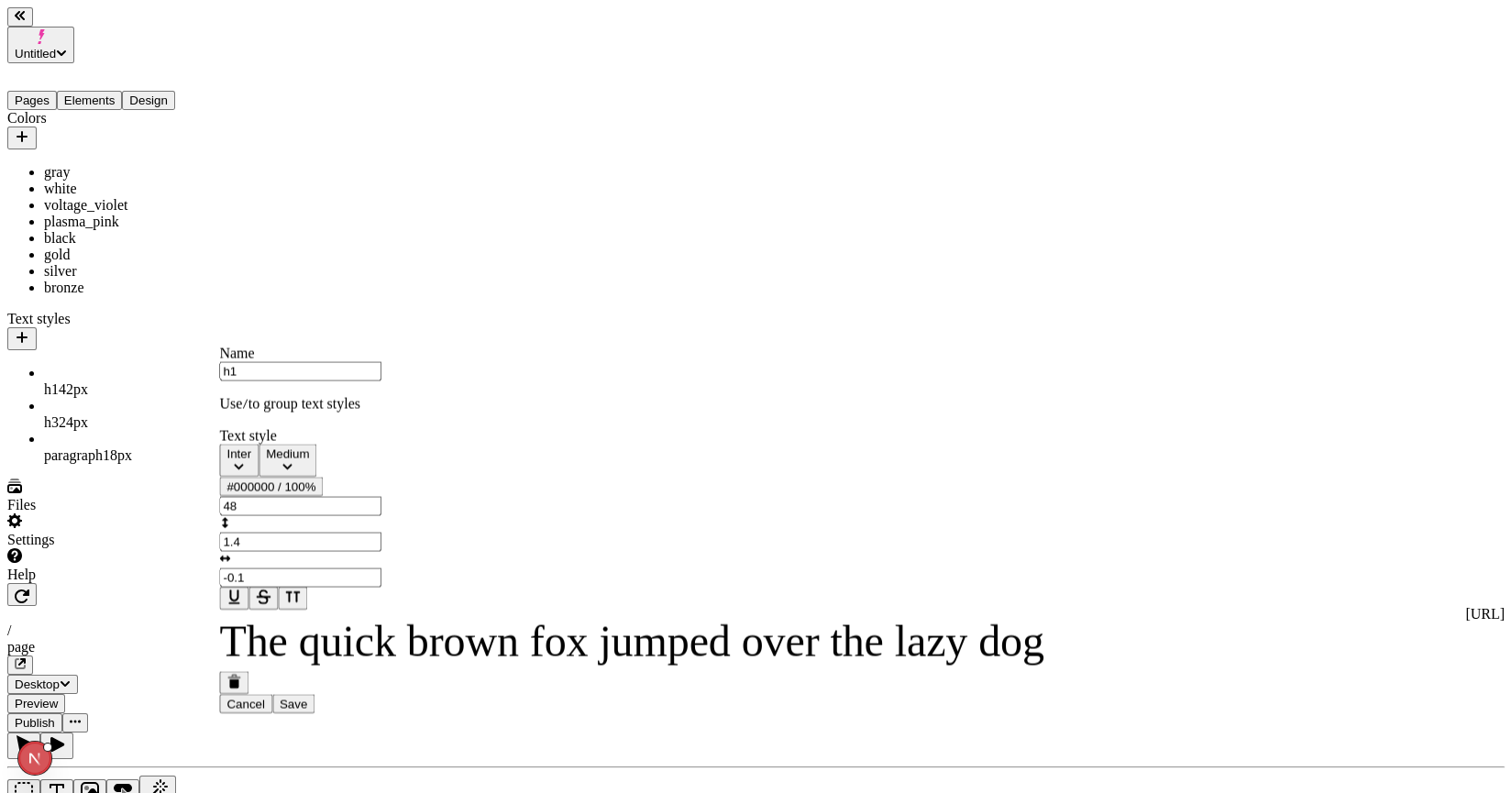 click on "Save" at bounding box center [293, 703] 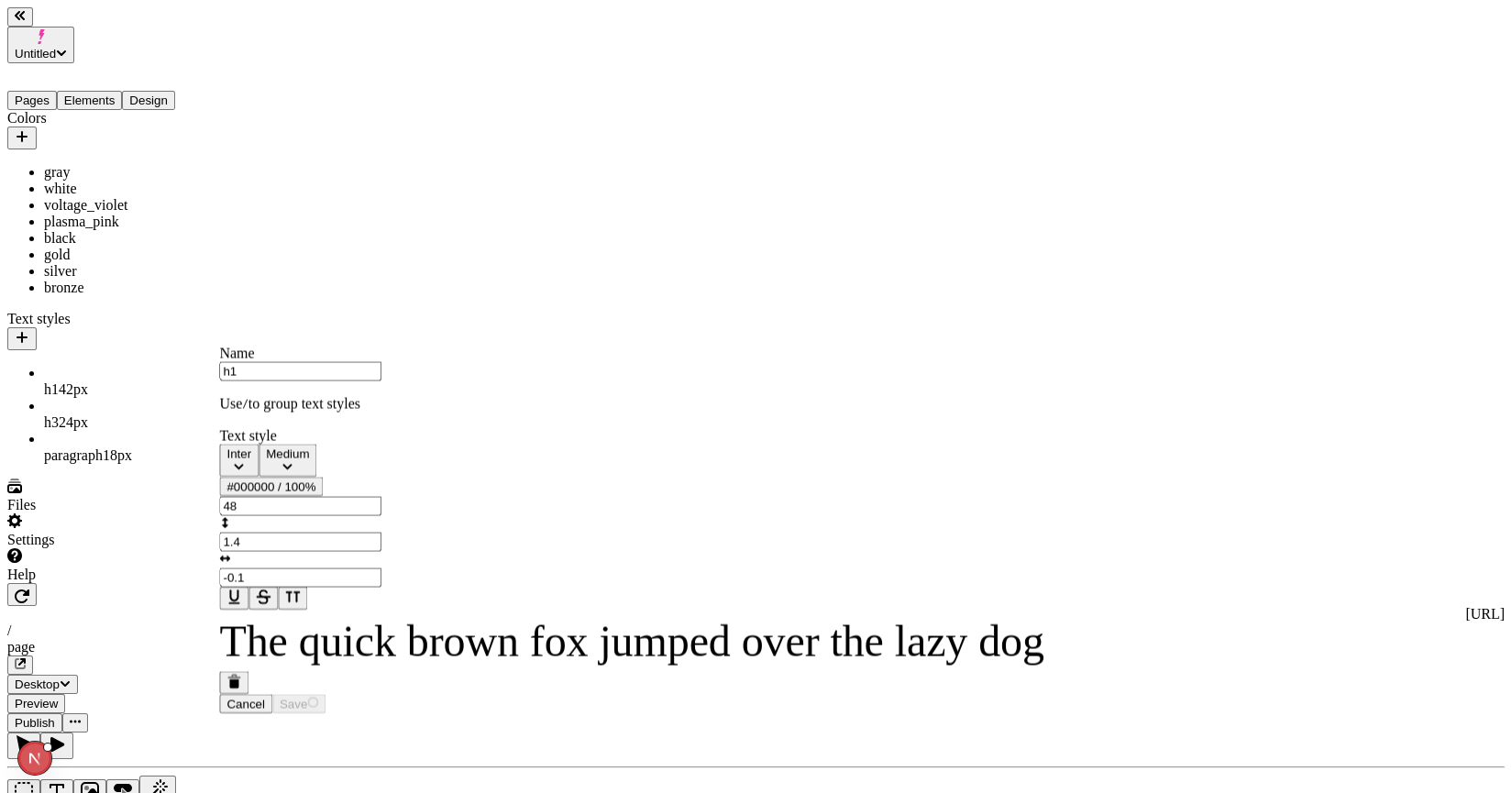 type on "48" 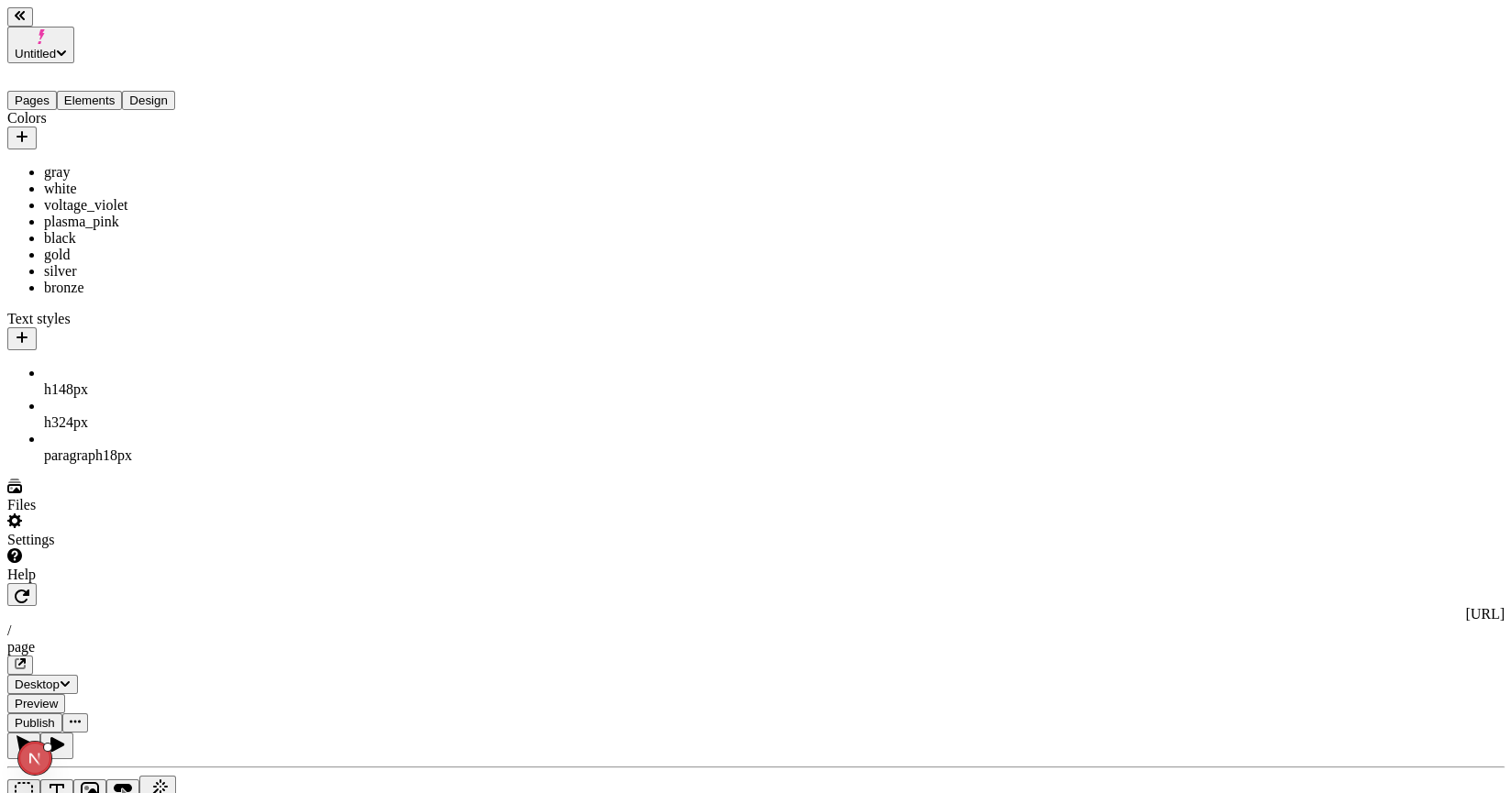 click 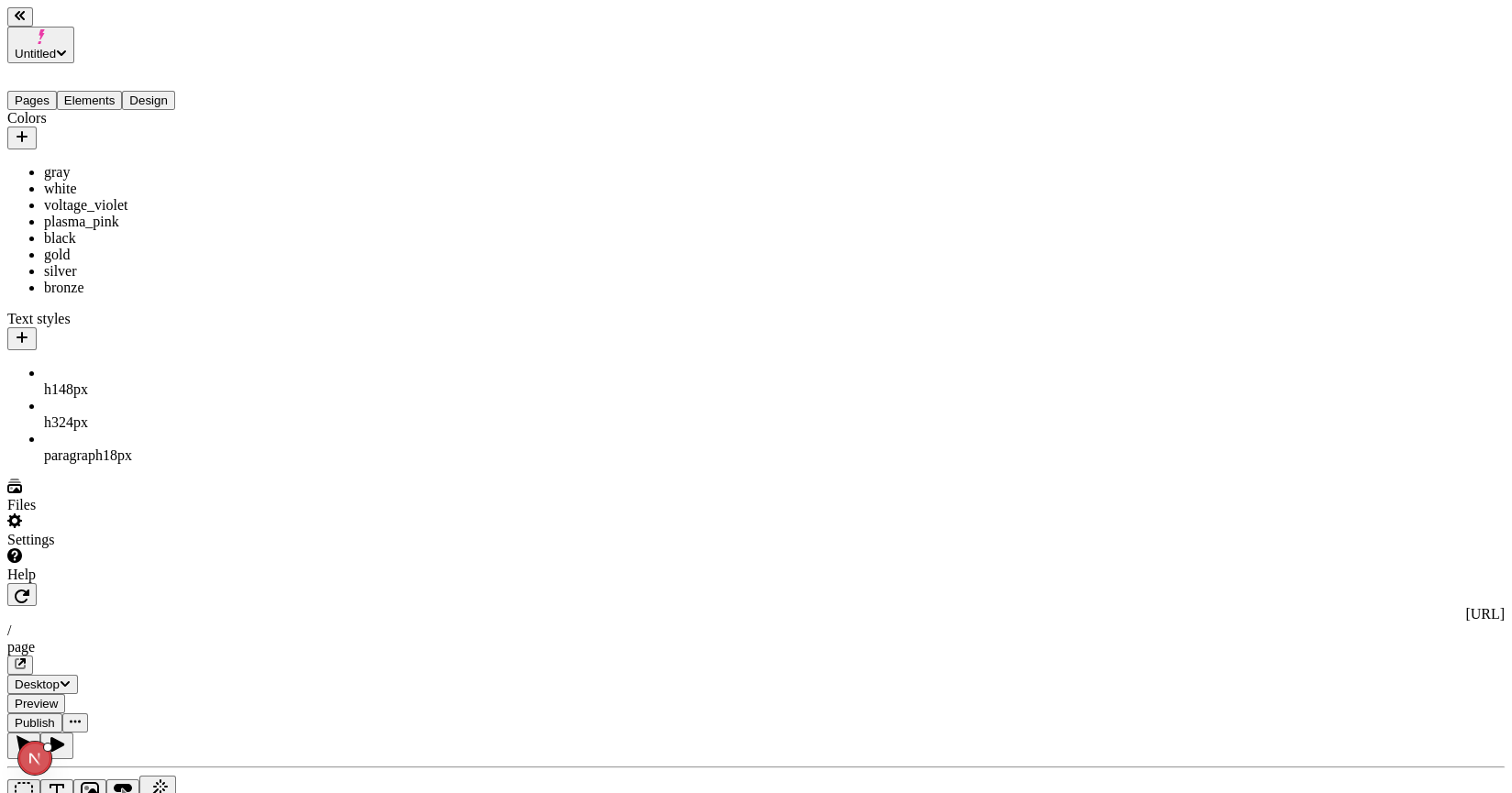 click 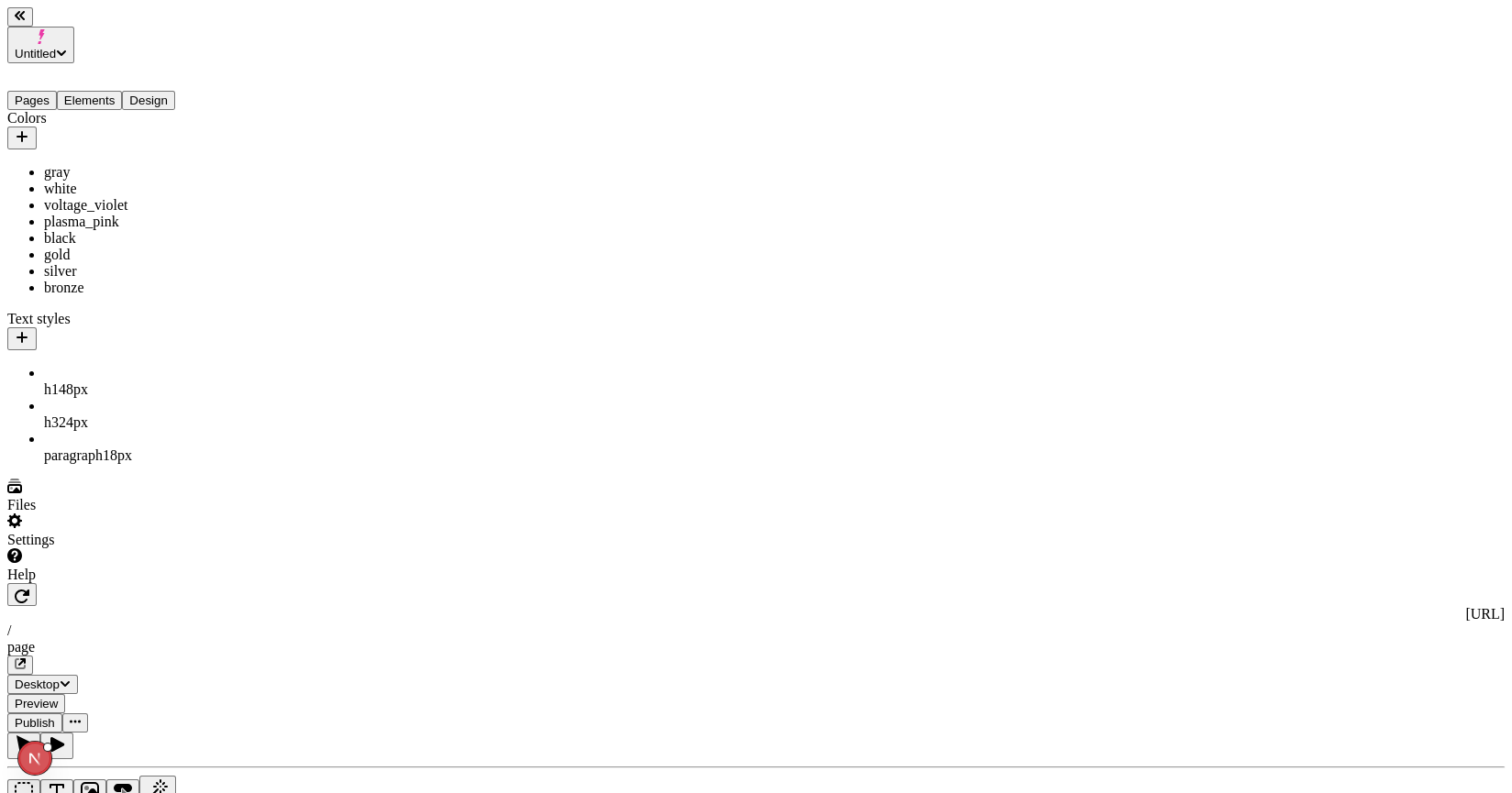 click on "#000000 / 100%" at bounding box center [59, 3127] 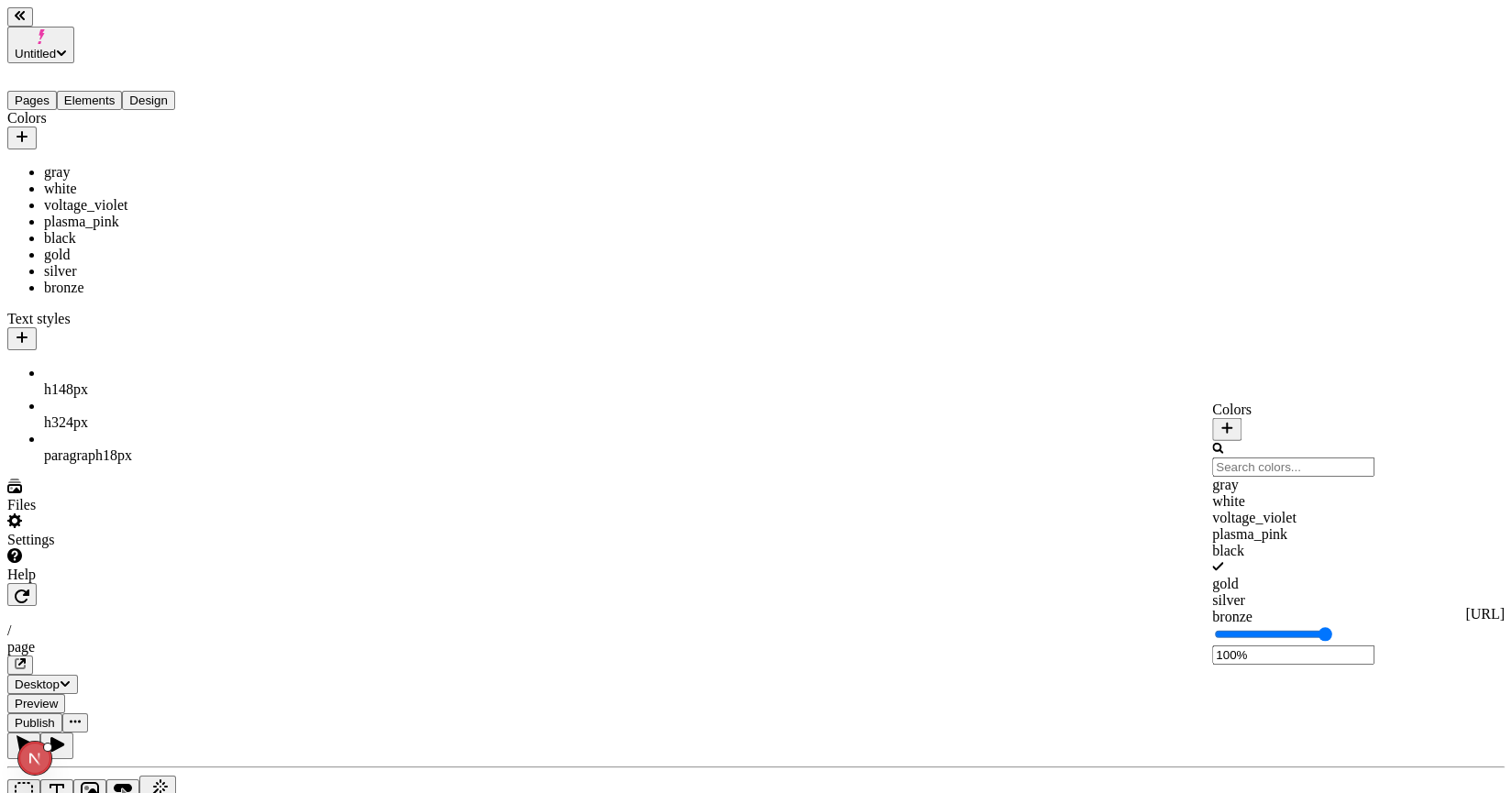 click on "white" at bounding box center [1293, 501] 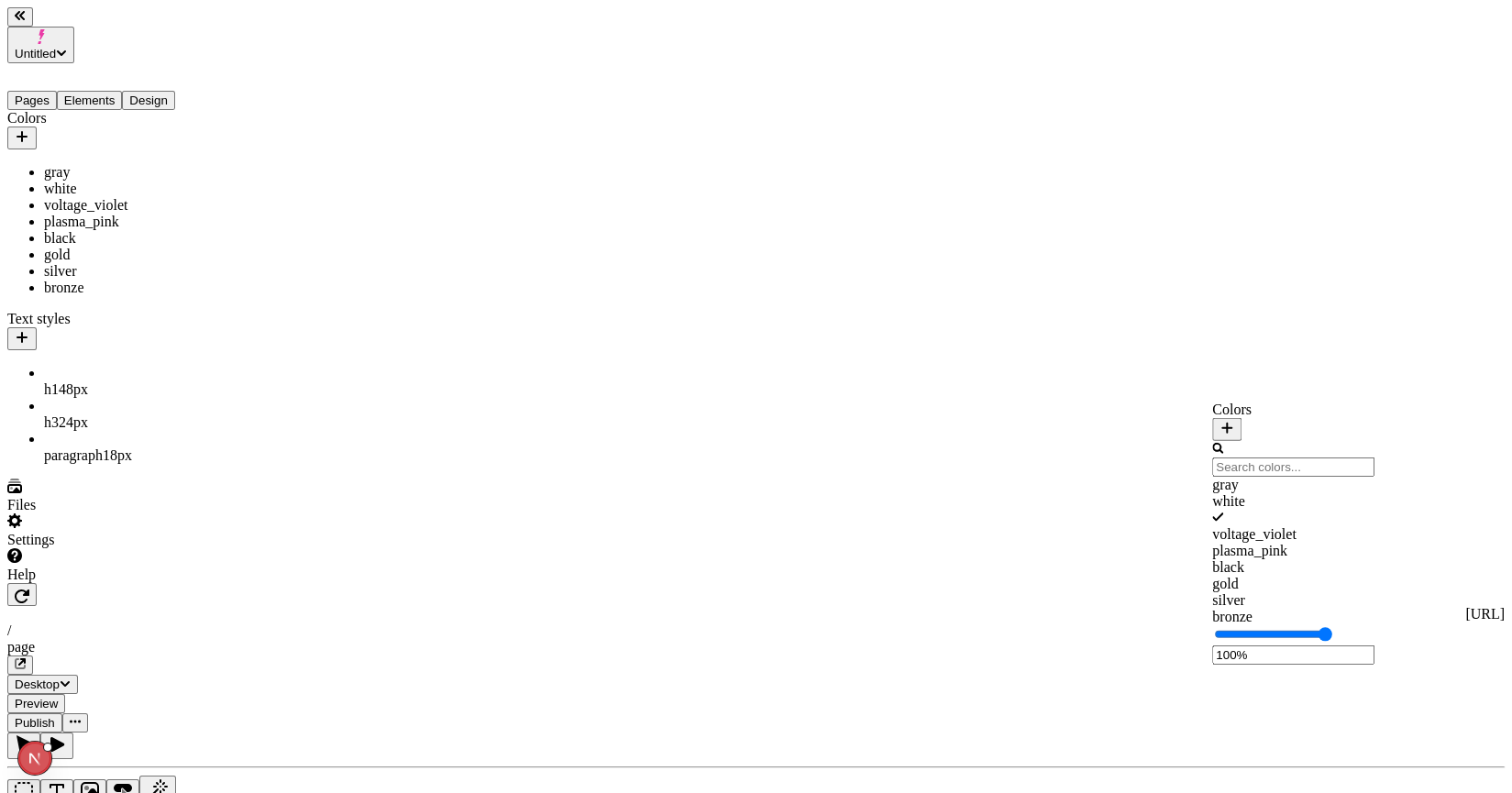 click 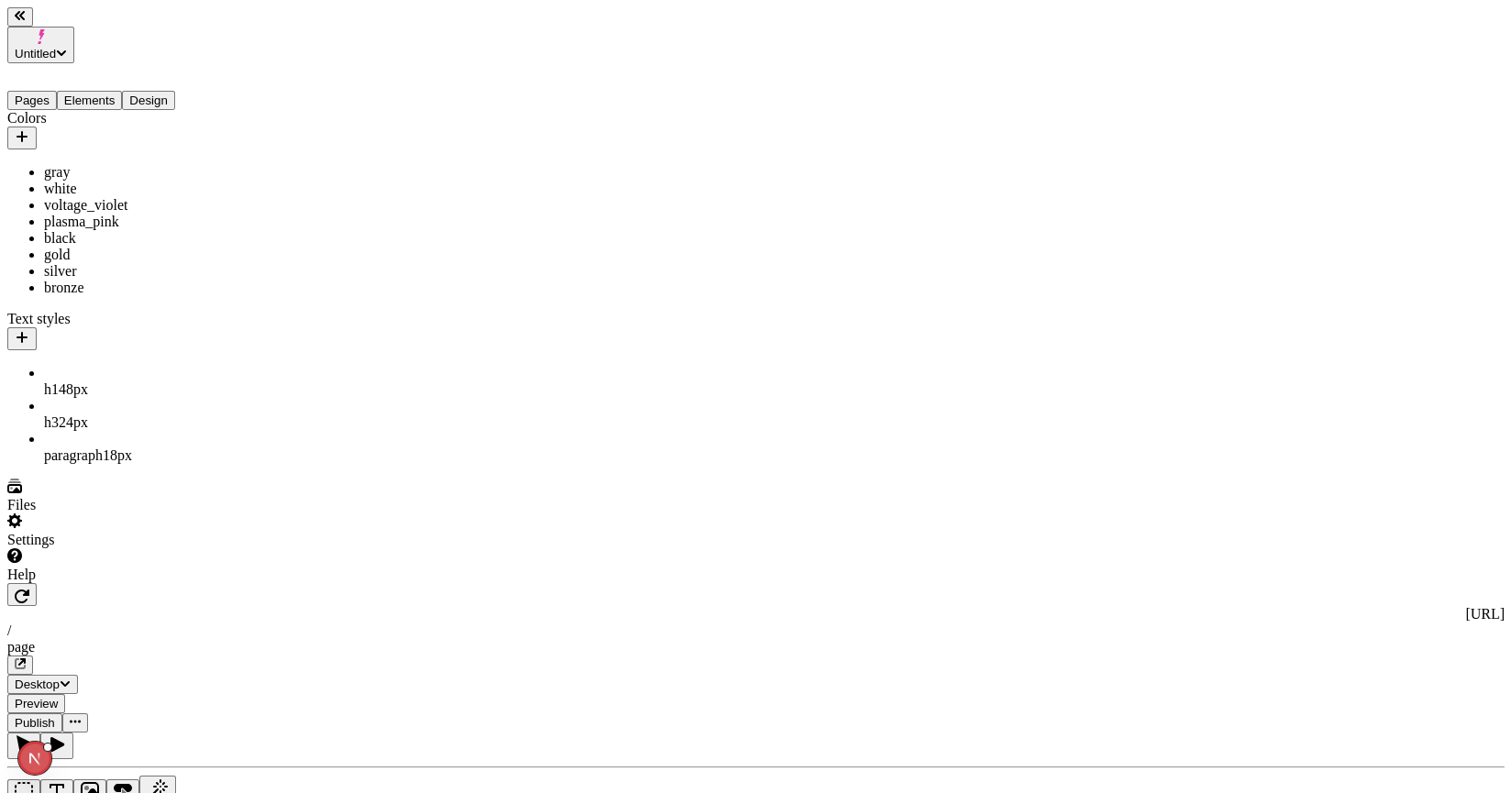click 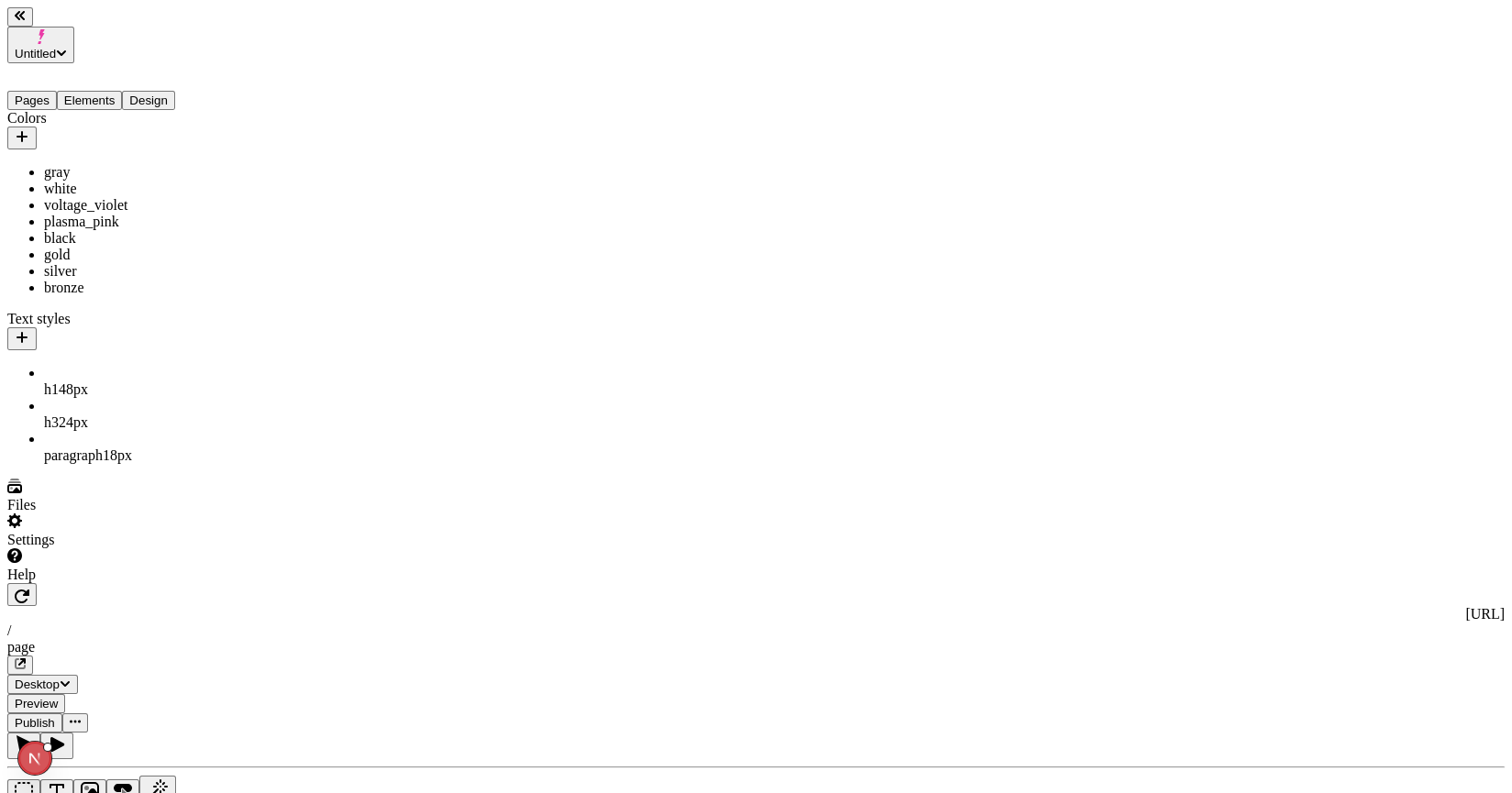 click 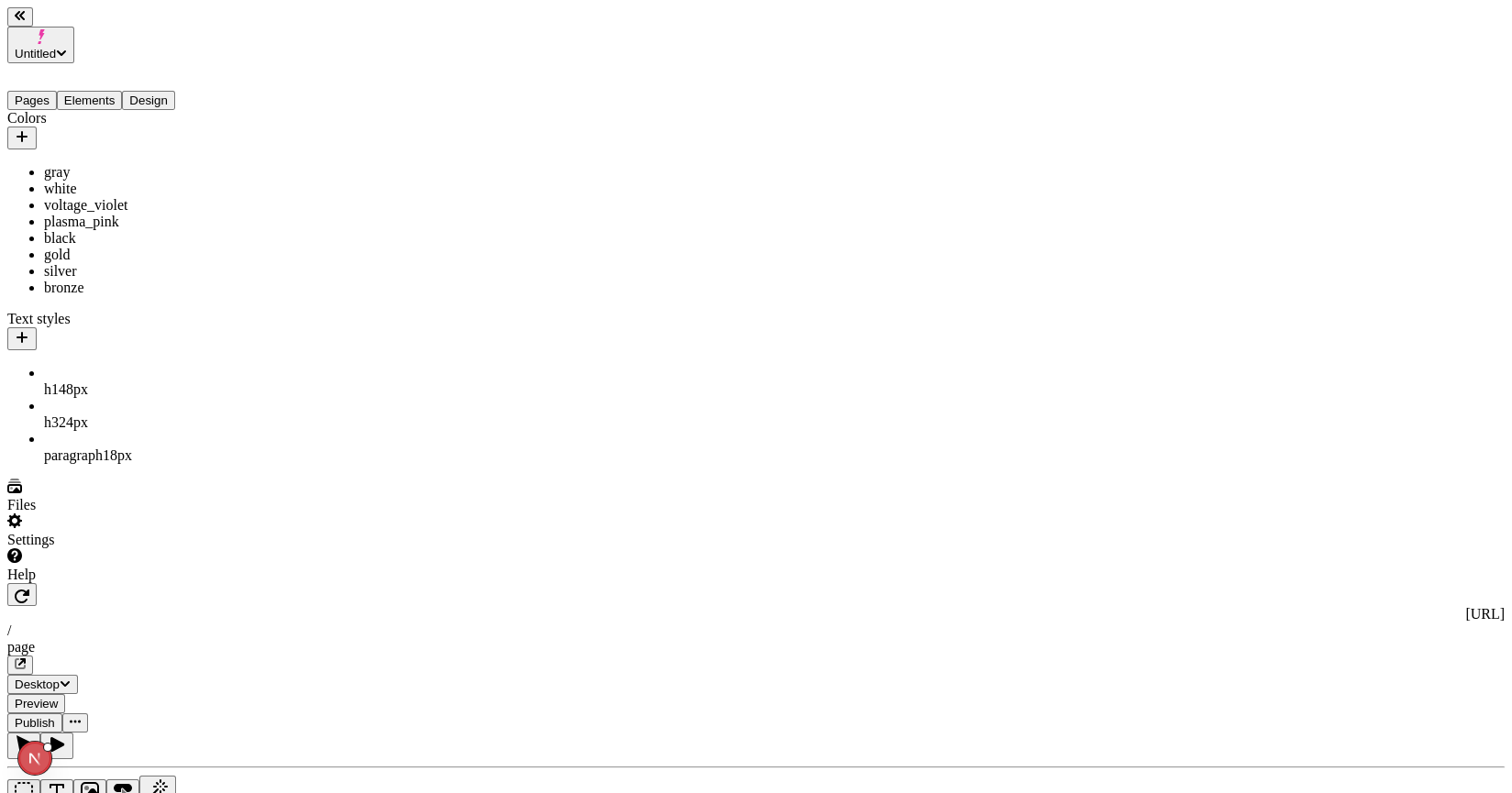 click on "paragraph 18 px" at bounding box center [136, 456] 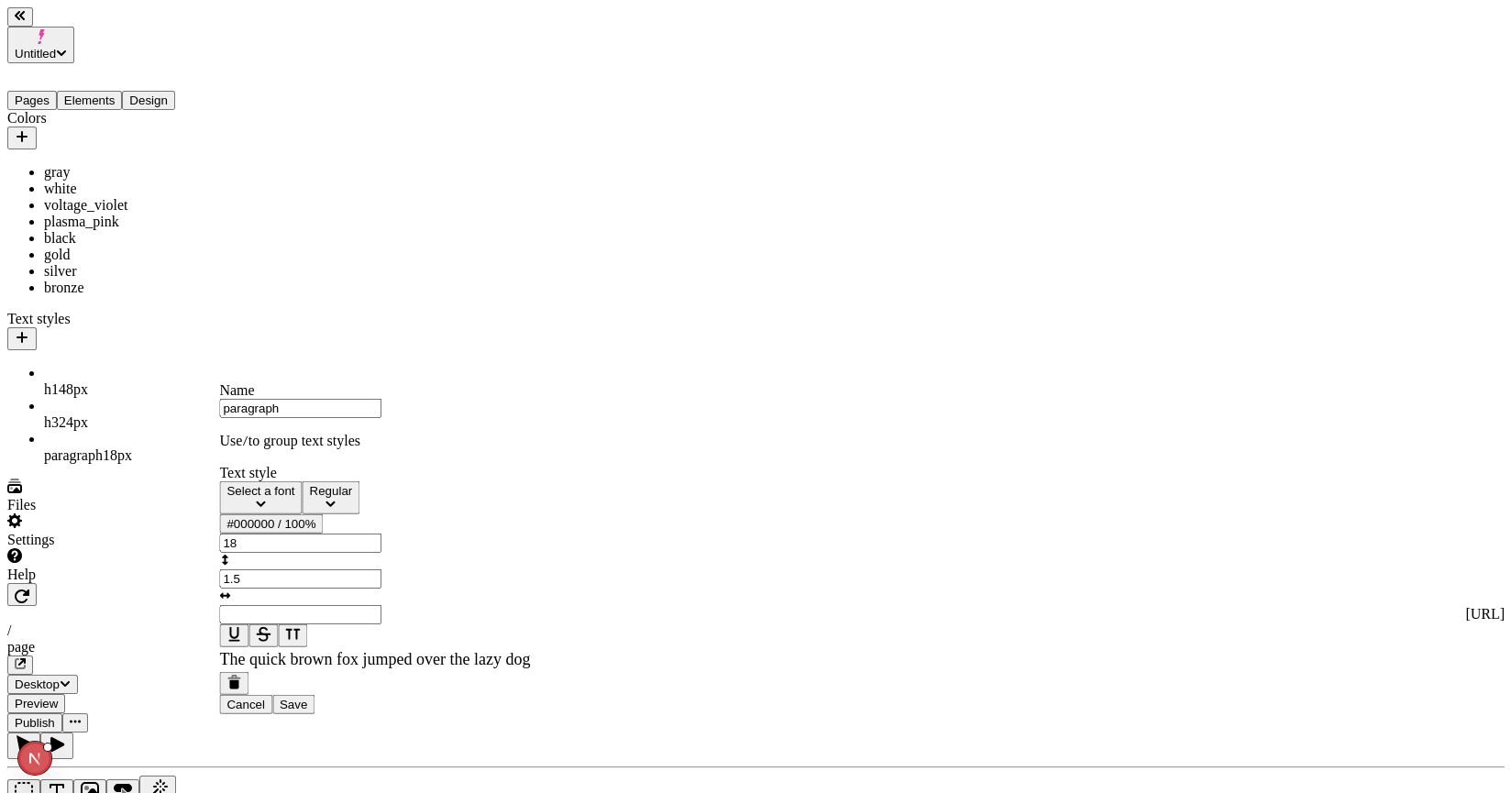 click on "h3 24 px" at bounding box center [136, 423] 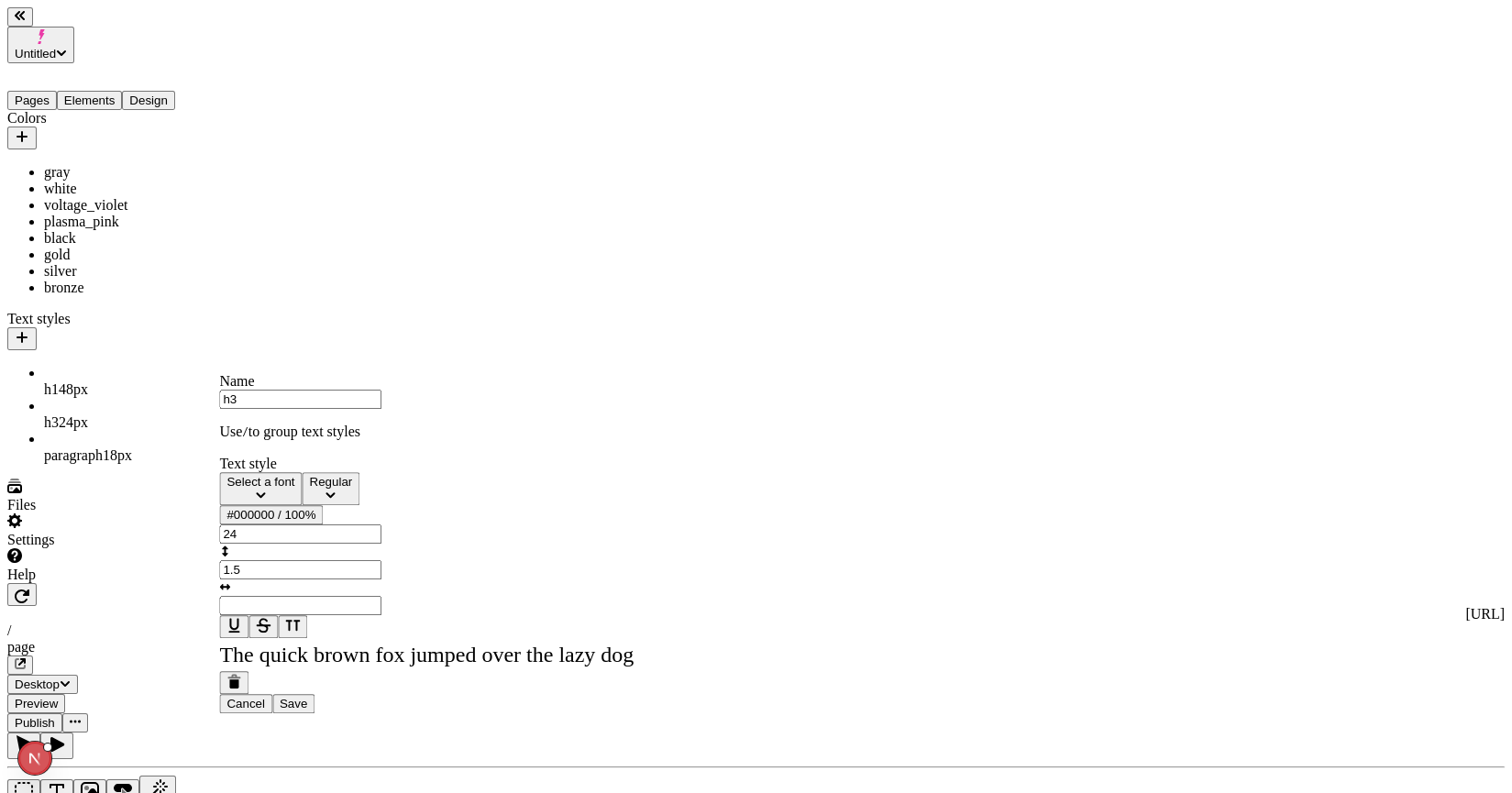 click on "Select a font" at bounding box center (260, 481) 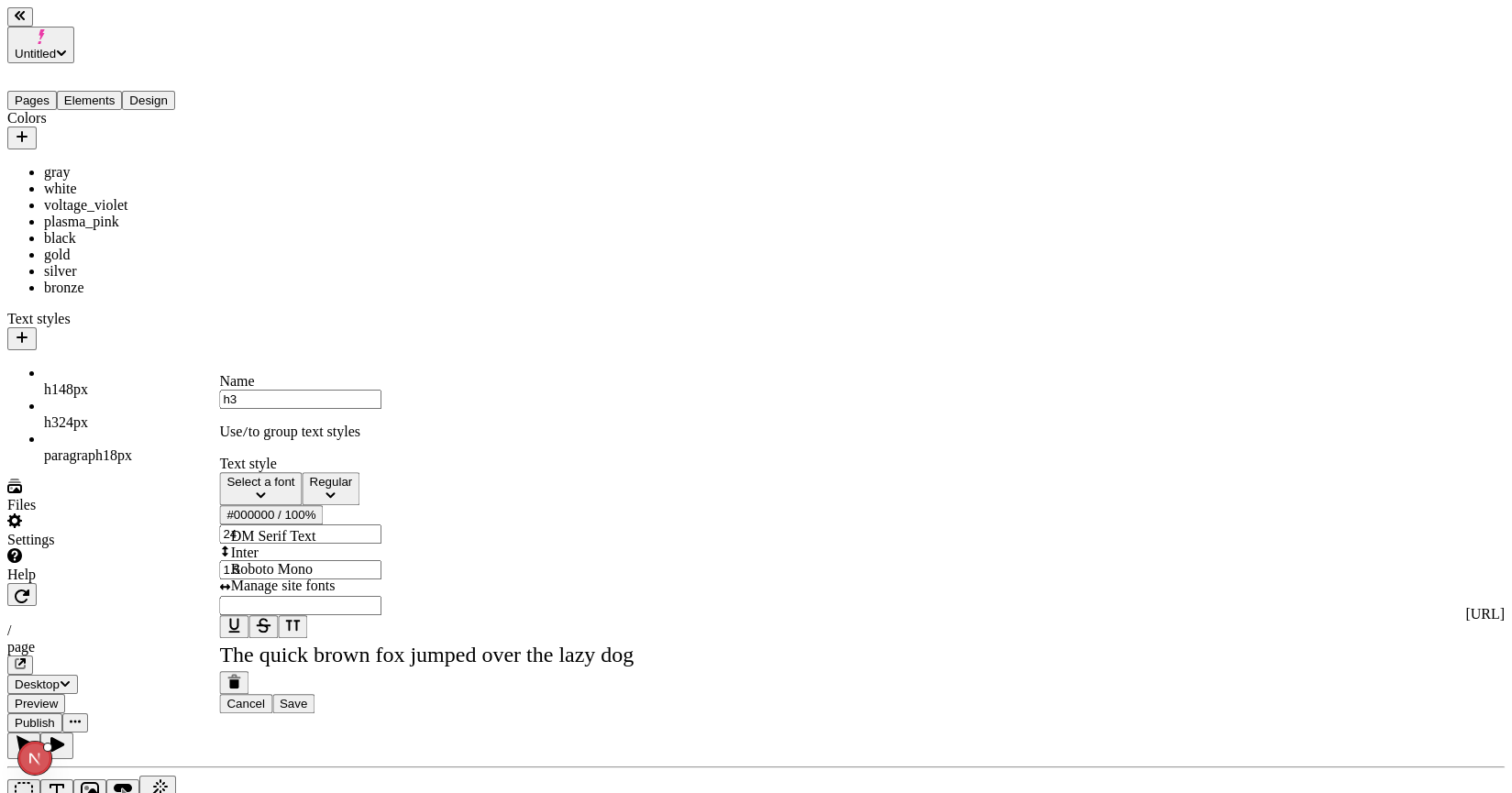 click on "Inter" at bounding box center (330, 553) 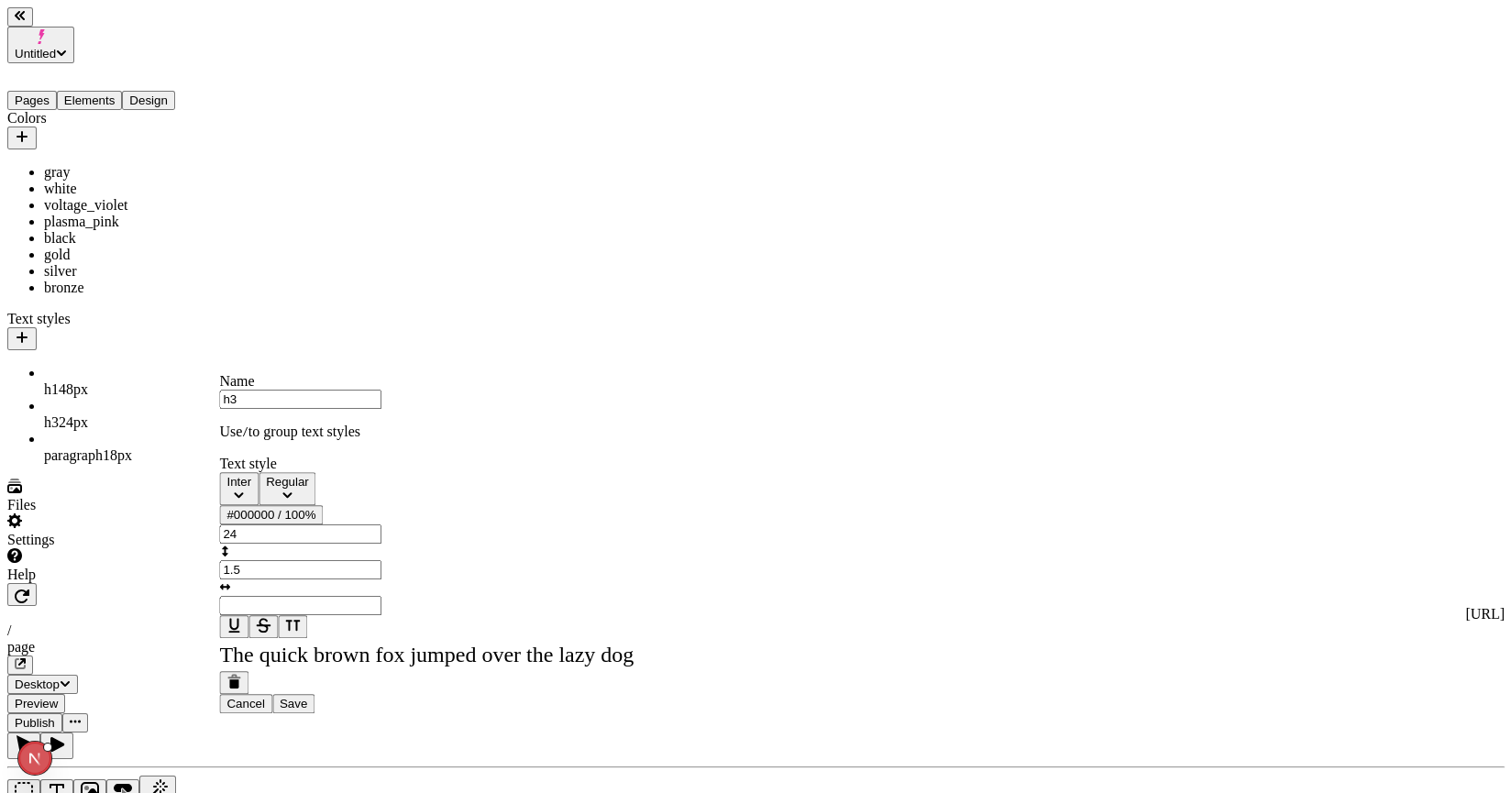 click on "Regular" at bounding box center (287, 489) 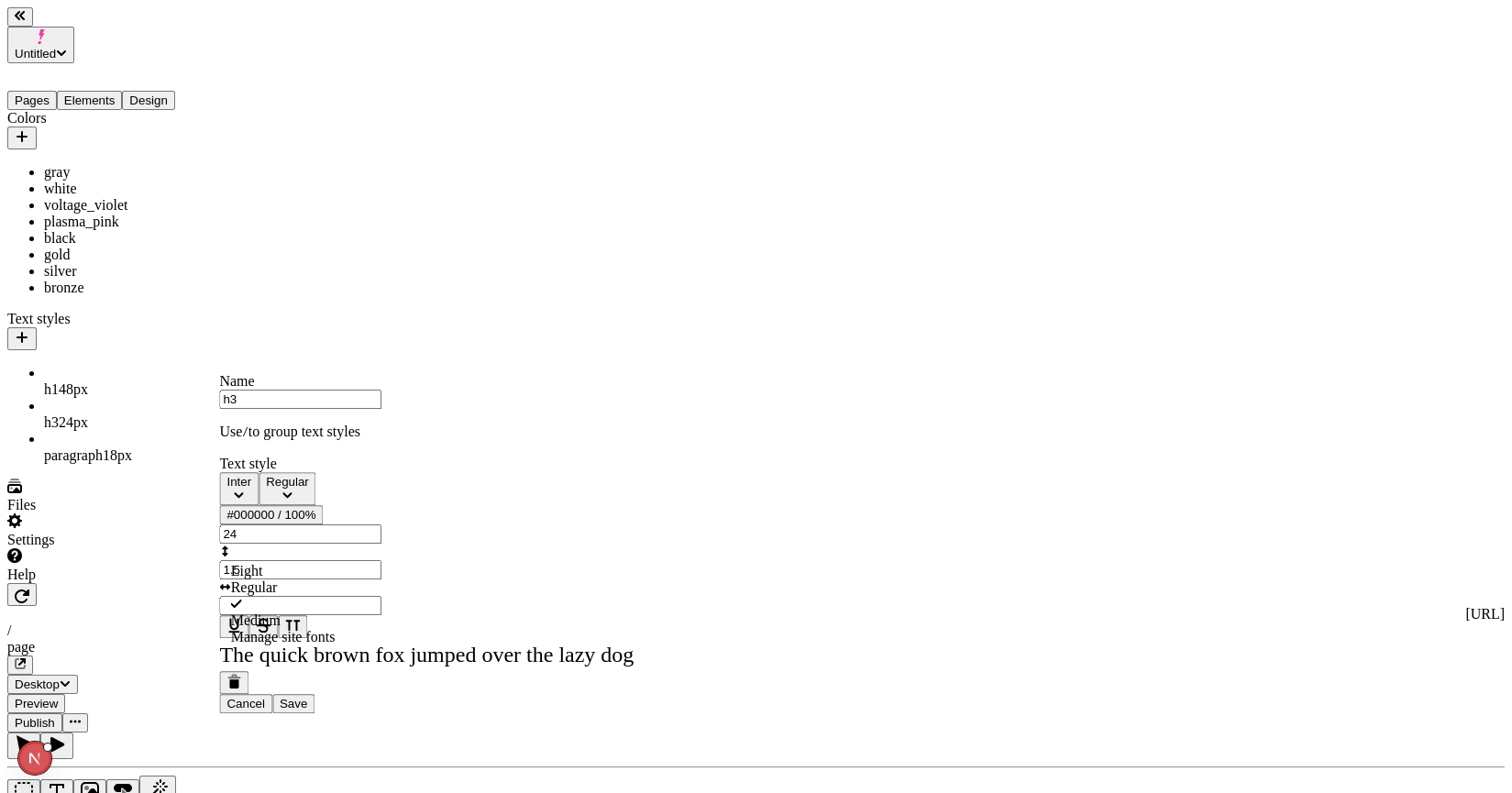 click on "Medium" at bounding box center [330, 621] 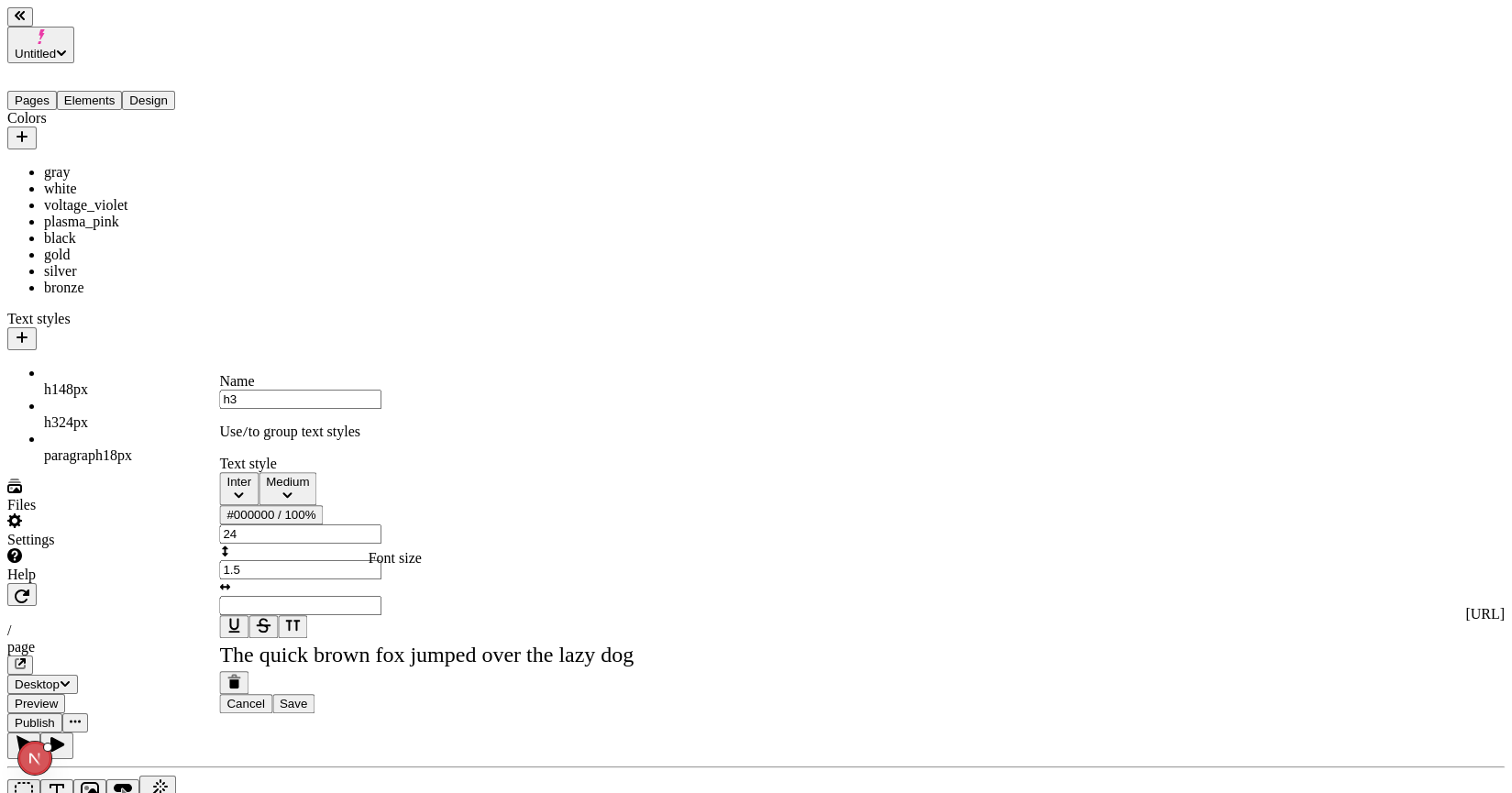 click on "24" at bounding box center (300, 534) 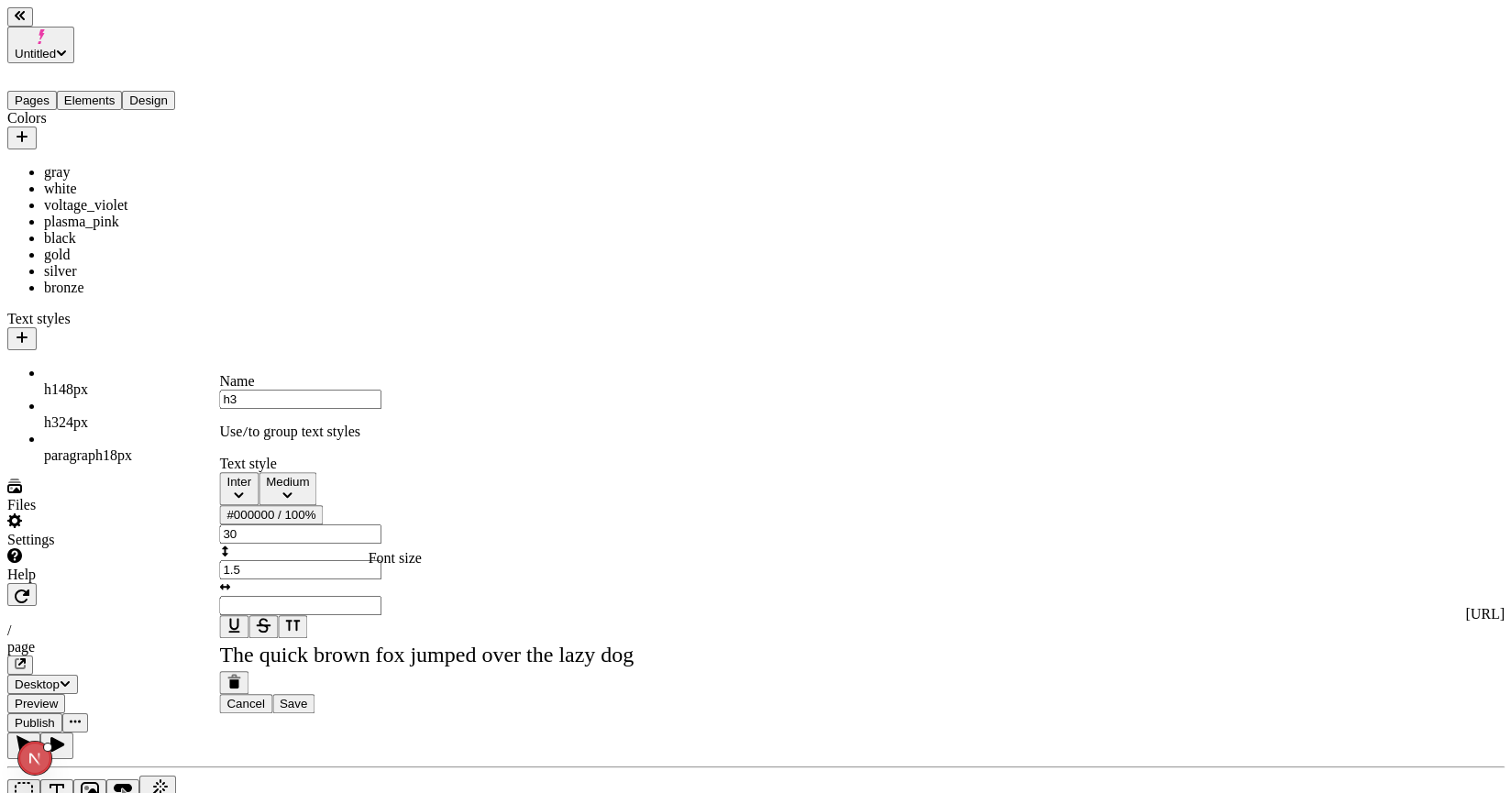 type on "30" 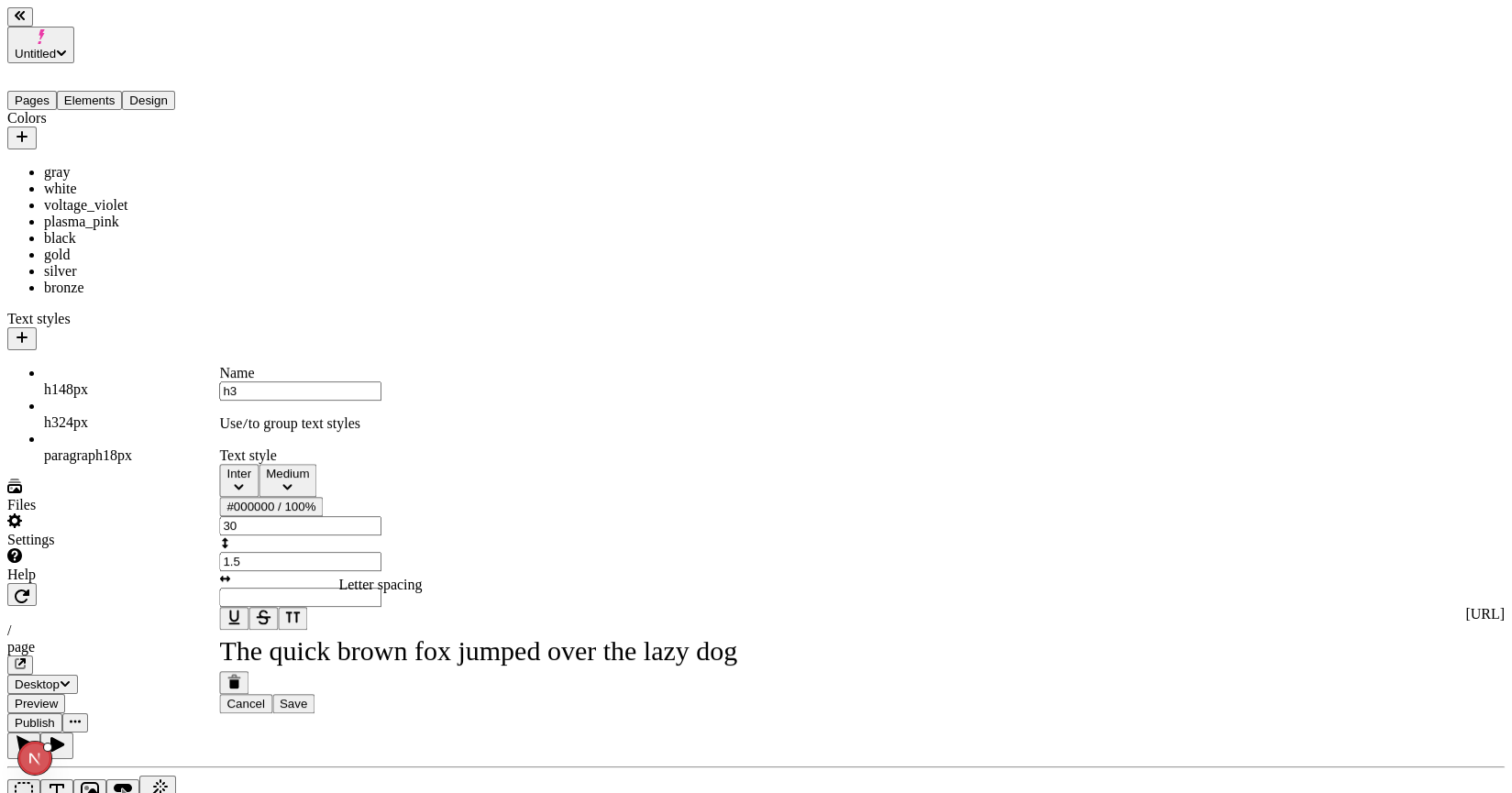 click at bounding box center (300, 597) 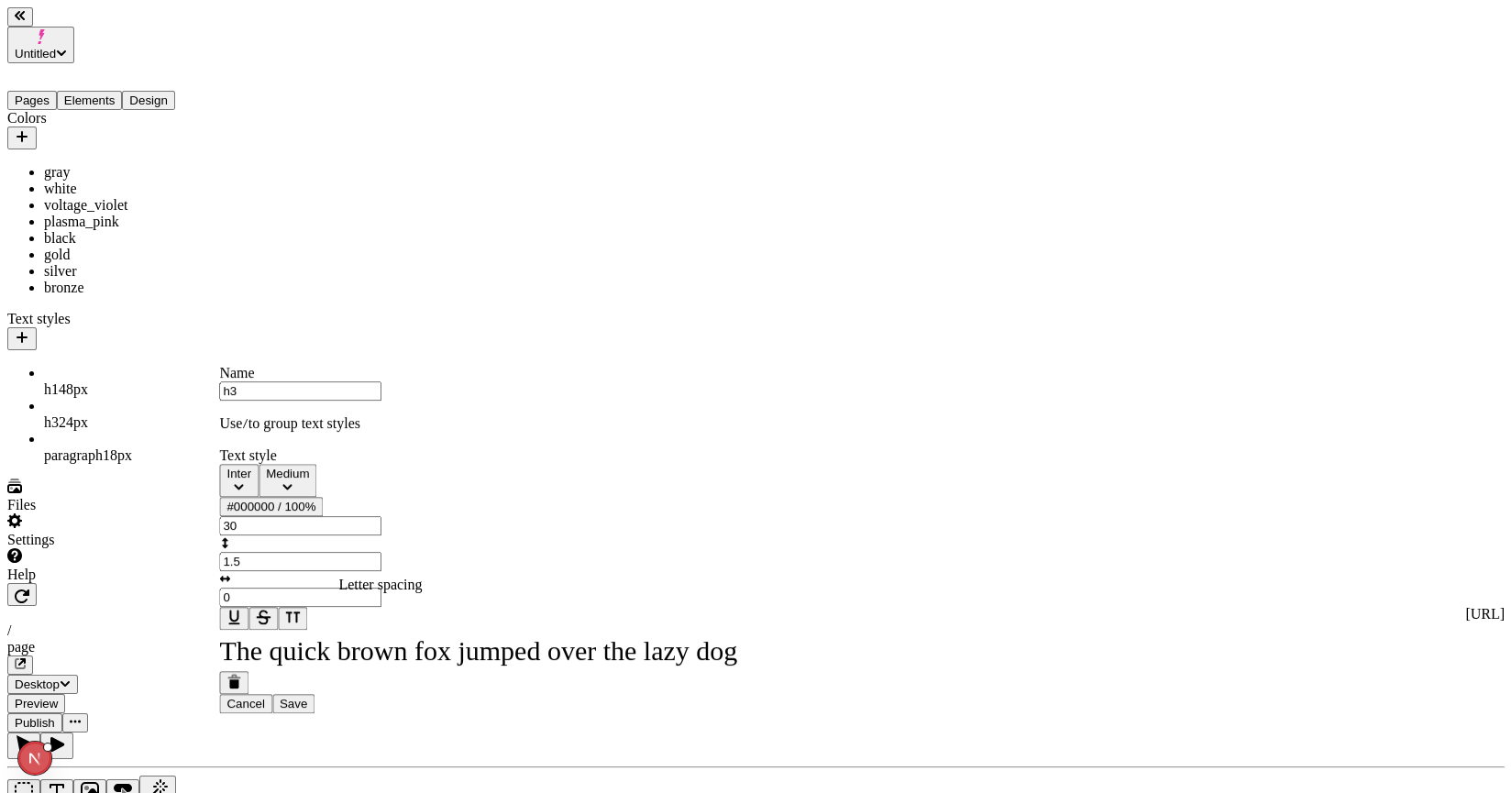 type on "0" 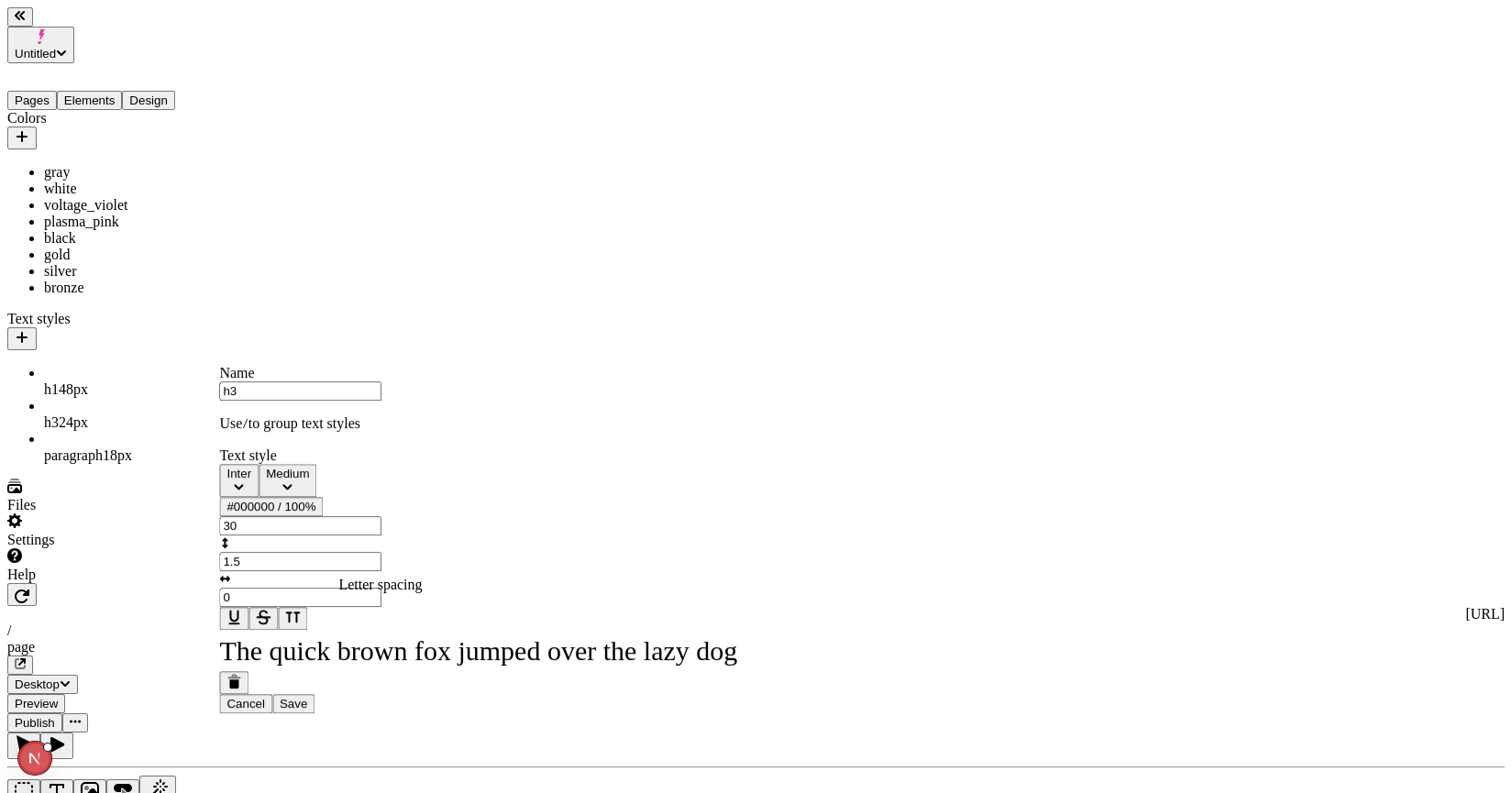 type 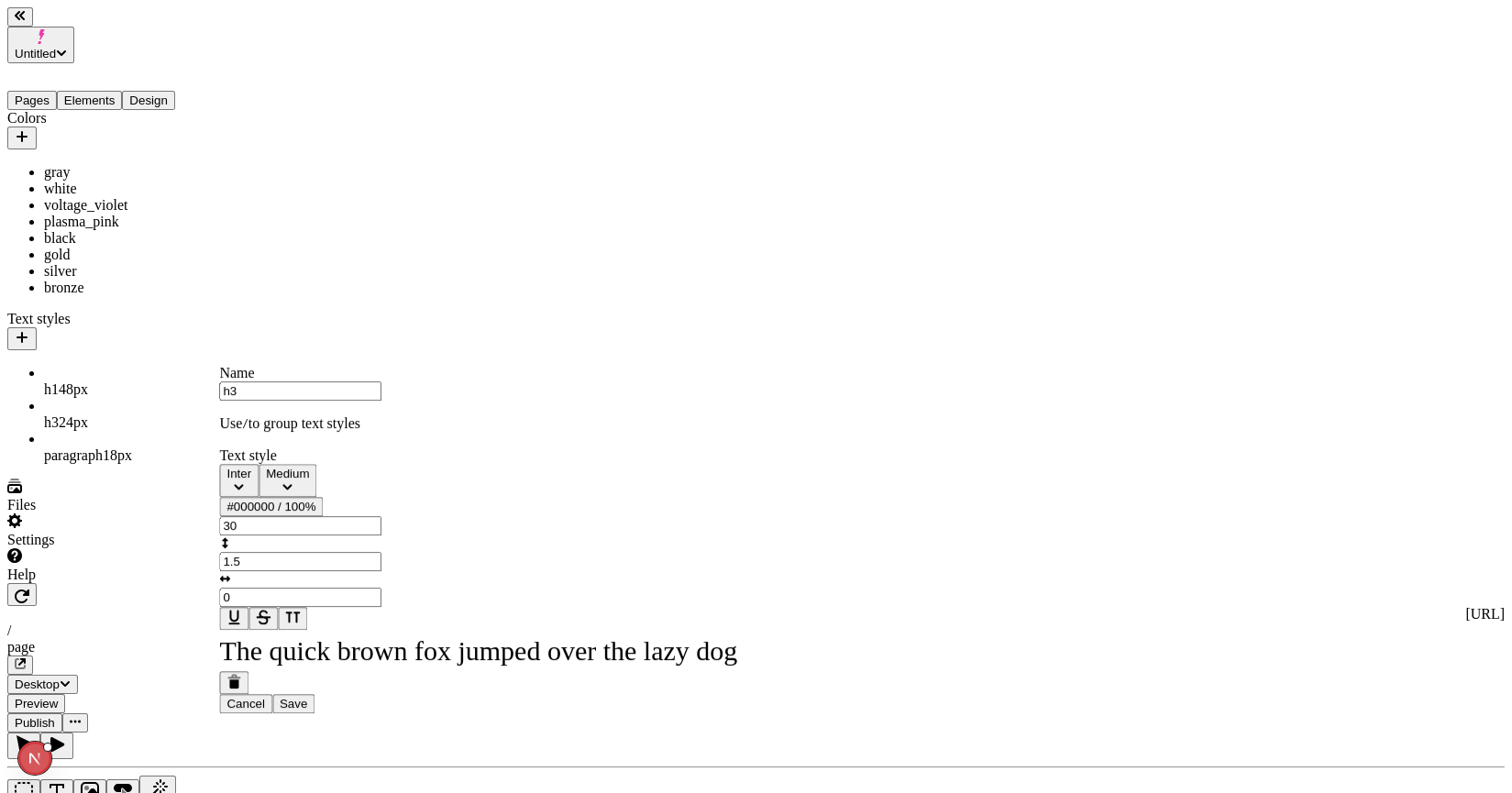 click on "Save" at bounding box center (293, 703) 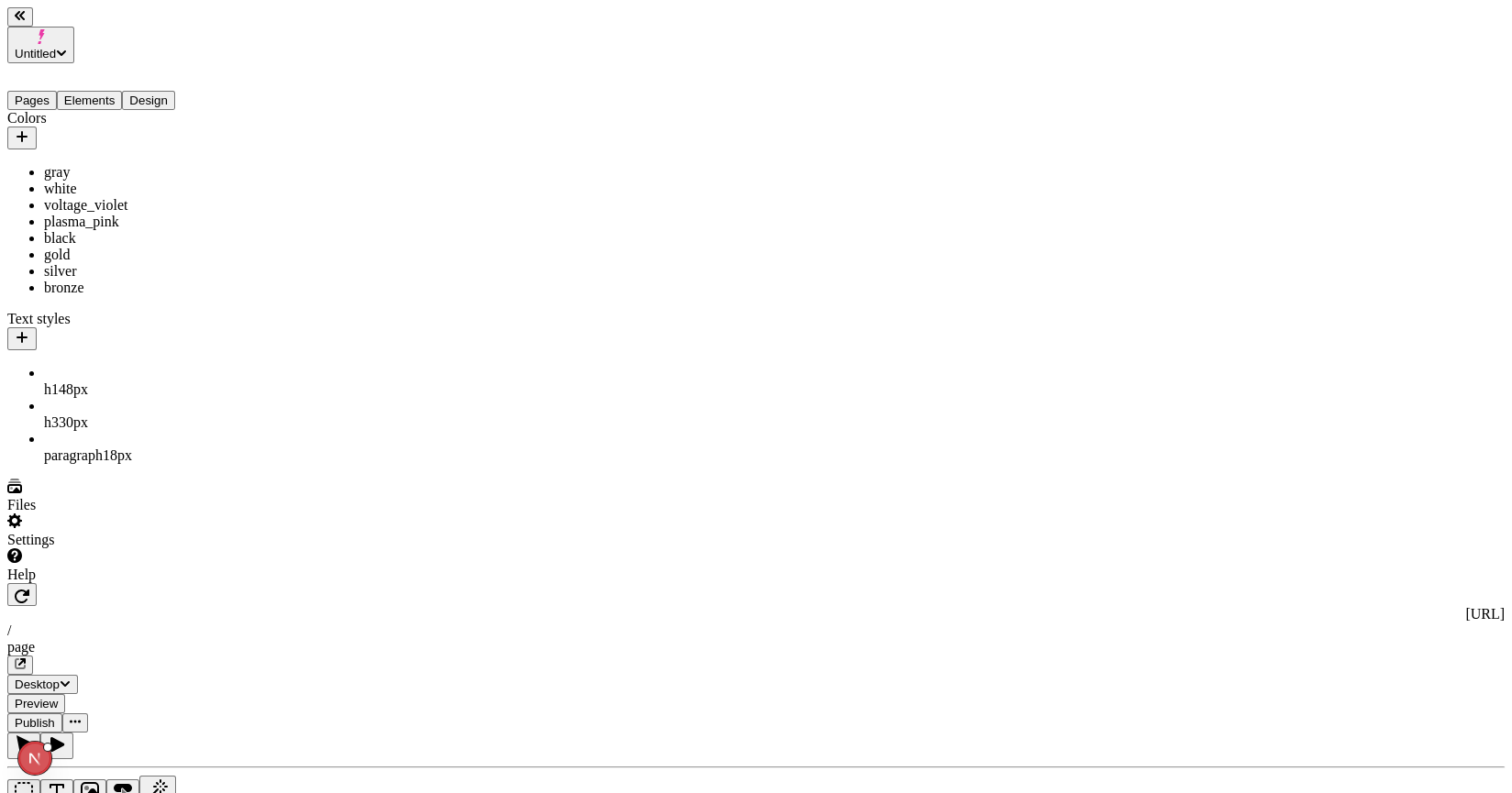 click on "paragraph 18 px" at bounding box center (136, 456) 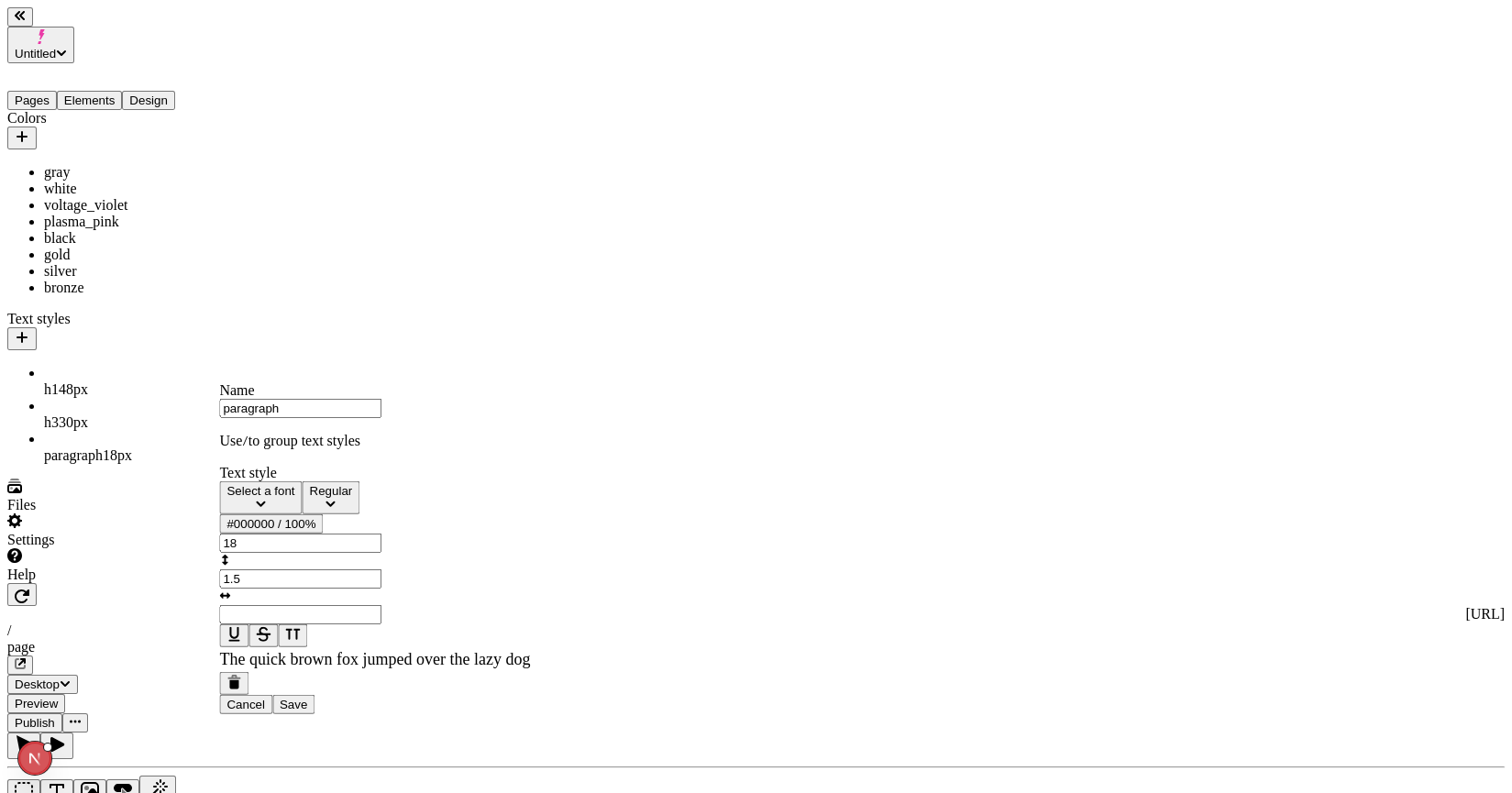 click on "Select a font" at bounding box center (260, 490) 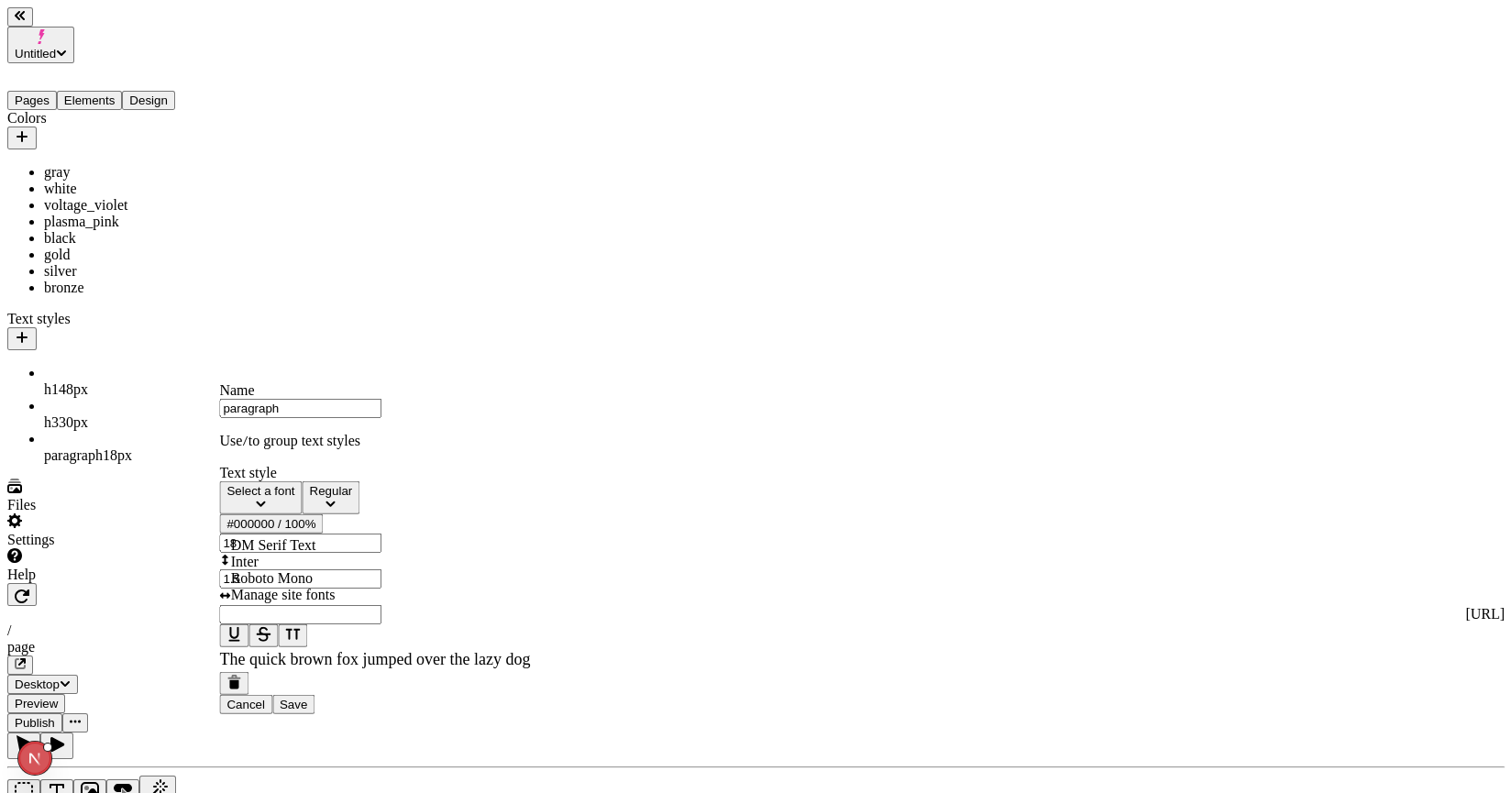 click on "Inter" at bounding box center (330, 562) 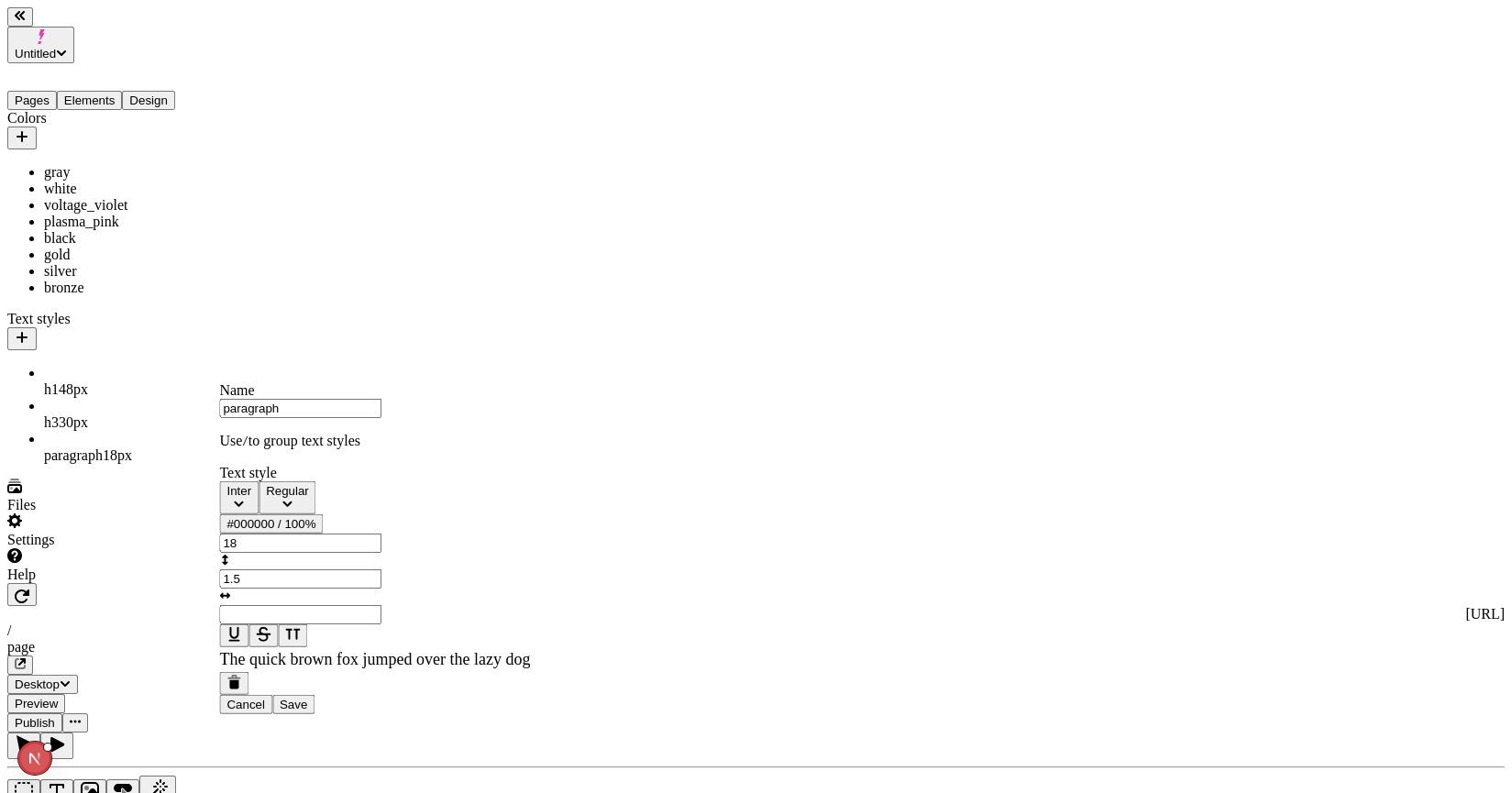 click on "Regular" at bounding box center (287, 490) 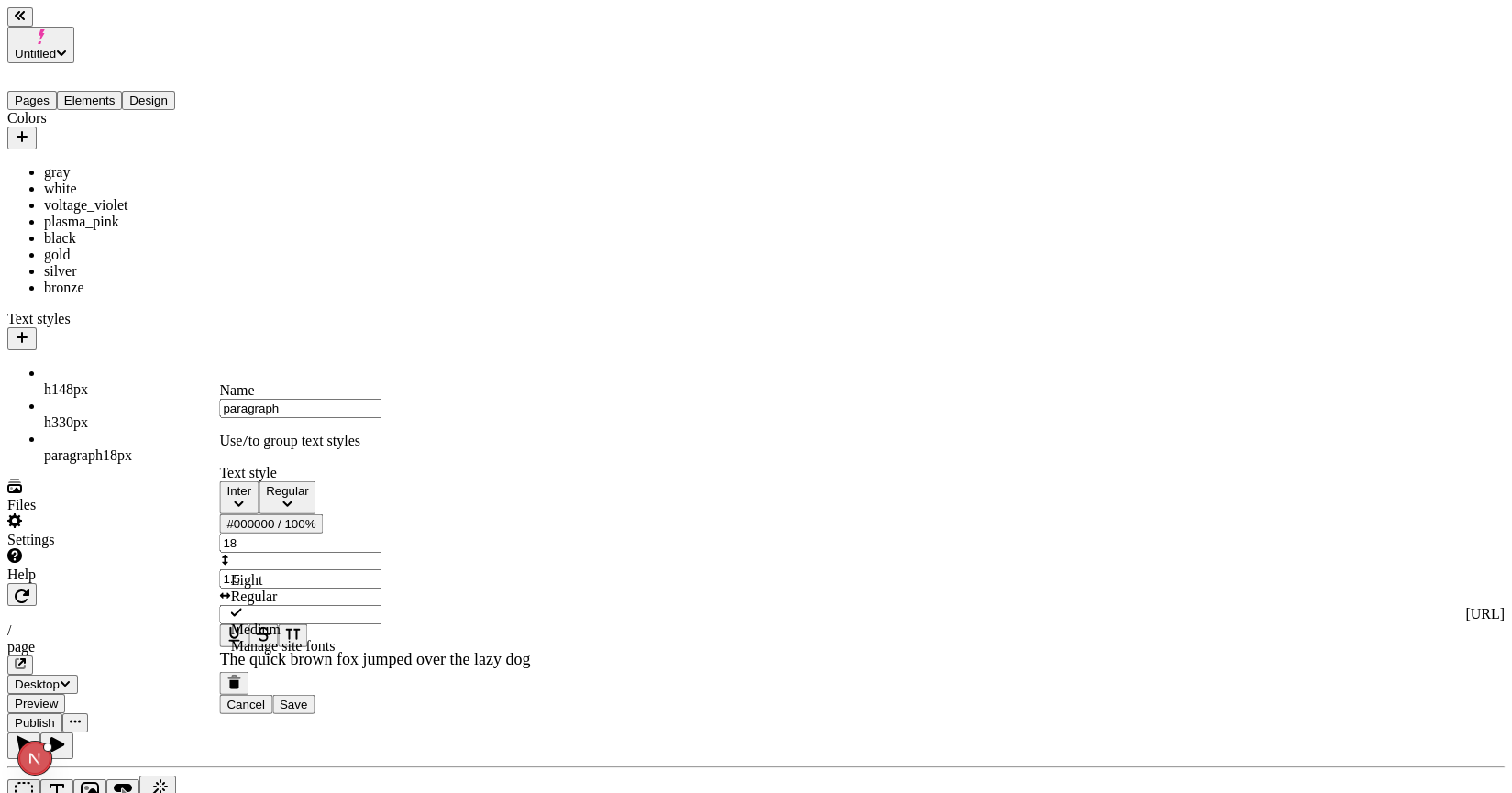 click on "Light" at bounding box center [247, 579] 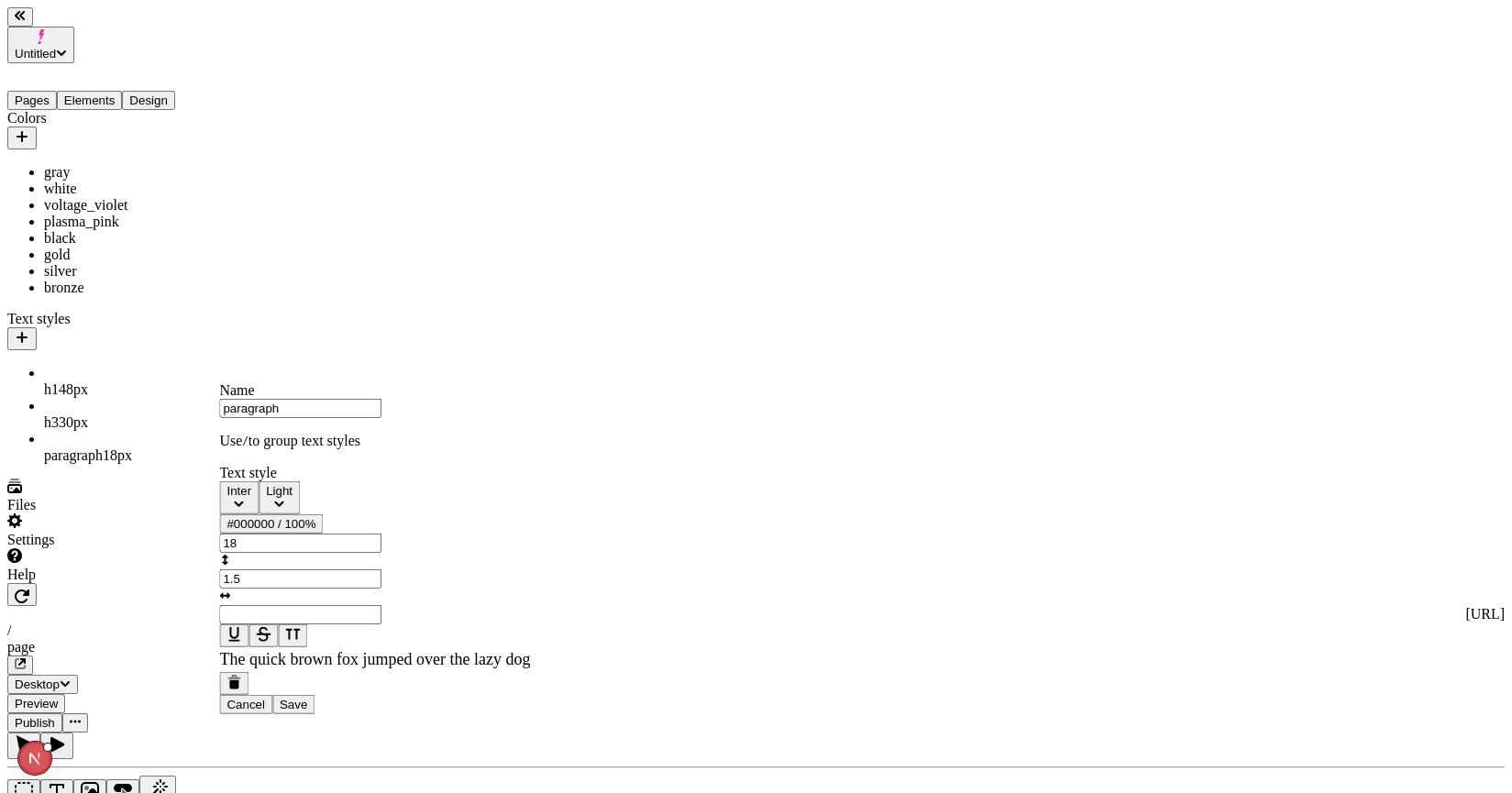 type on "1.6" 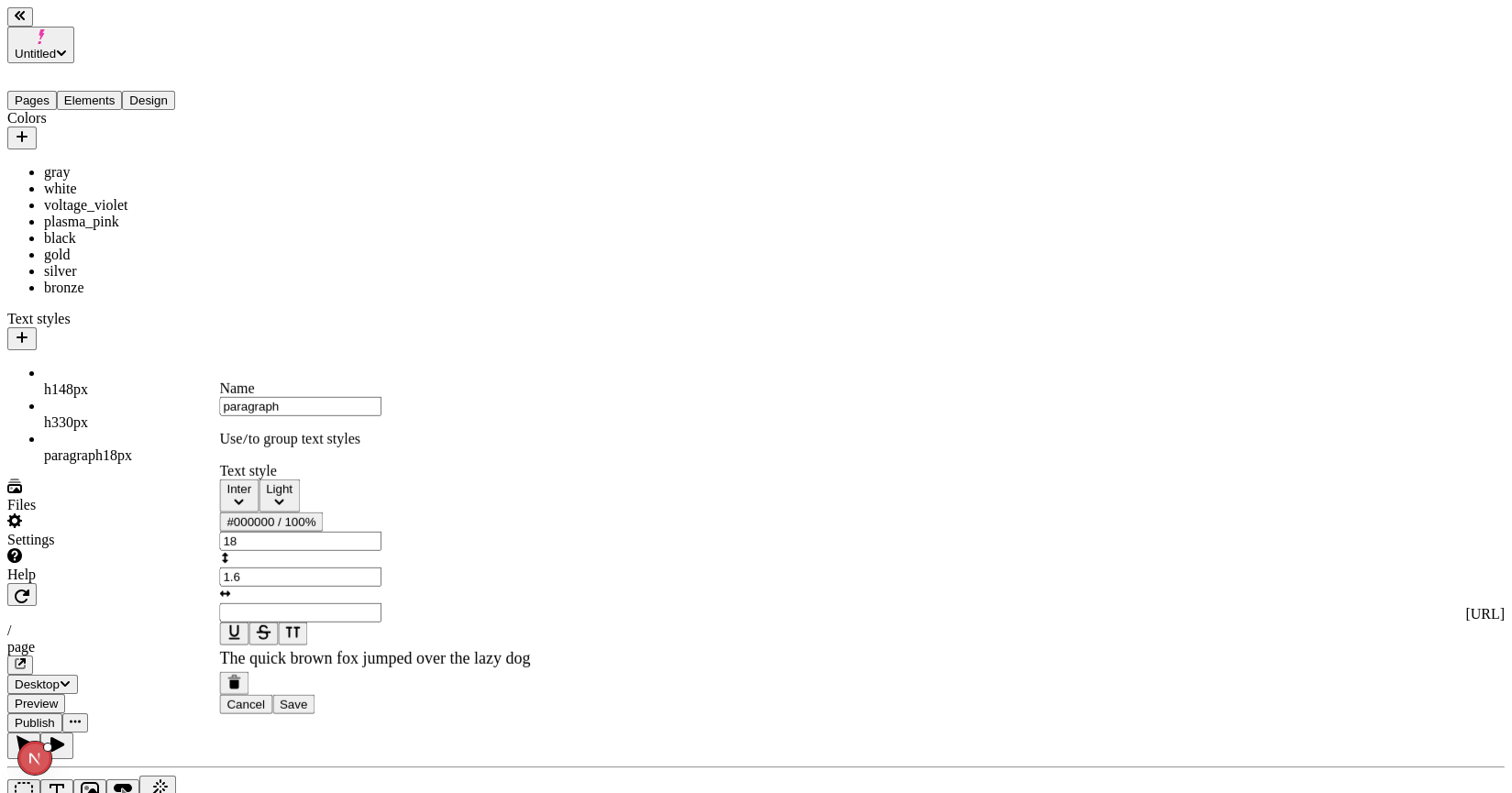 click on "Untitled Pages Elements Design Colors gray white voltage_violet plasma_pink black gold silver bronze Text styles h1 48 px h3 30 px paragraph 18 px Files Settings Help [URL] / page Desktop Preview Publish C Text Content Discover premium athletic gear designed to elevate your performance Block Paragraph Text style paragraph Select a font Regular #FFFFFF / 100% 18 1.5 Alignment Inline On Click Open page Open in a new tab Width 100 Margin 0 0 Name paragraph Use  /  to group text styles Text style Inter Light #000000 / 100% 18 1.6 The quick brown fox jumped over the lazy dog Cancel Save" at bounding box center [756, 1896] 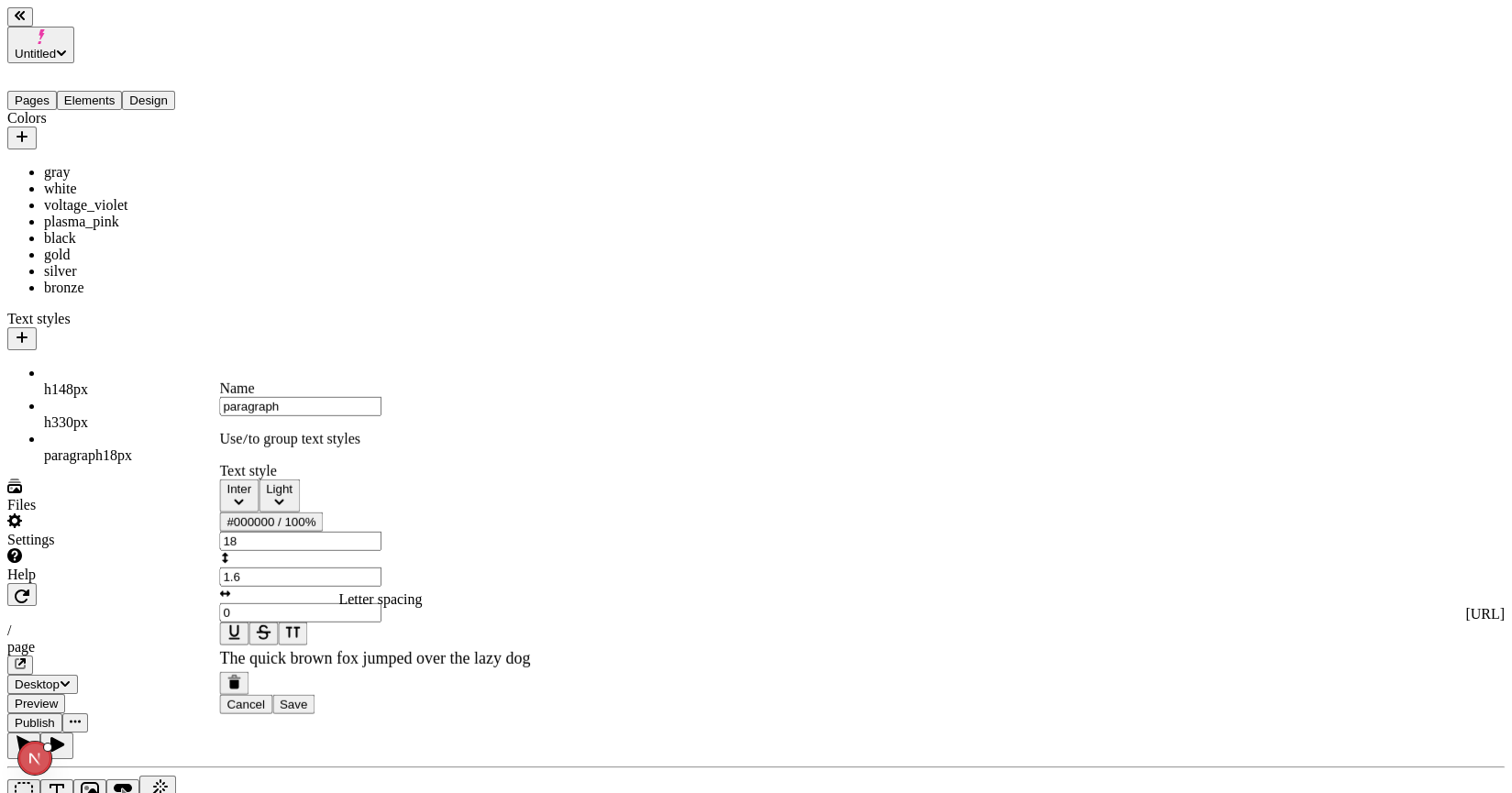 type on "0" 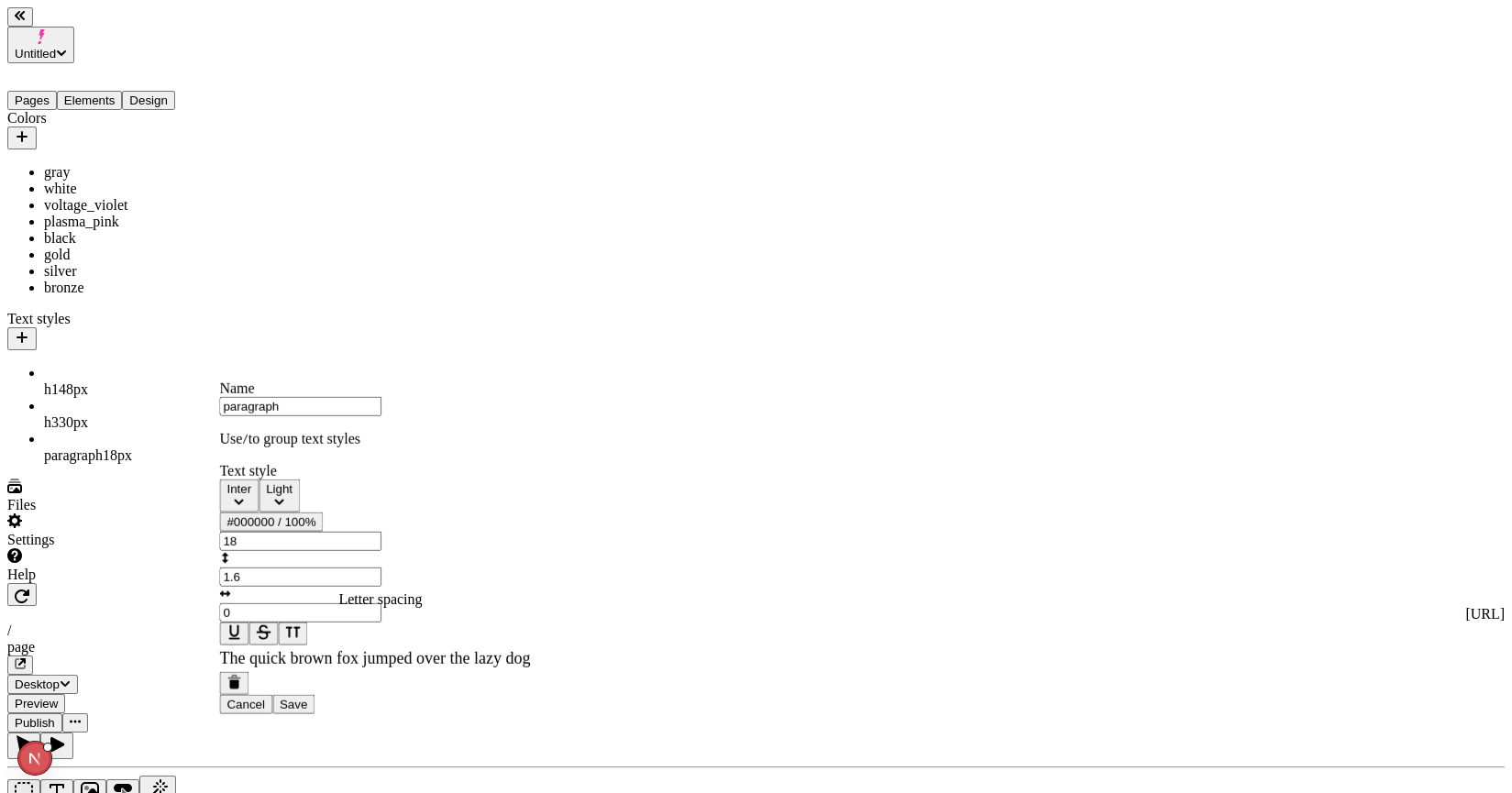 type 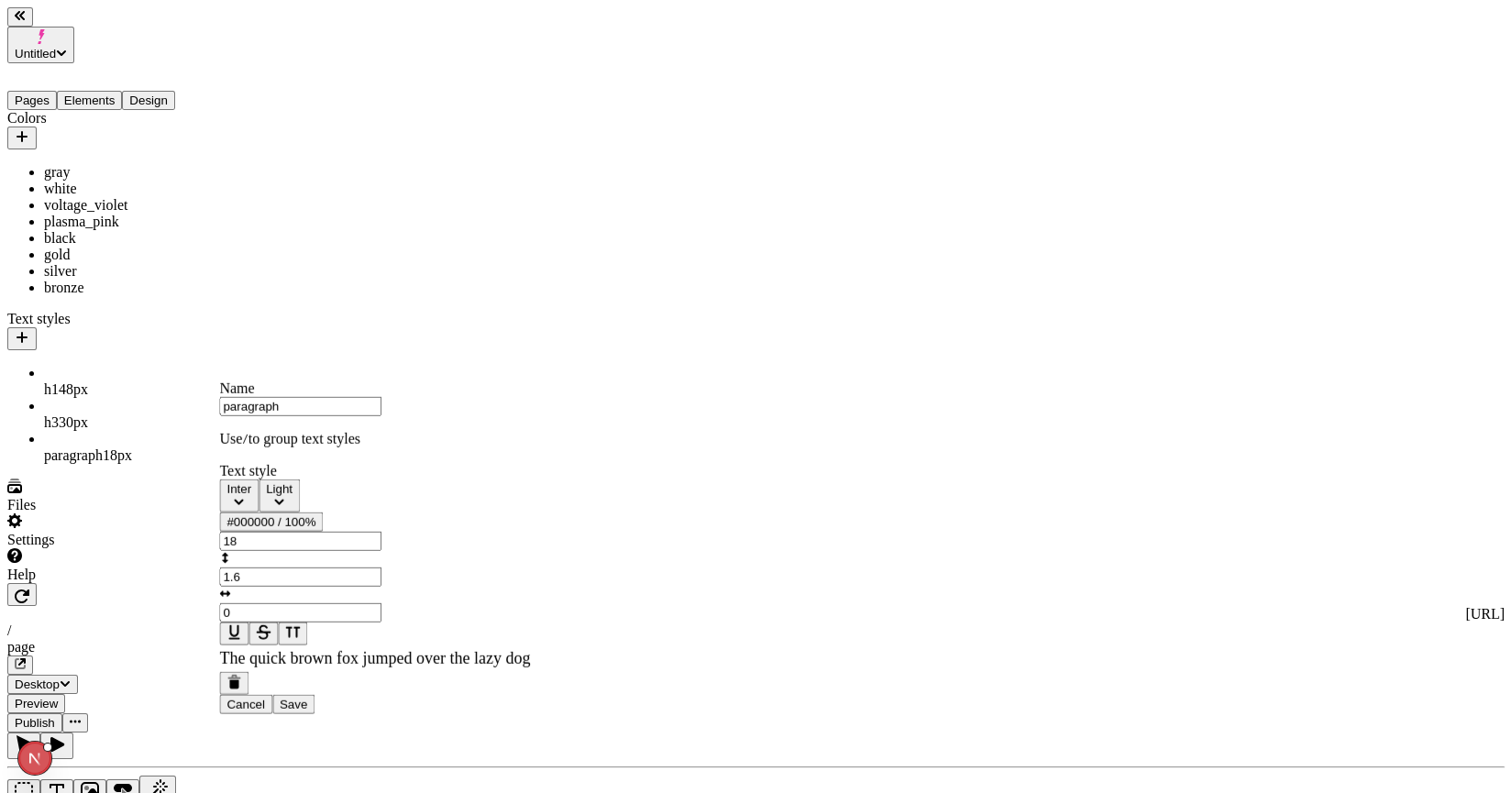 click on "Save" at bounding box center (293, 703) 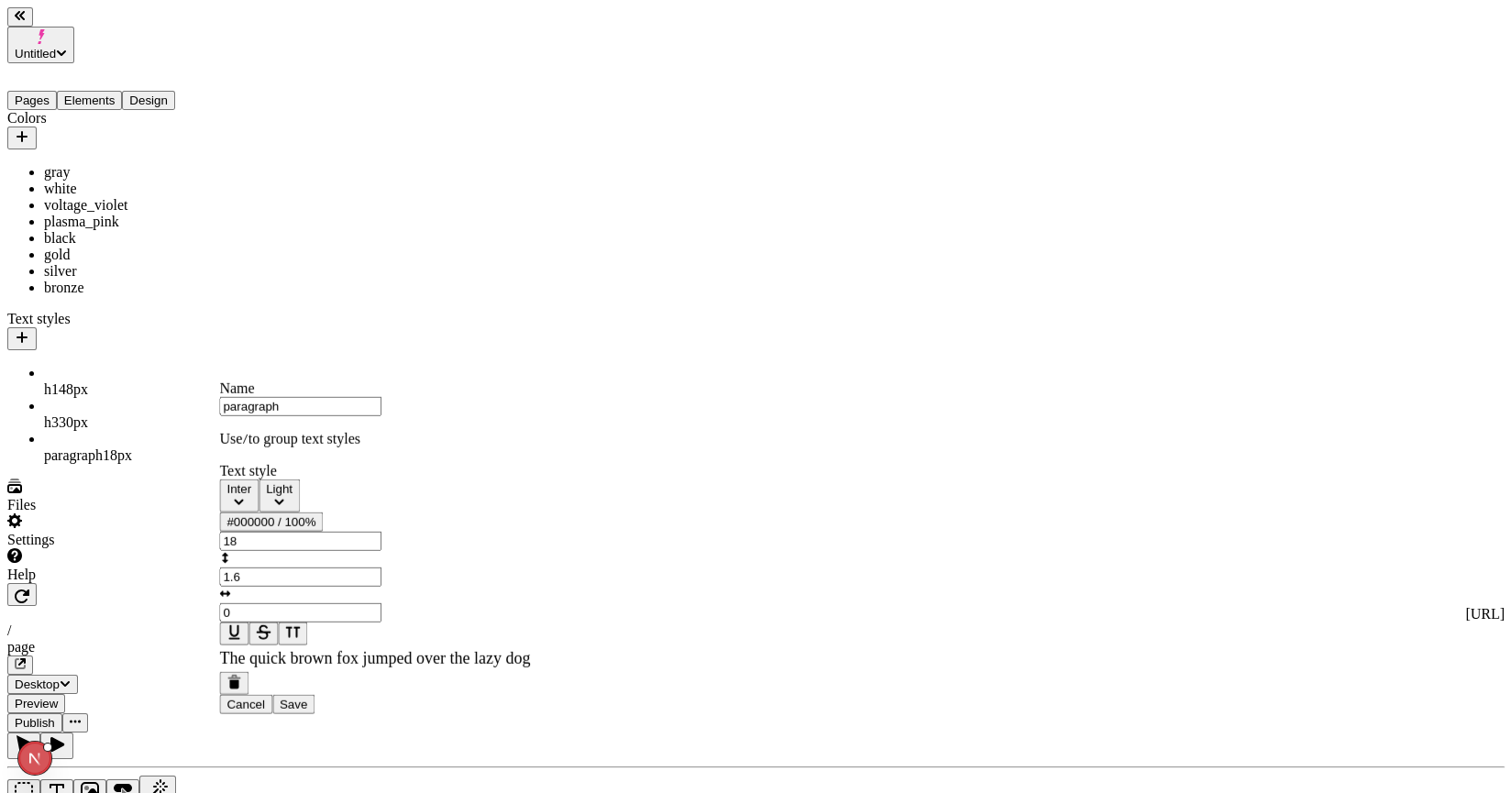 type on "1.6" 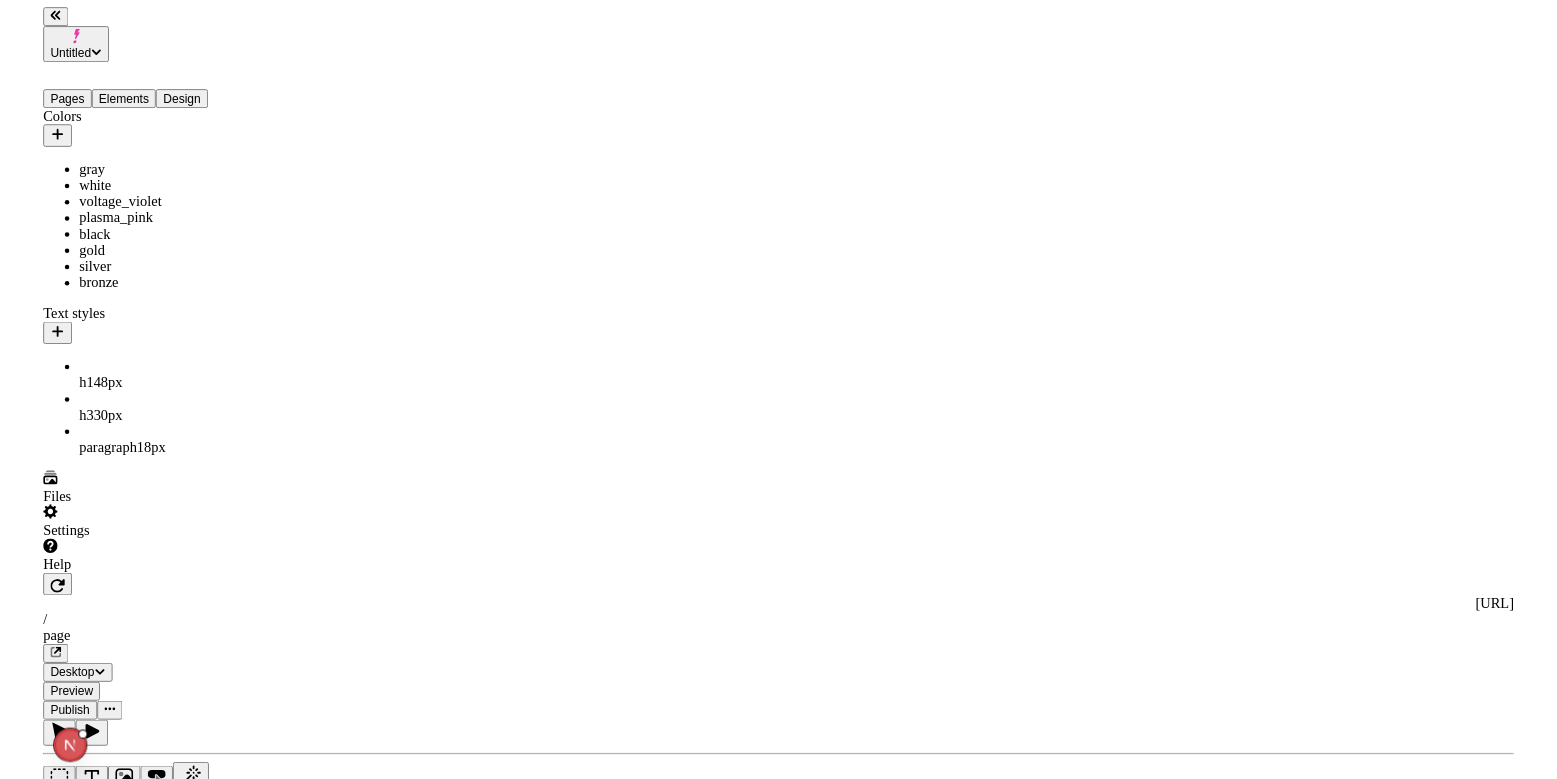 scroll, scrollTop: 0, scrollLeft: 0, axis: both 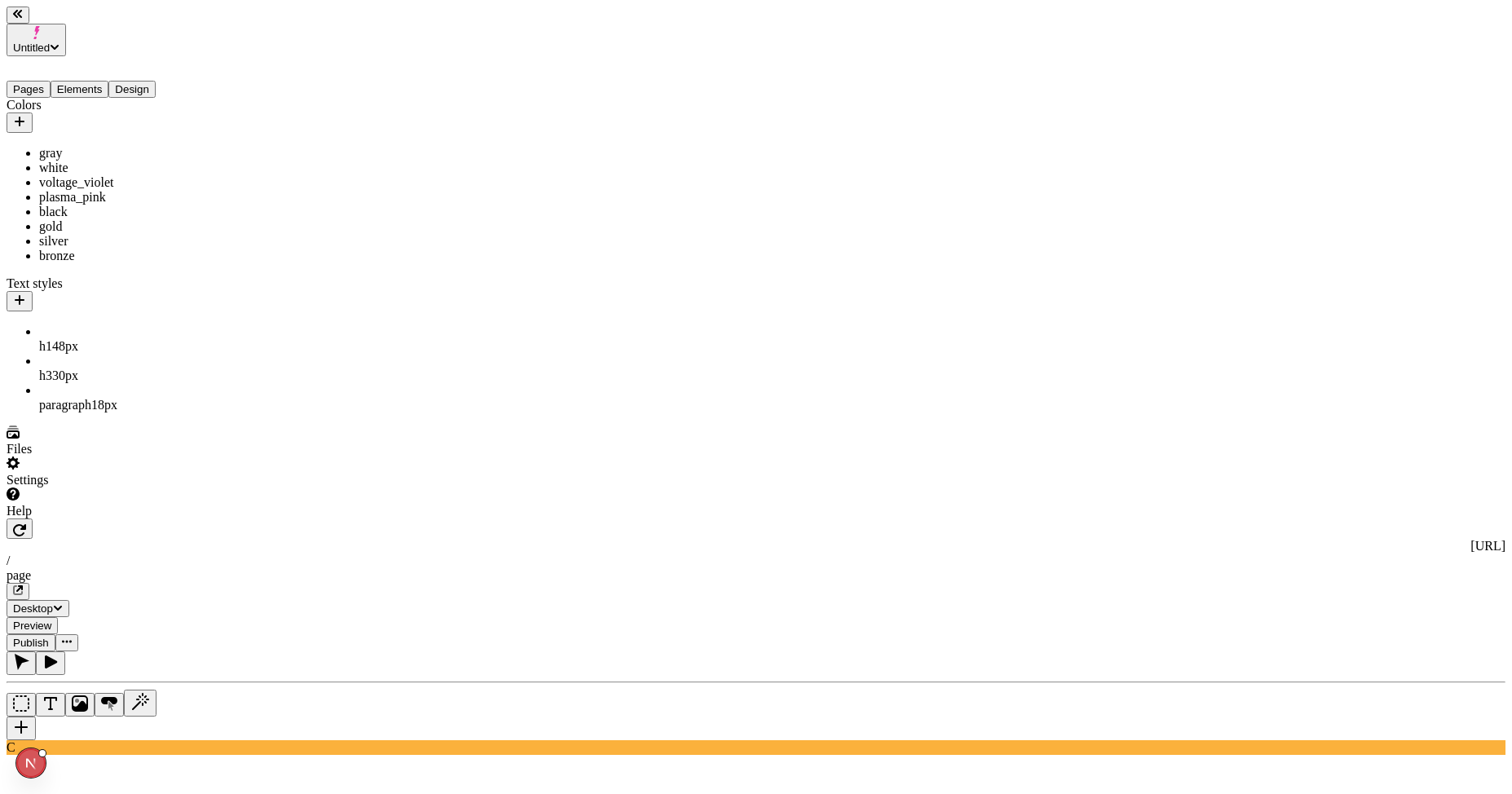 click 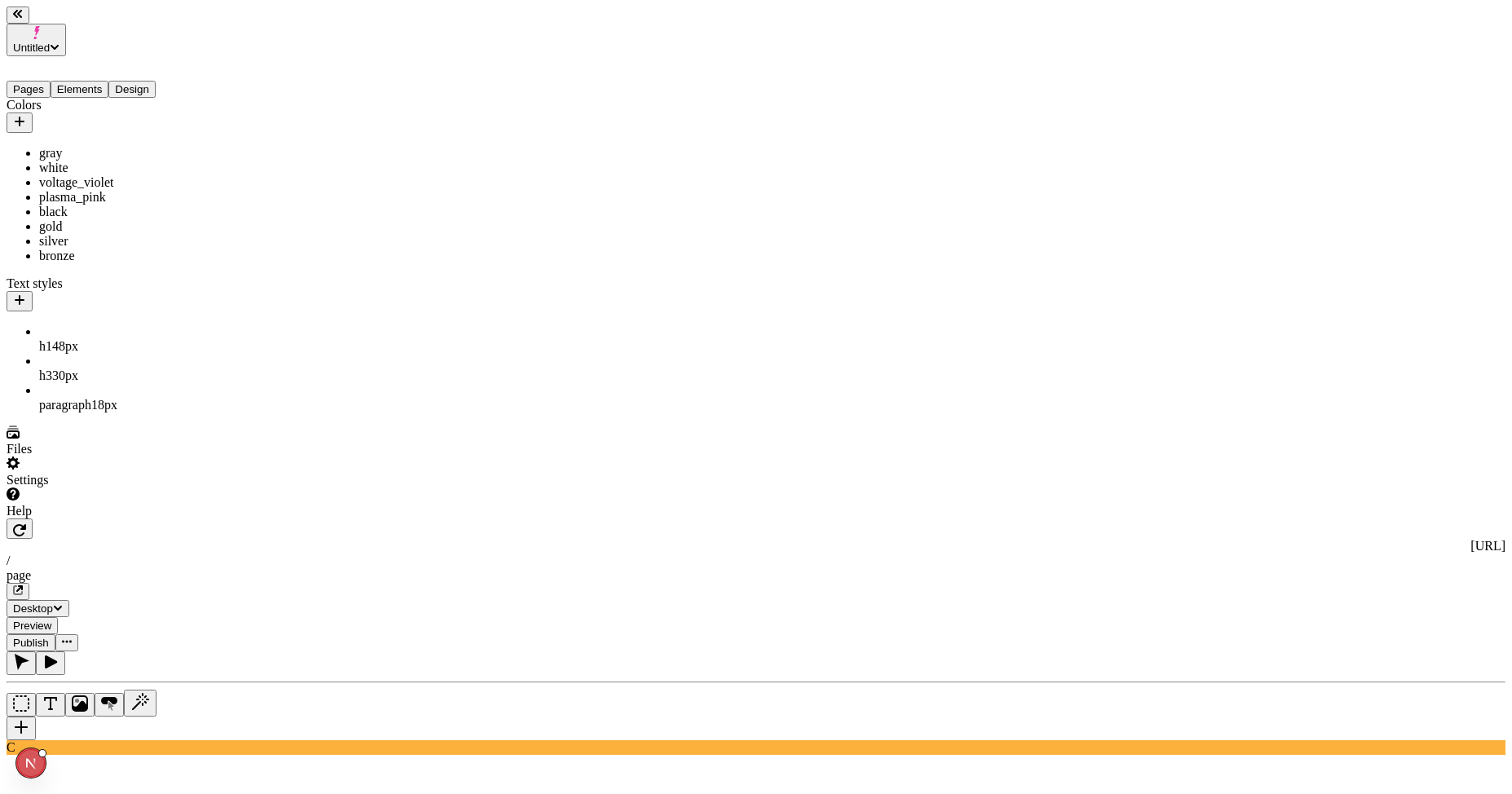 click 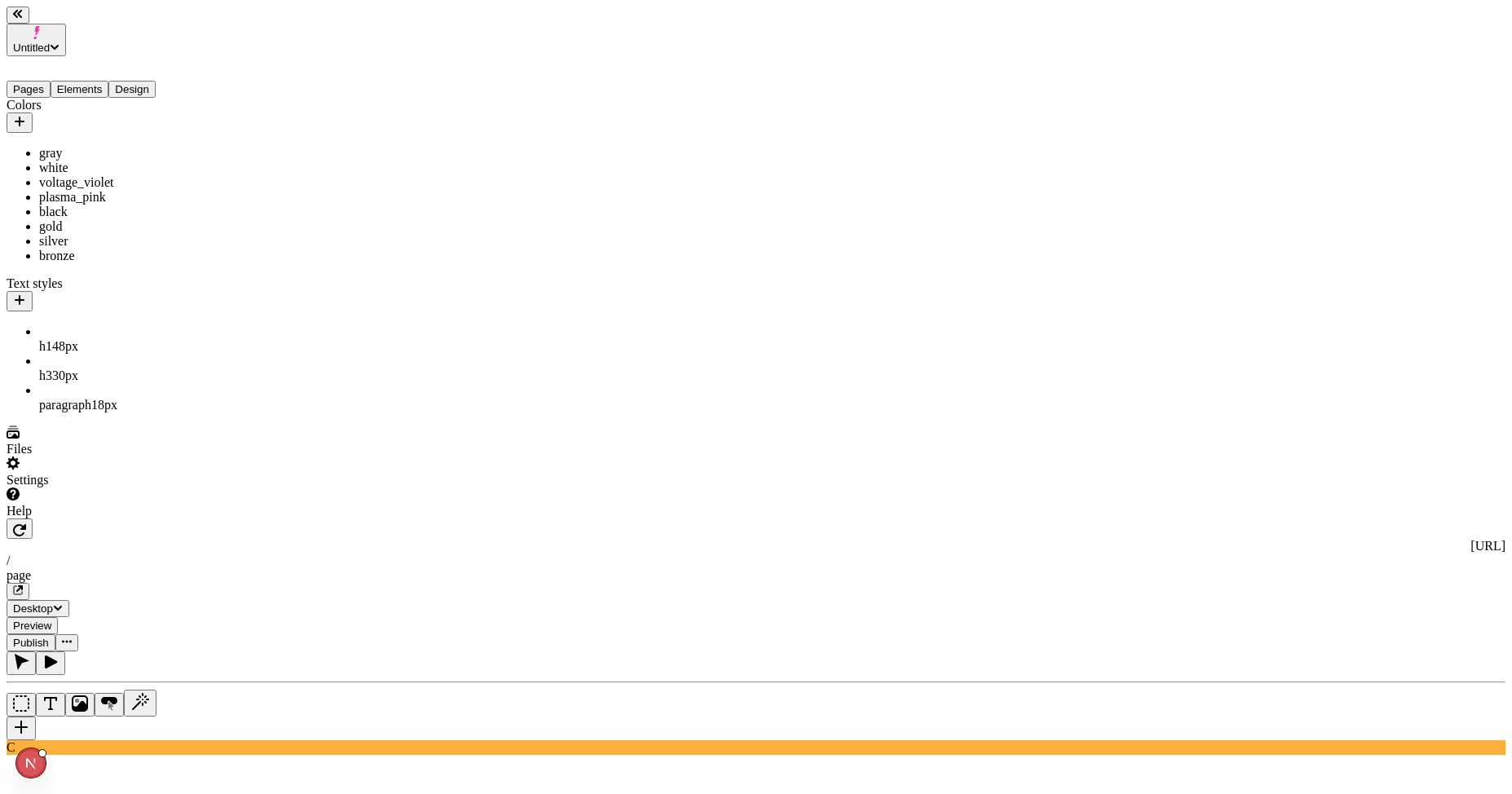click 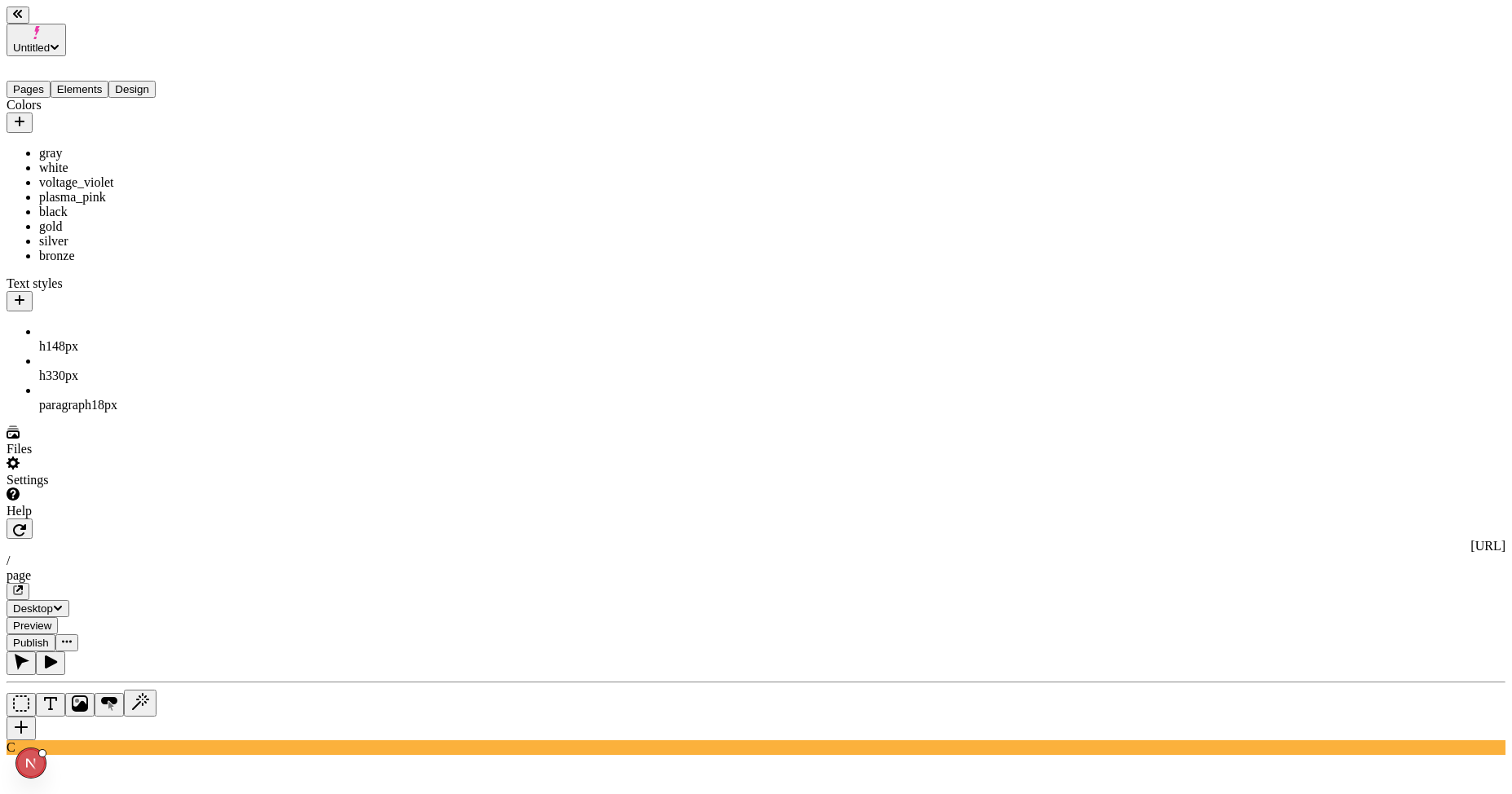 click 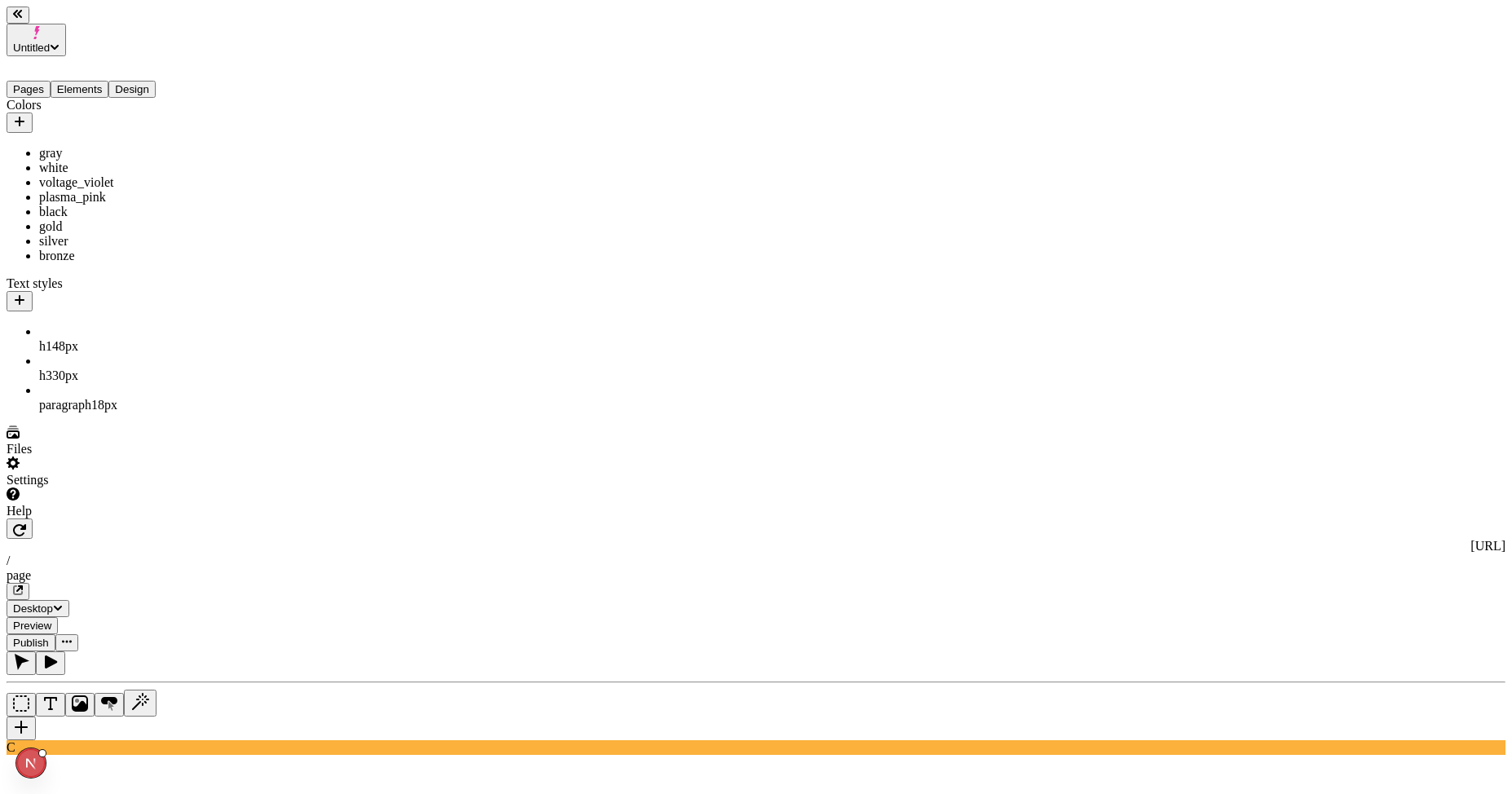 click on "h3 30 px" at bounding box center (121, 368) 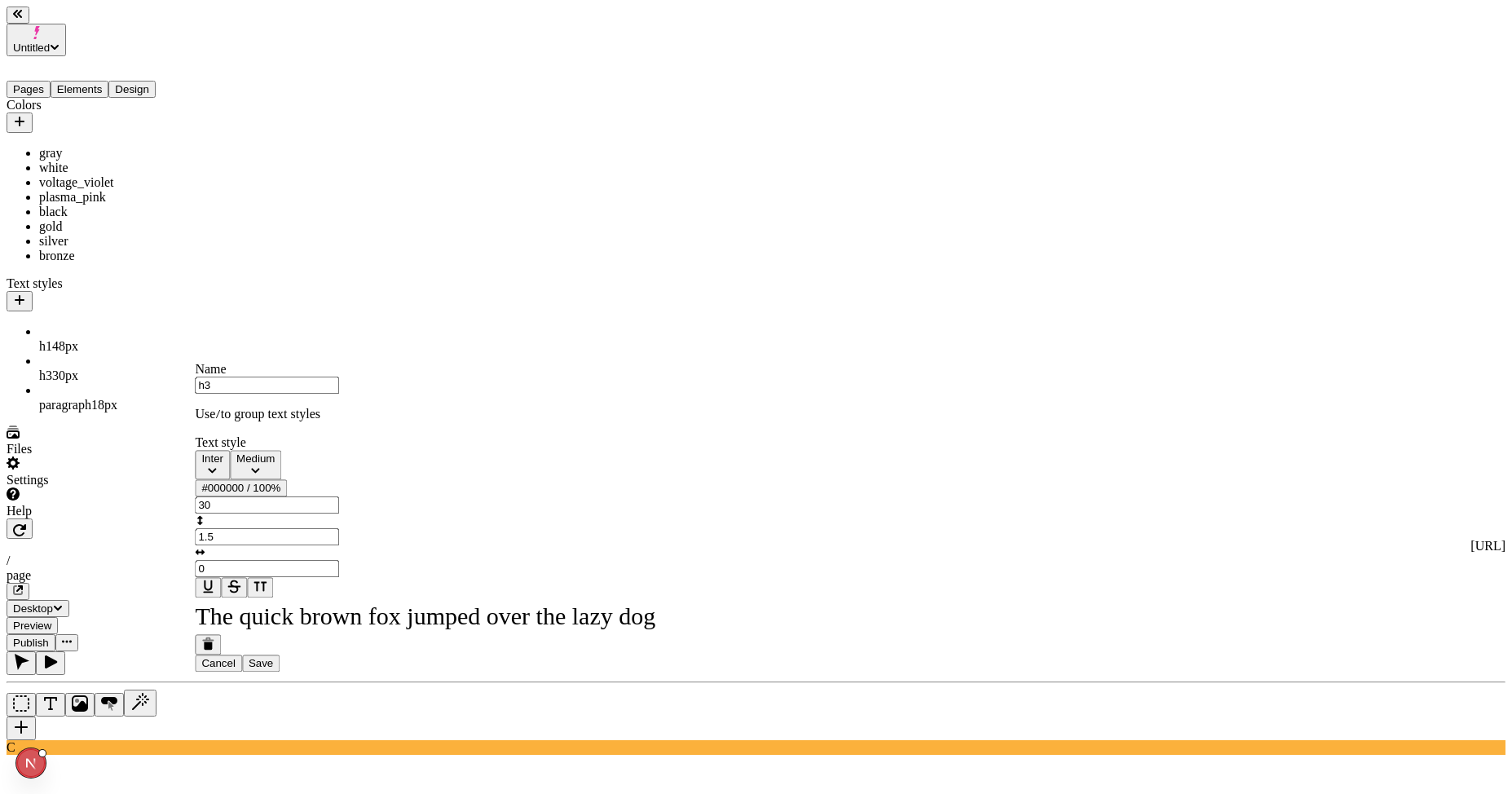 click on "30" at bounding box center [267, 505] 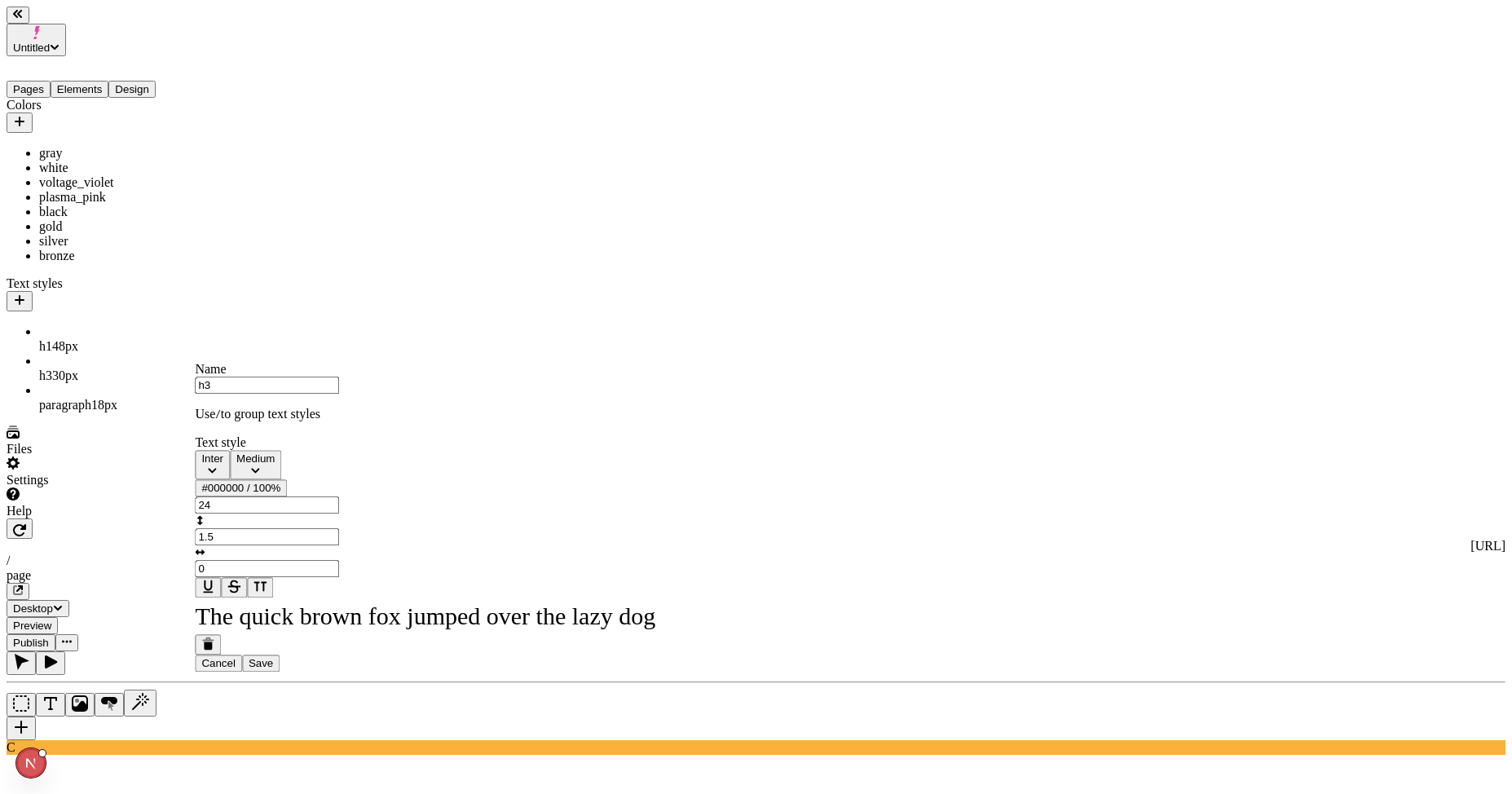 type on "24" 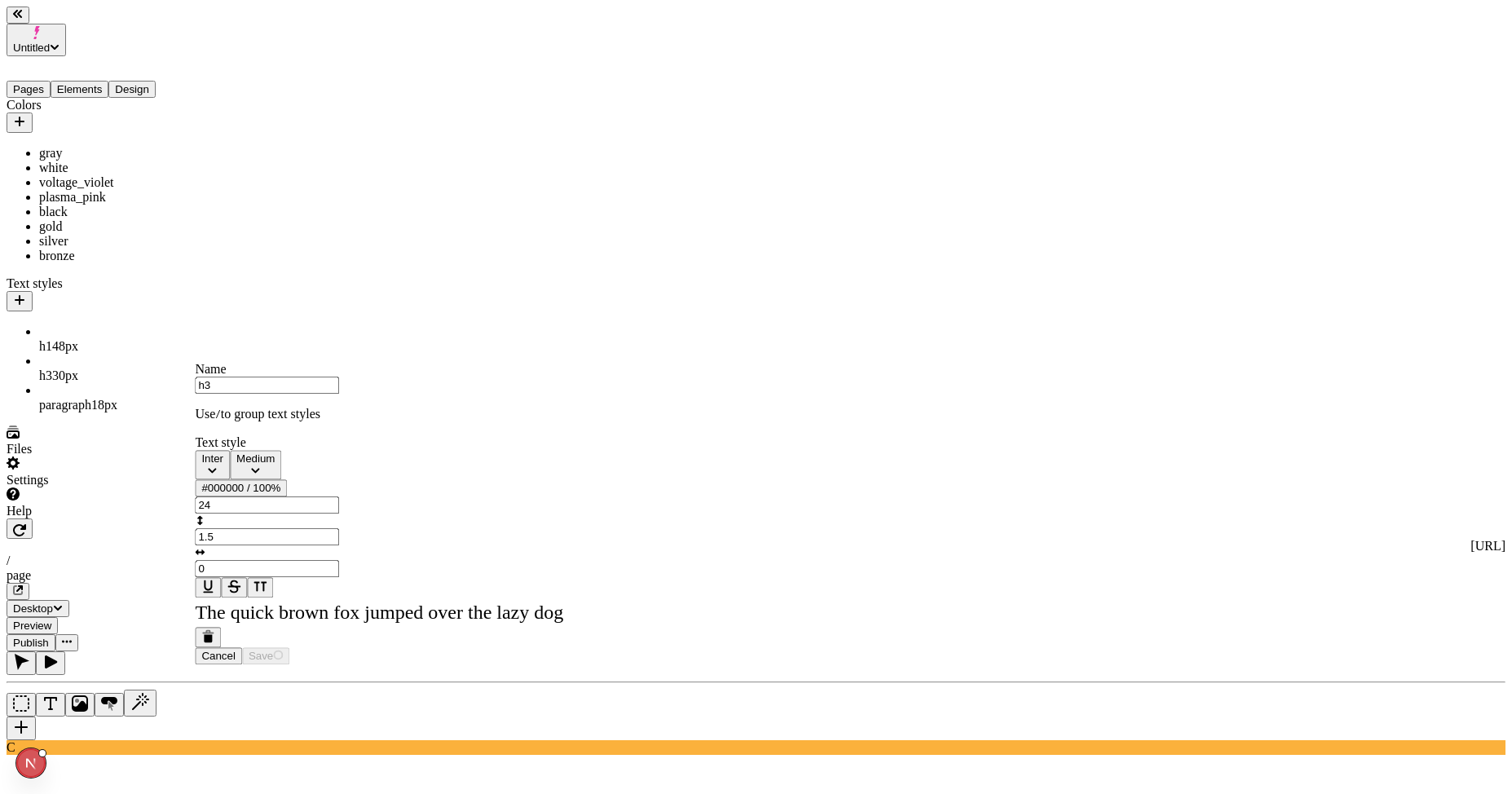 type on "24" 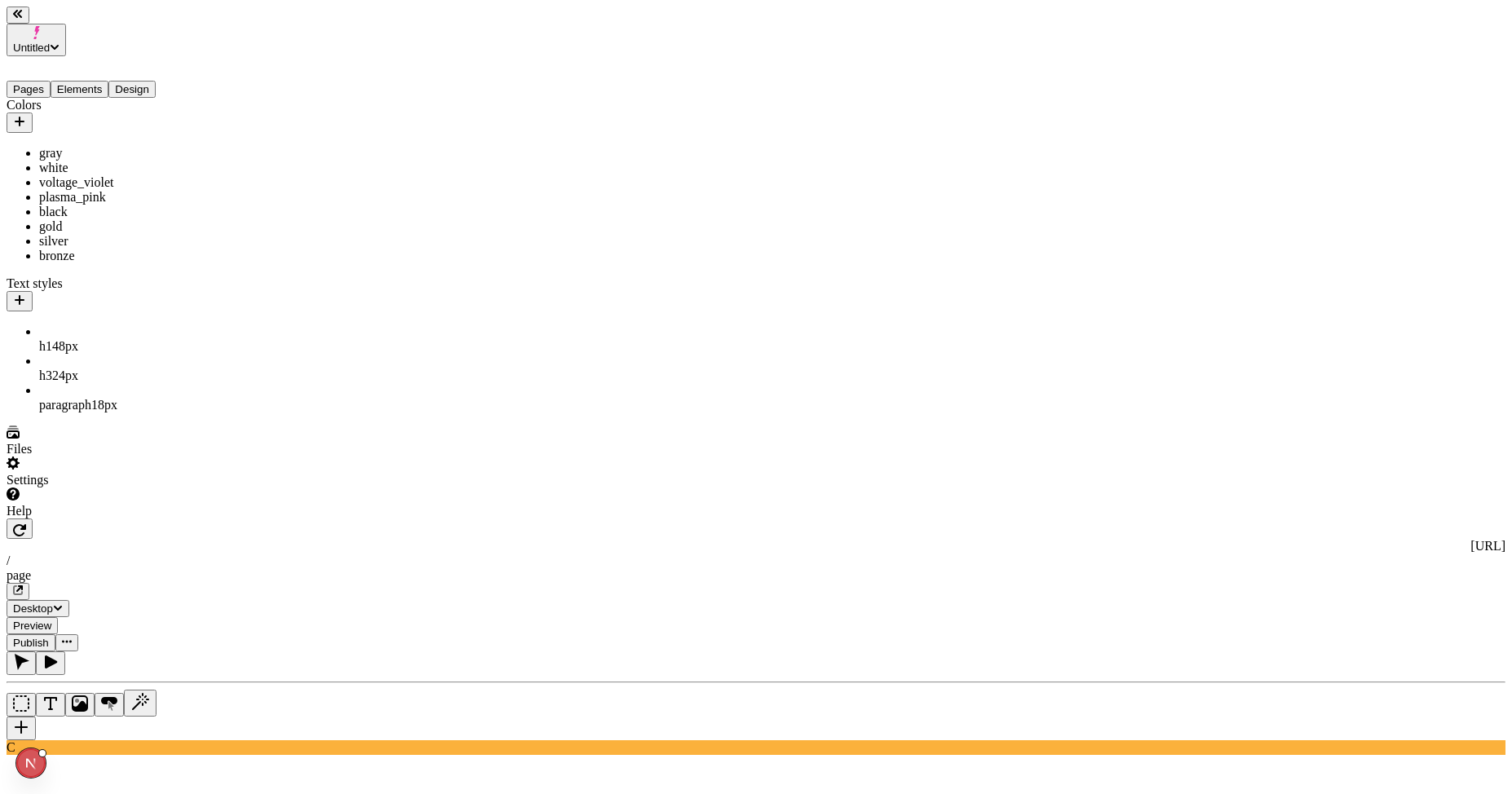 click 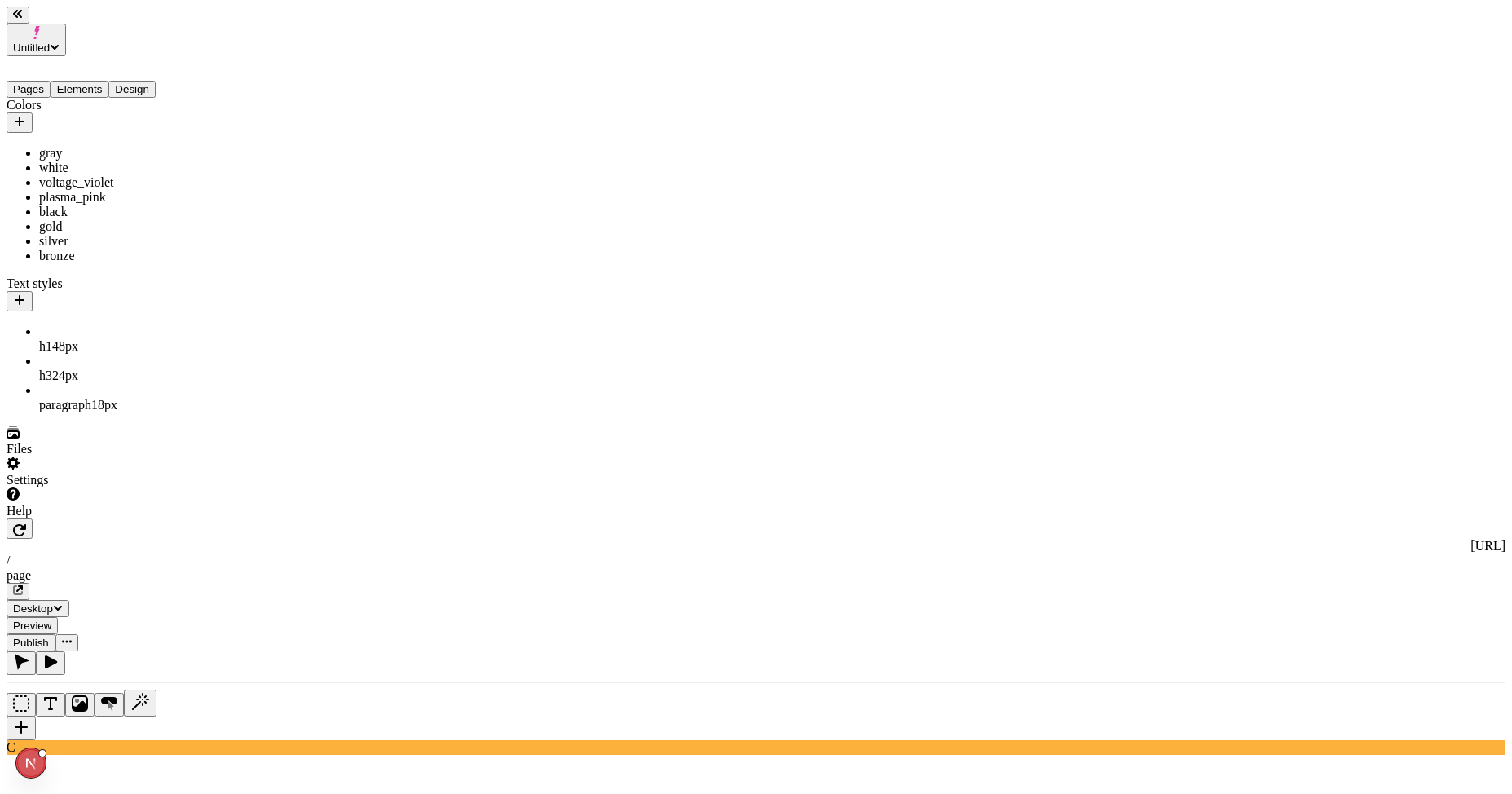 click 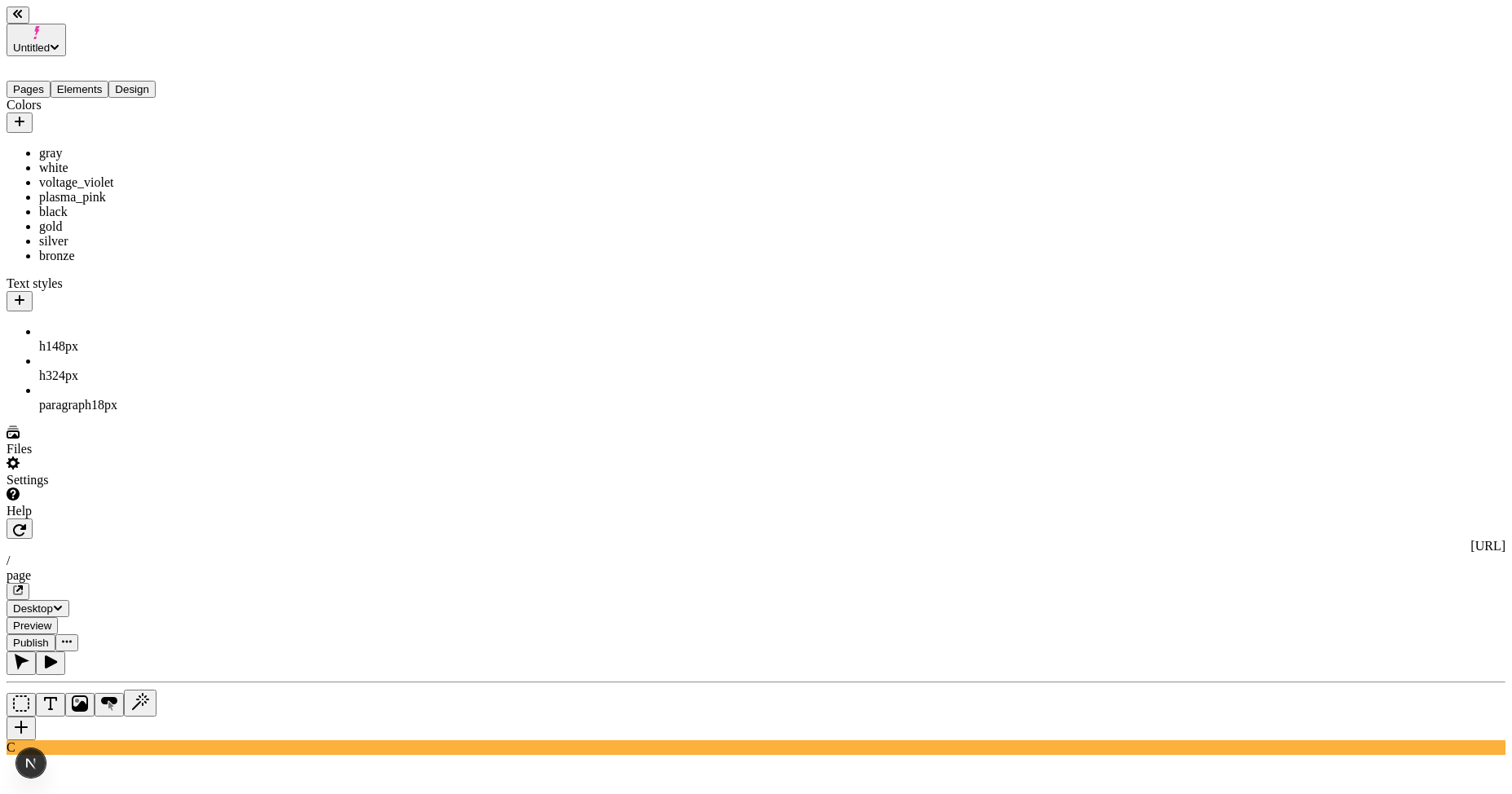 click at bounding box center [72, 2724] 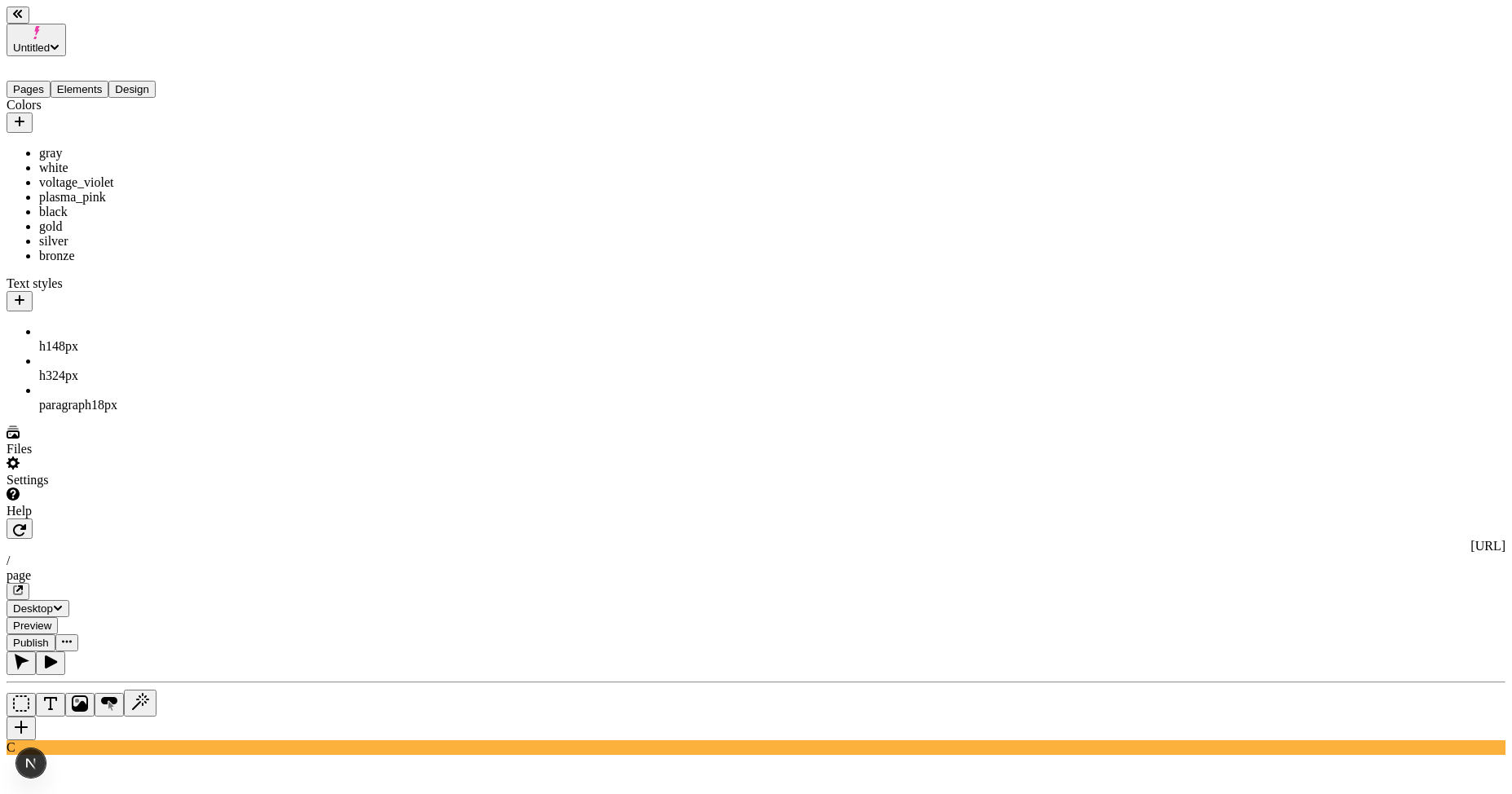 click at bounding box center (72, 2724) 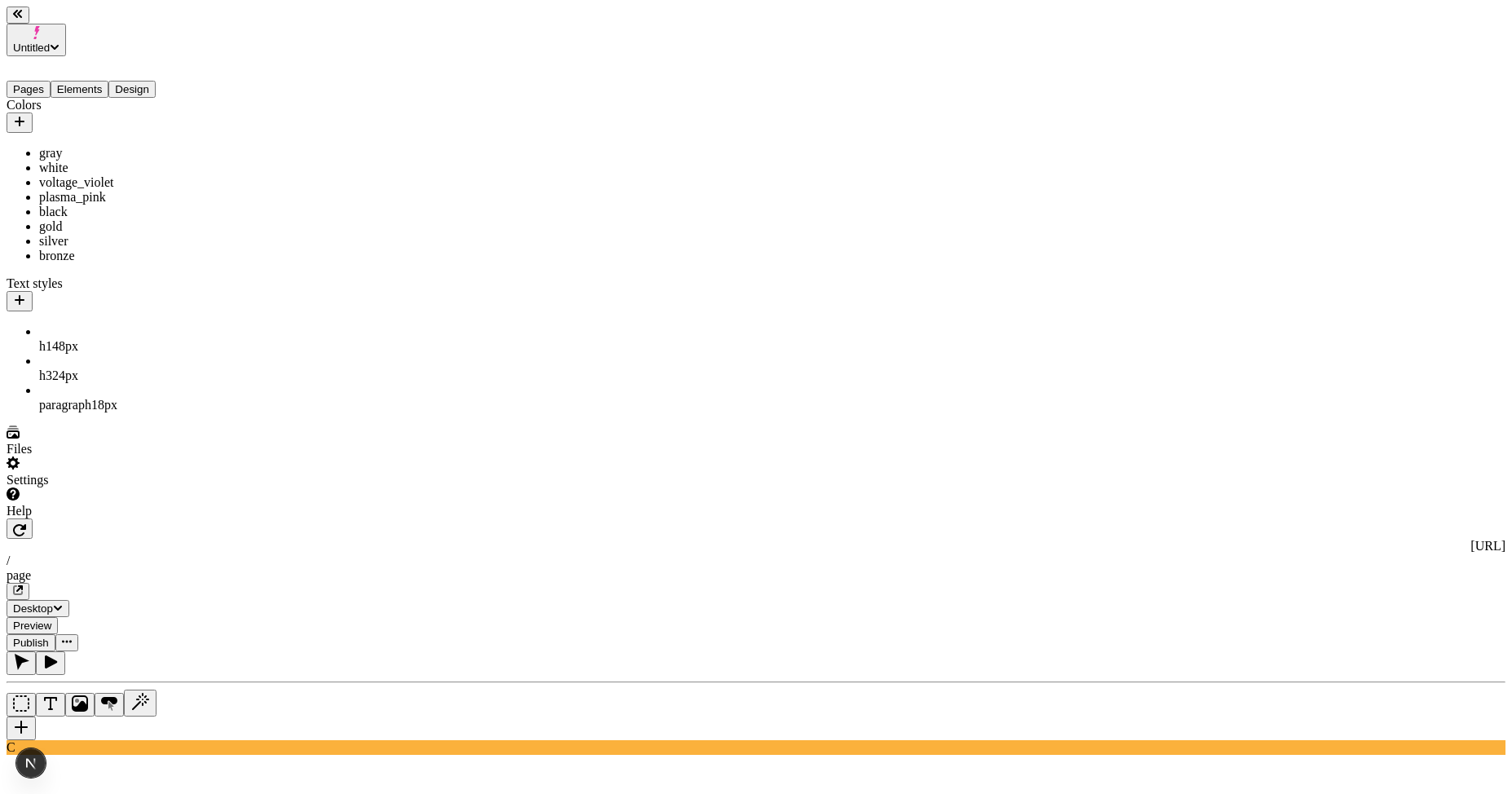 click on "Prompt" at bounding box center (104, 2696) 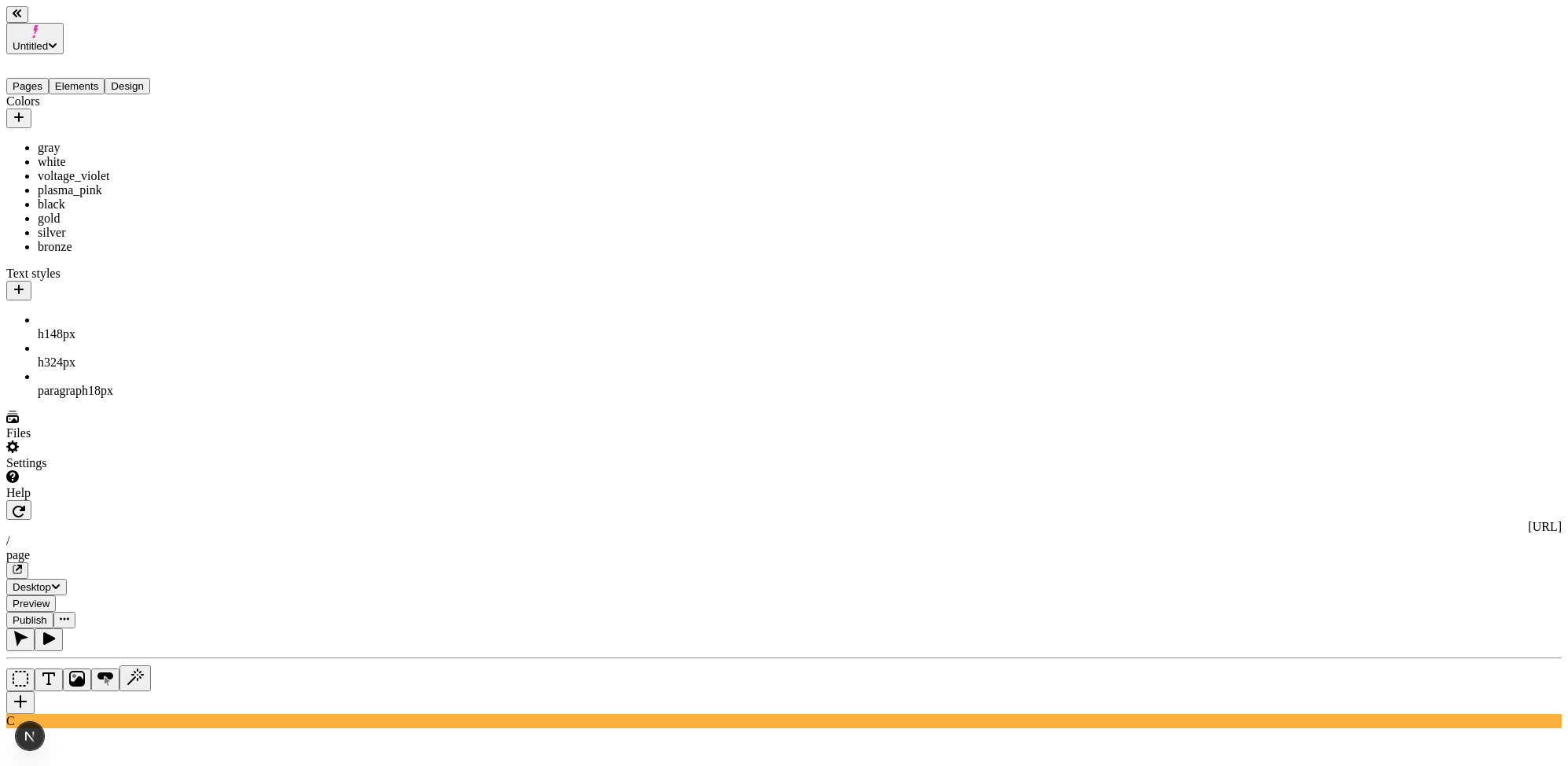 click at bounding box center (69, 2656) 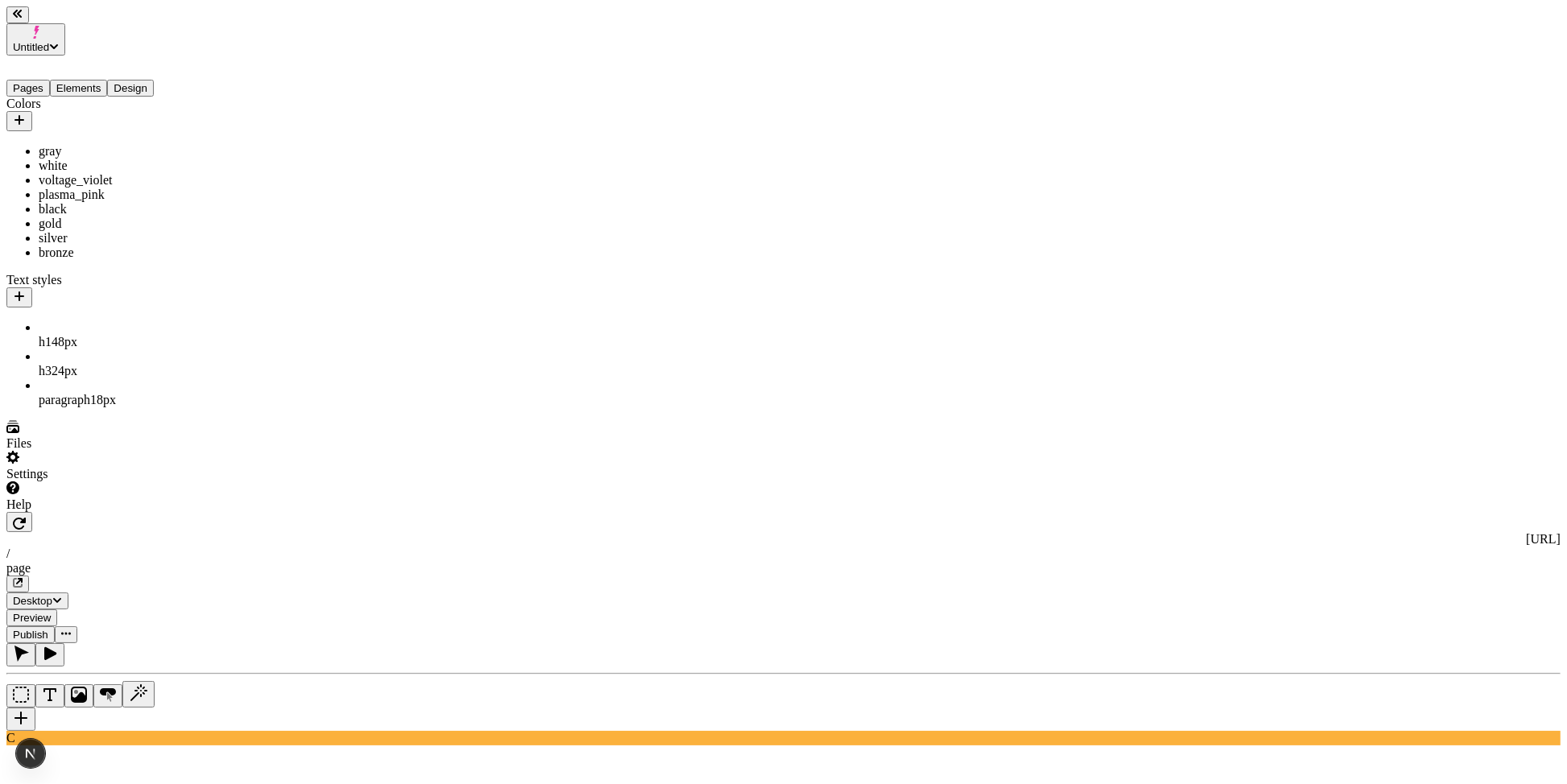 click on "Prompt Generate" at bounding box center [103, 2699] 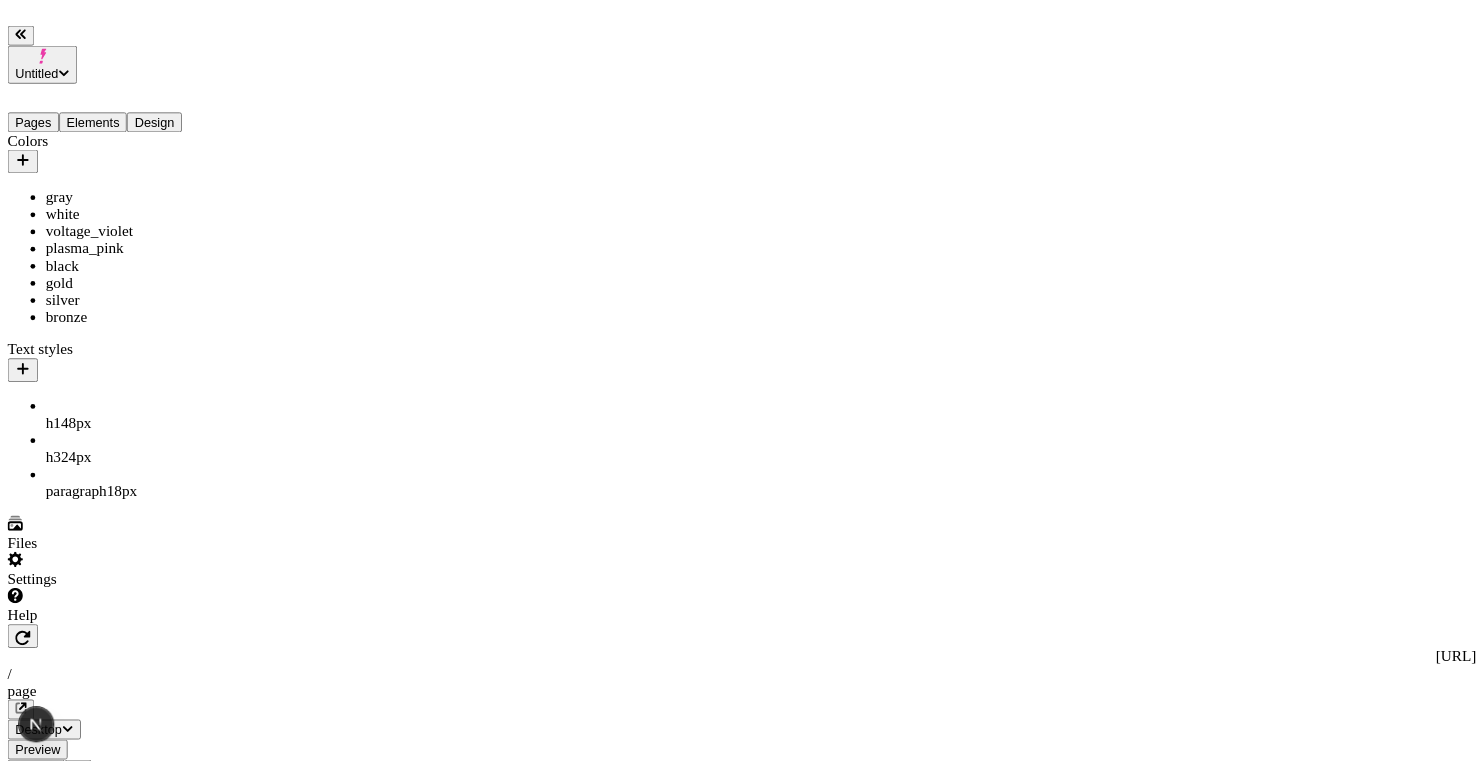scroll, scrollTop: 0, scrollLeft: 0, axis: both 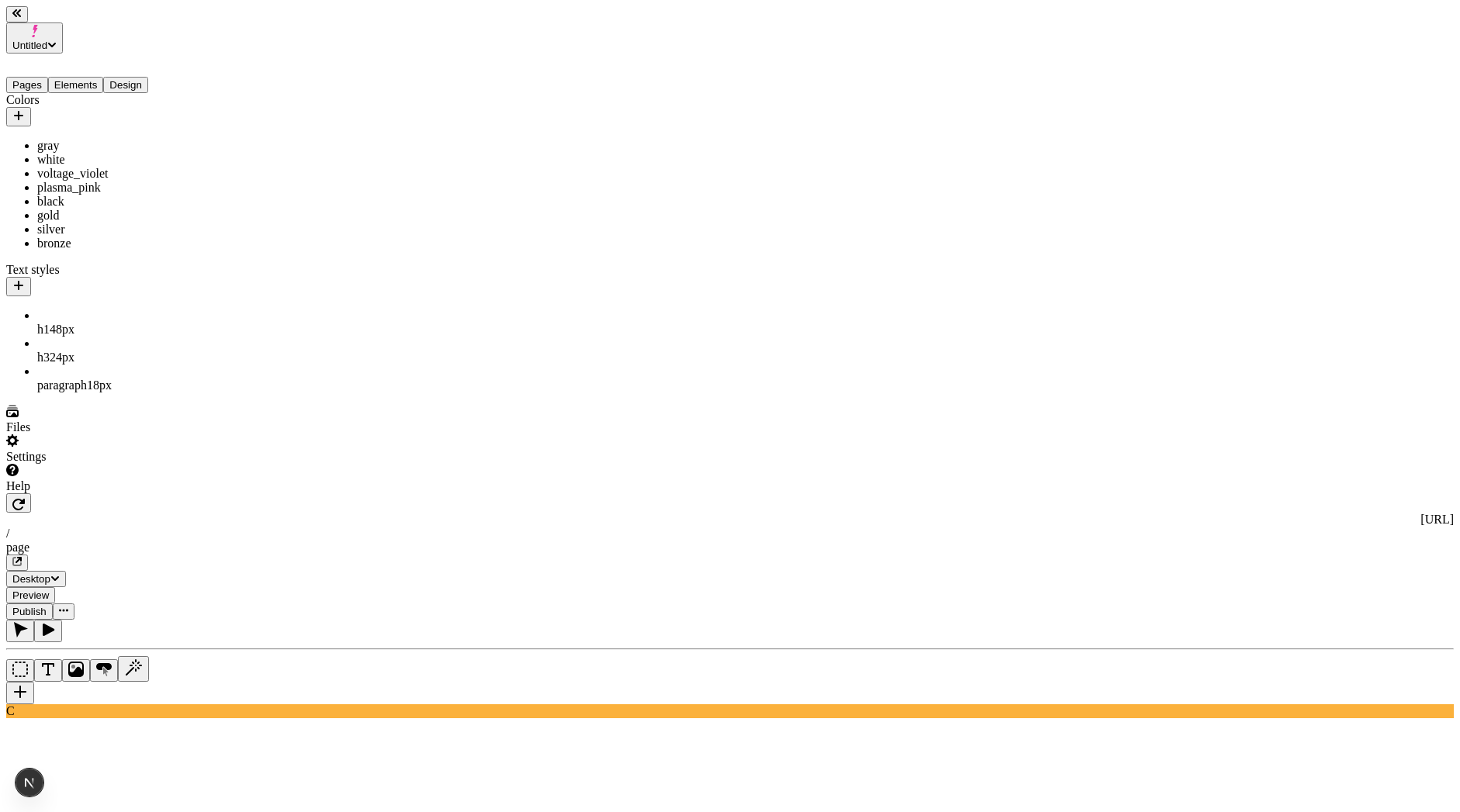 click 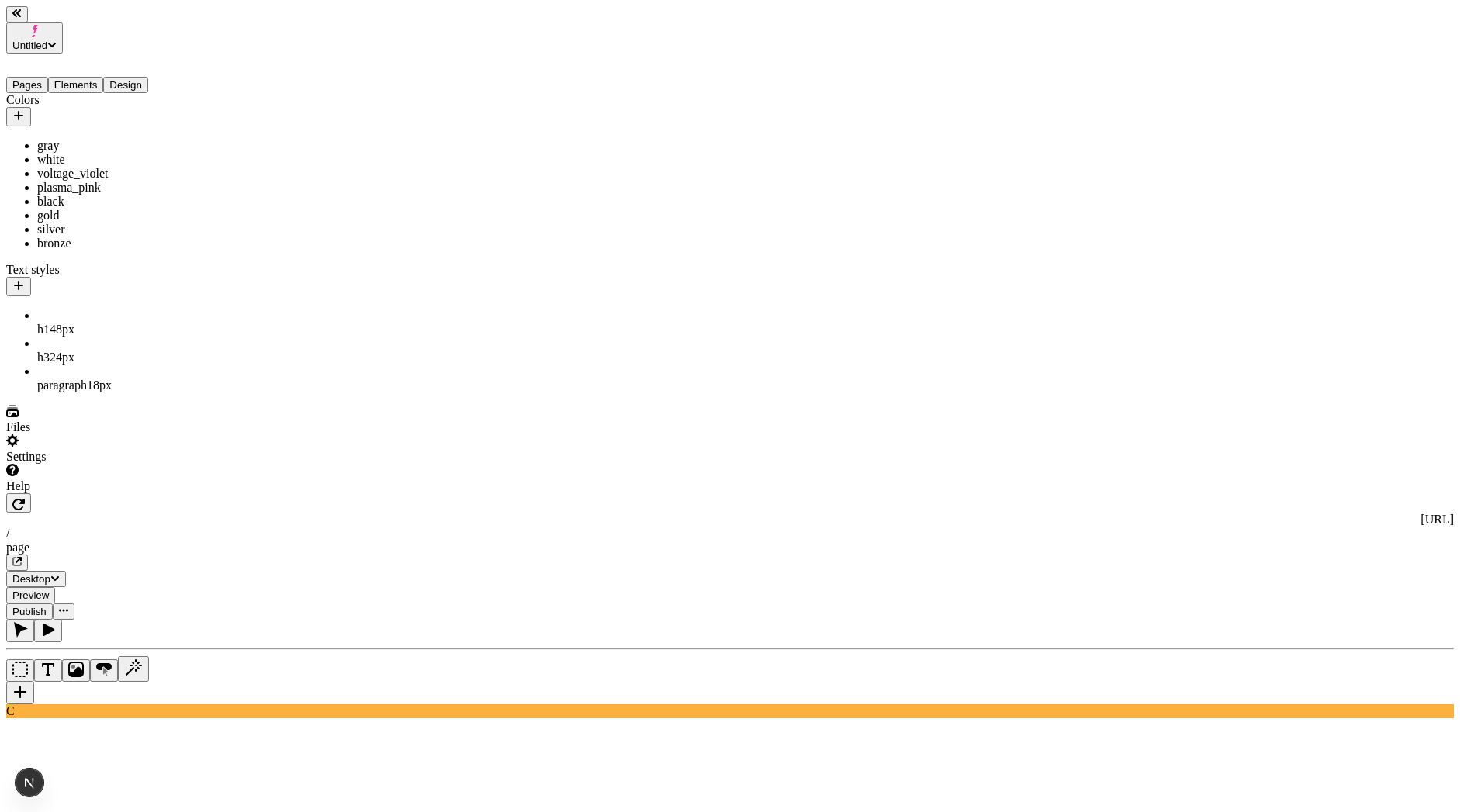 click at bounding box center (17, 14) 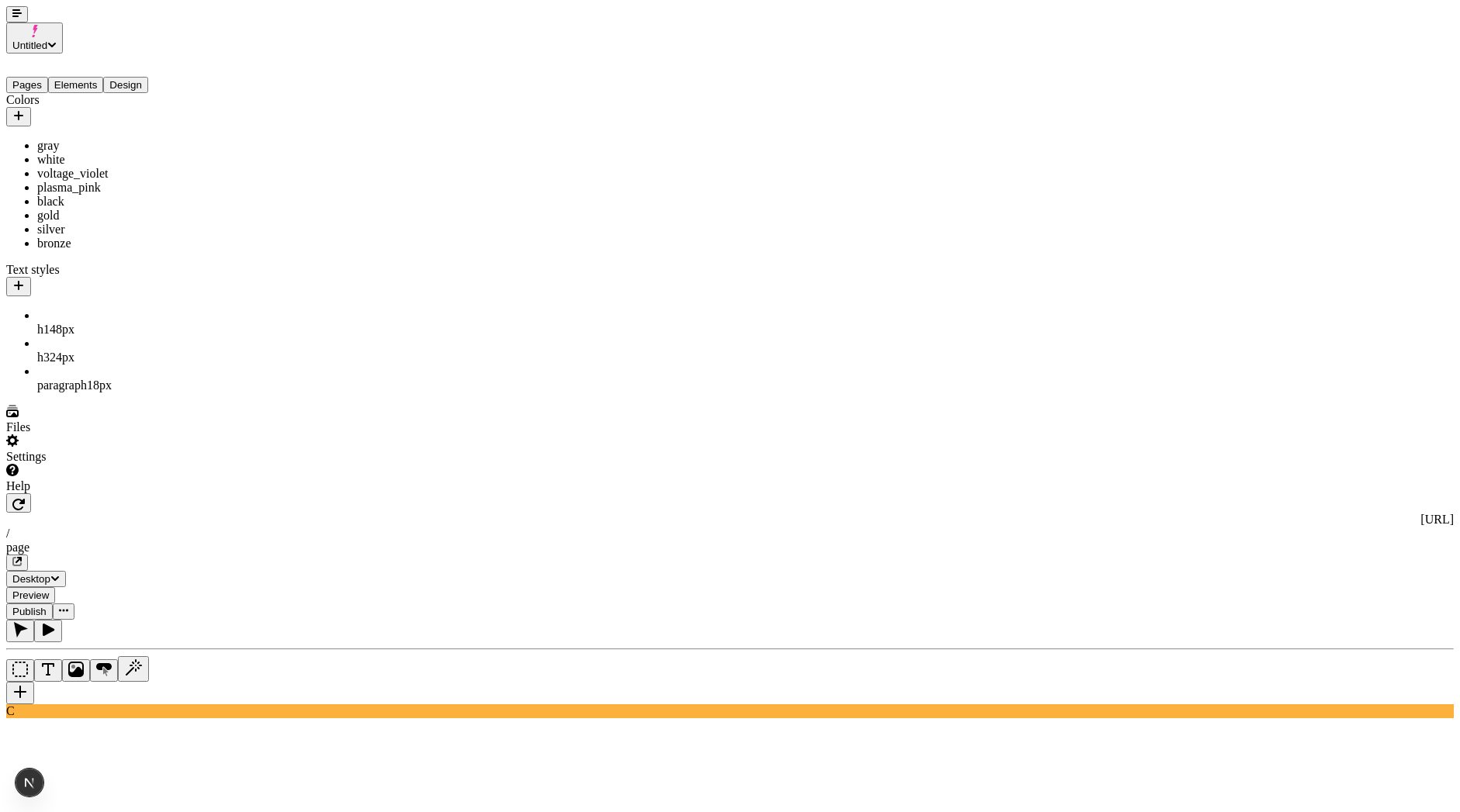 click at bounding box center (68, 2644) 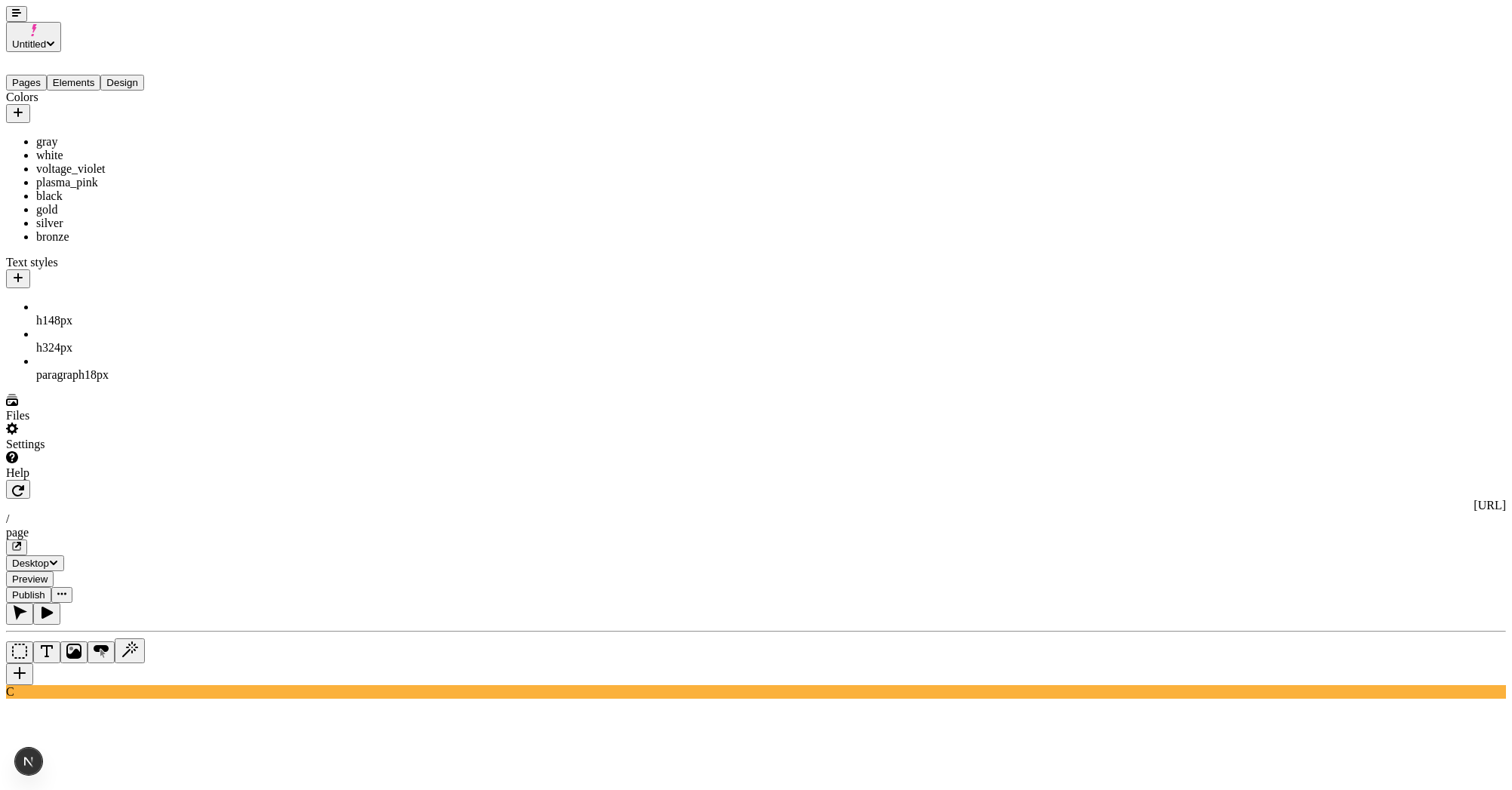 click on "Prompt Generate" at bounding box center (97, 2565) 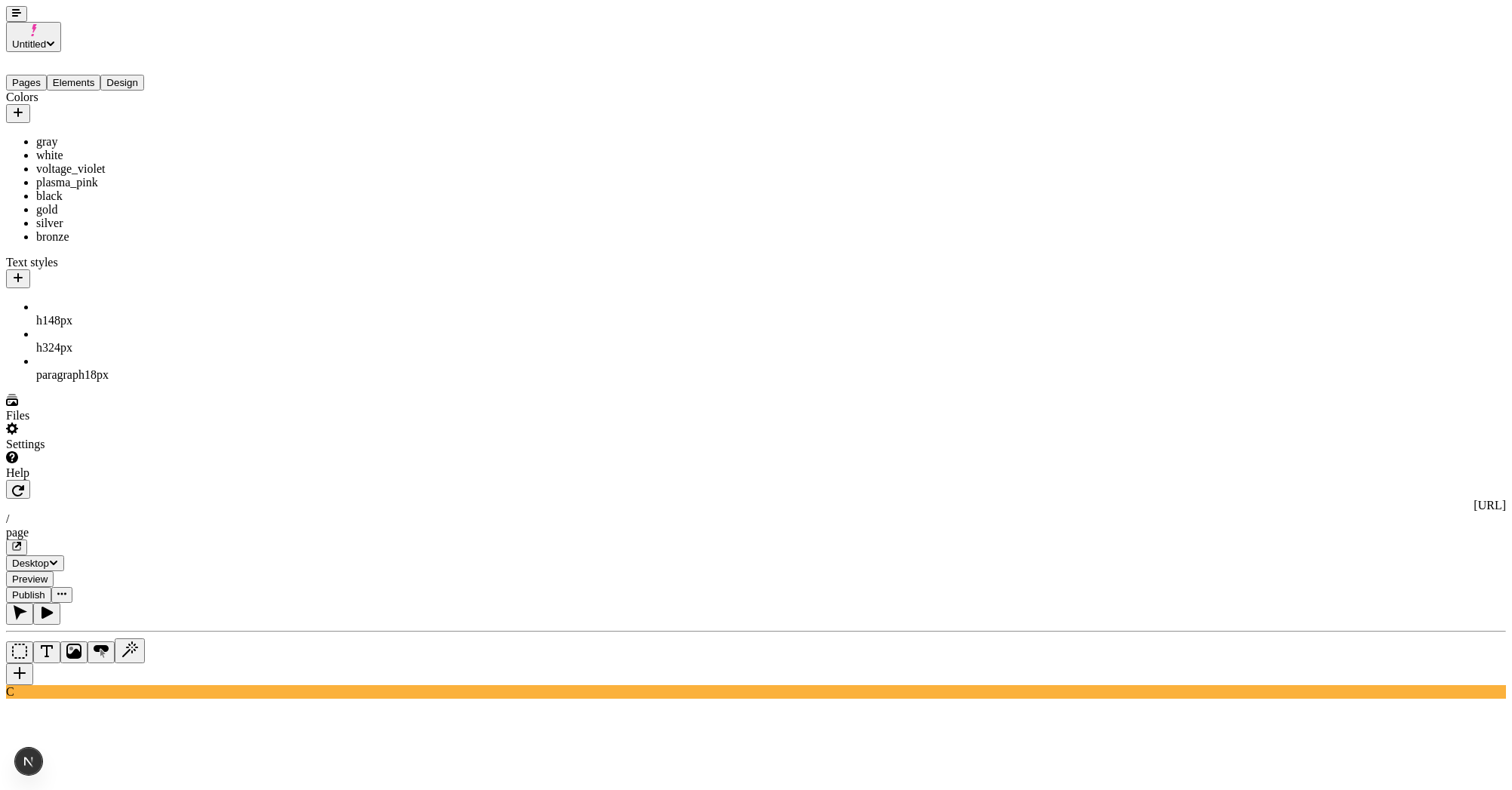 click at bounding box center [66, 2574] 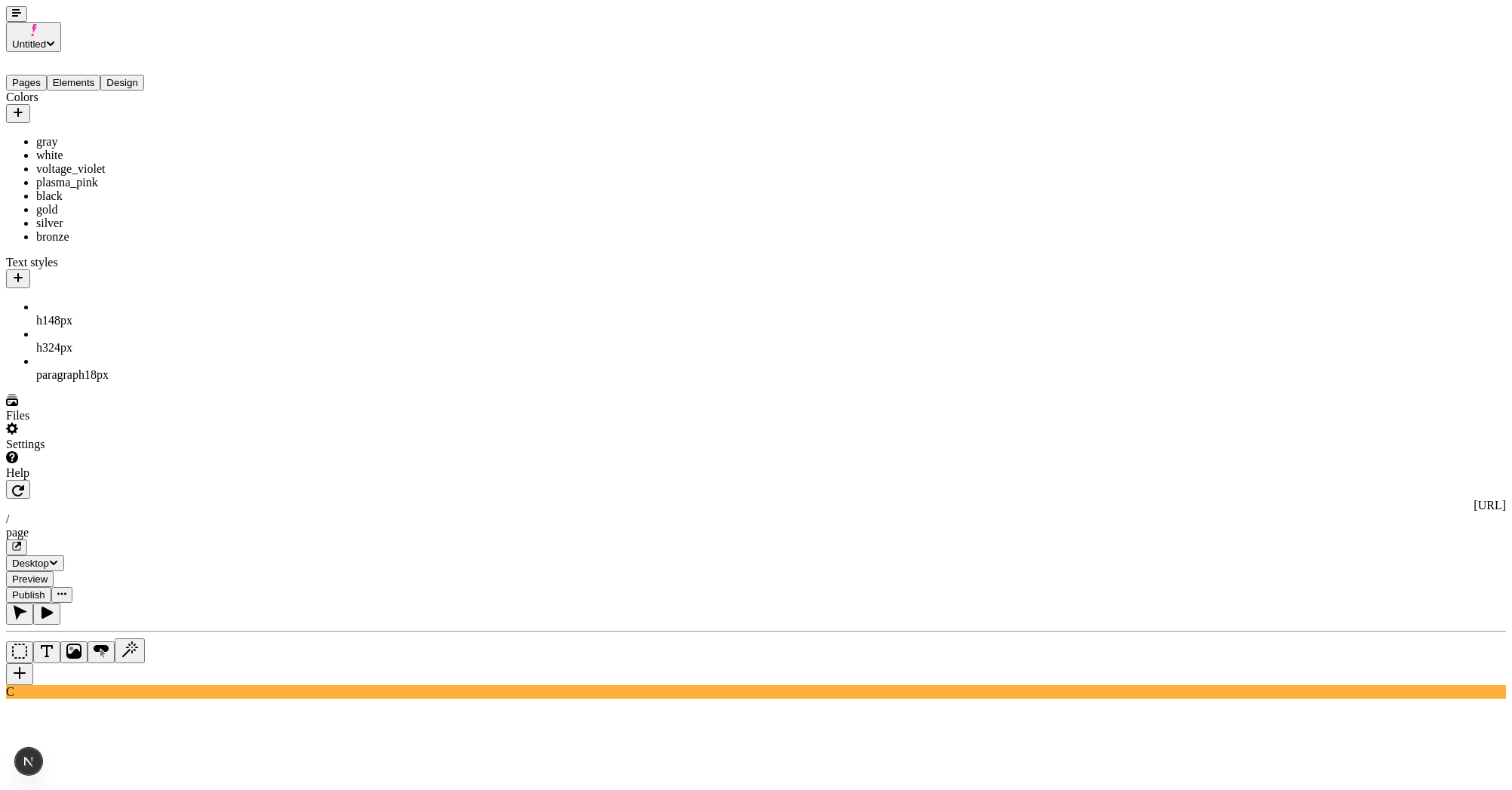 click 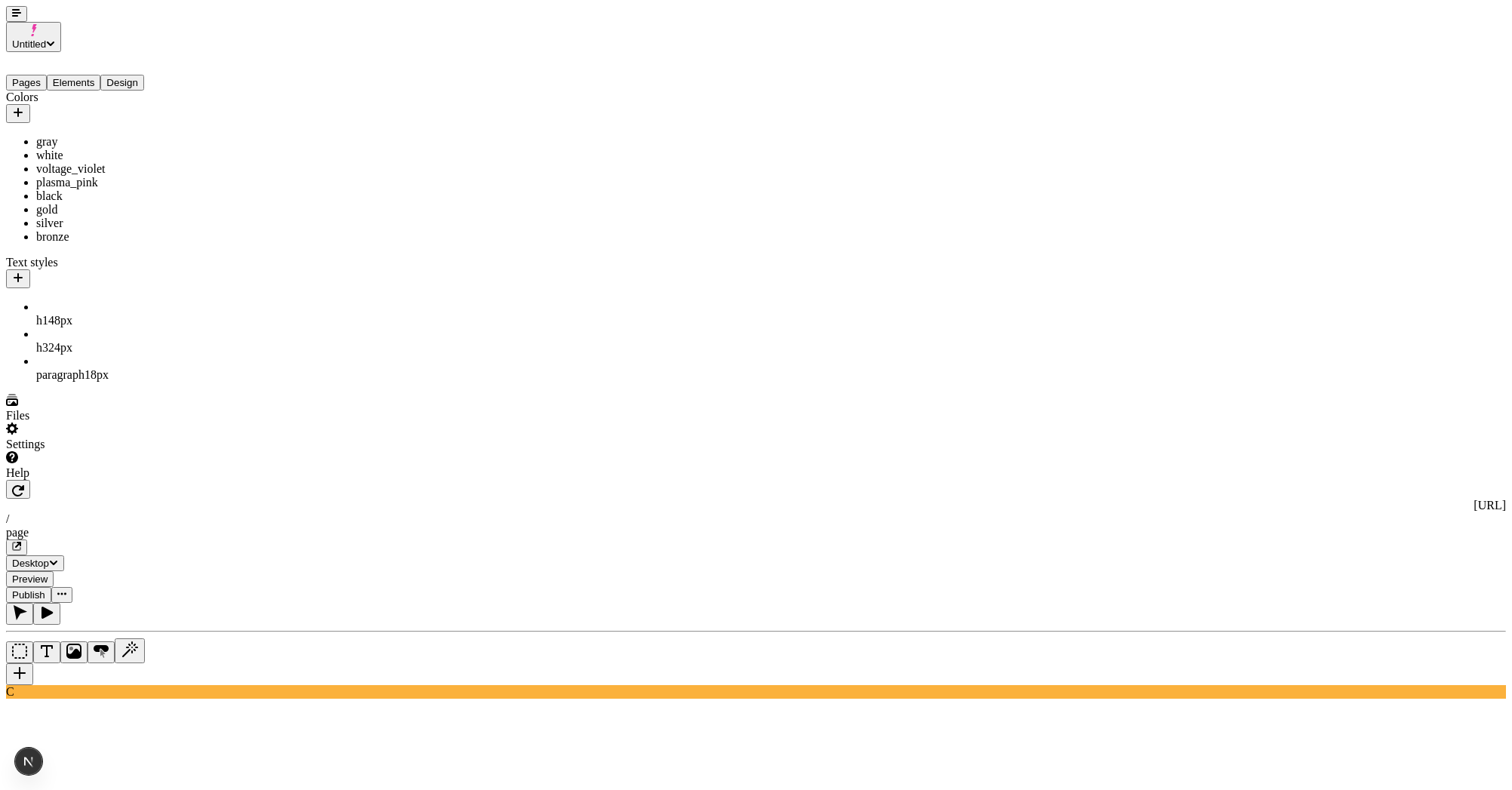 click at bounding box center [17, 14] 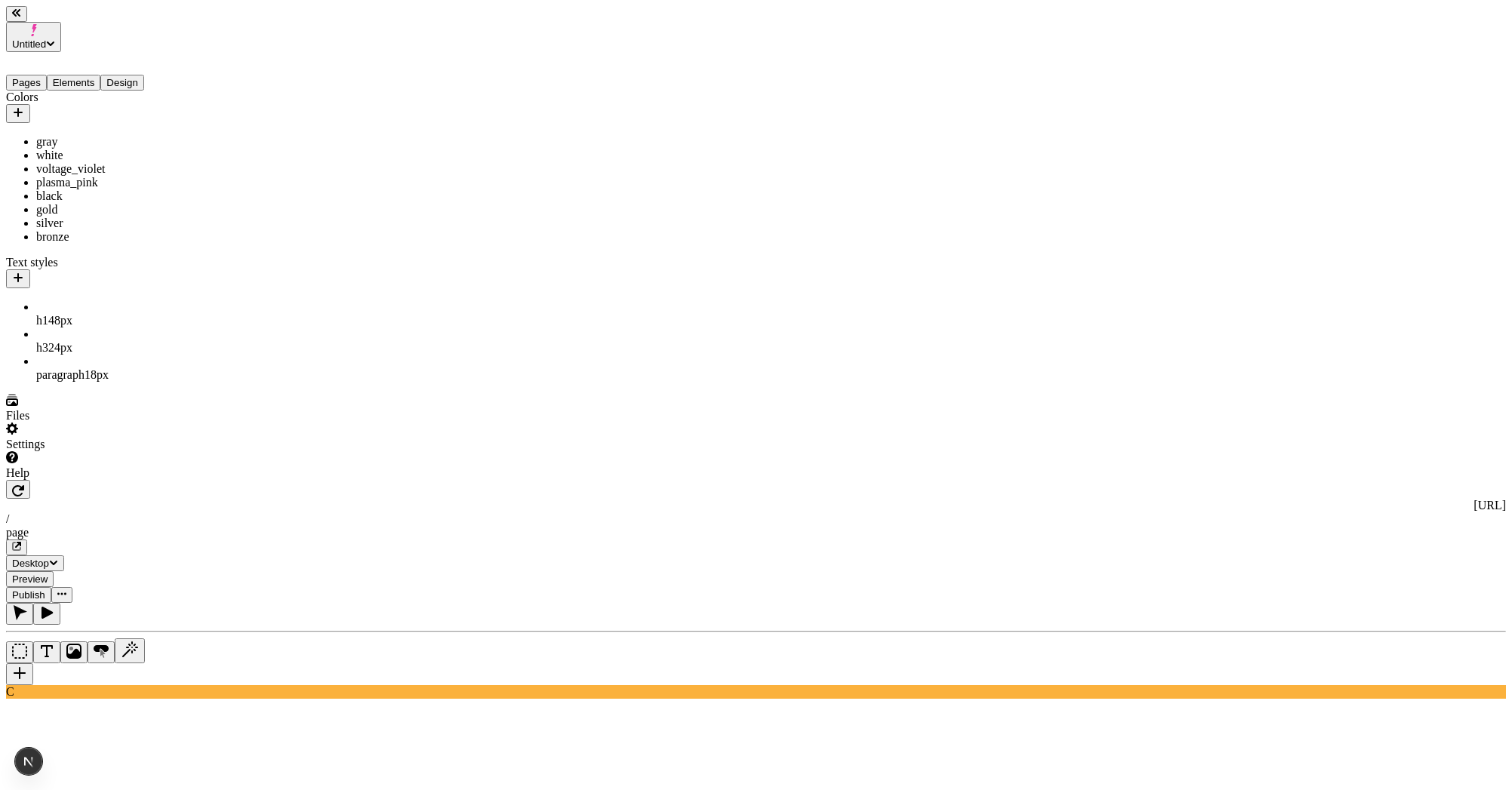 click on "Elements" at bounding box center (74, 82) 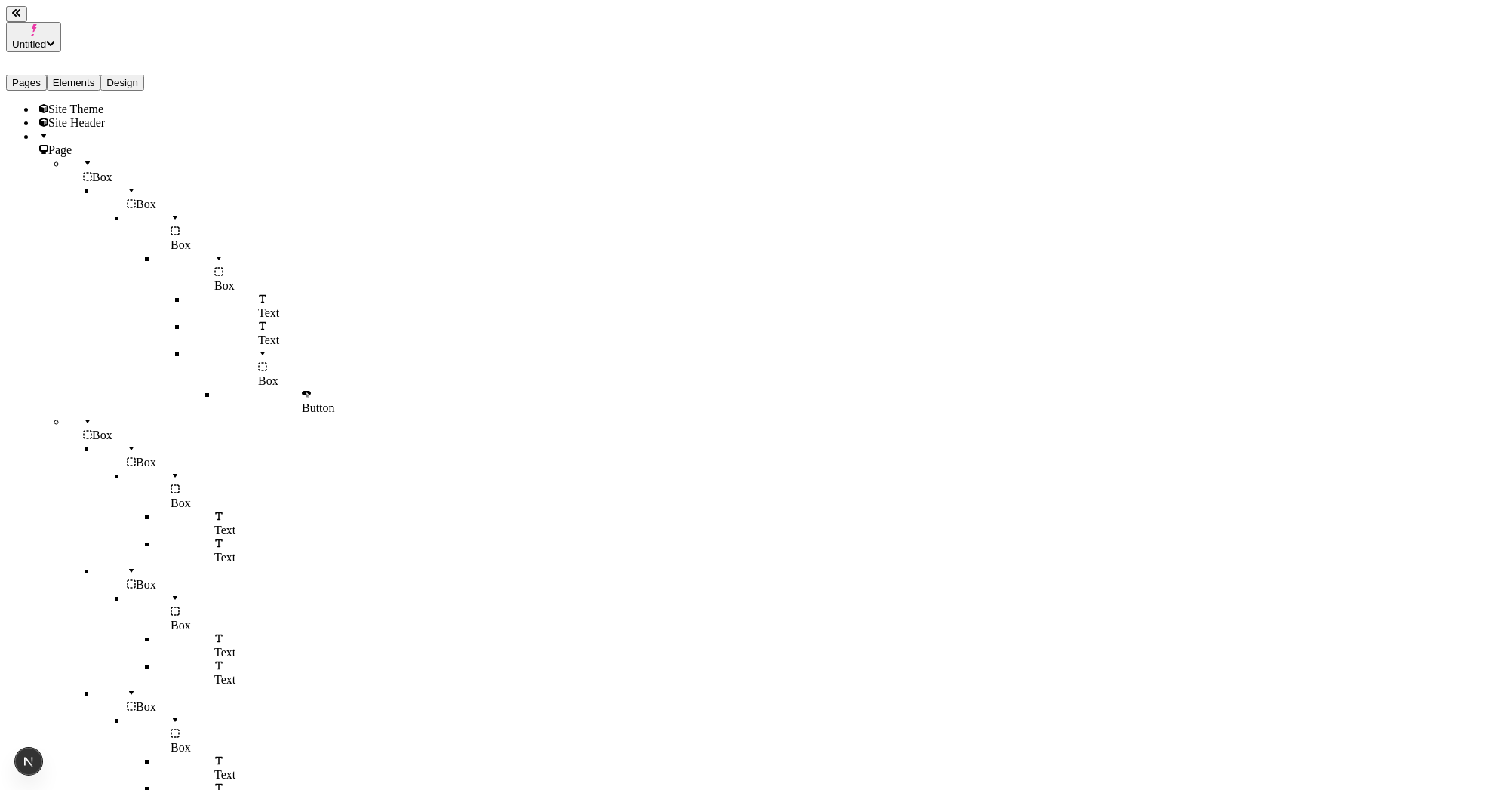 click on "Box" at bounding box center (102, 177) 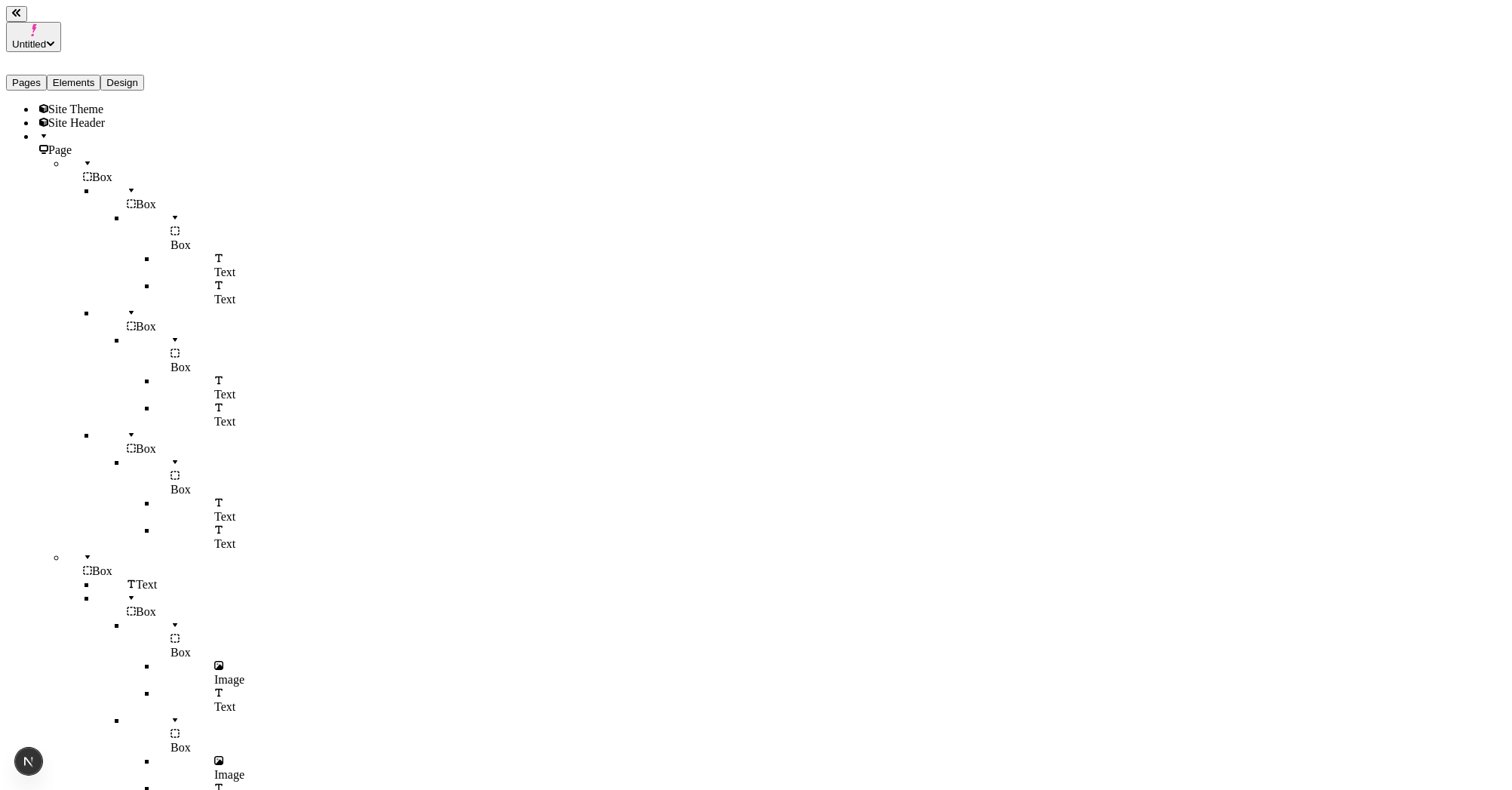 click on "Box" at bounding box center (127, 171) 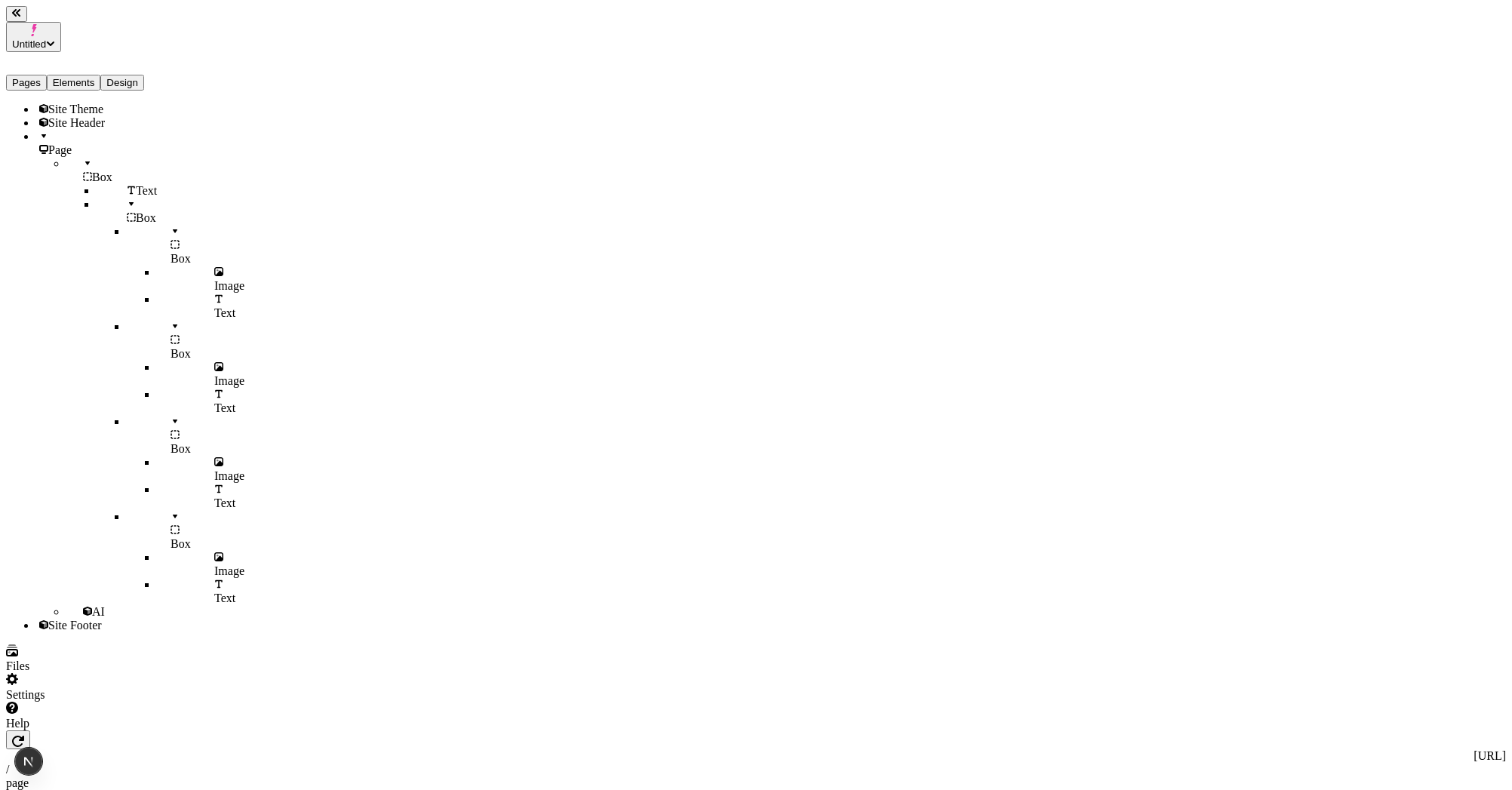 click on "Box" at bounding box center [127, 171] 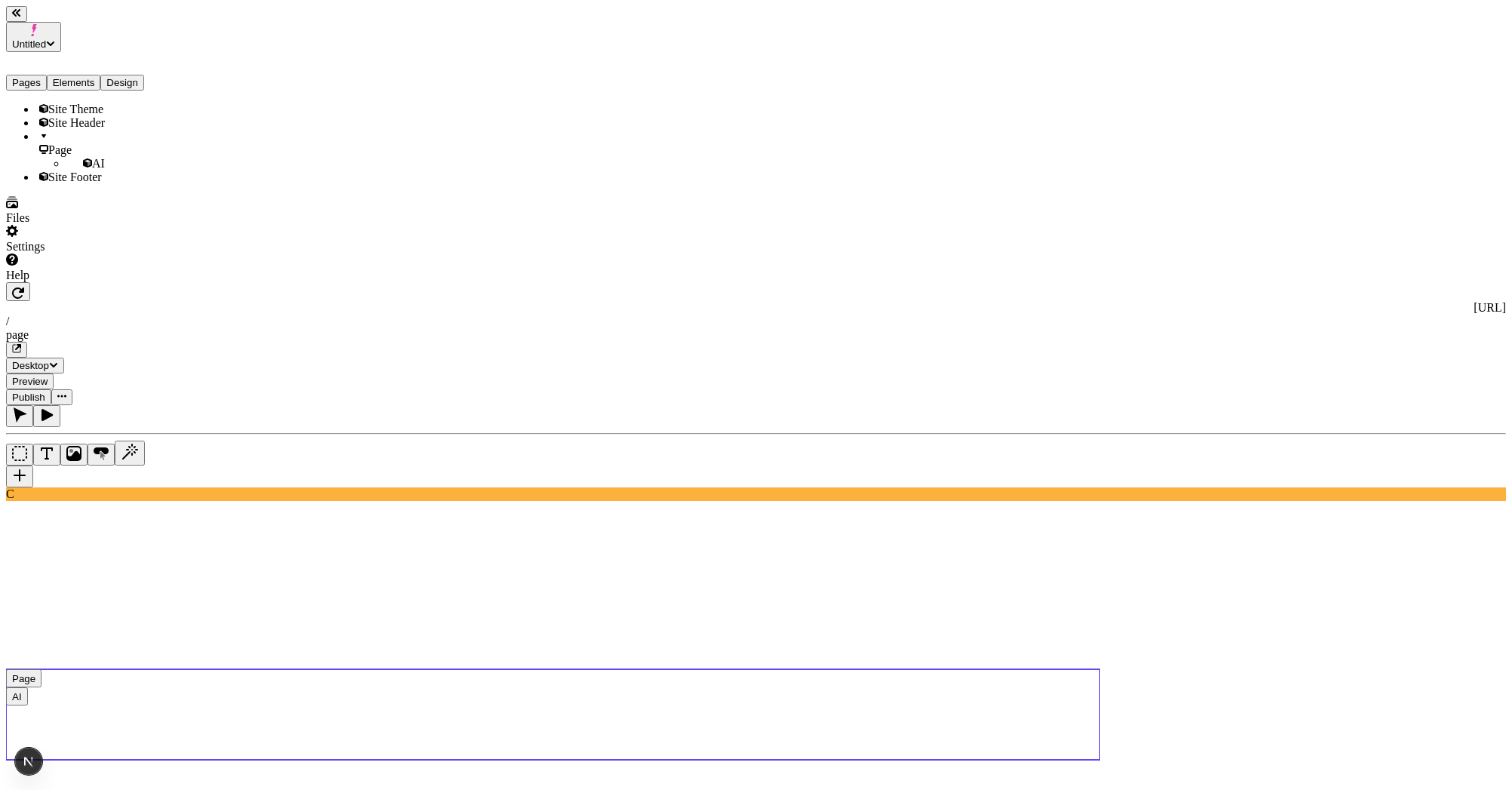 click on "AI" at bounding box center (98, 163) 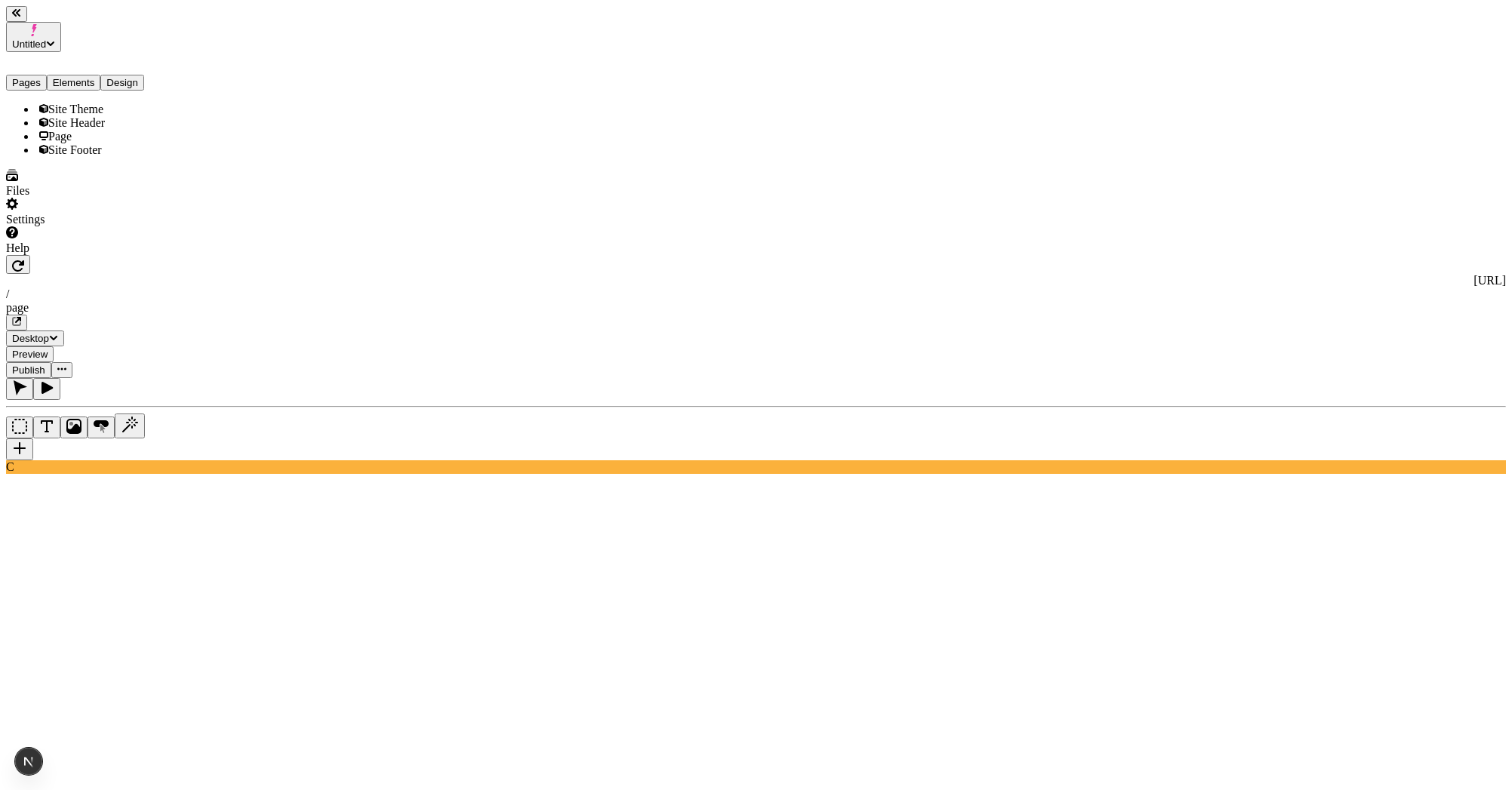 click 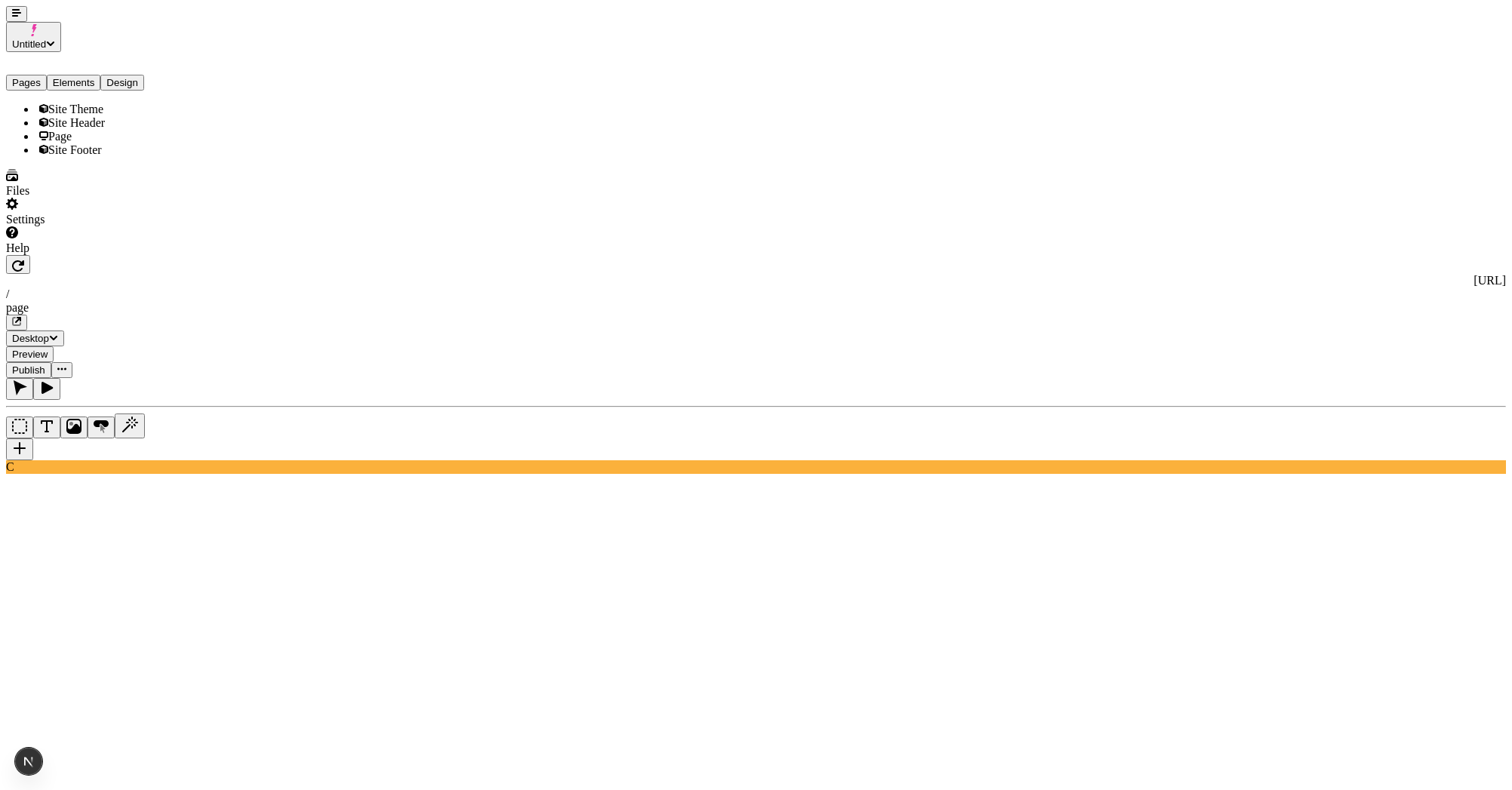 click on "Untitled Pages Elements Design Site Theme Site Header Page Site Footer Files Settings Help [URL] / page Desktop Preview Publish C Metadata Online Path /page Title Description Social Image Choose an image Choose Exclude from search engines Canonical URL Sitemap priority 0.75 Sitemap frequency Hourly Snippets AI Page" at bounding box center (756, 914) 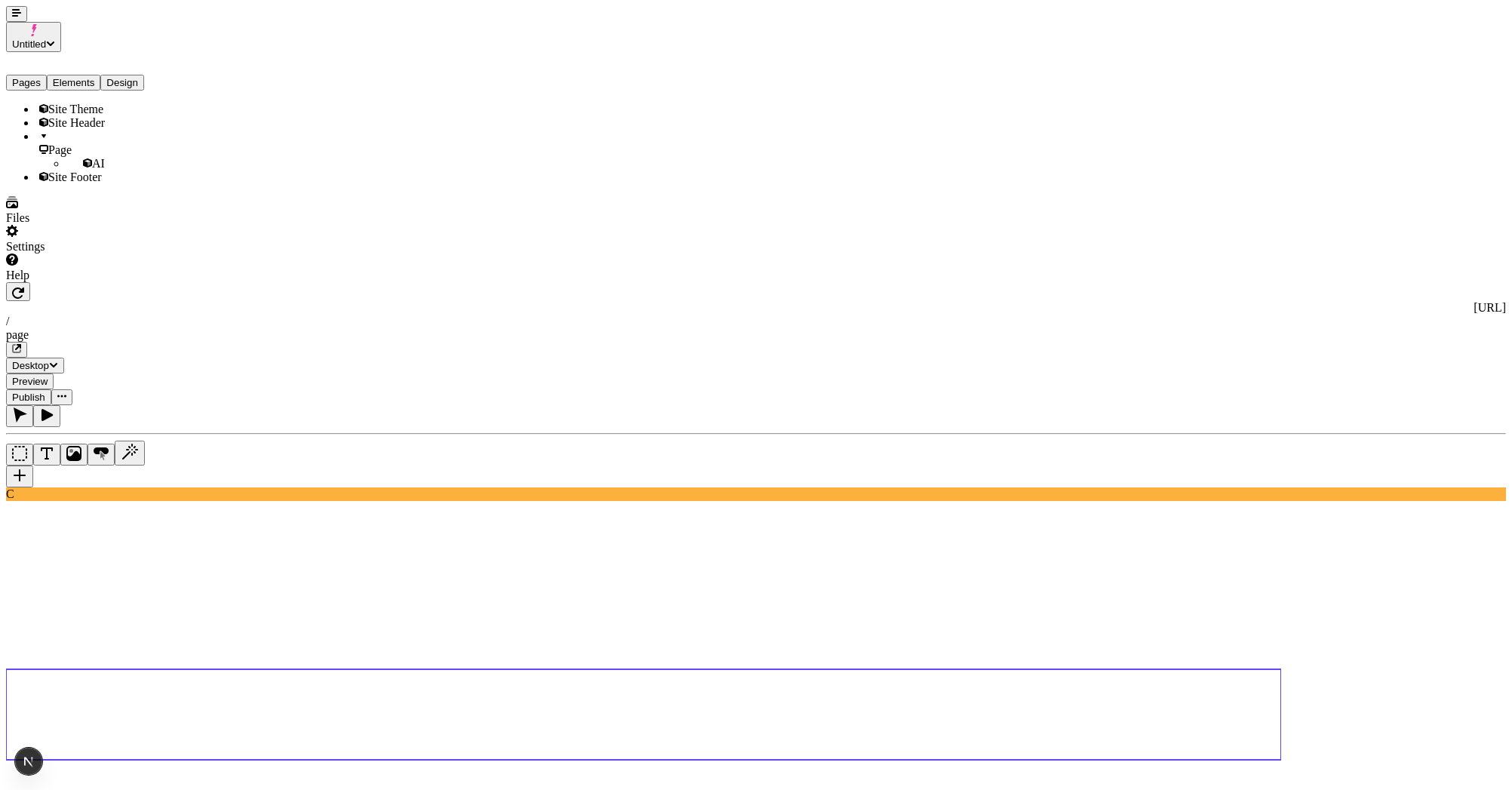 click at bounding box center [66, 1389] 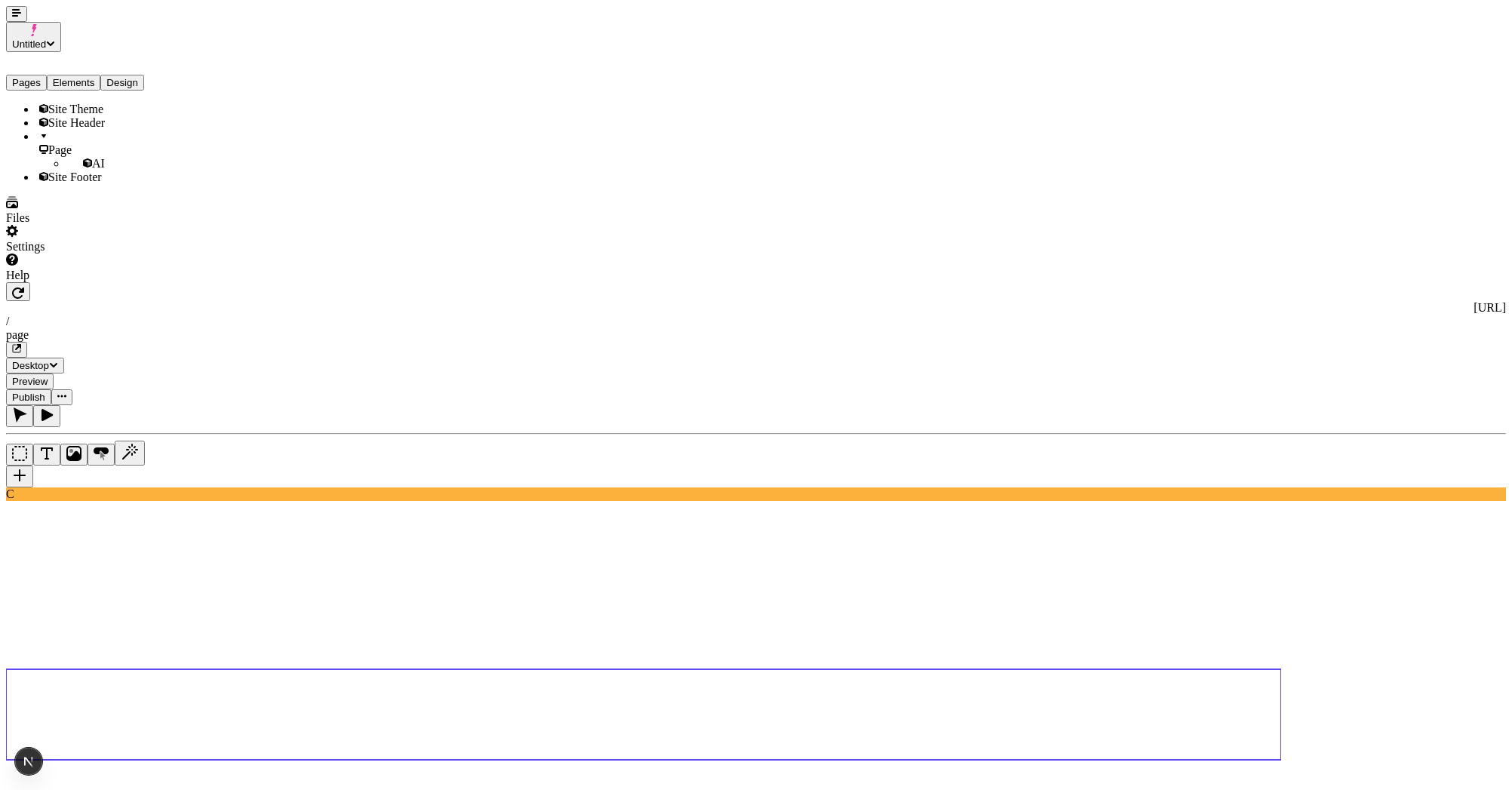 click 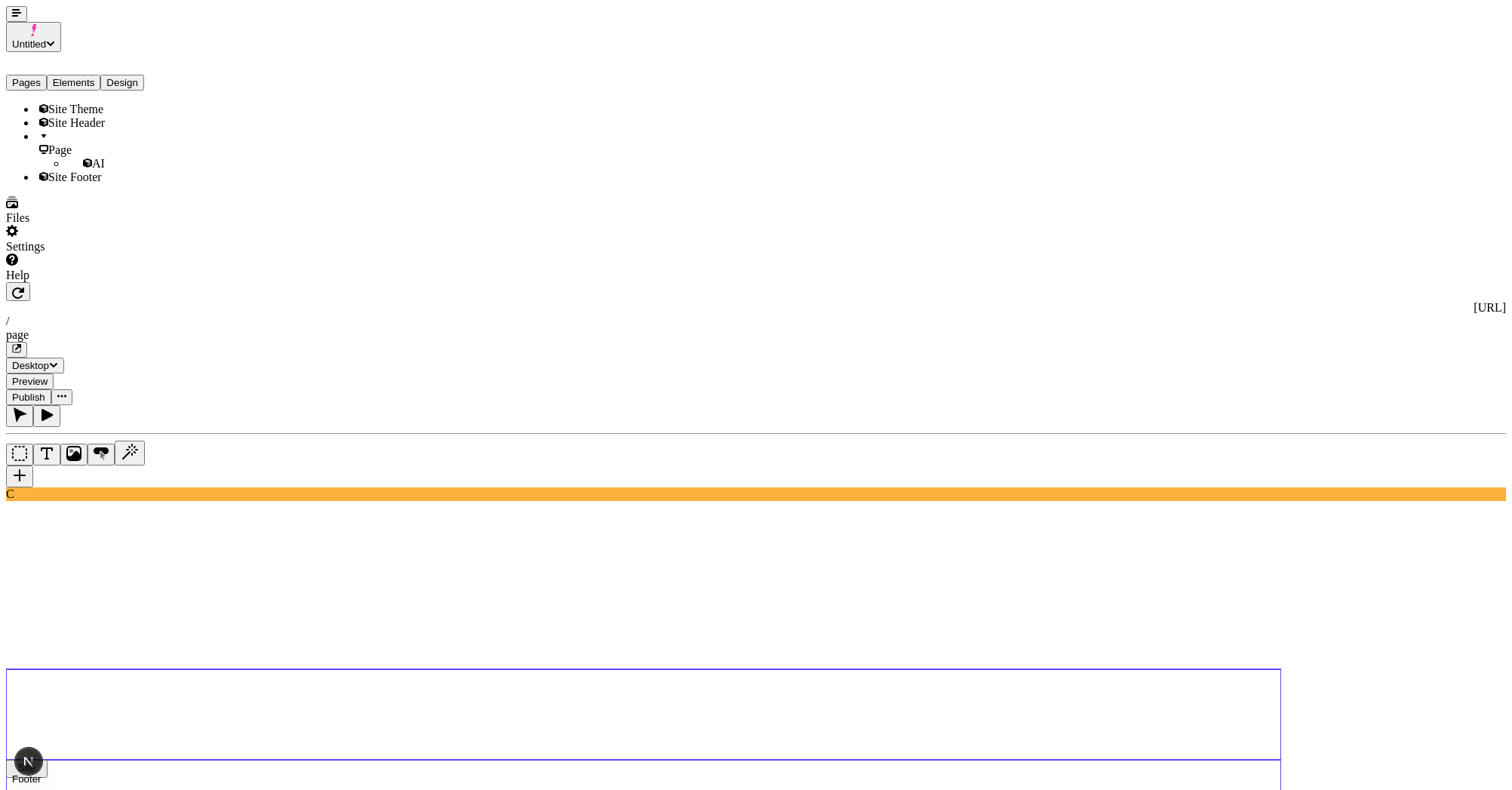click 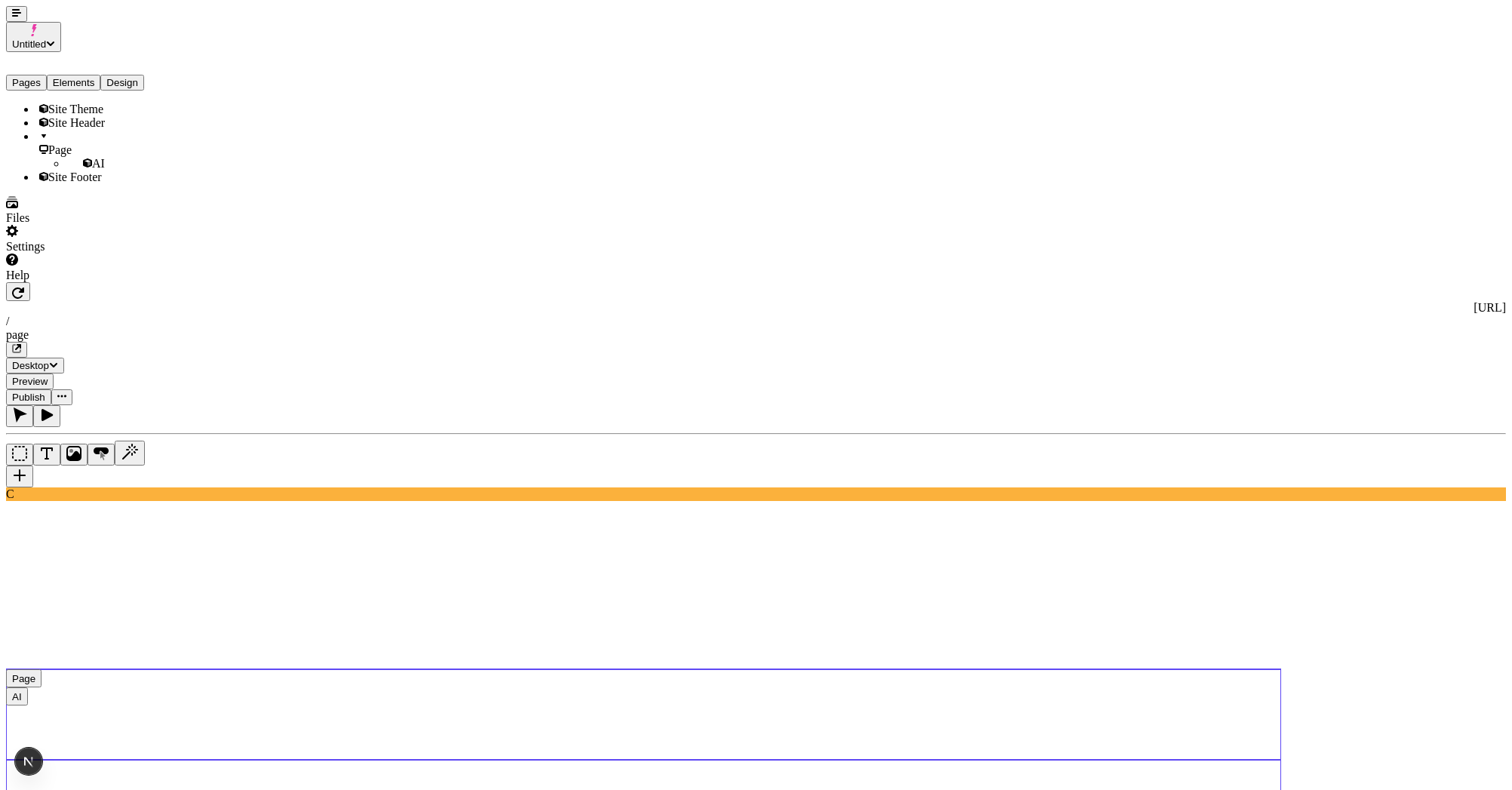 click 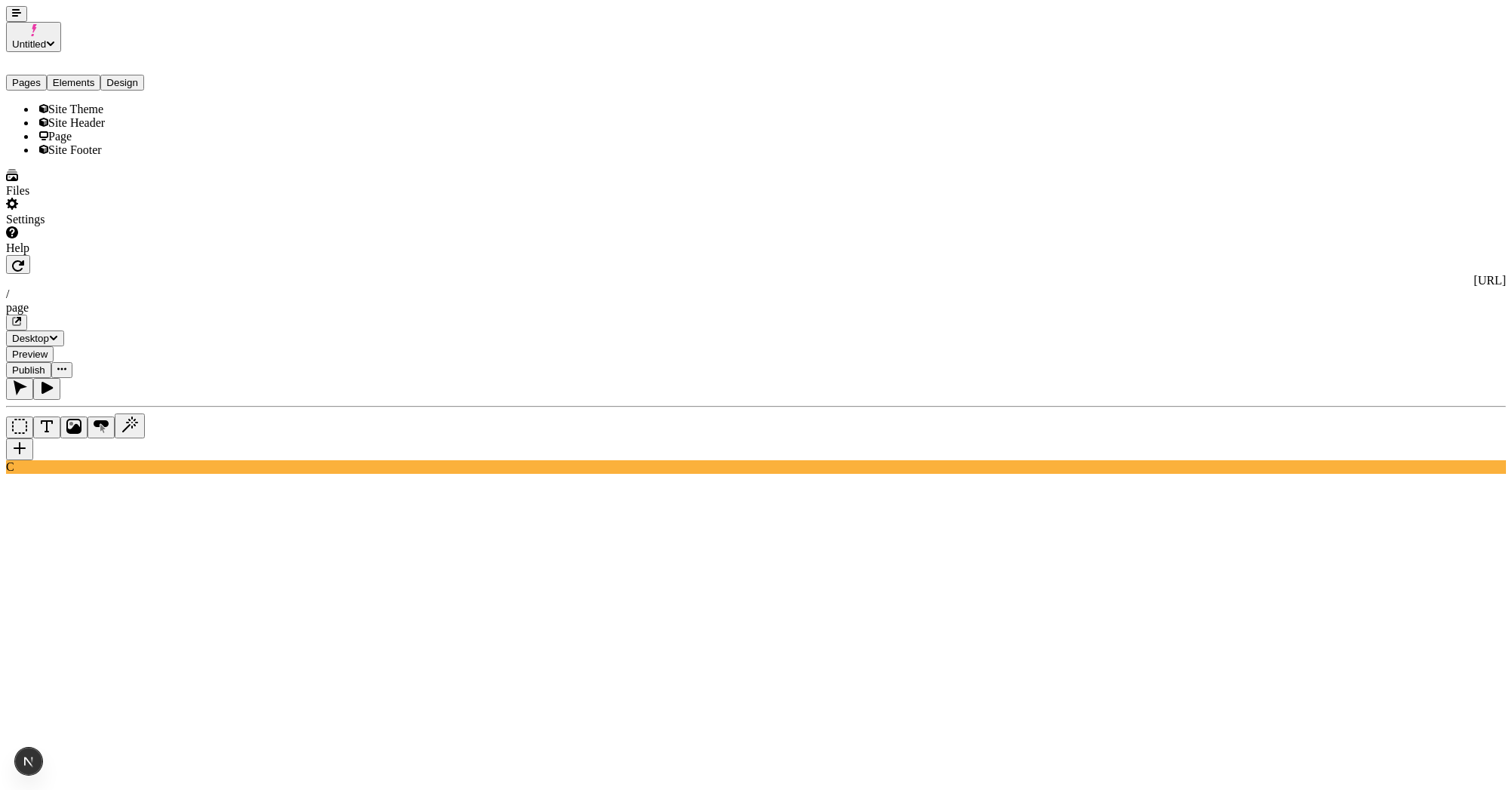 click 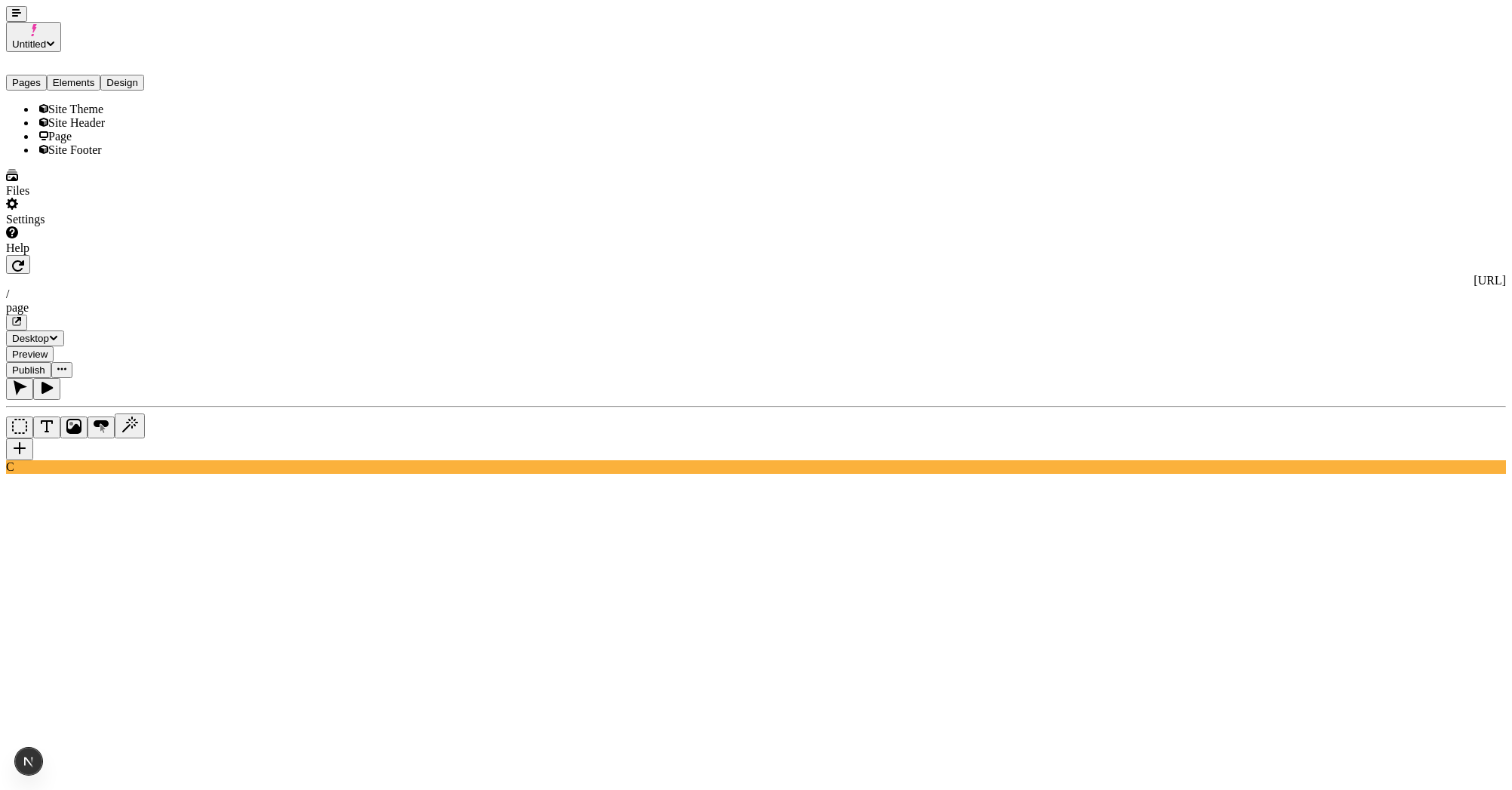 click 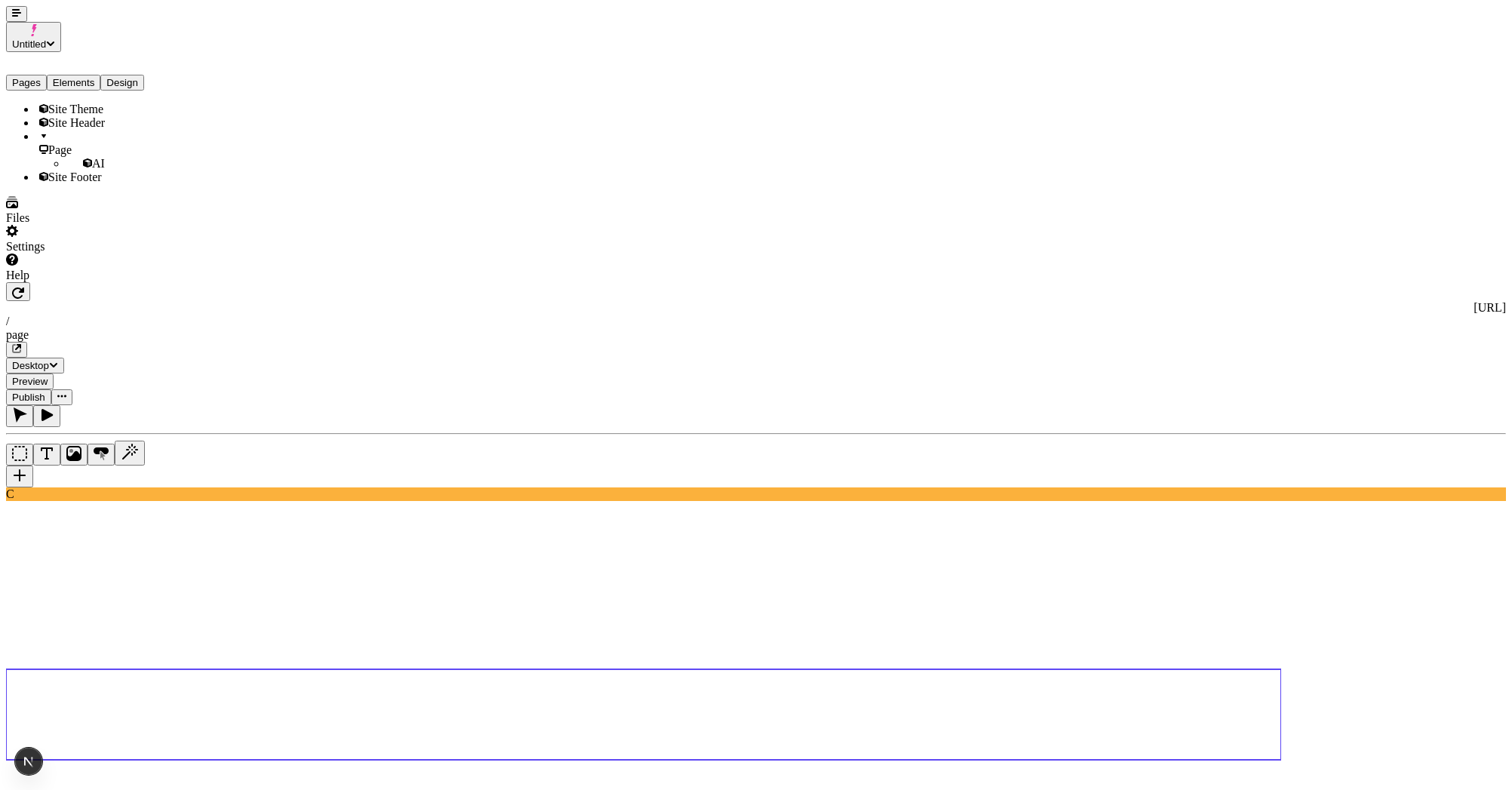 click at bounding box center (66, 1389) 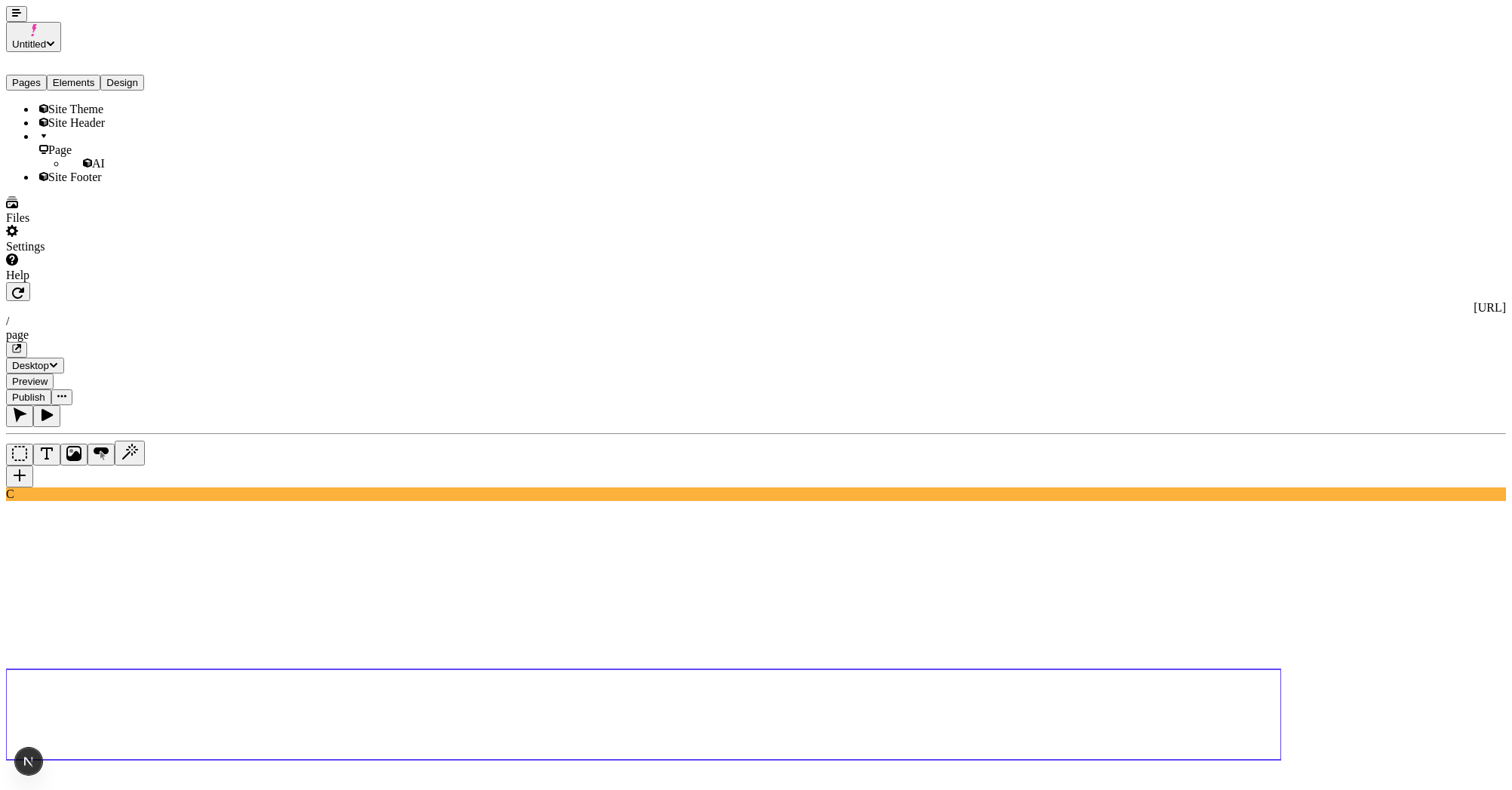click on "Generate" at bounding box center (155, 1401) 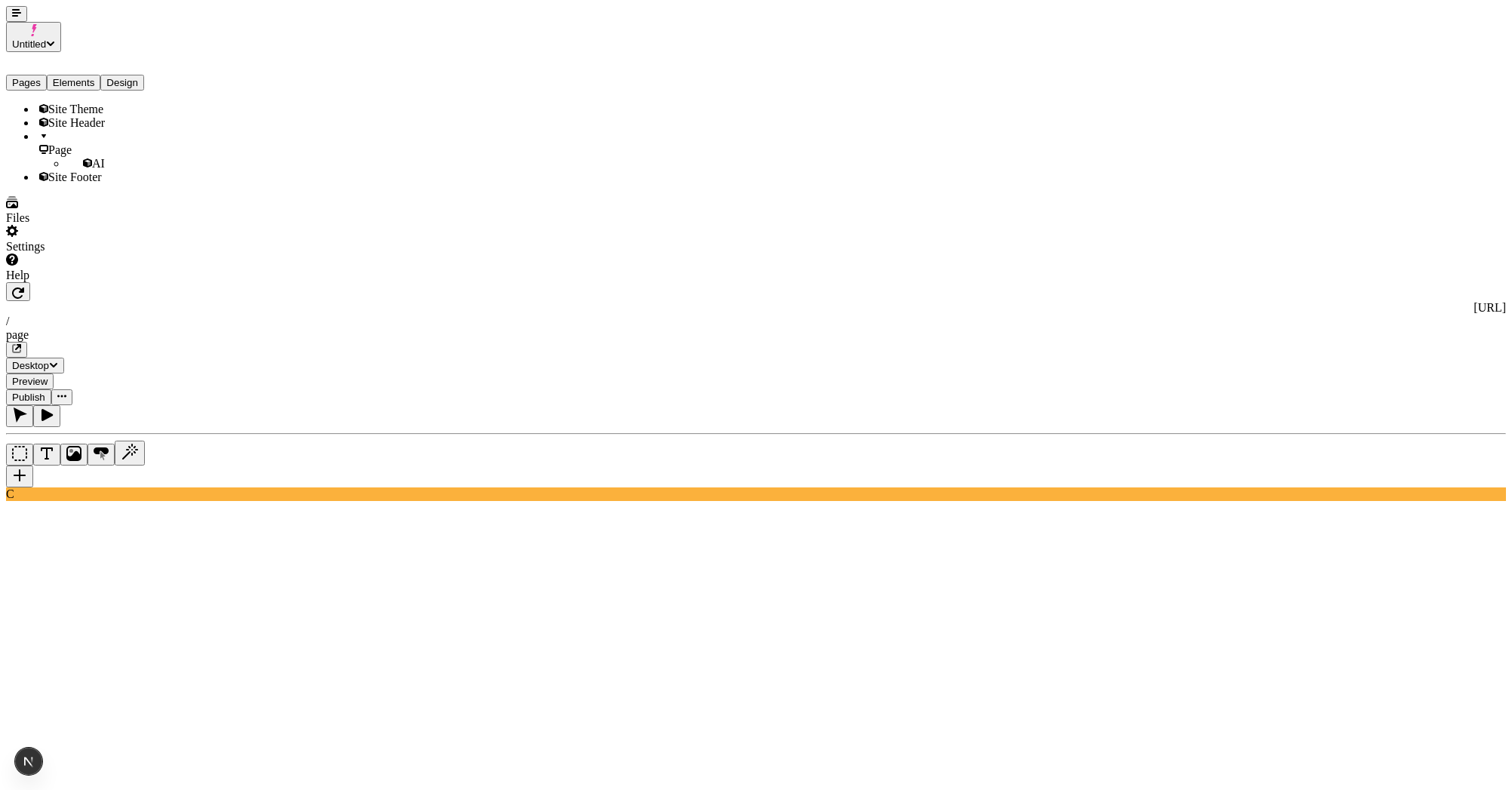 click on "Untitled Pages Elements Design Site Theme Site Header Page AI Site Footer Files Settings Help [URL] / page Desktop Preview Publish C Prompt a hero for my sportswear store Generating... AI Page" at bounding box center [756, 794] 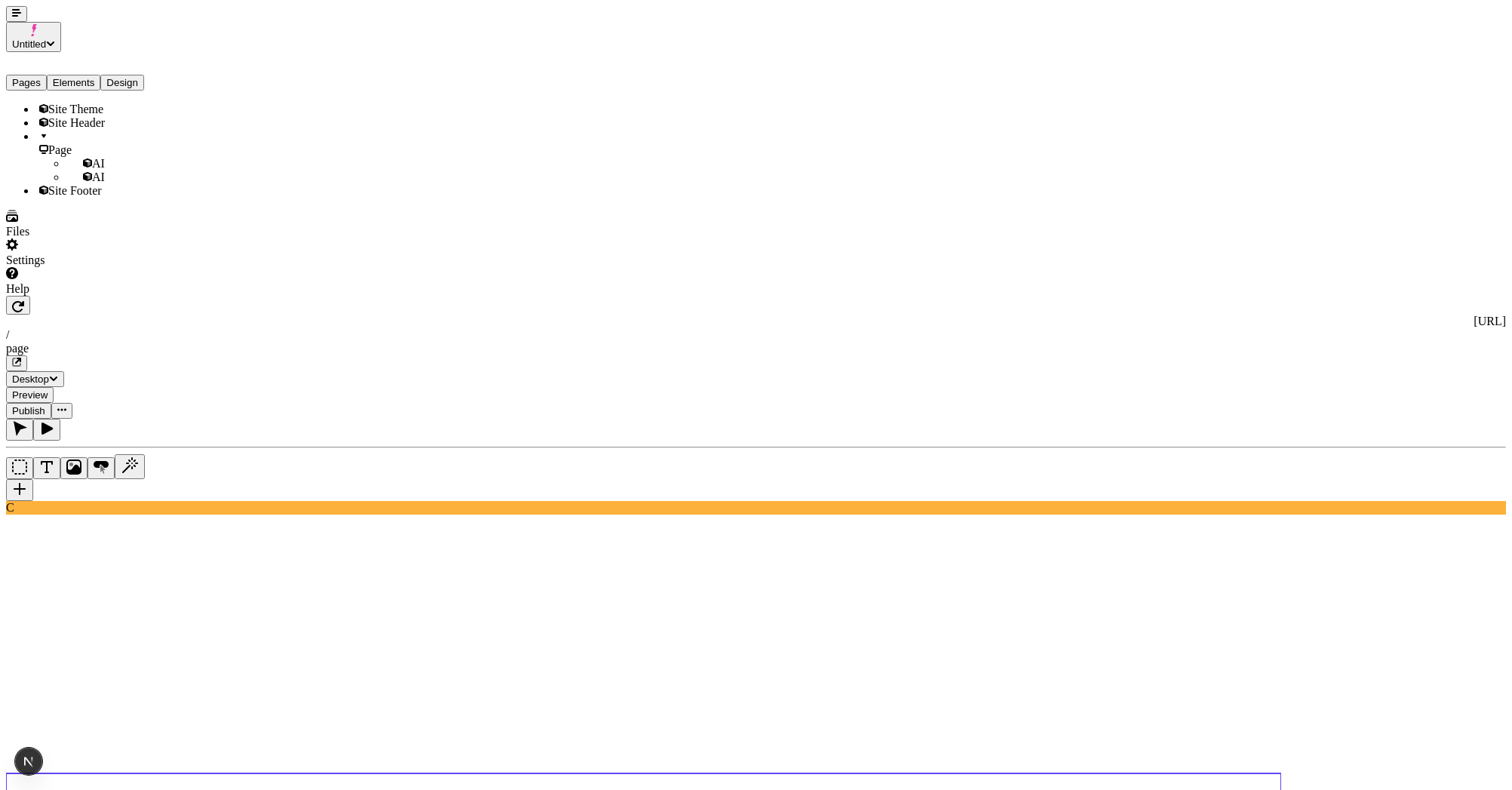 click at bounding box center (66, 1403) 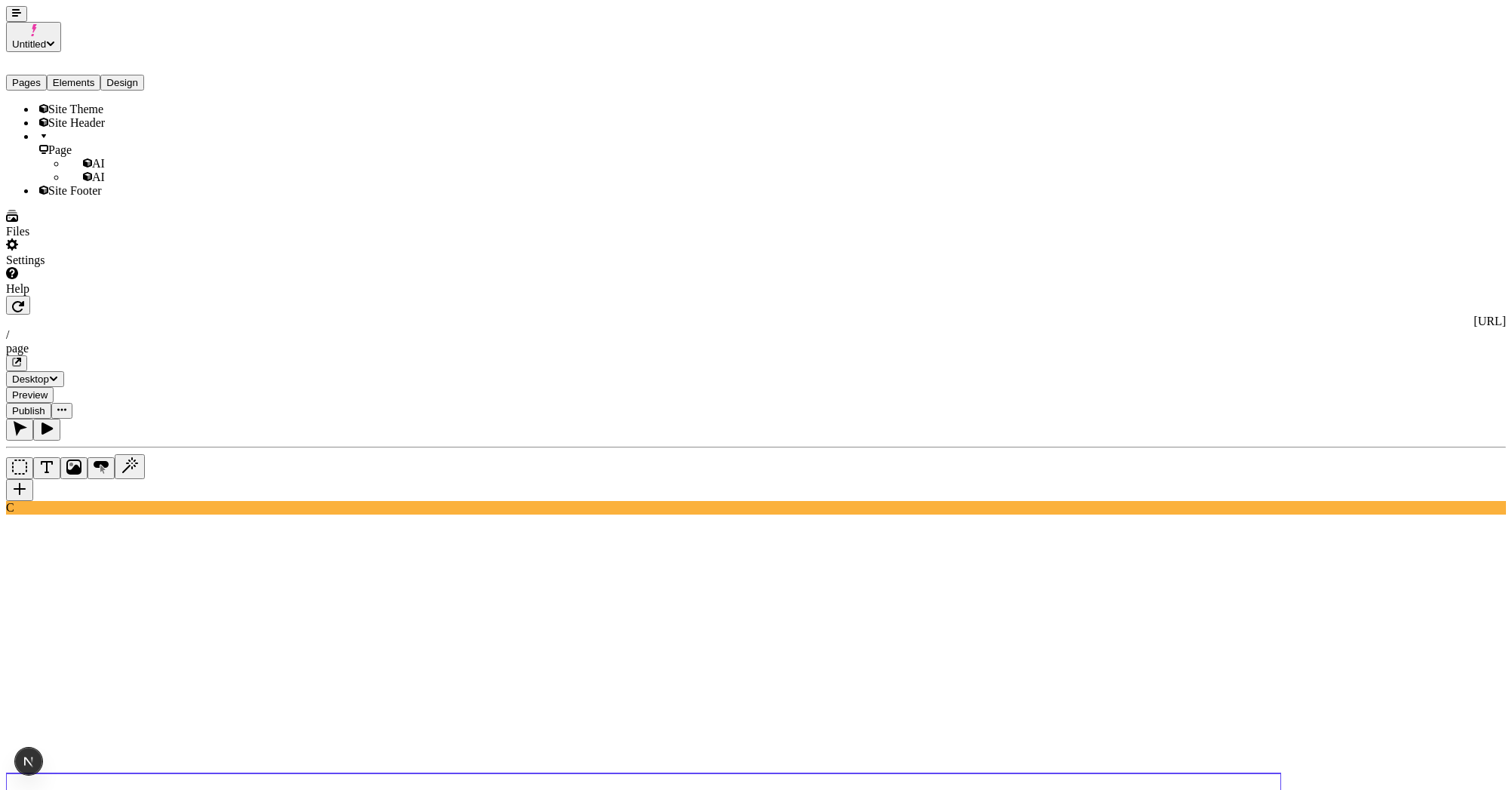 type on "3 cards representing my different sport product lines" 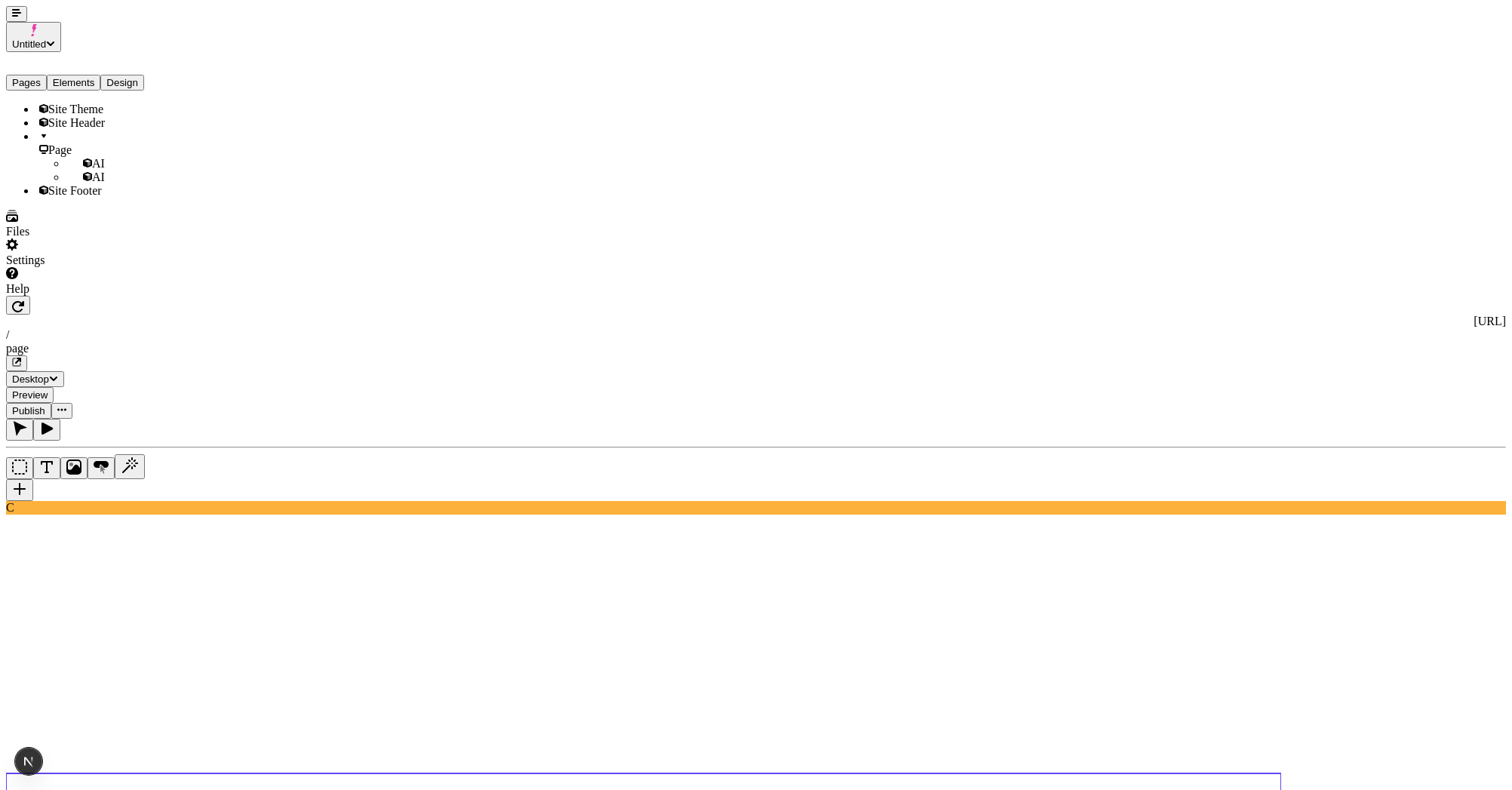 click on "Generate" at bounding box center (155, 1415) 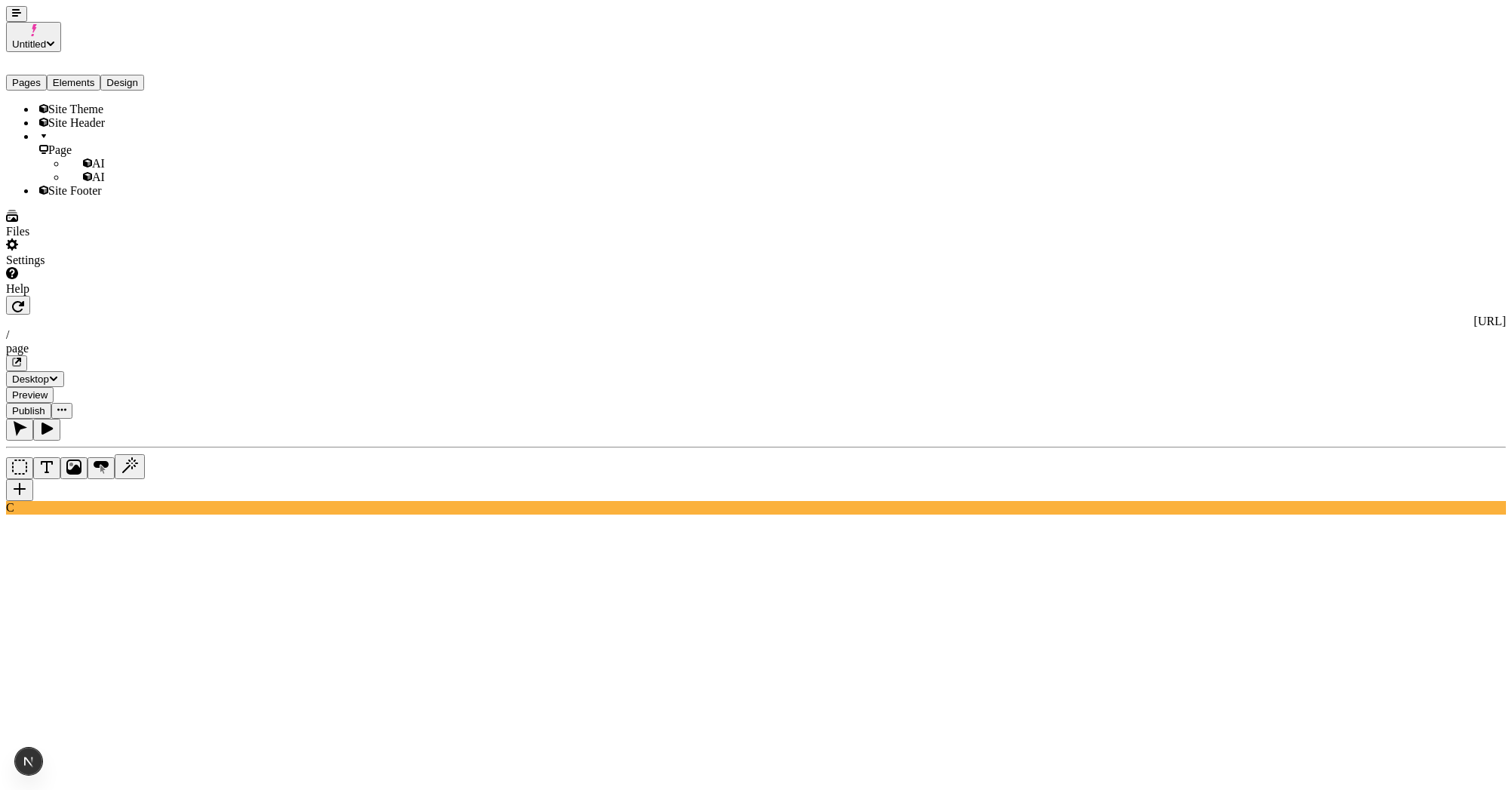 click on "Untitled Pages Elements Design Site Theme Site Header Page AI AI Site Footer Files Settings Help [URL] / page Desktop Preview Publish C Prompt 3 cards representing my different sport product lines Generating... AI Page" at bounding box center [756, 801] 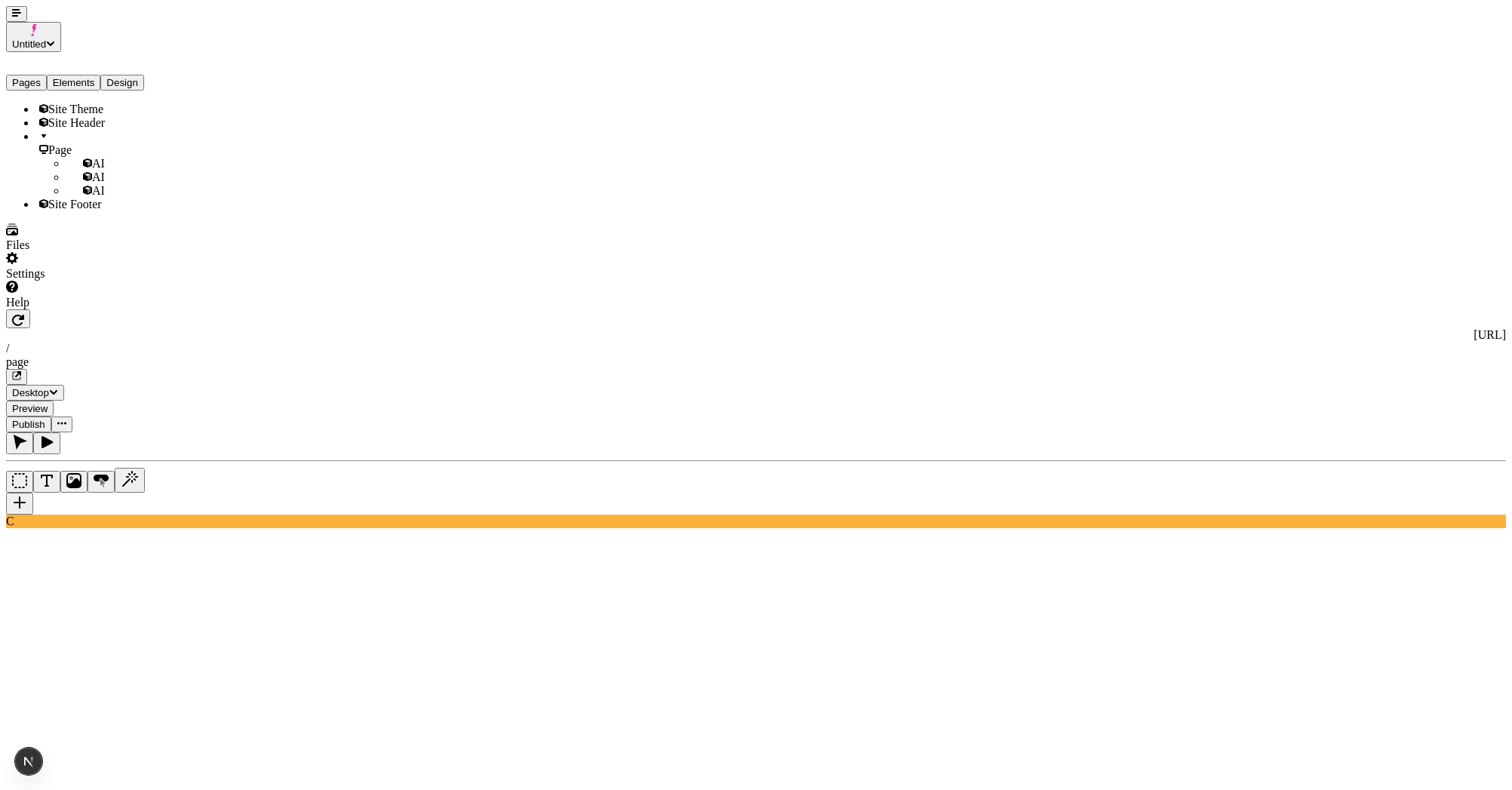 click at bounding box center [66, 1416] 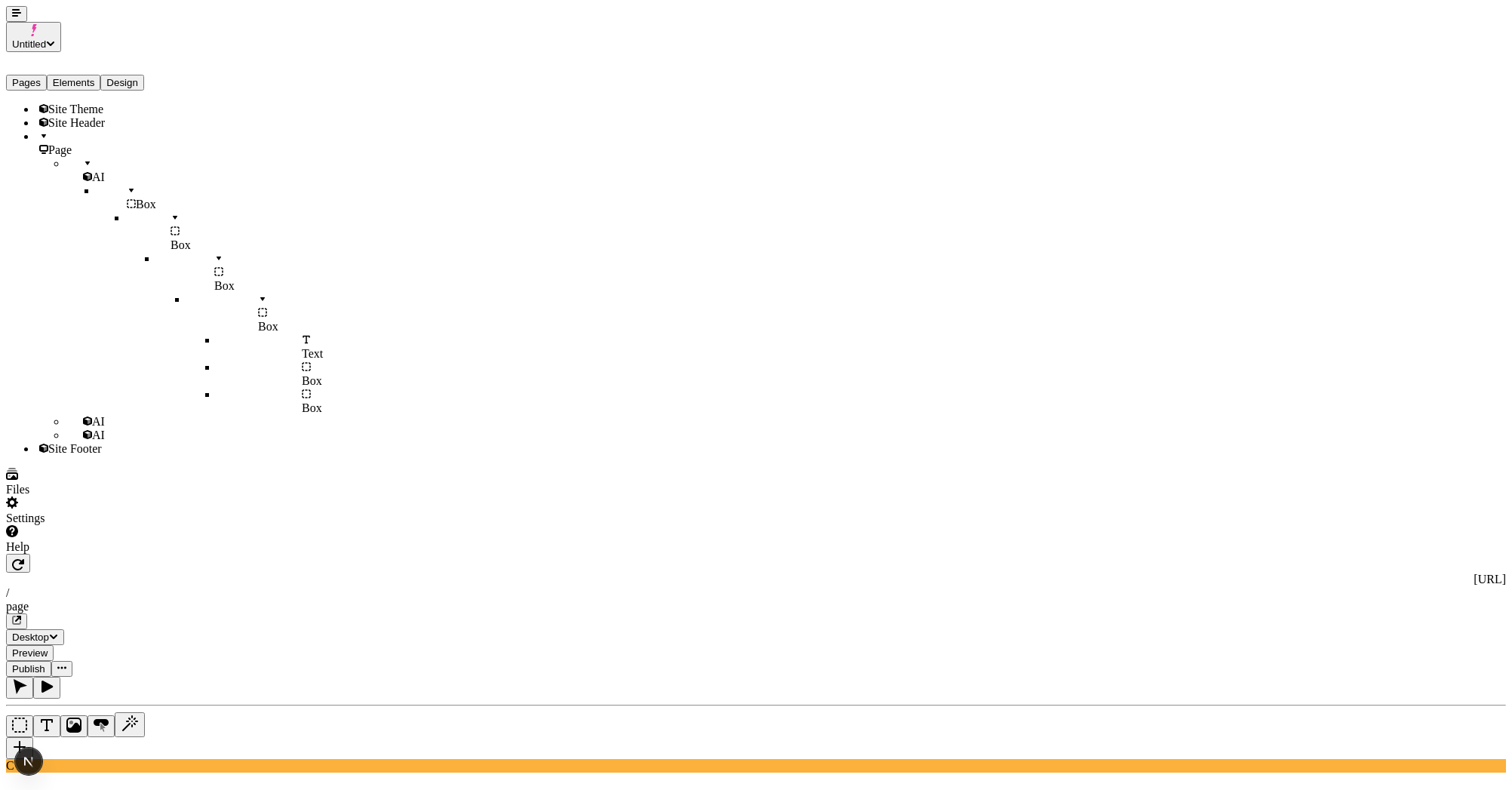 type on "a preview of a few of the shoe products that i sell" 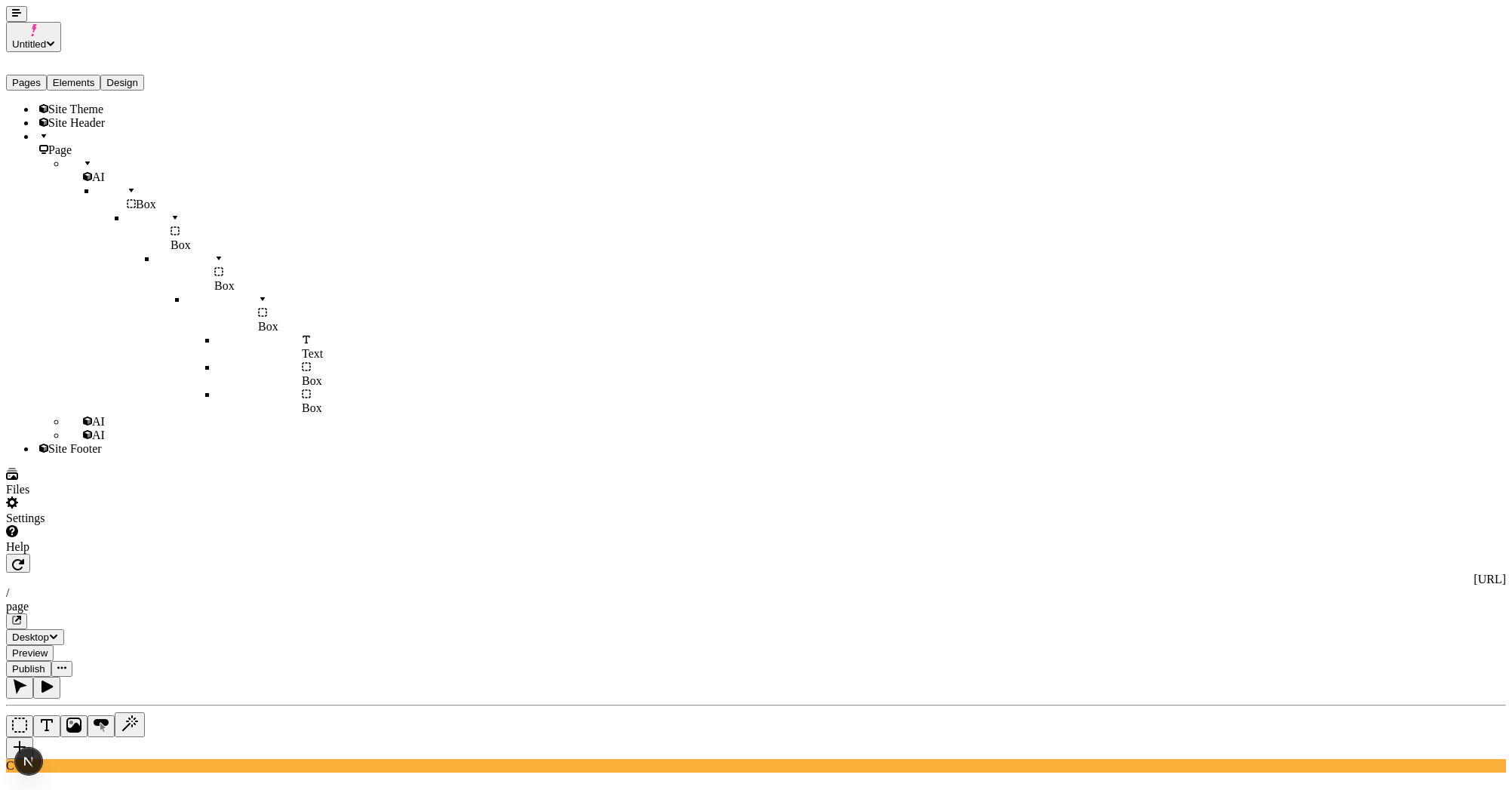 click on "Generate" at bounding box center (155, 2072) 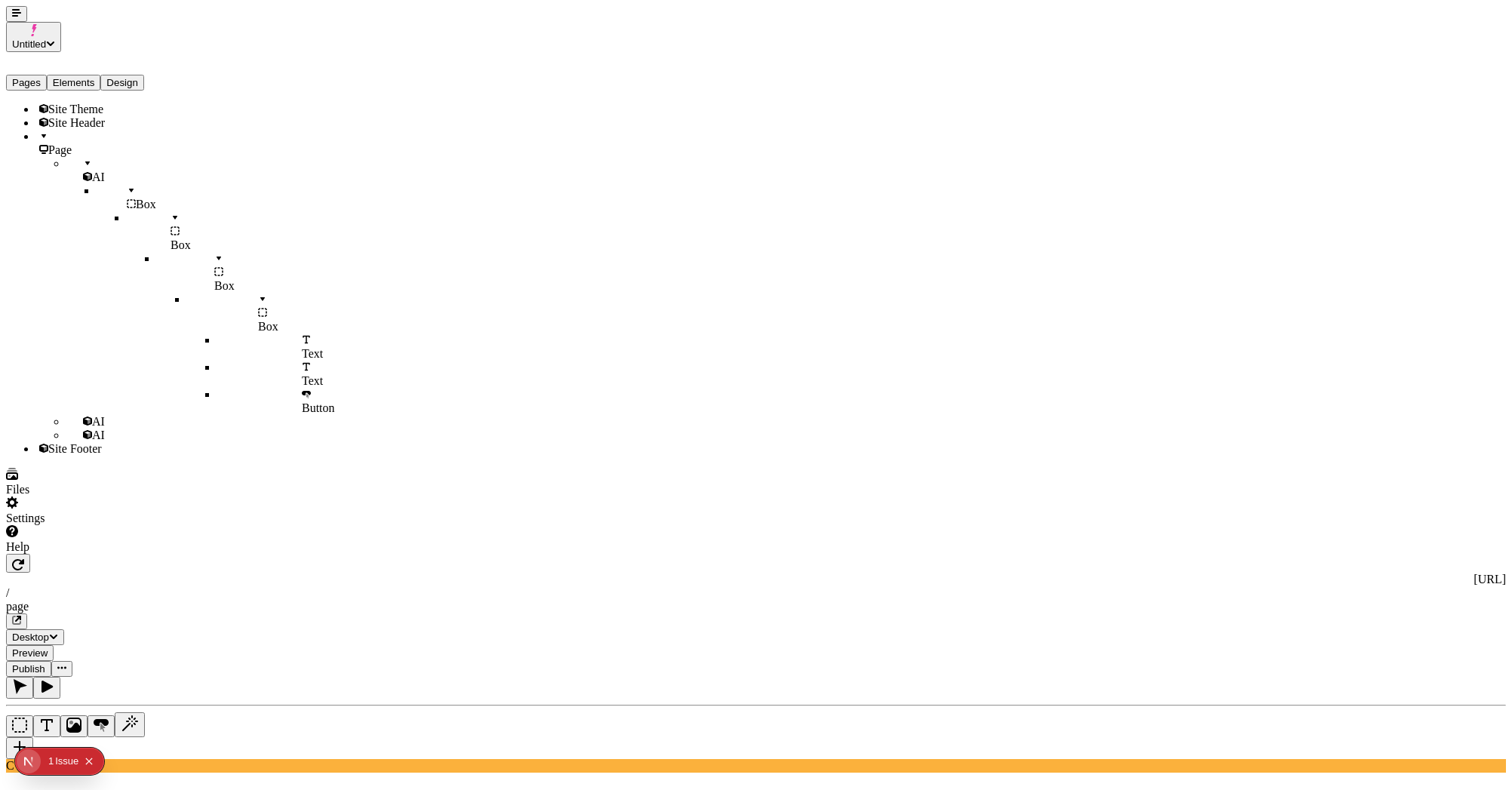 click 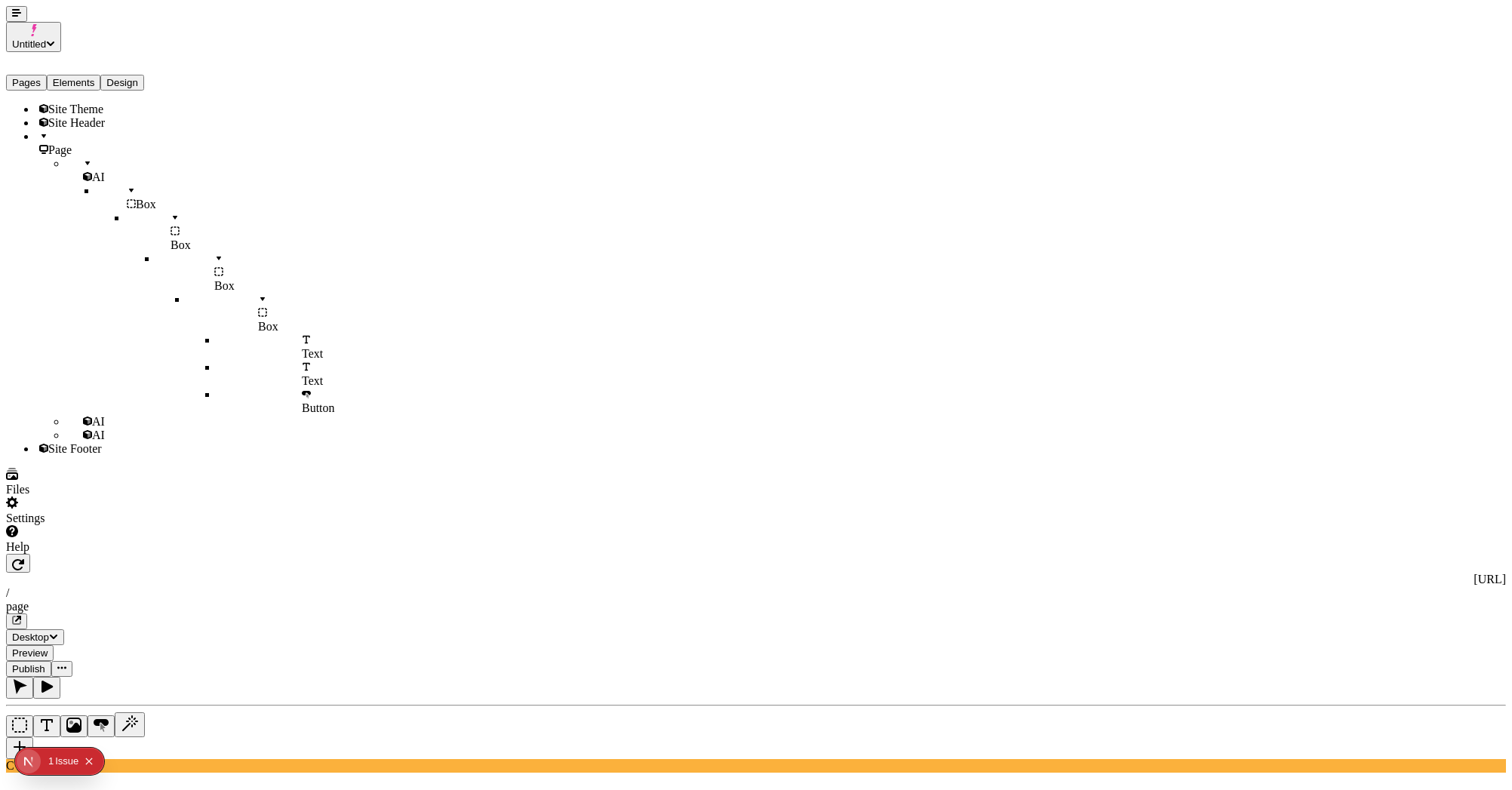 type on "3 cards representing my different sport product lines" 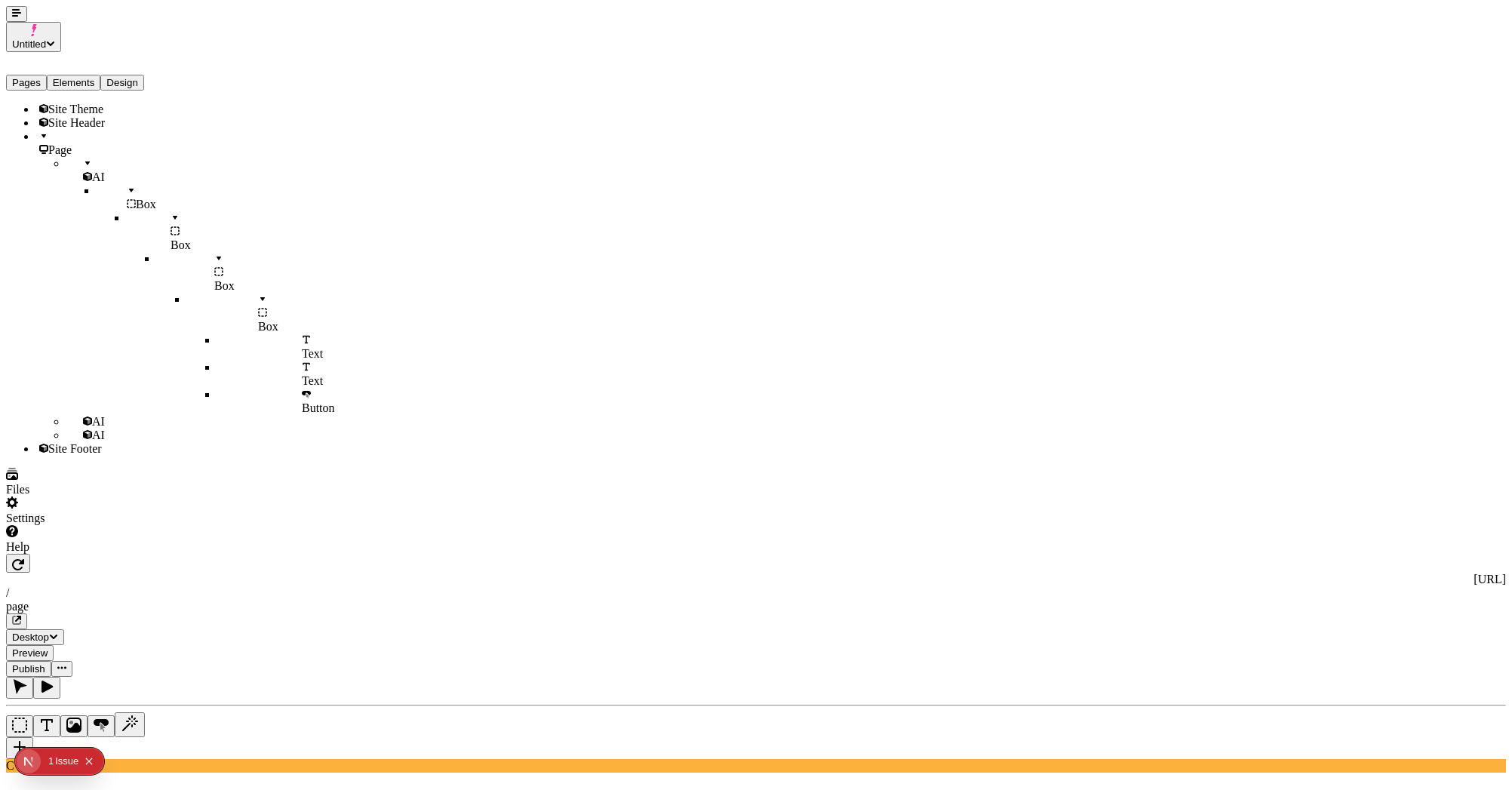 click 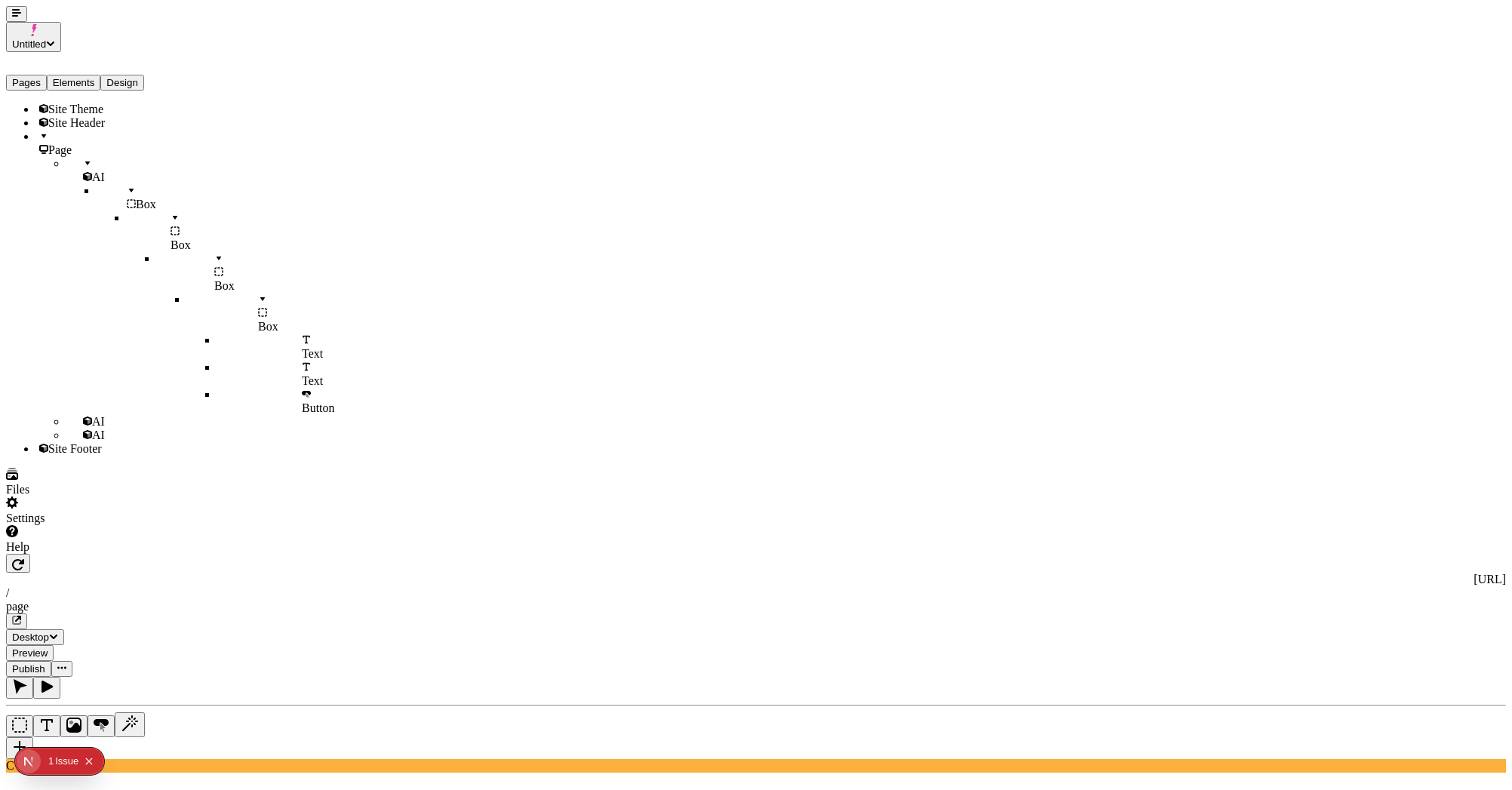 click 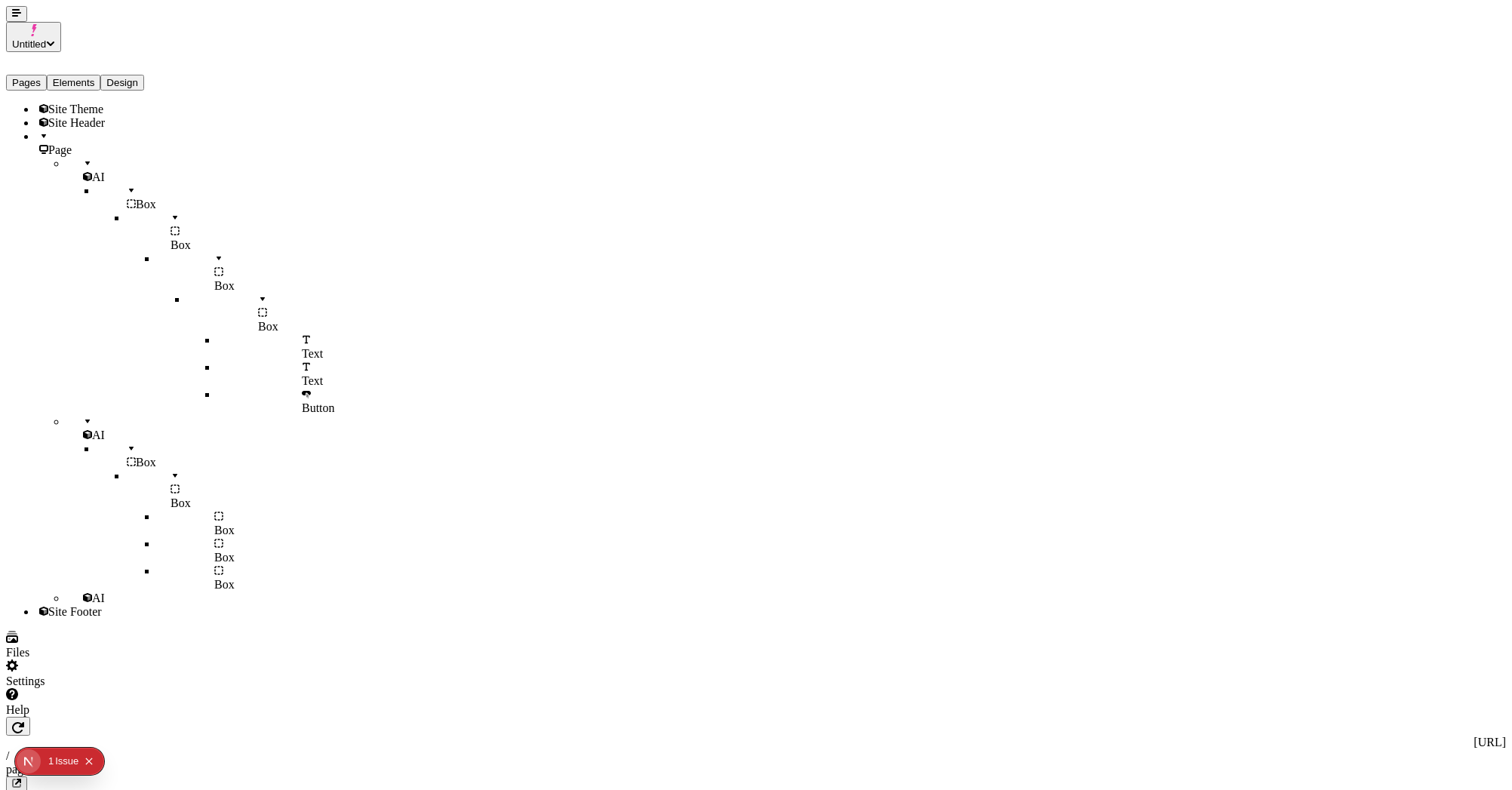click 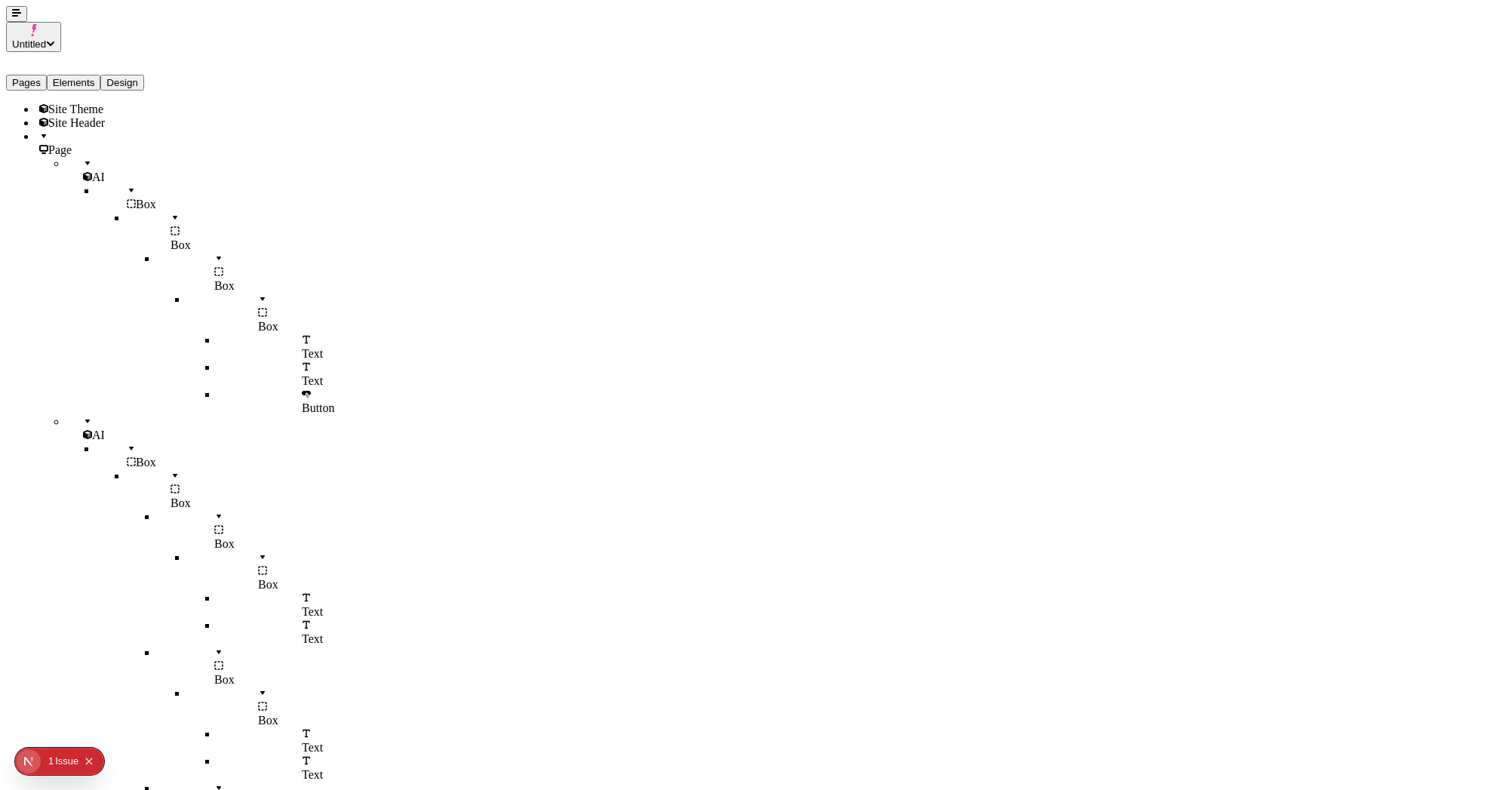 click 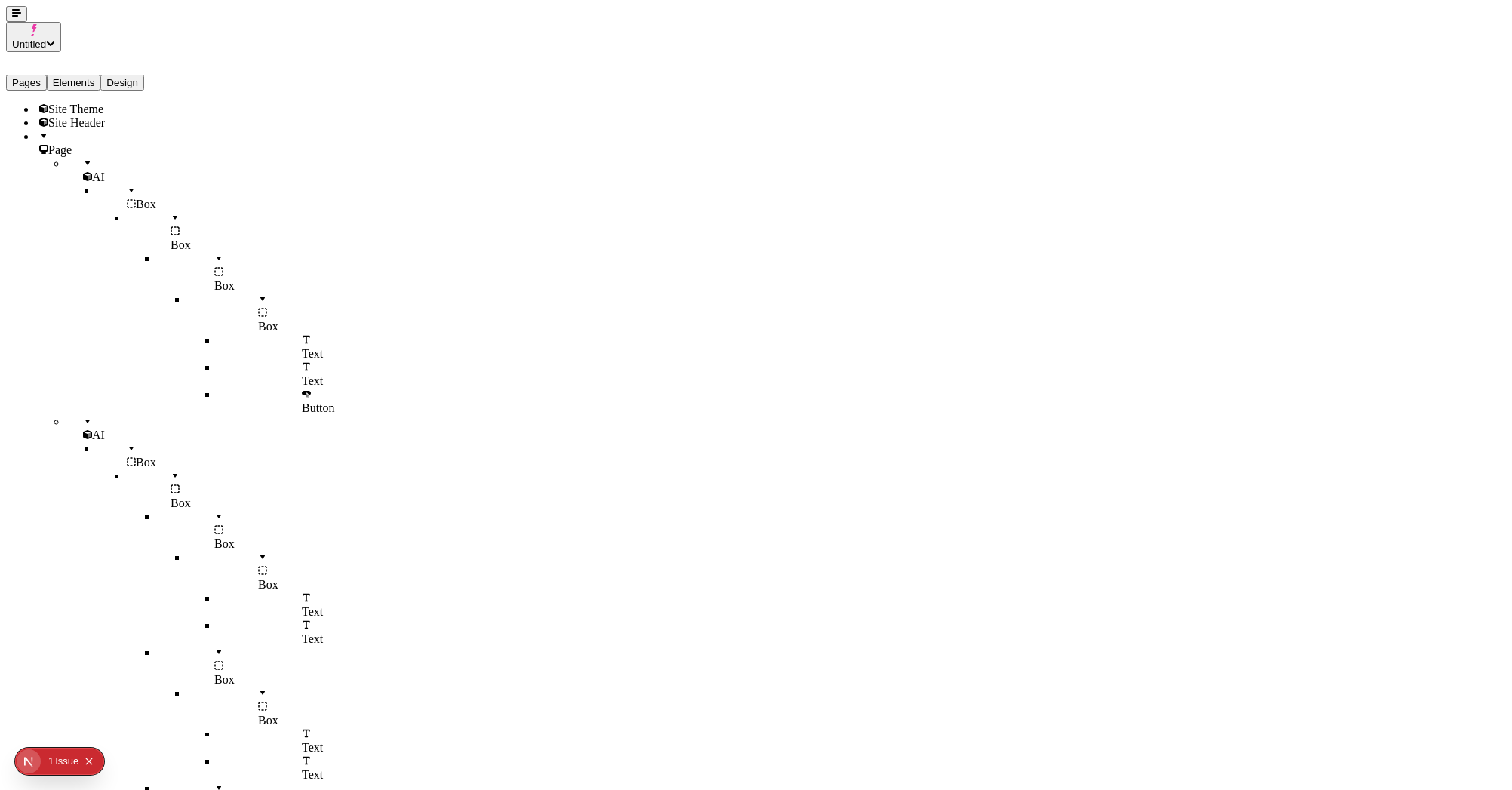 type on "a hero for my sportswear store" 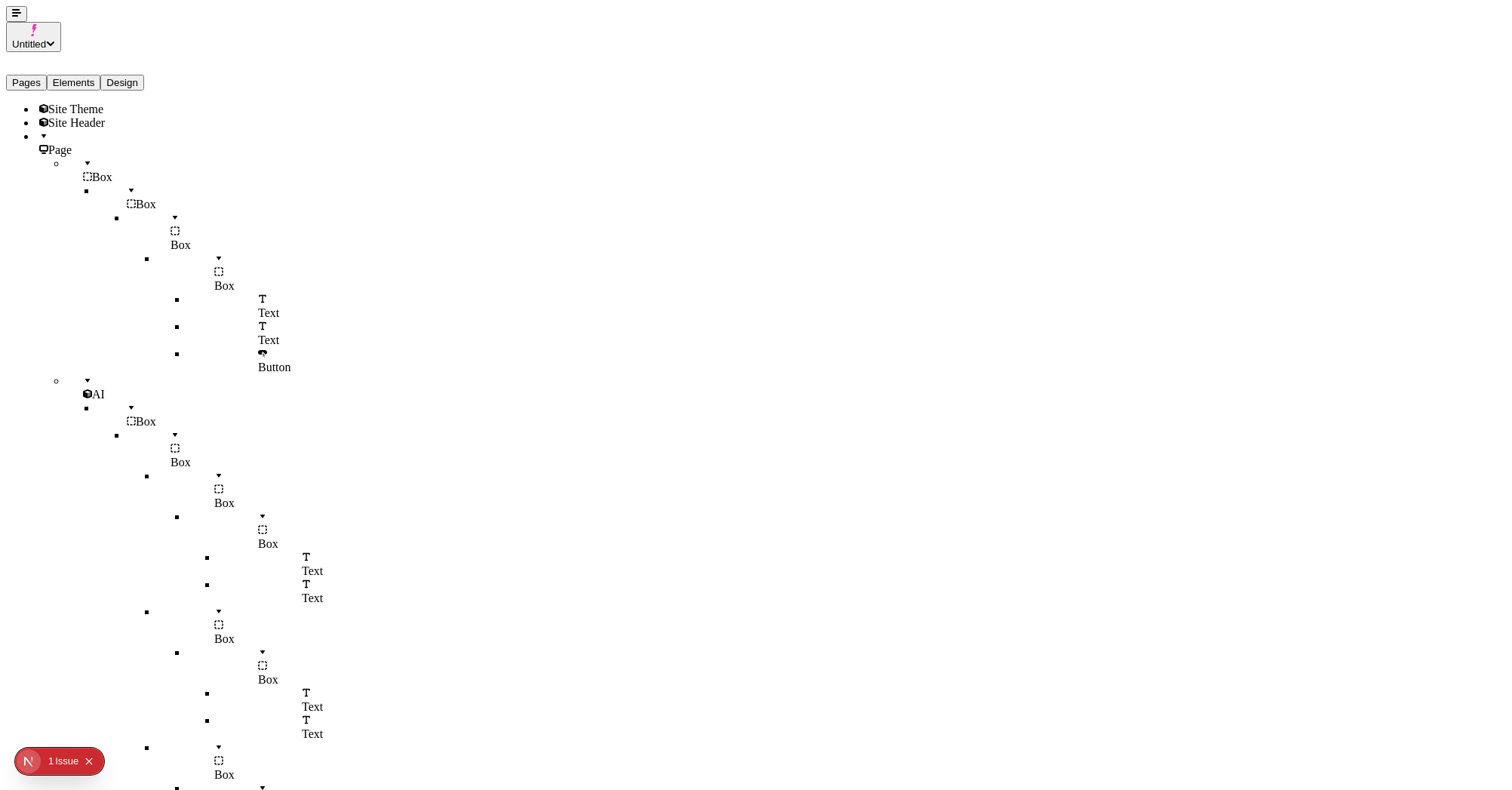 click 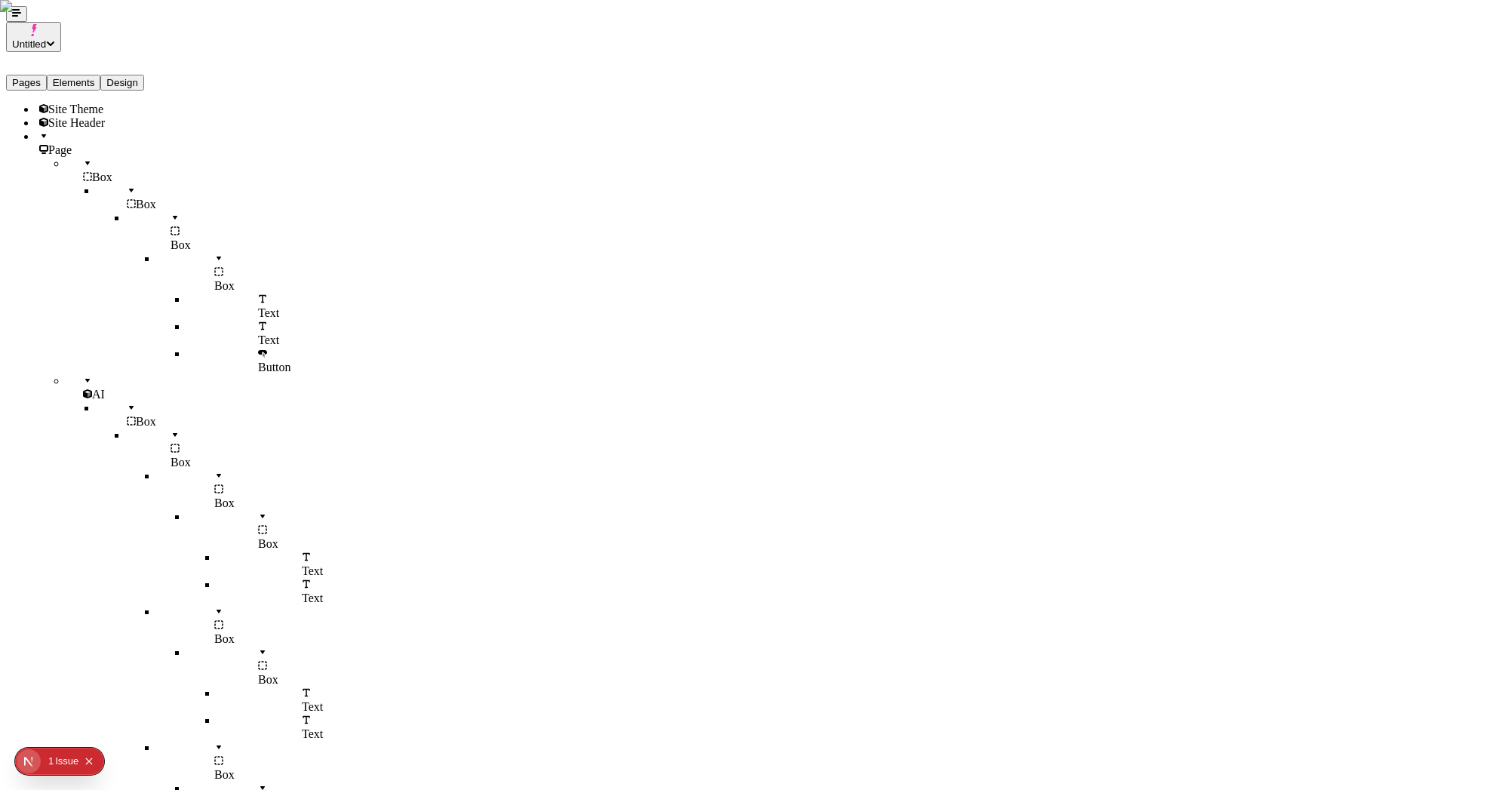 click on "Box" 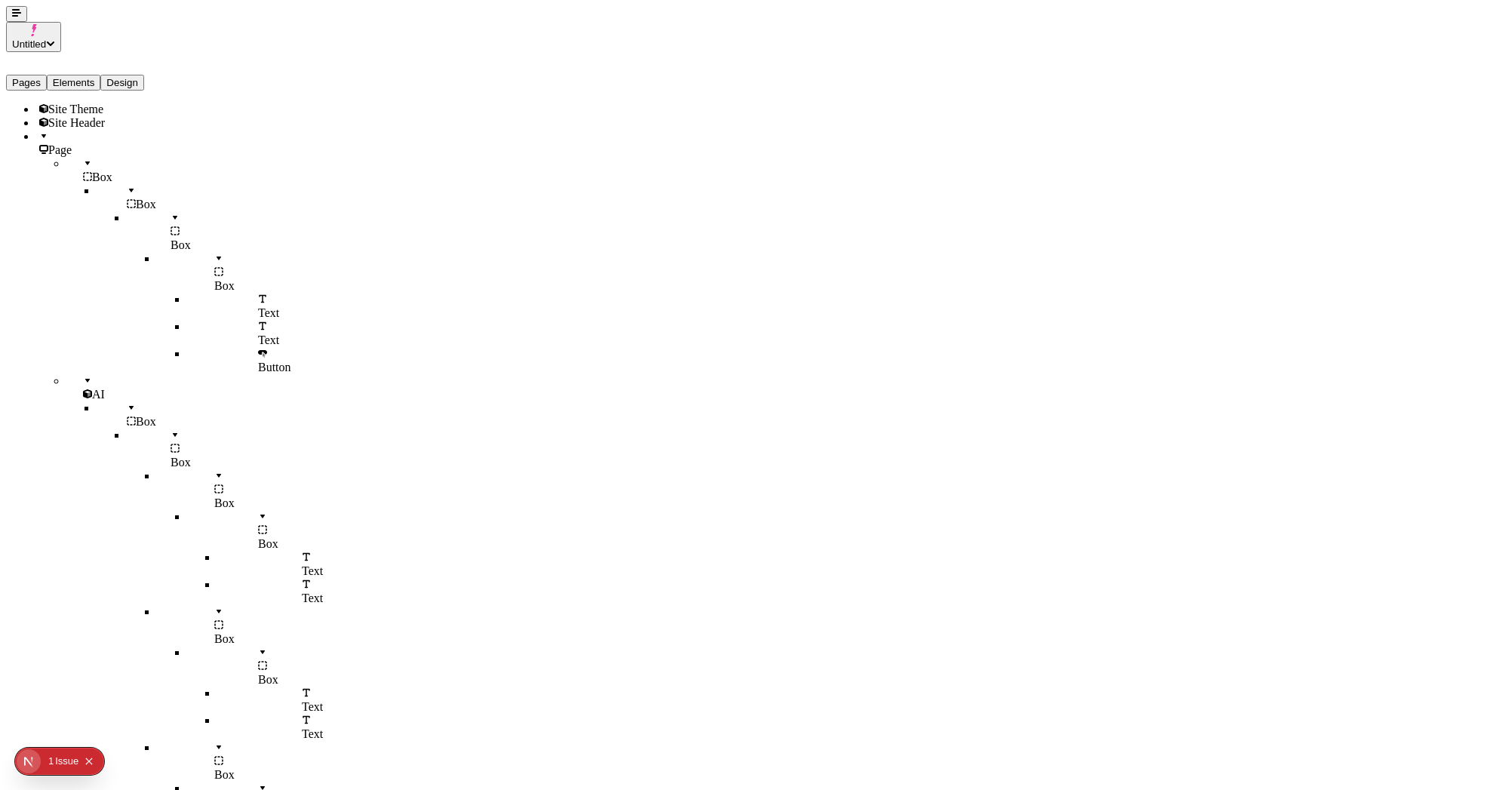 click on "Box" 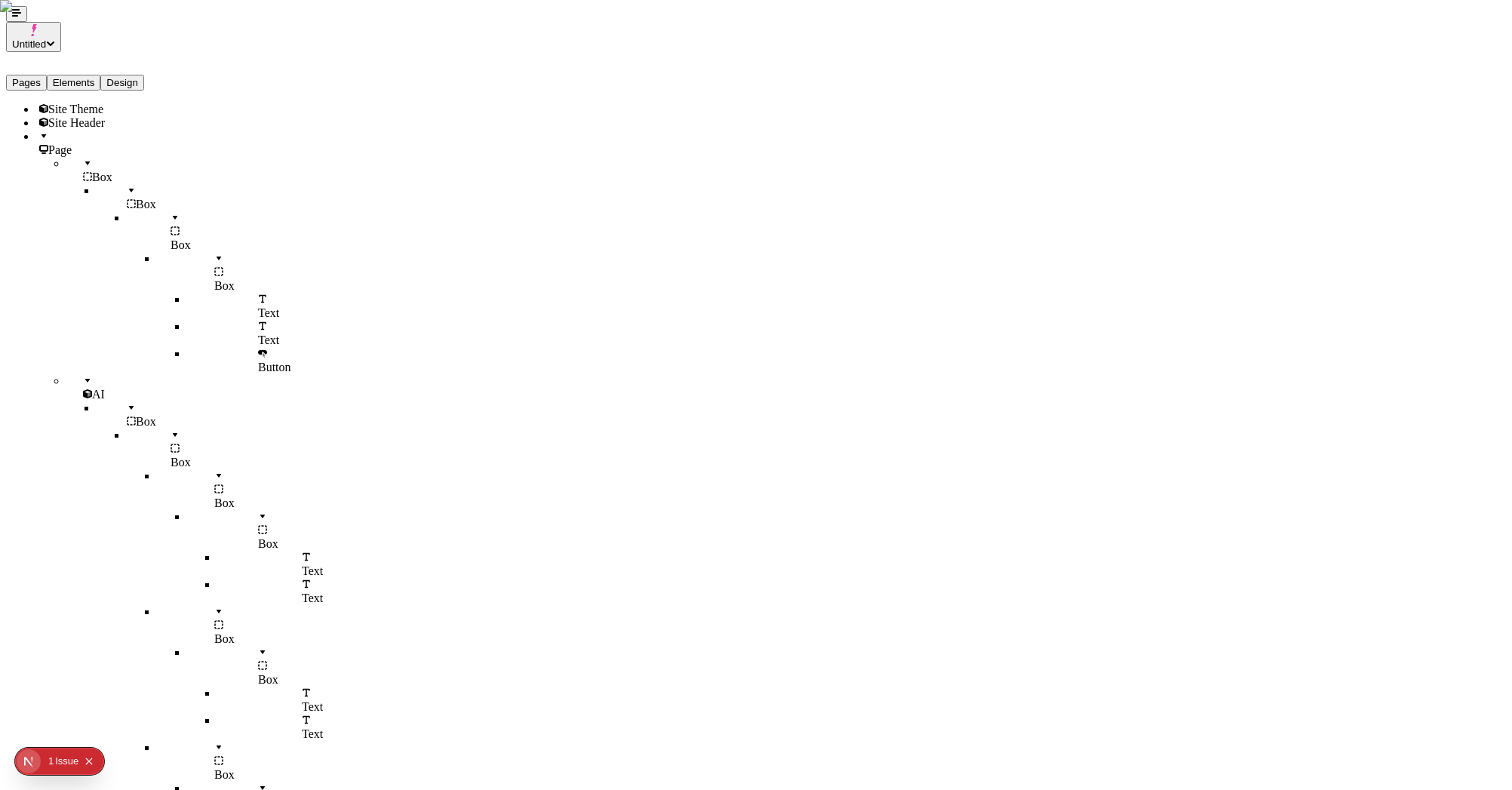 click 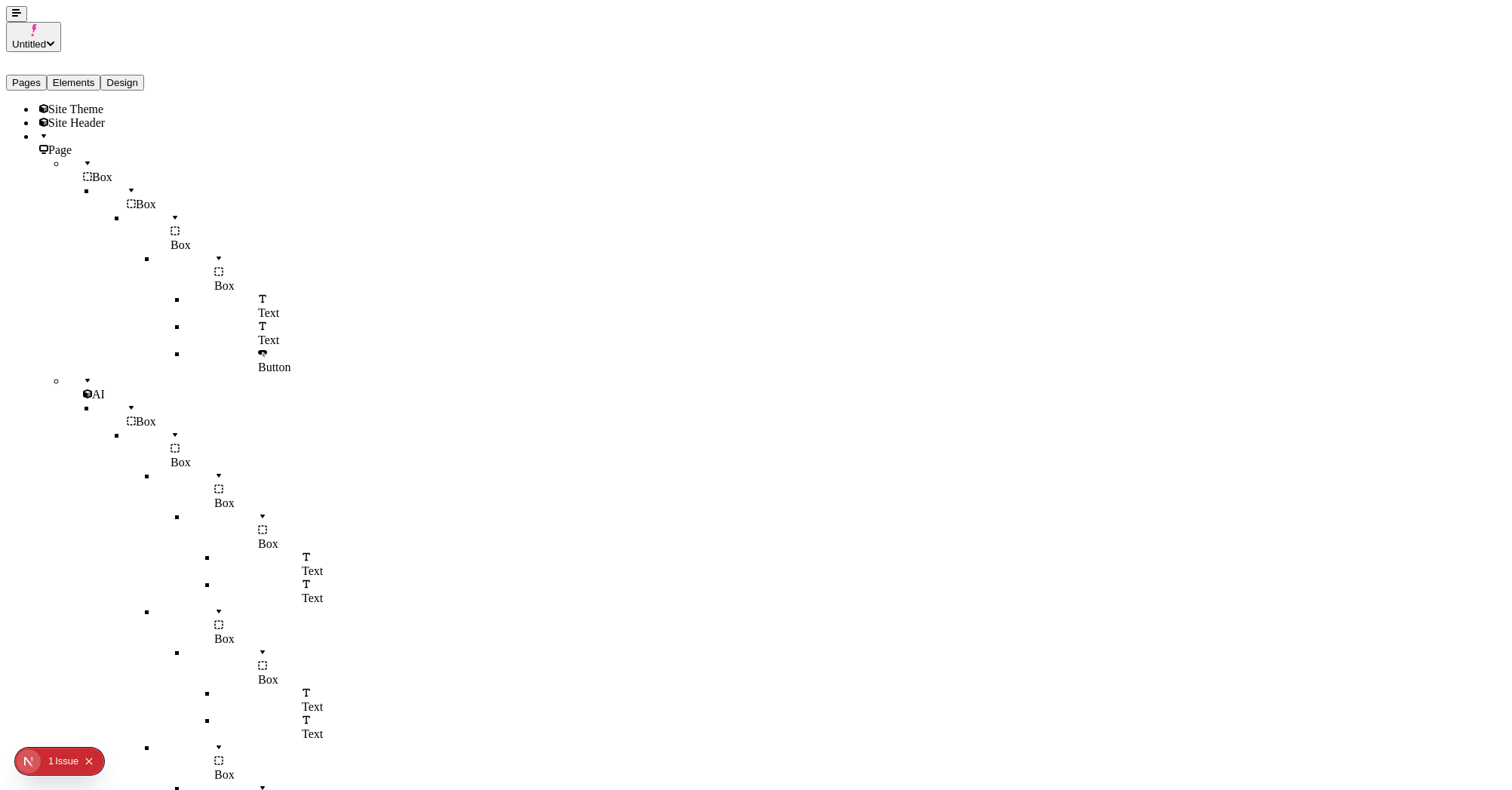 click 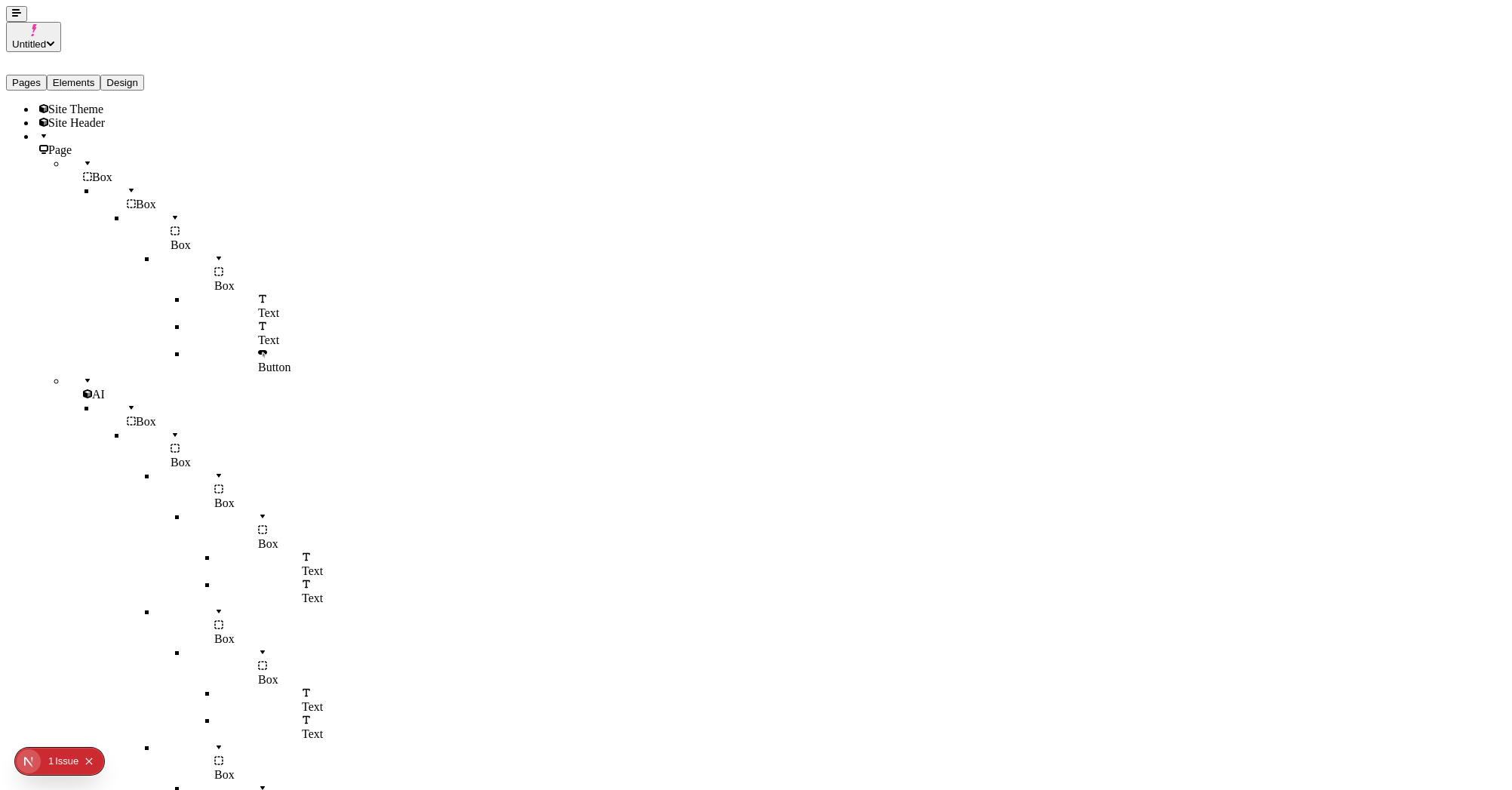 type on "3 cards representing my different sport product lines" 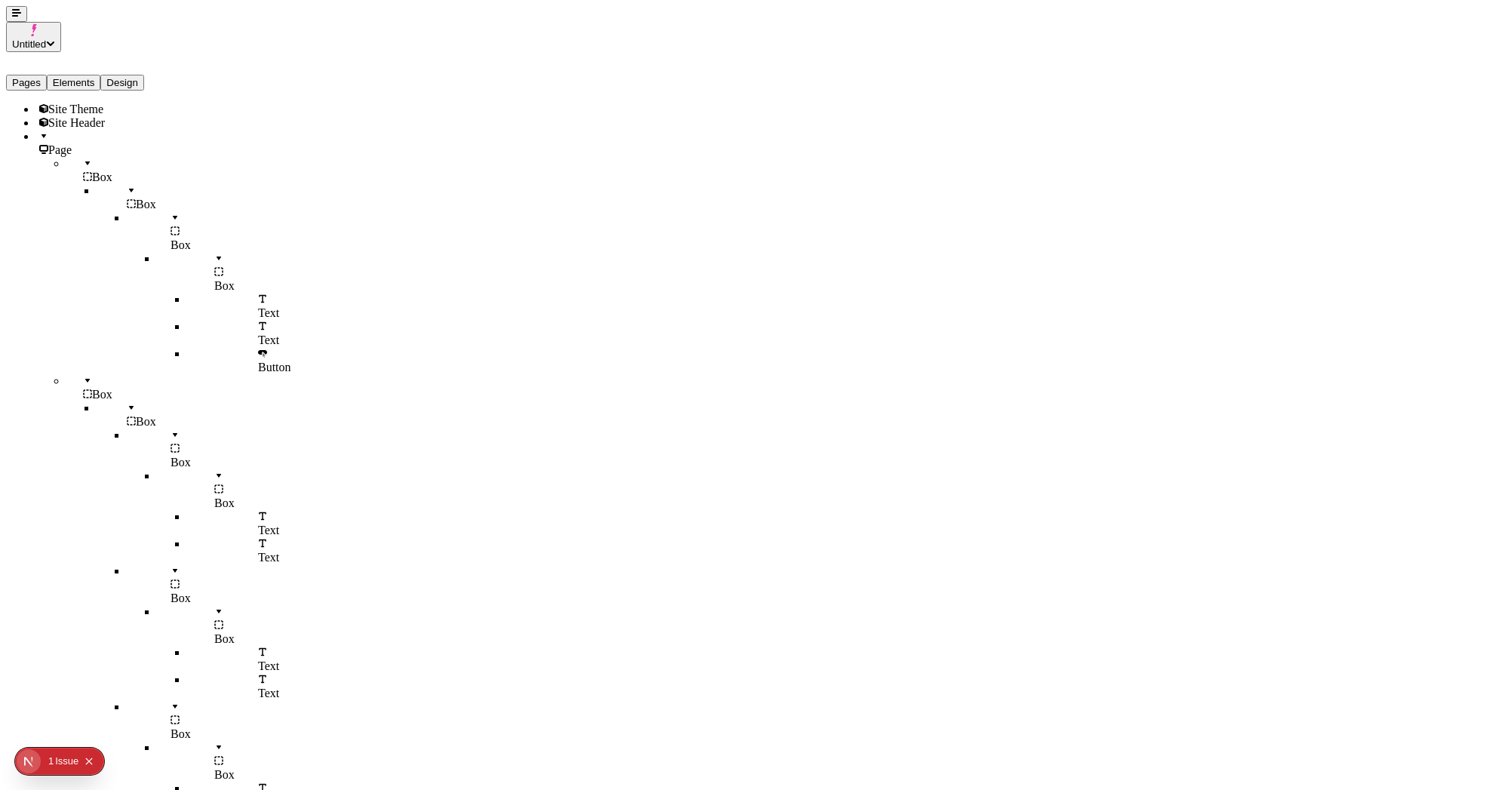 click 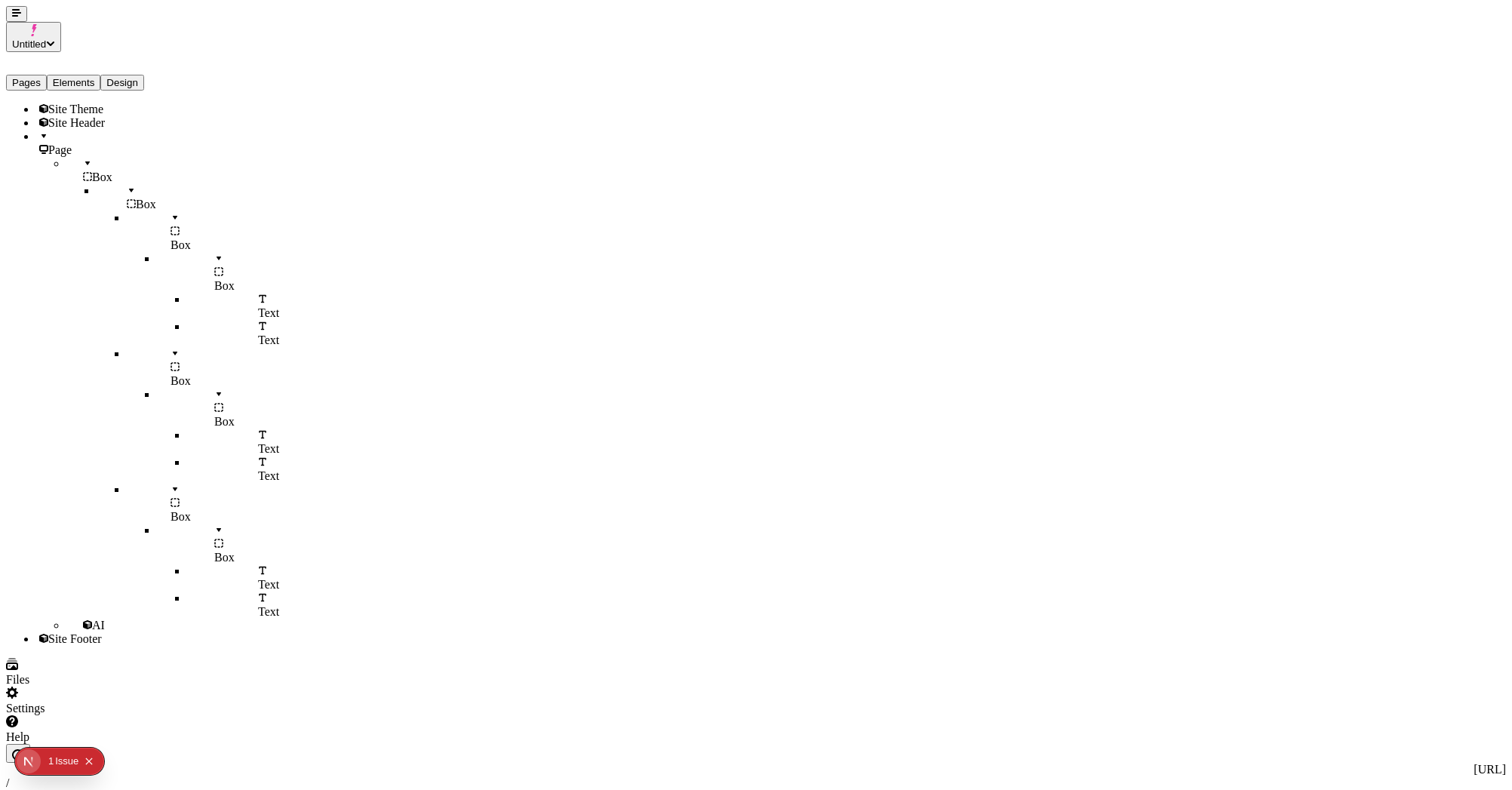 click 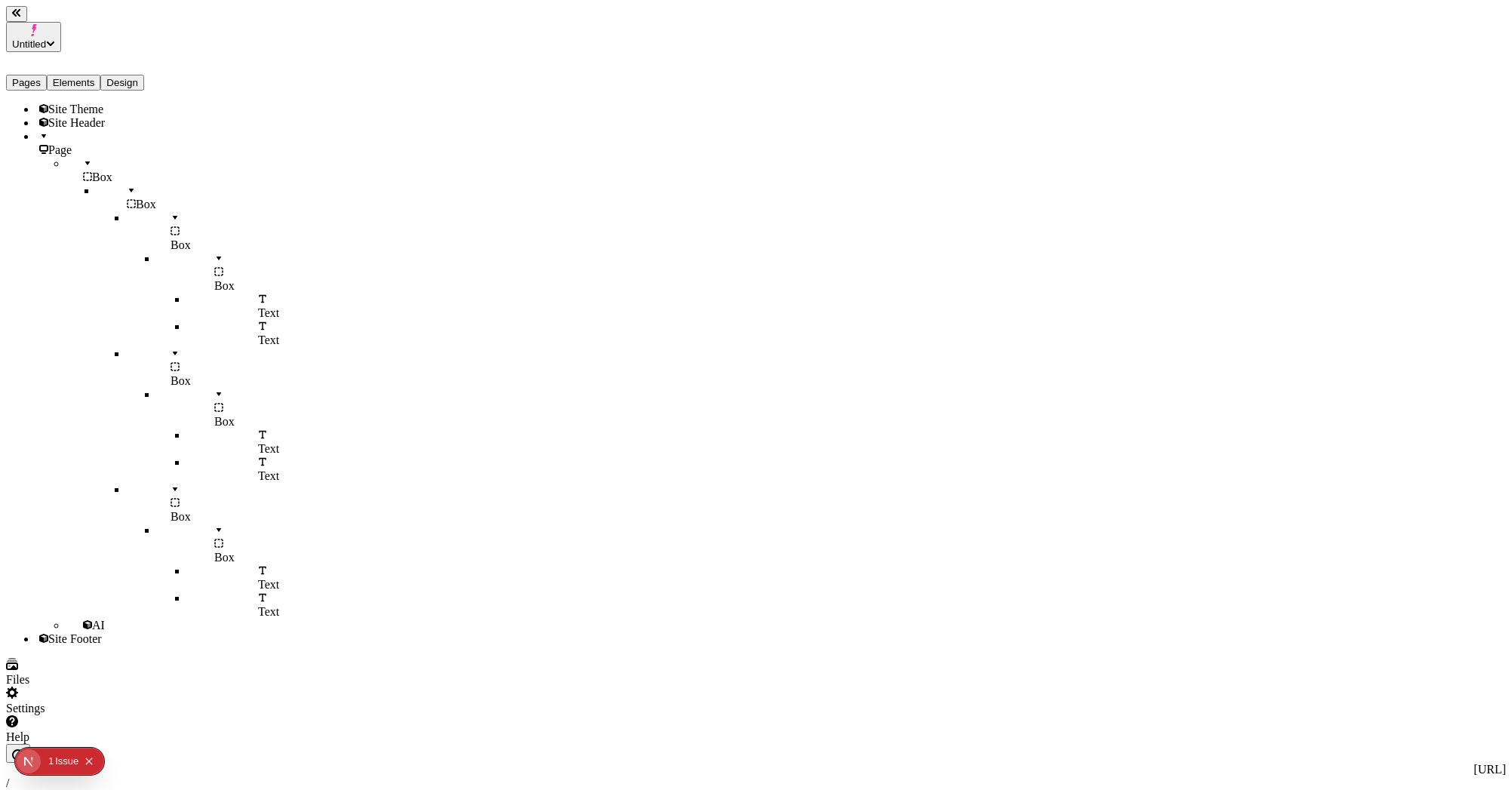 click on "Box" at bounding box center (102, 177) 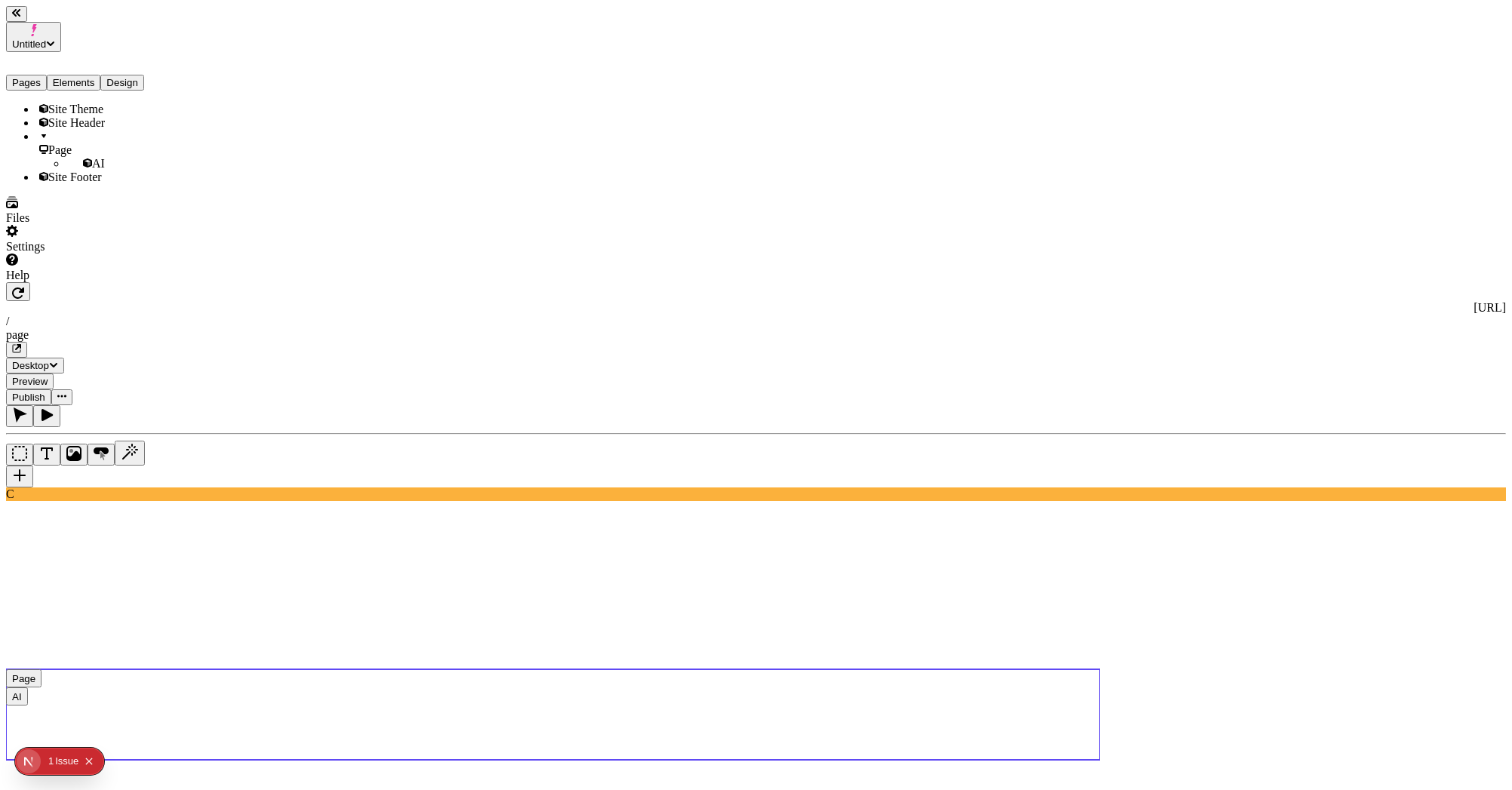 click on "AI" at bounding box center (127, 164) 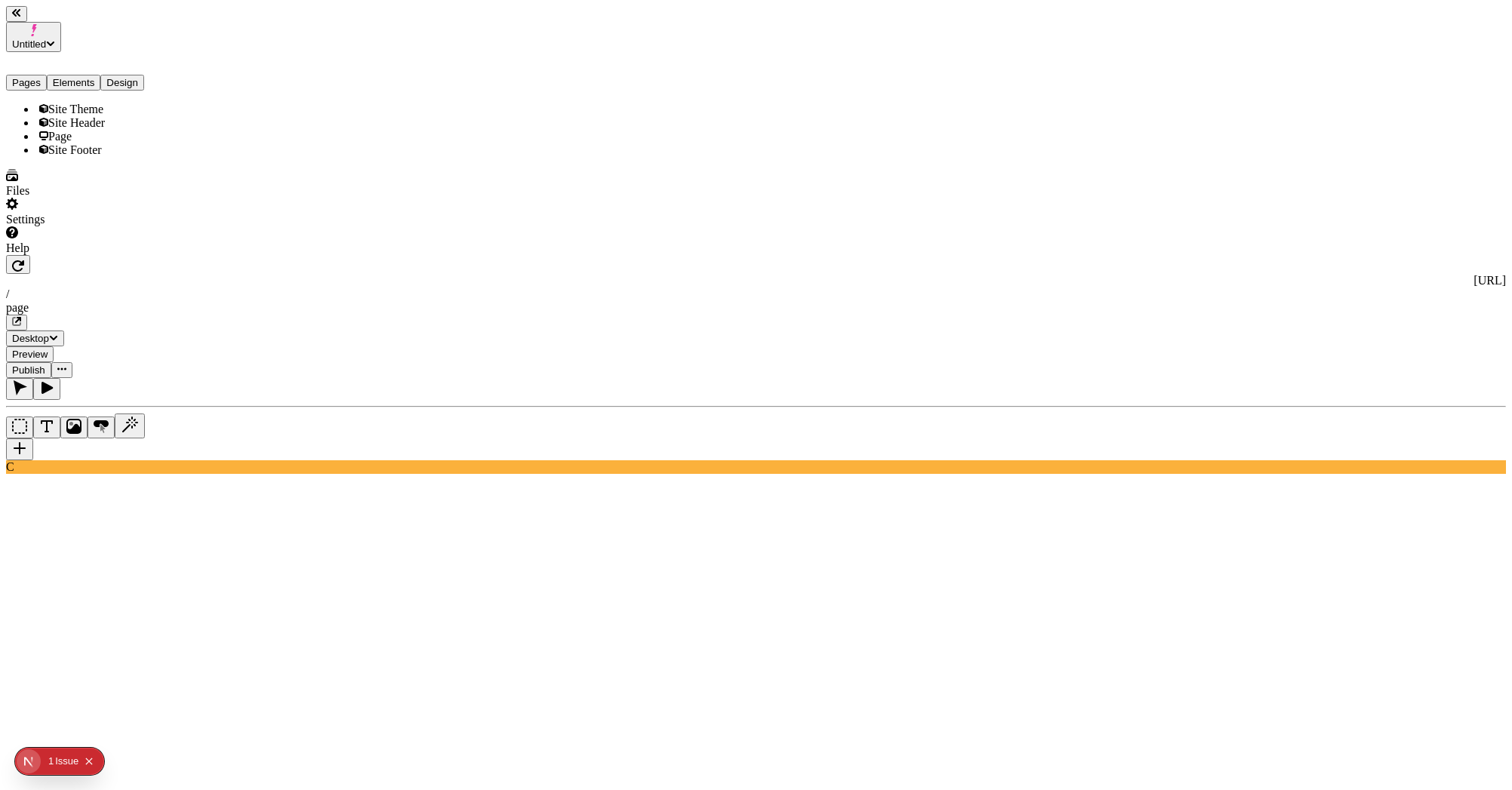 click 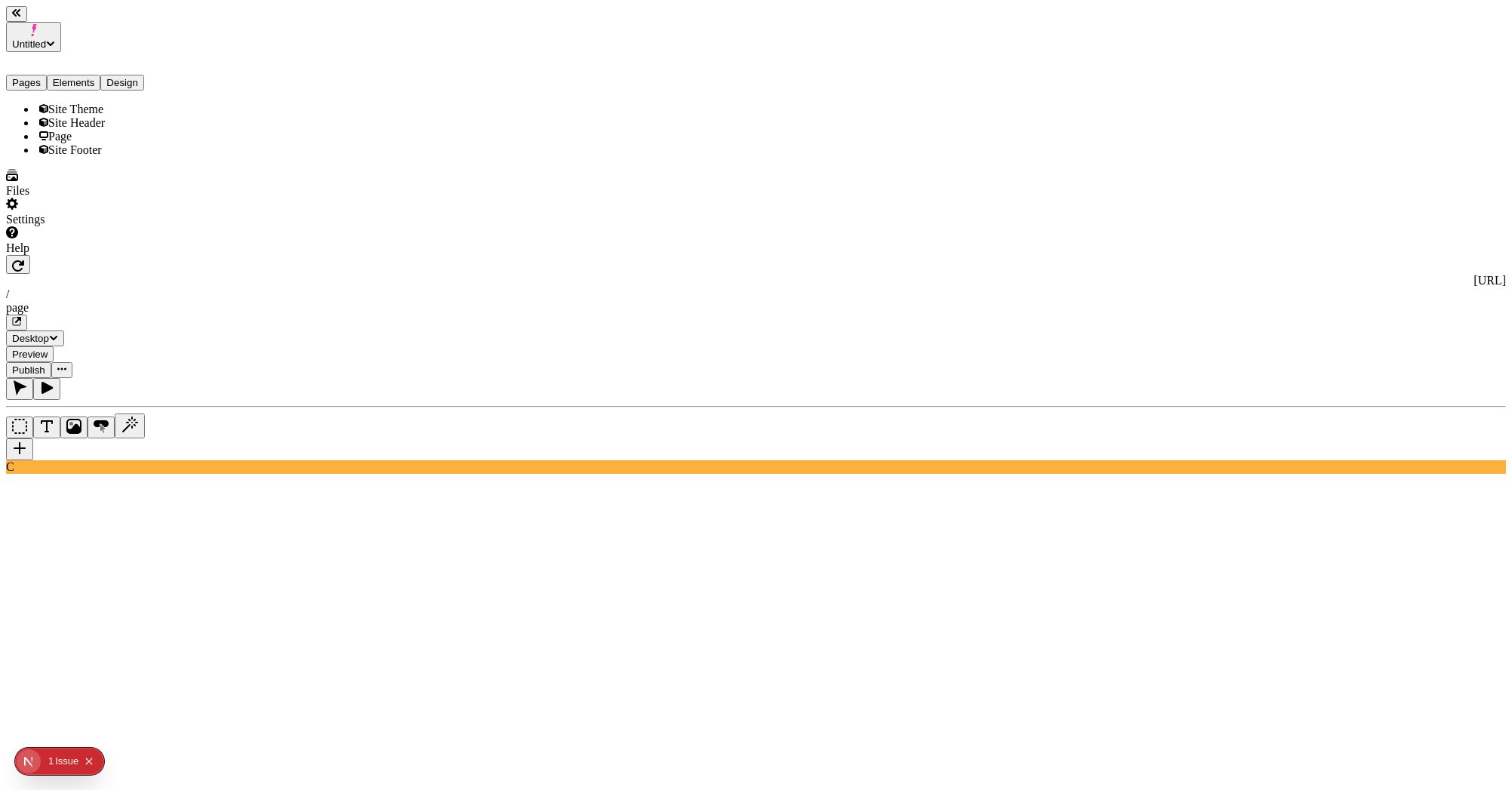 click 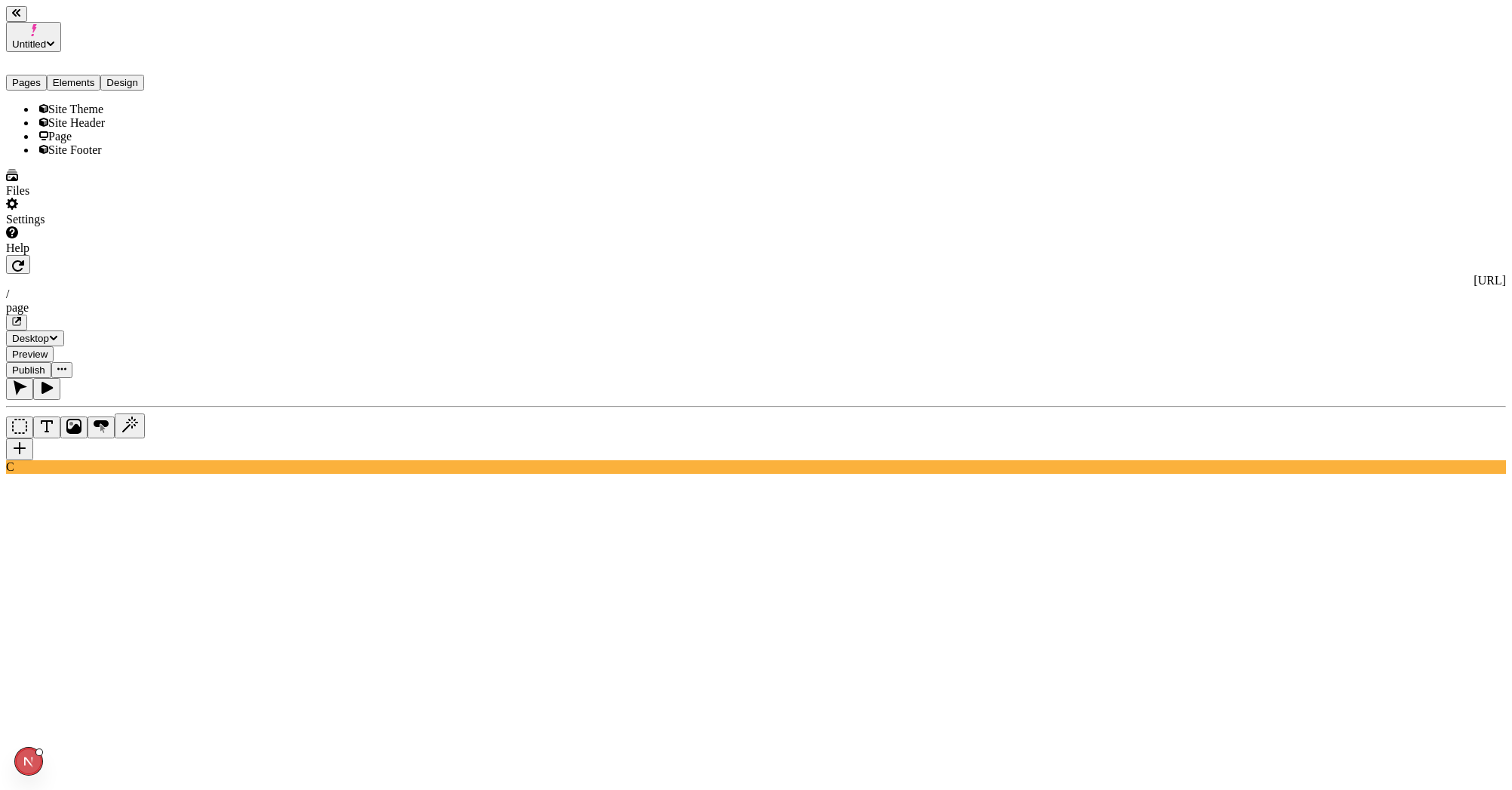 click on "Site Theme Site Header Page Site Footer" at bounding box center (97, 130) 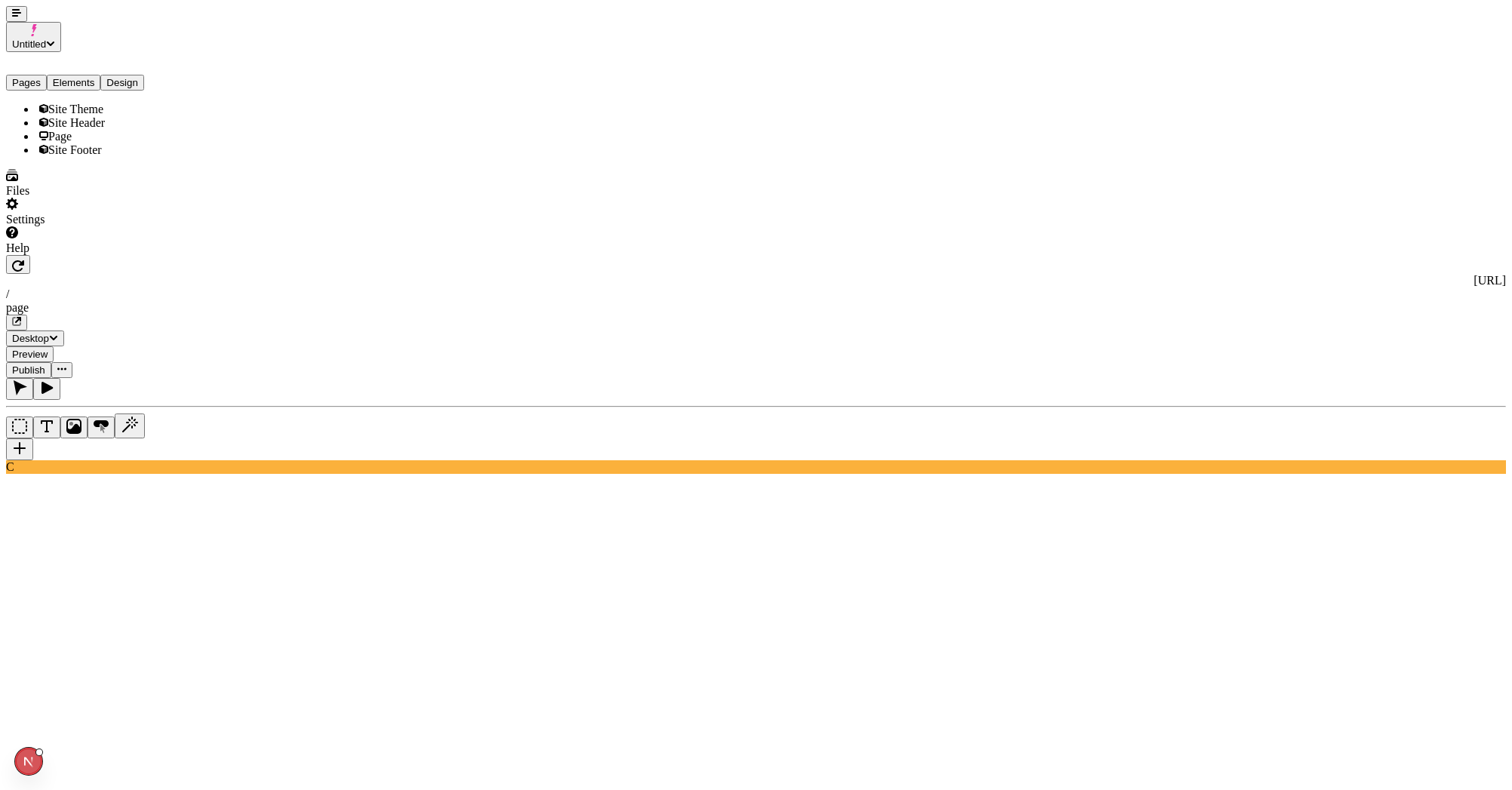 click 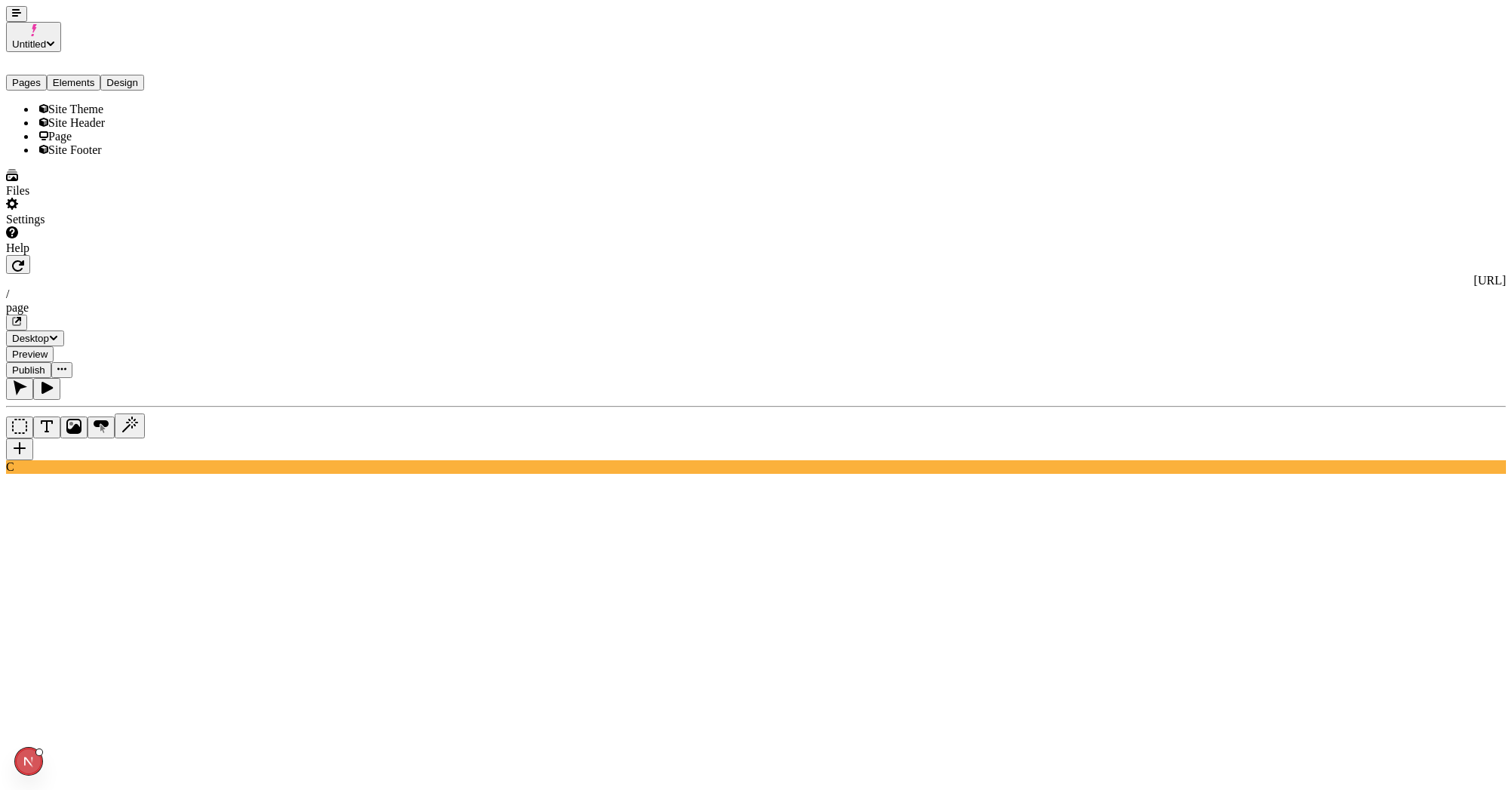 click on "Untitled Pages Elements Design Site Theme Site Header Page Site Footer Files Settings Help [URL] / page Desktop Preview Publish C Metadata Online Path /page Title Description Social Image Choose an image Choose Exclude from search engines Canonical URL Sitemap priority 0.75 Sitemap frequency Hourly Snippets AI Page" at bounding box center (756, 914) 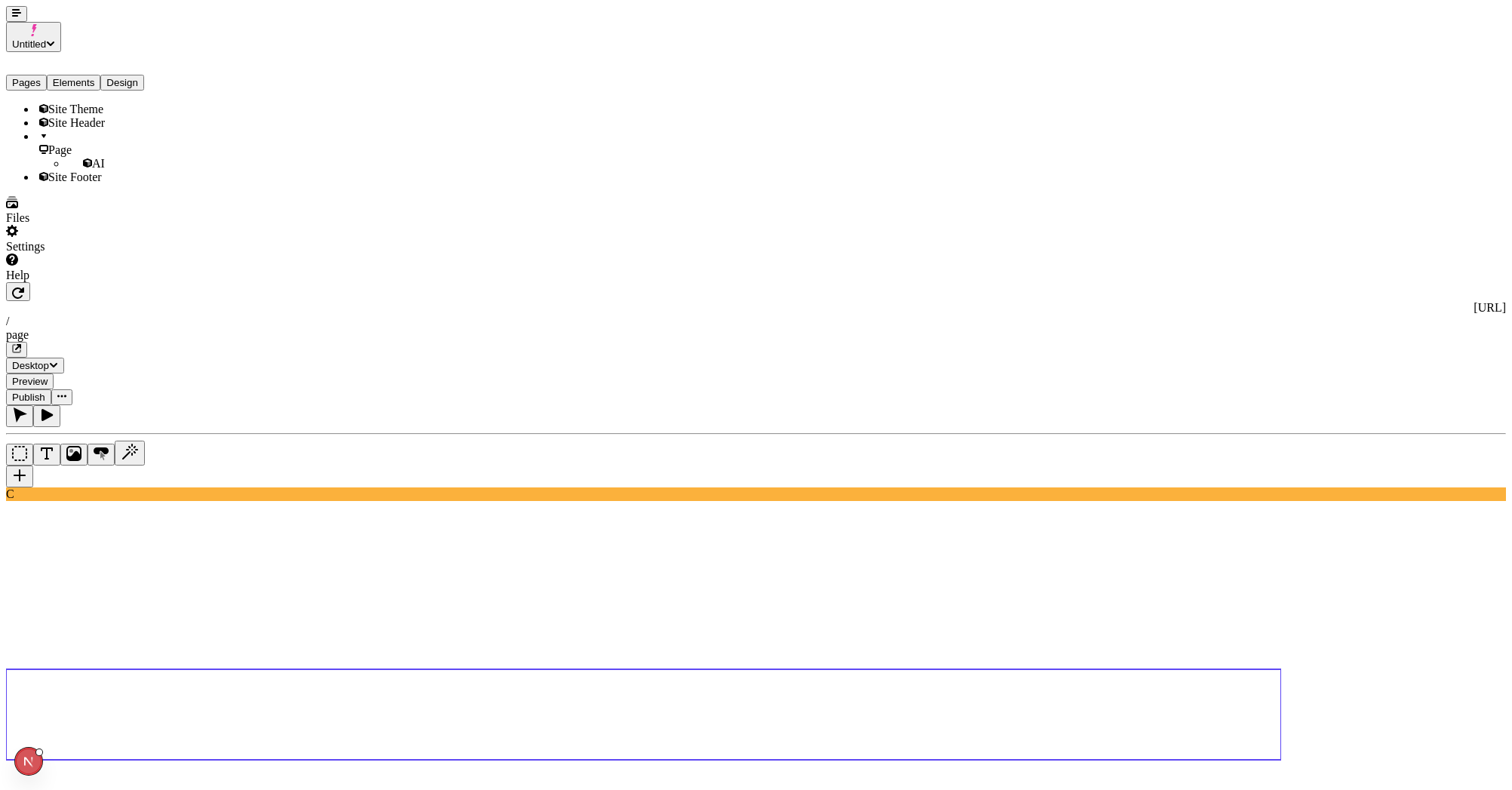 click at bounding box center (66, 1389) 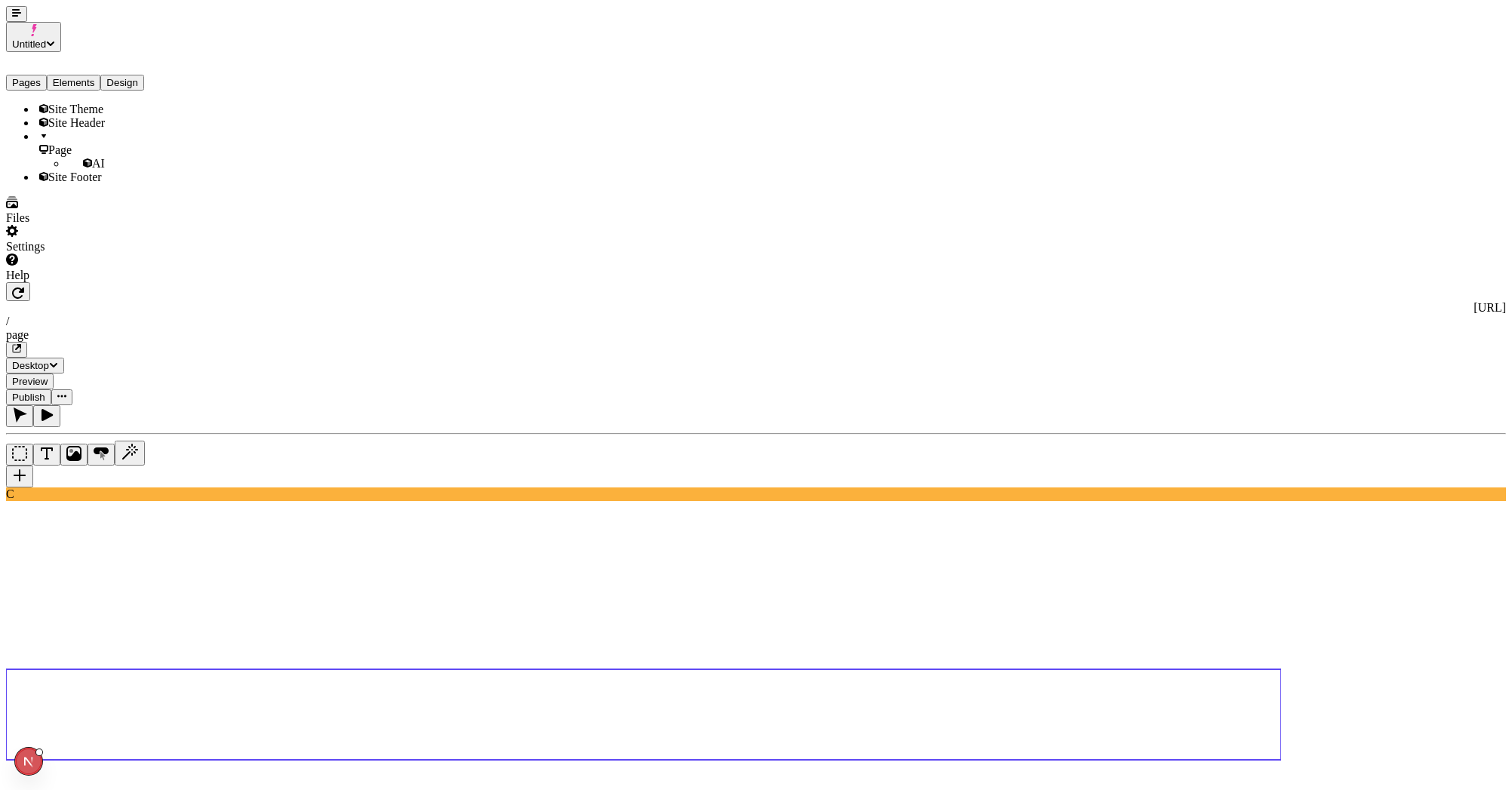 type on "a hero for my sportswear store" 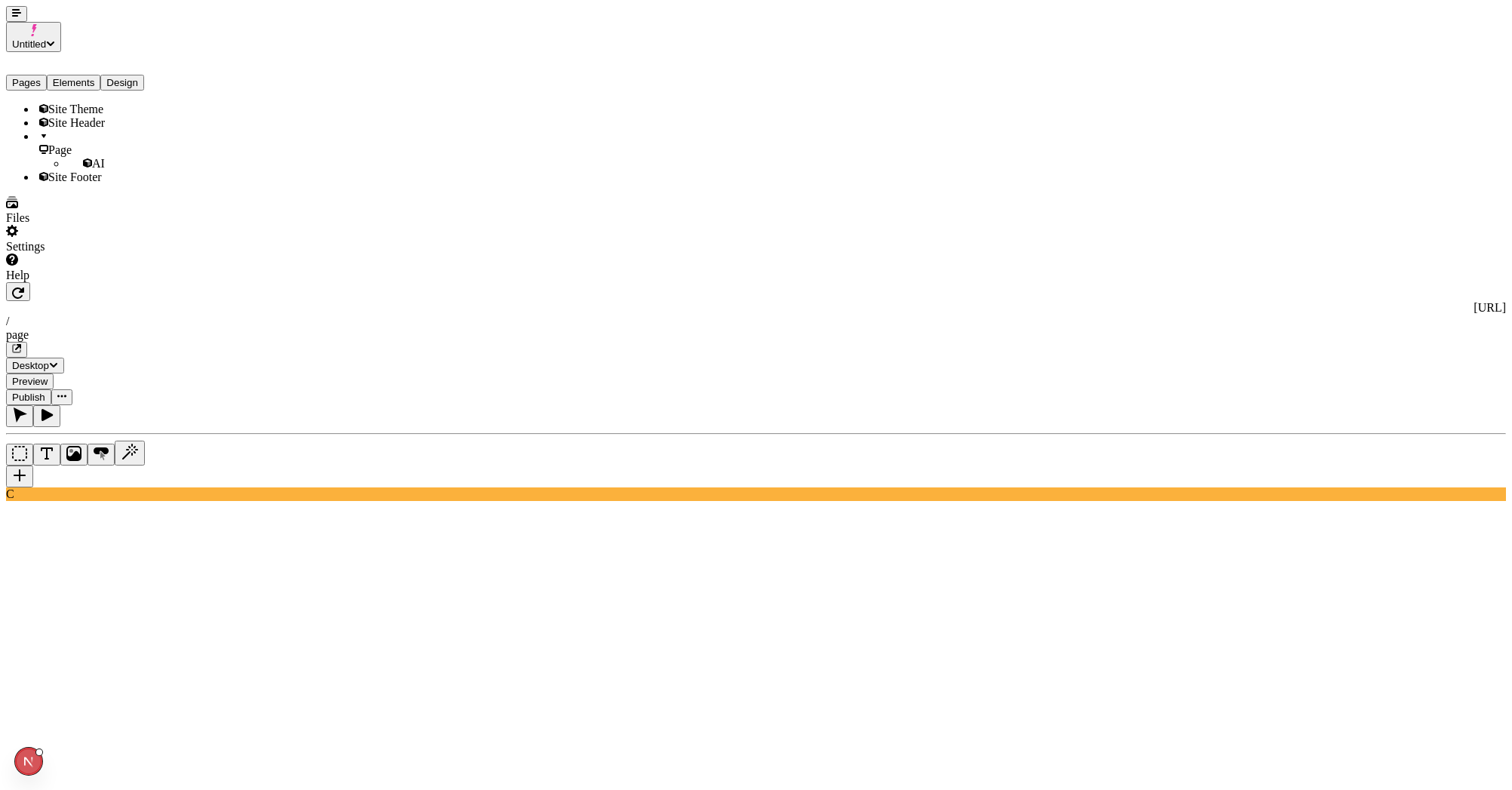 click on "Untitled Pages Elements Design Site Theme Site Header Page AI Site Footer Files Settings Help [URL] / page Desktop Preview Publish C Prompt a hero for my sportswear store Generating... AI Page" at bounding box center (756, 794) 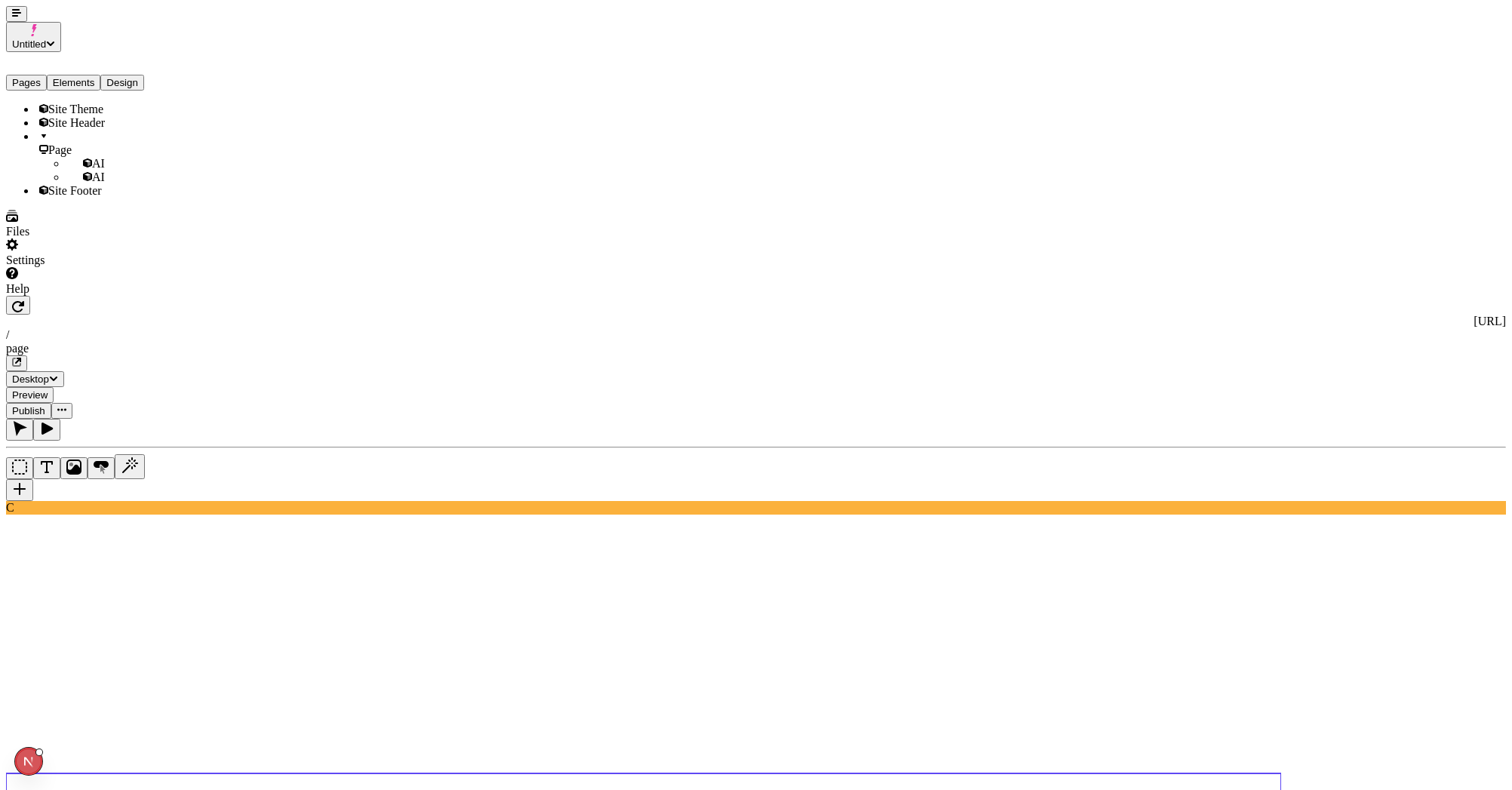 click at bounding box center [66, 1403] 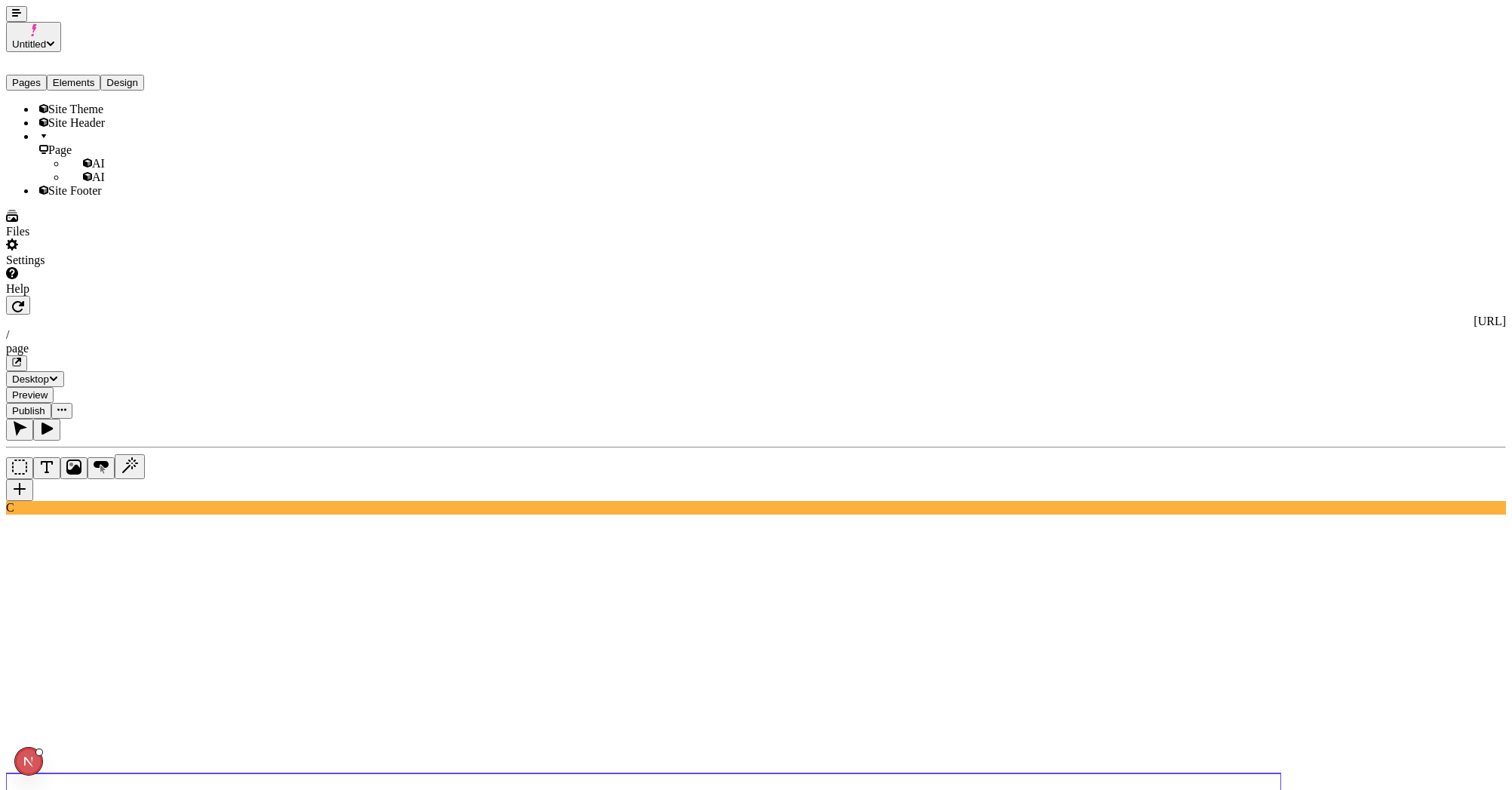 type on "3 cards showing my sport product lines" 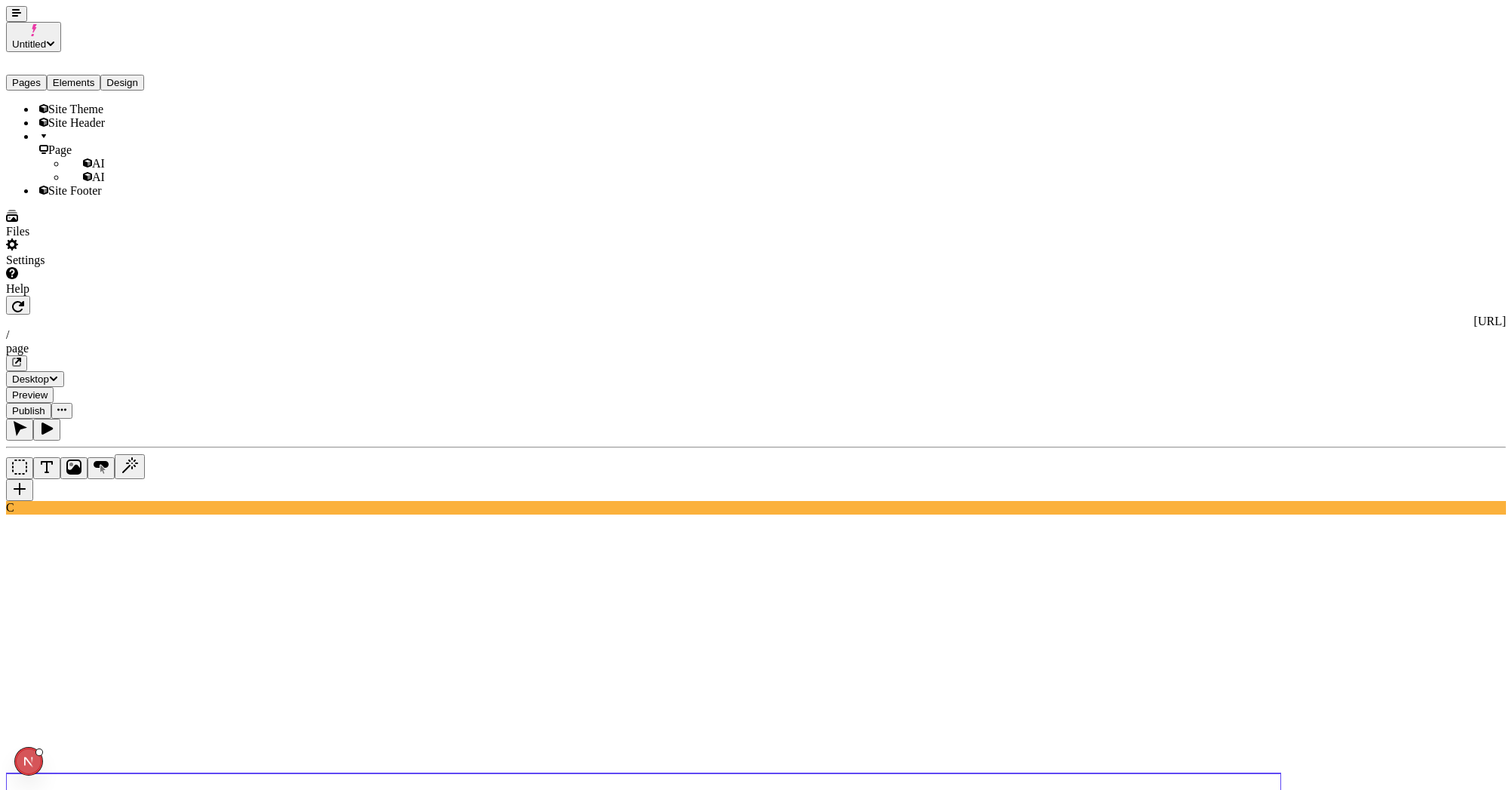 click on "Generate" at bounding box center (155, 1415) 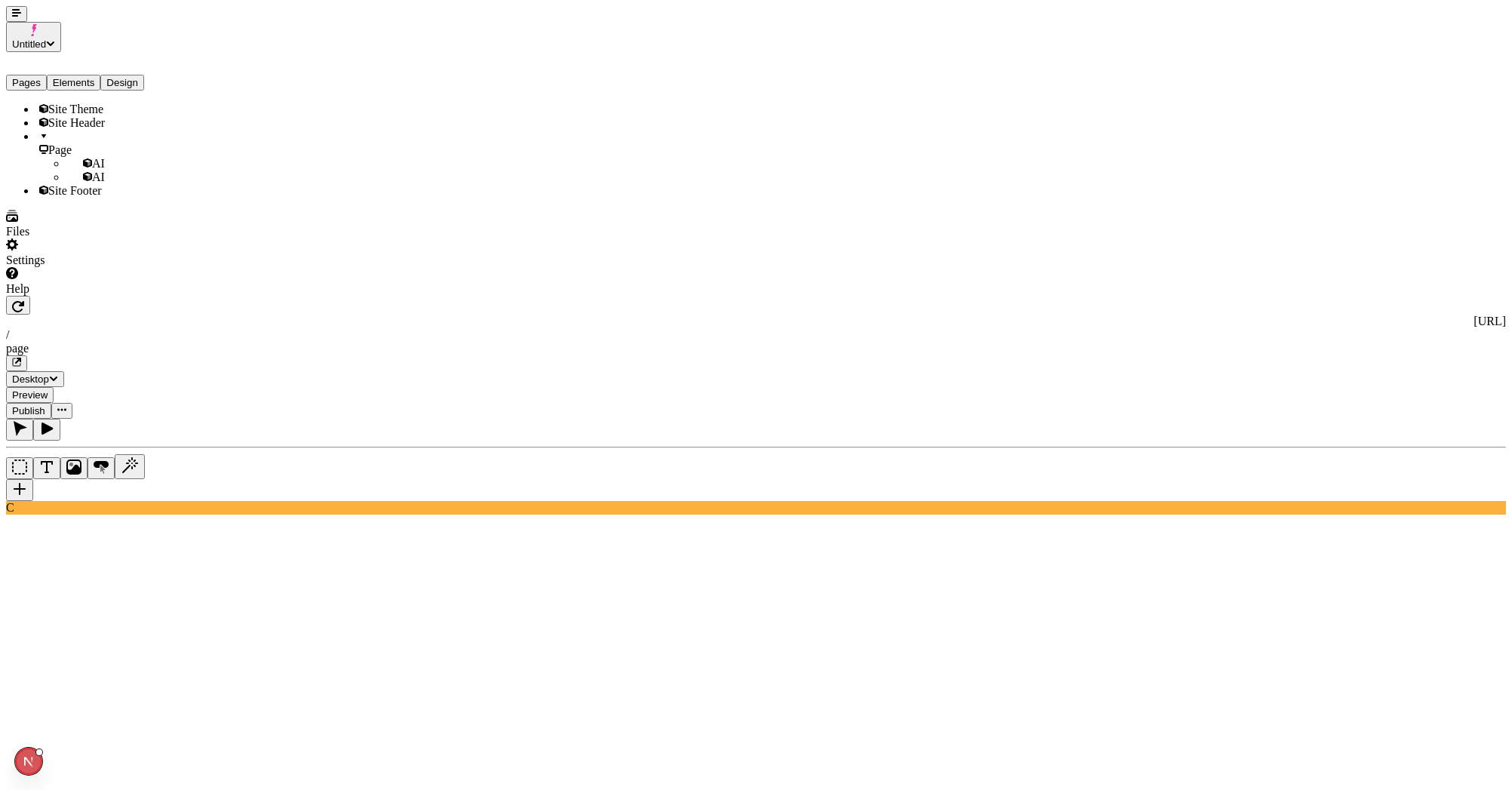 click on "Untitled Pages Elements Design Site Theme Site Header Page AI AI Site Footer Files Settings Help [URL] / page Desktop Preview Publish C Prompt 3 cards showing my sport product lines Generating... AI Page" at bounding box center [756, 801] 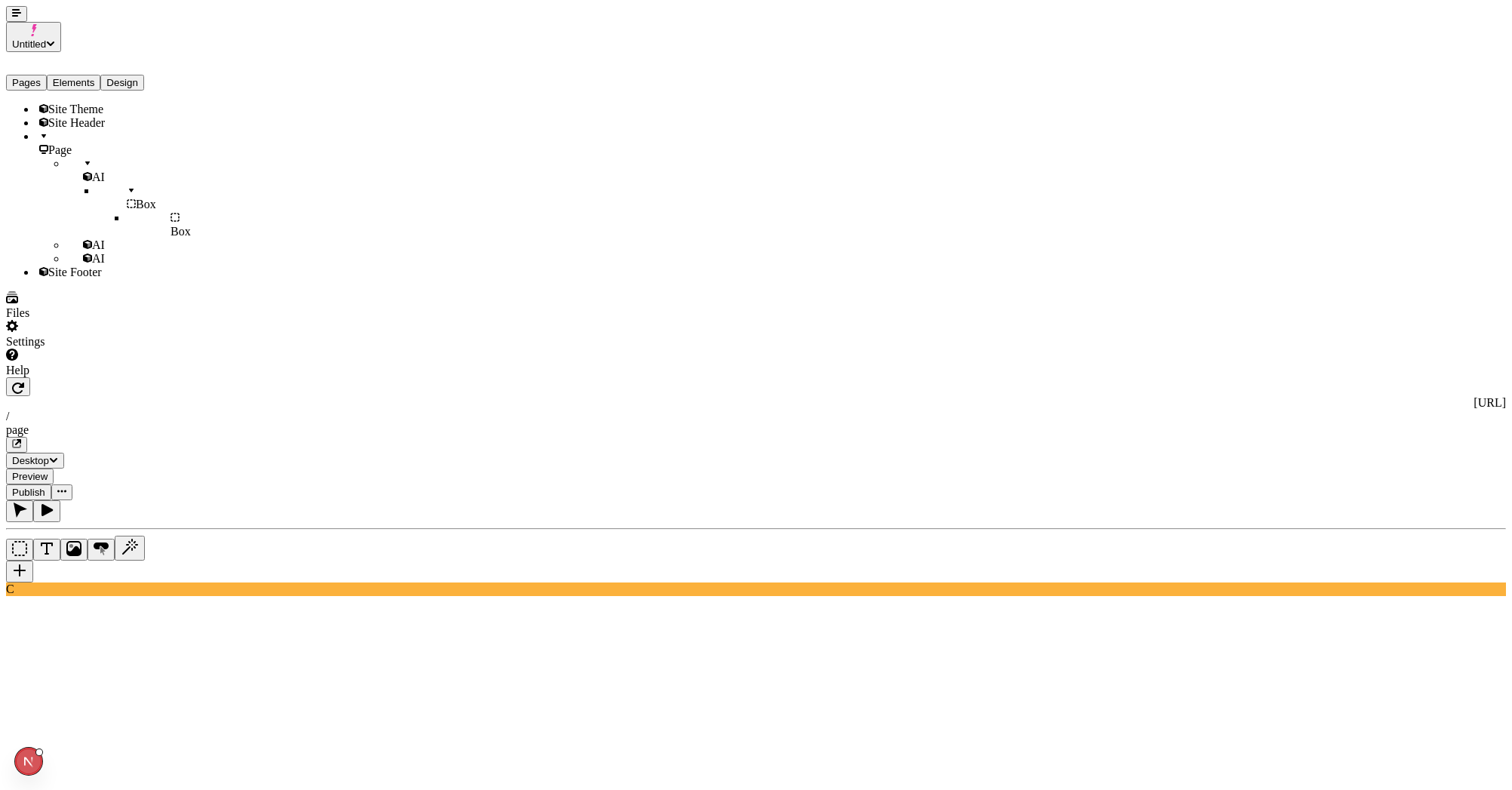 click at bounding box center [66, 1484] 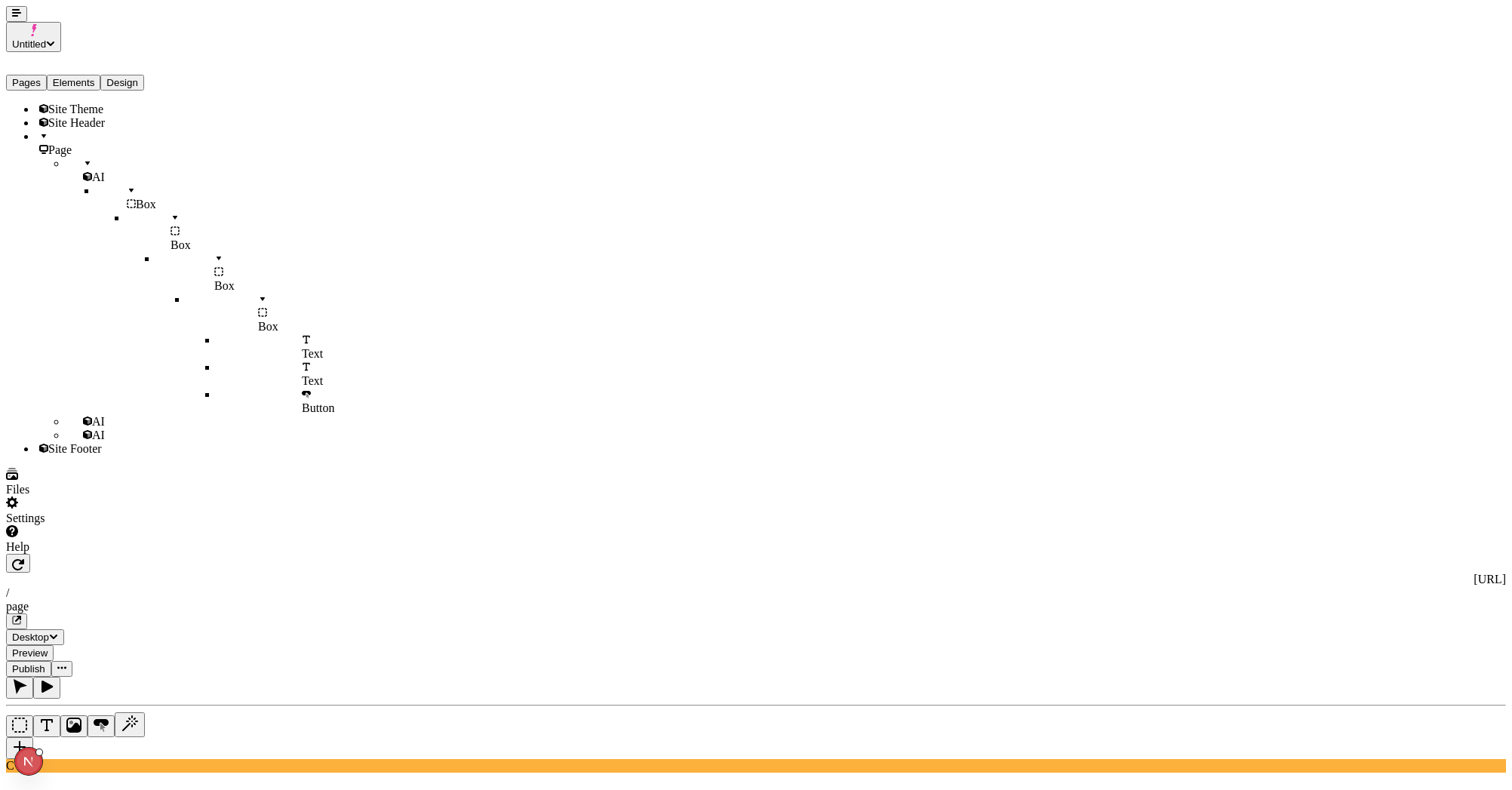 type on "product cards for the shoes i have for sale" 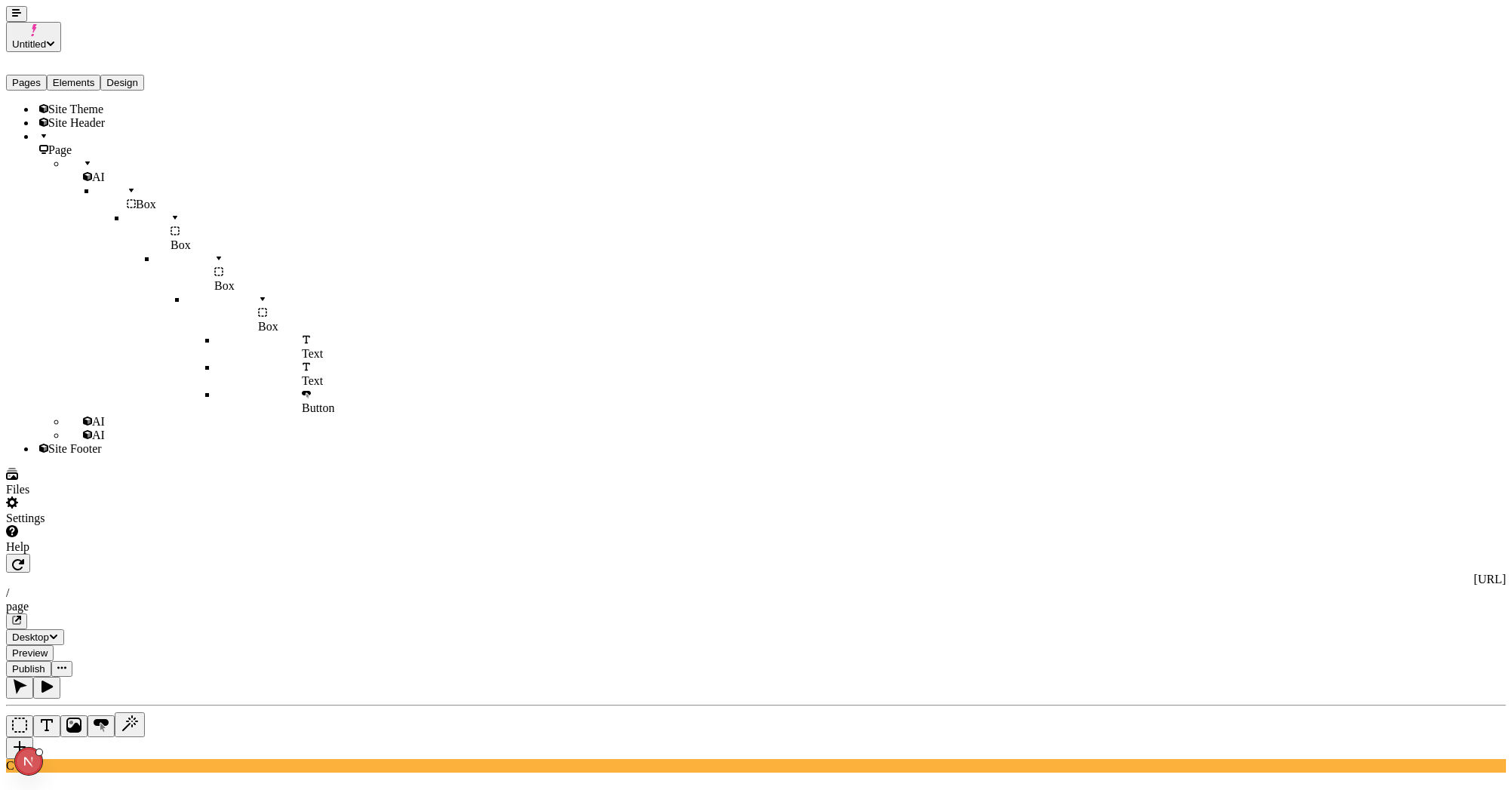 click on "Generate" at bounding box center (155, 2008) 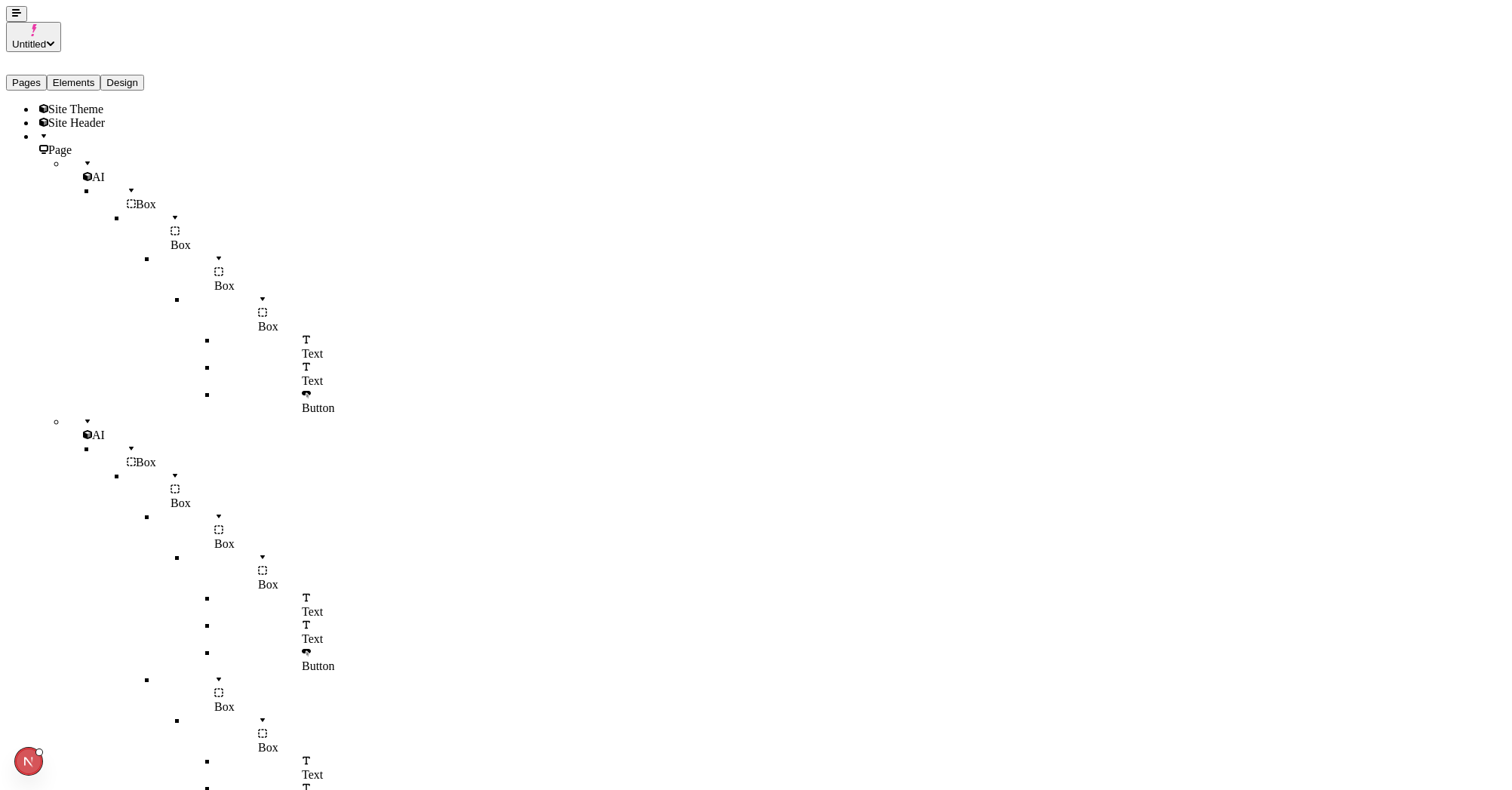click 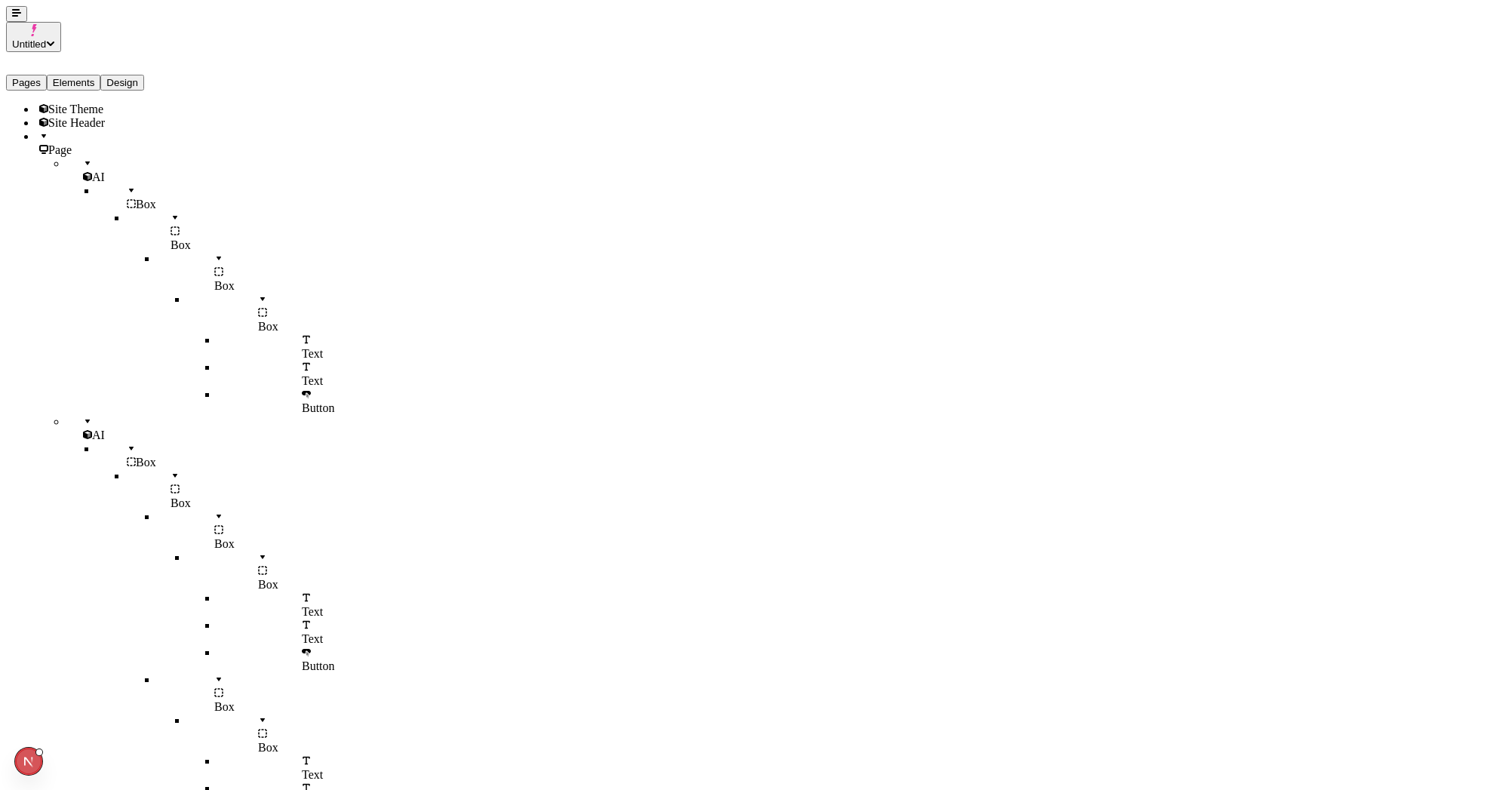 click on "Approve" at bounding box center [31, 3847] 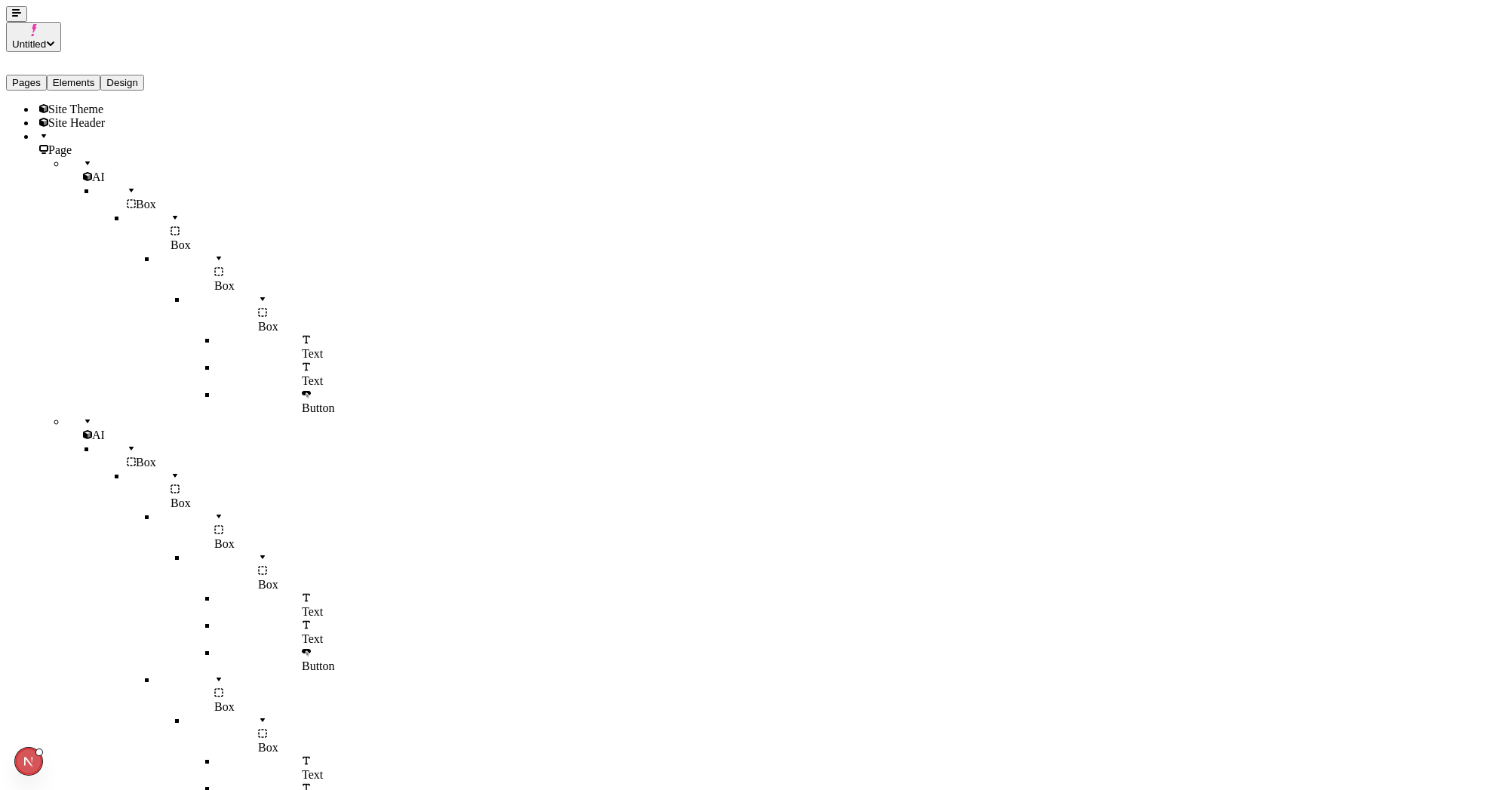 click 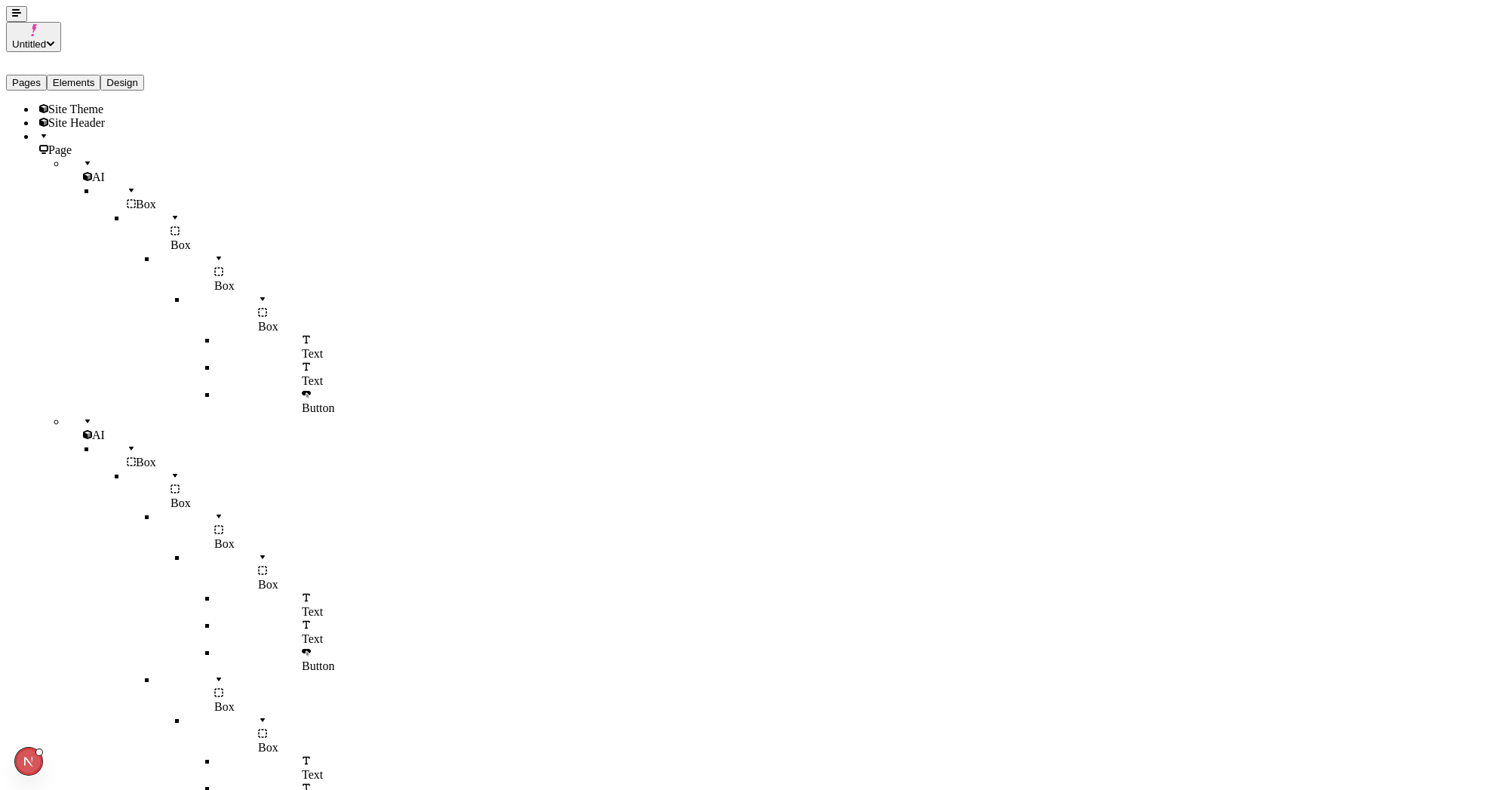 click on "Approve" at bounding box center [31, 3806] 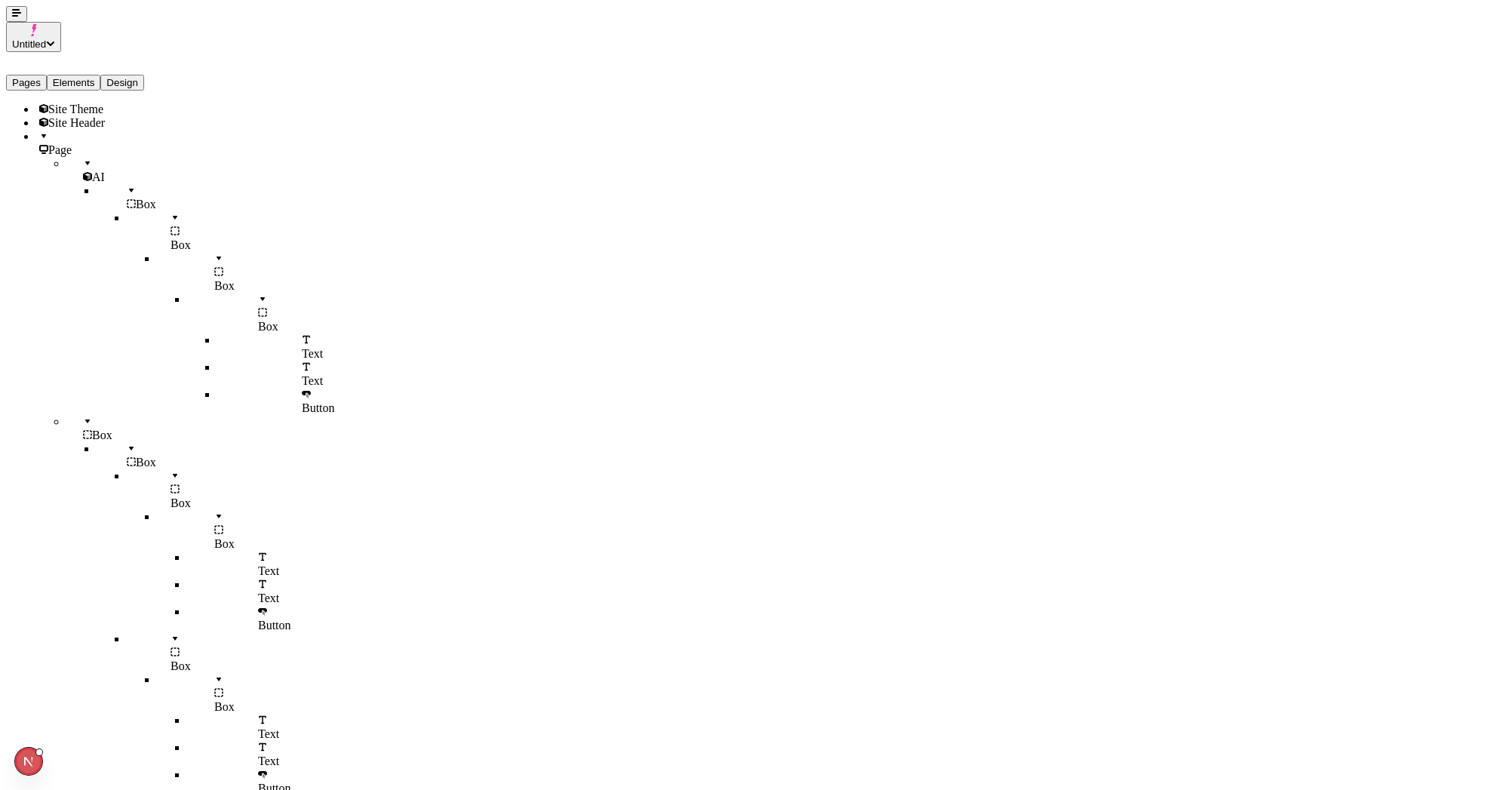 click 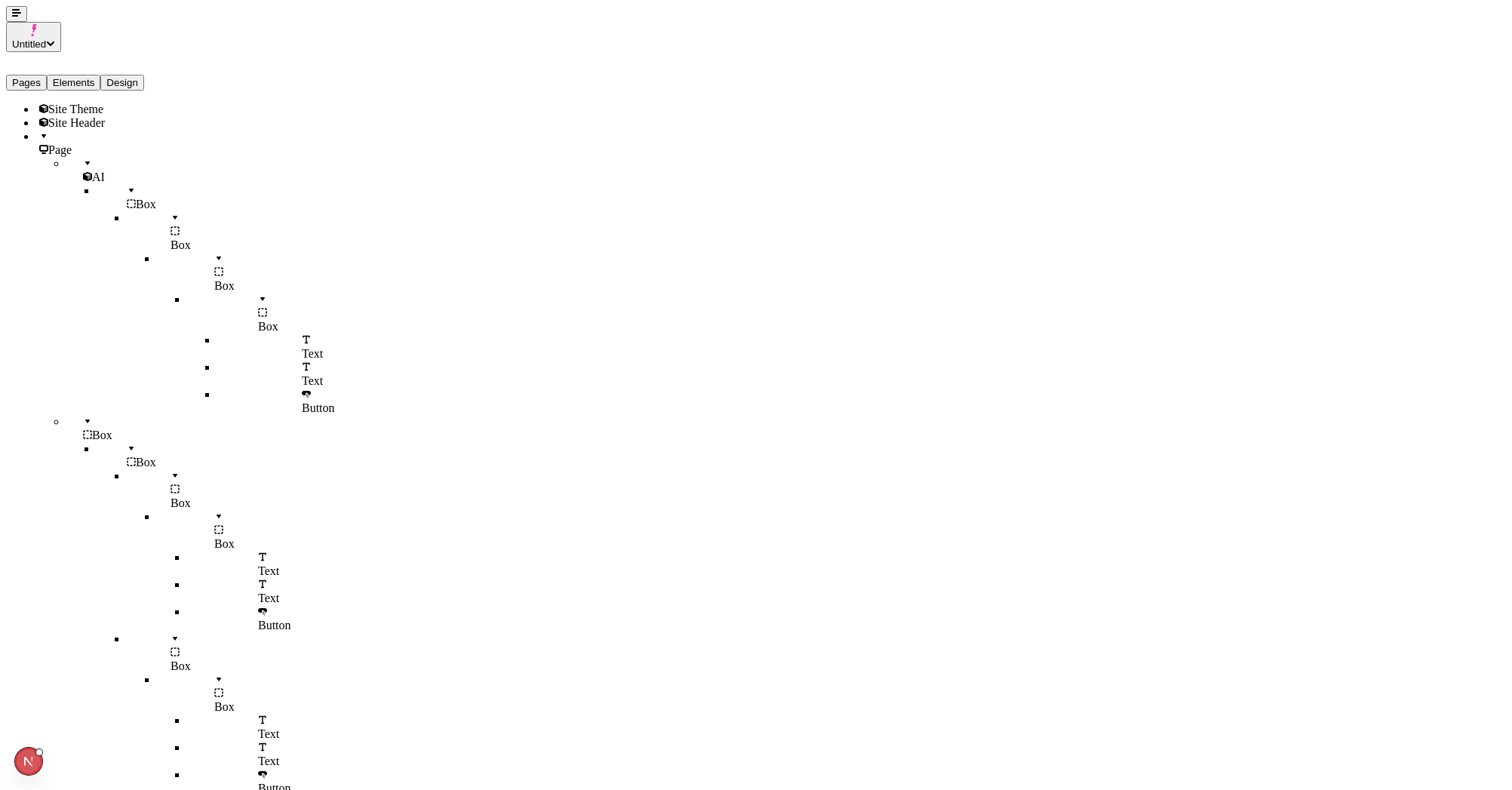 click on "Approve" at bounding box center (31, 3765) 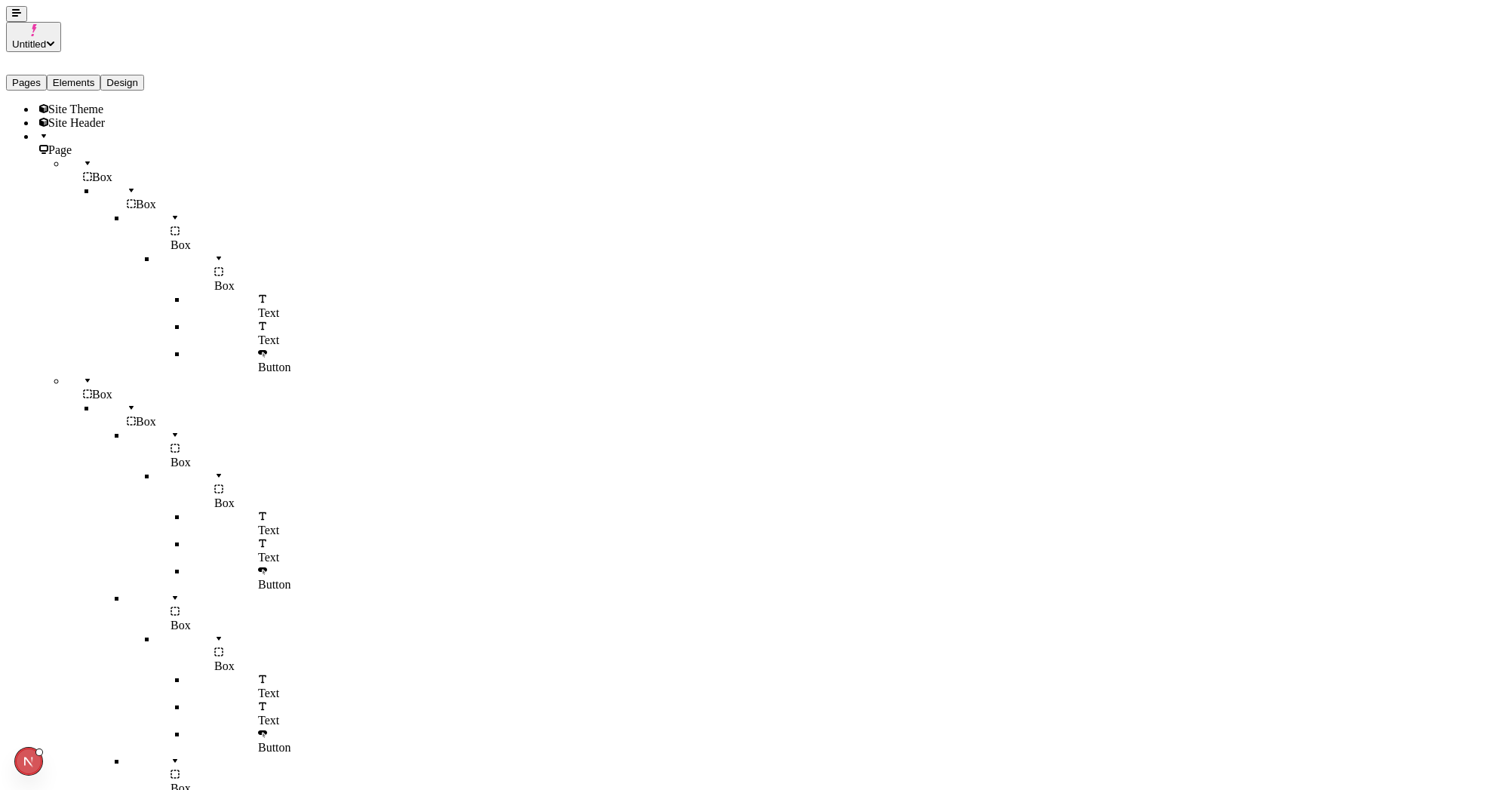 click on "Desktop" at bounding box center (30, 1655) 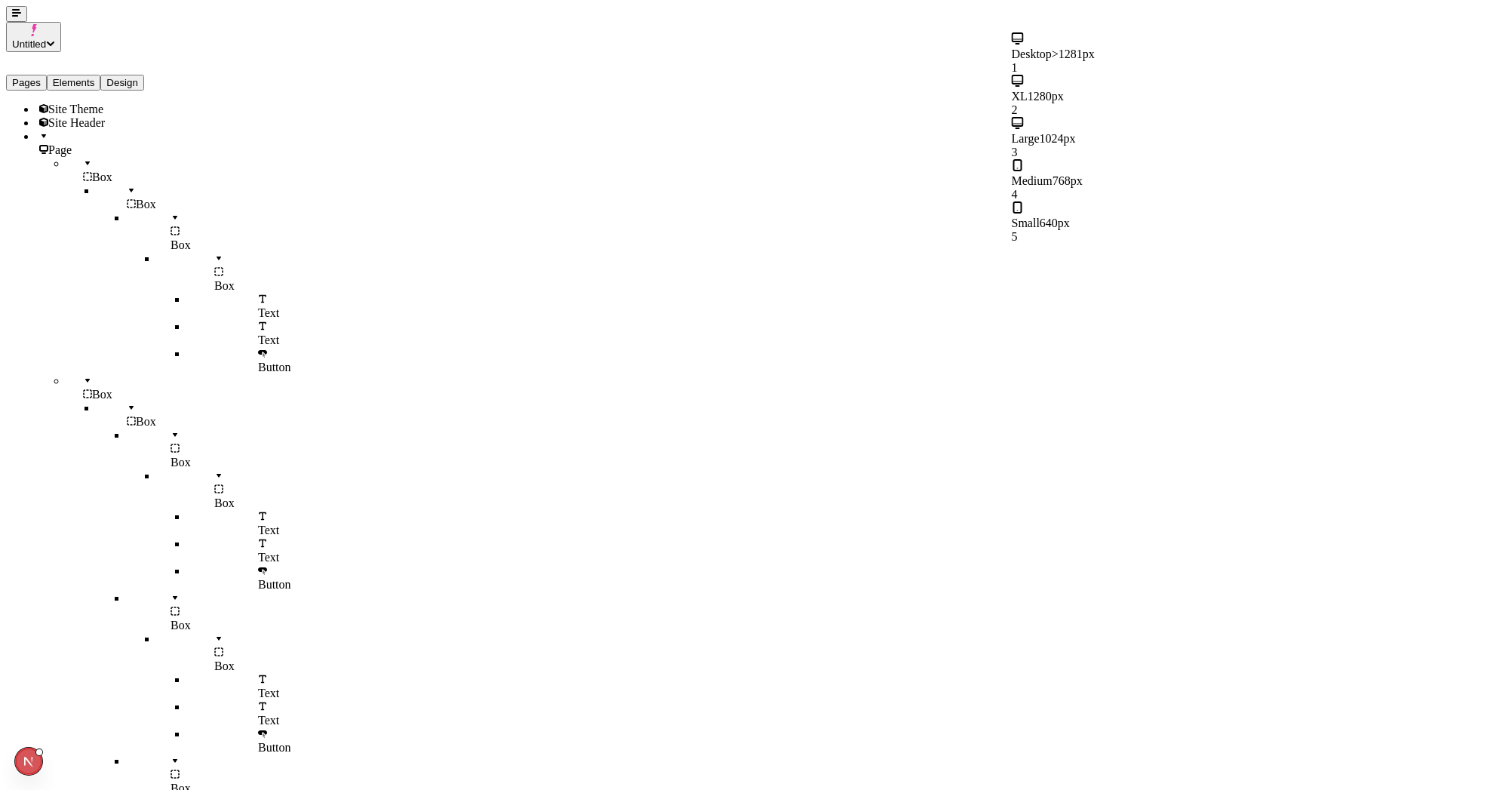 click on "Small 640px 5" at bounding box center (1102, 223) 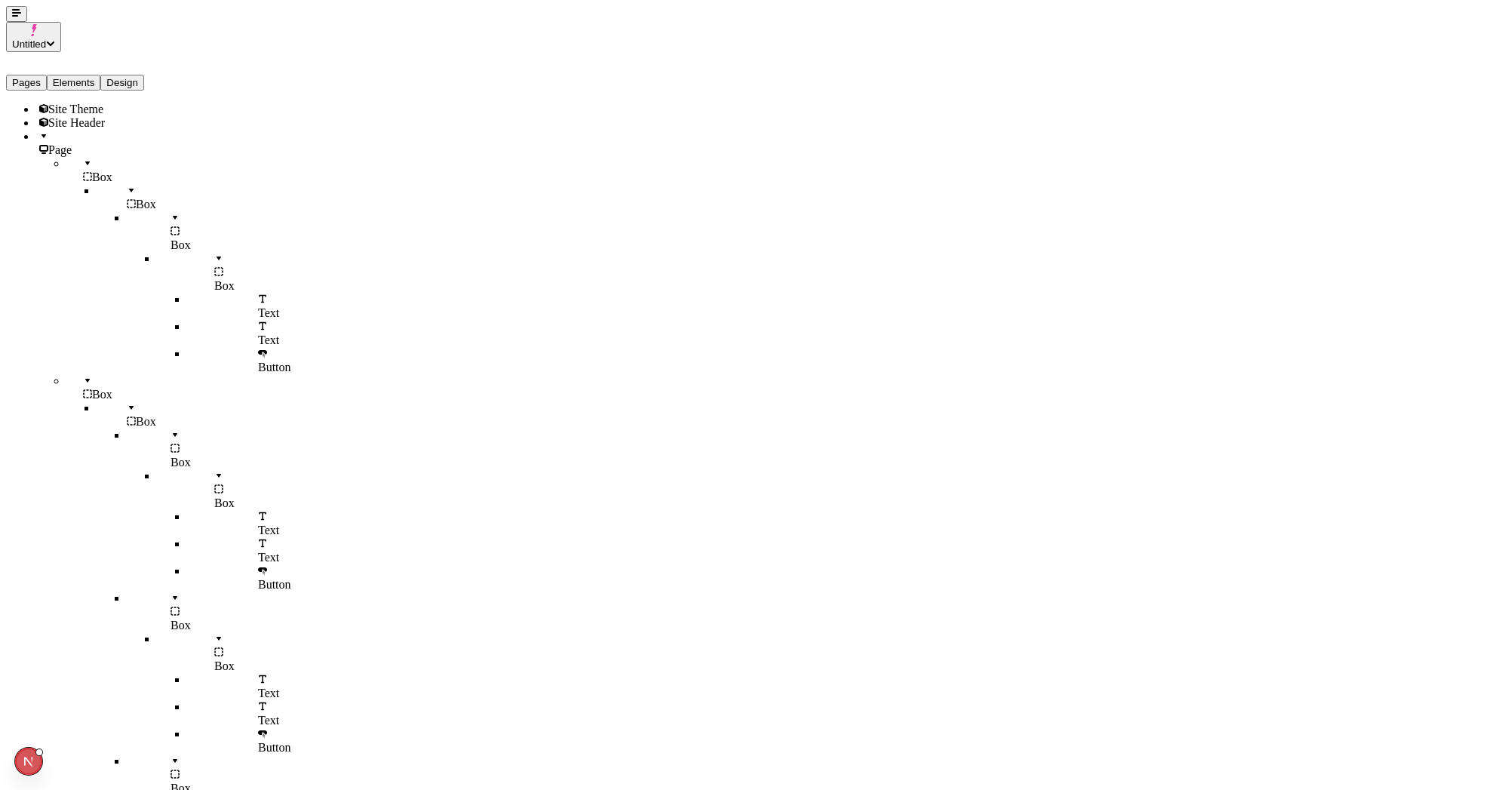 click 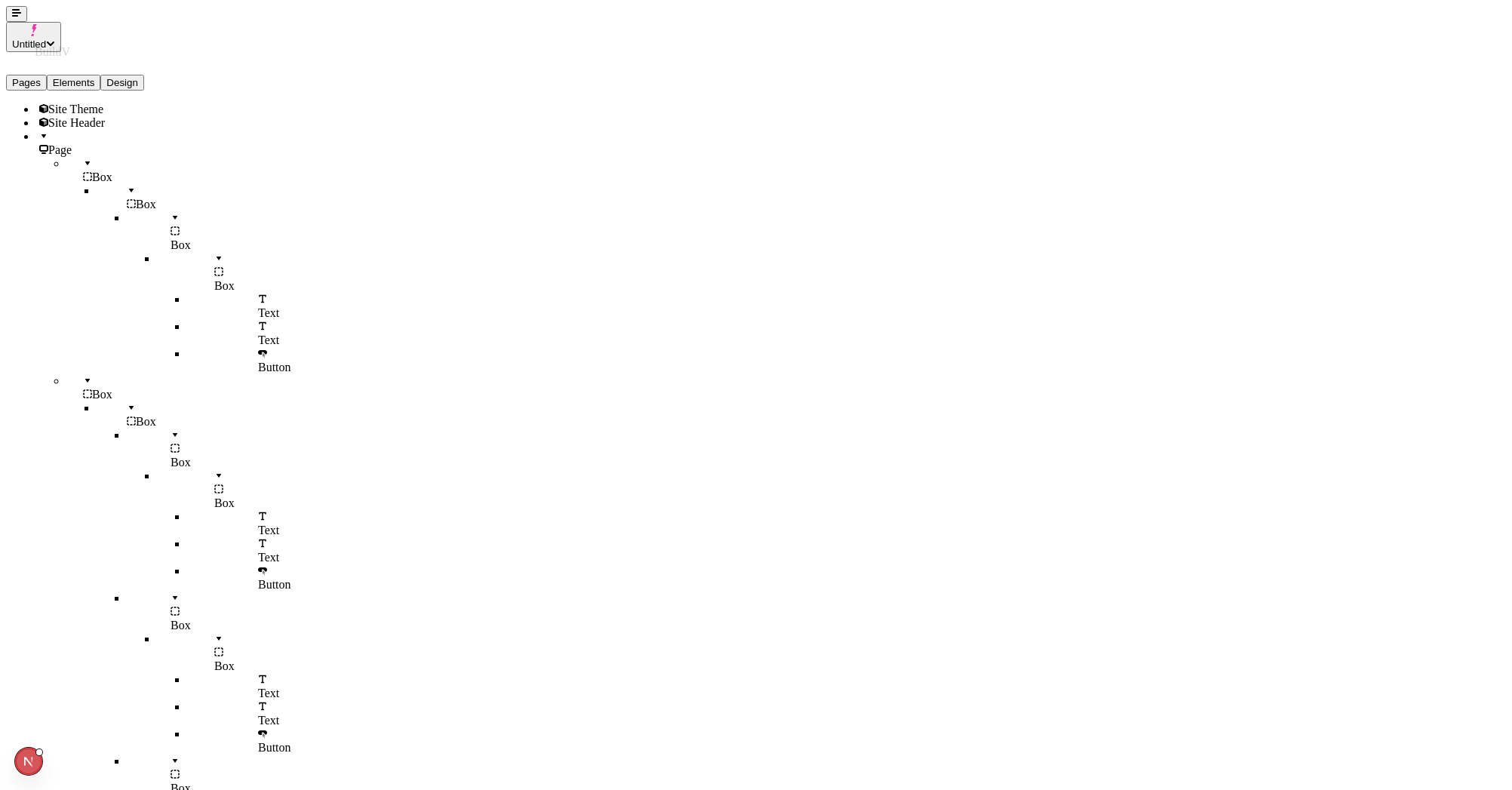 click at bounding box center (20, 1706) 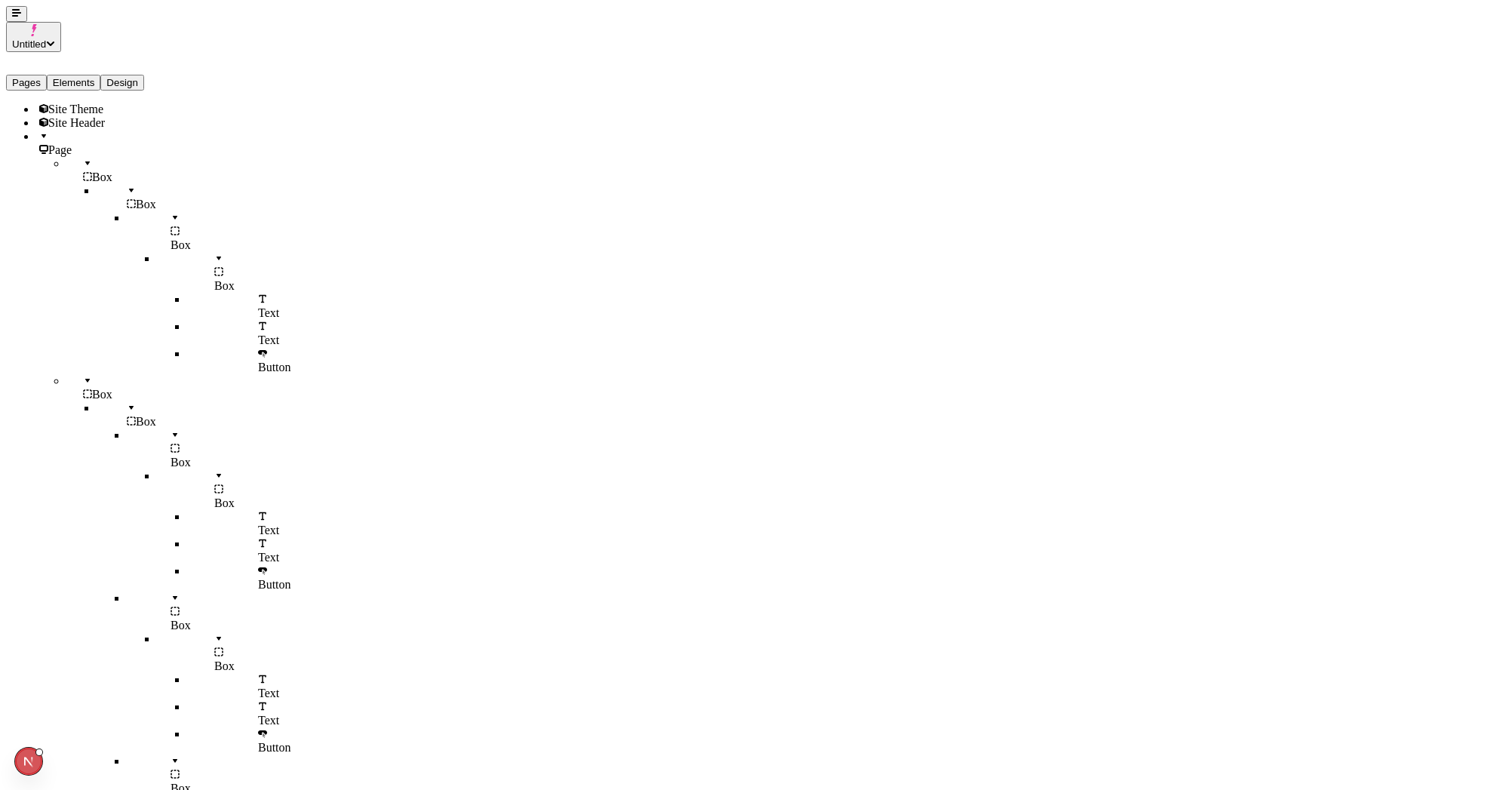 click at bounding box center [756, 1861] 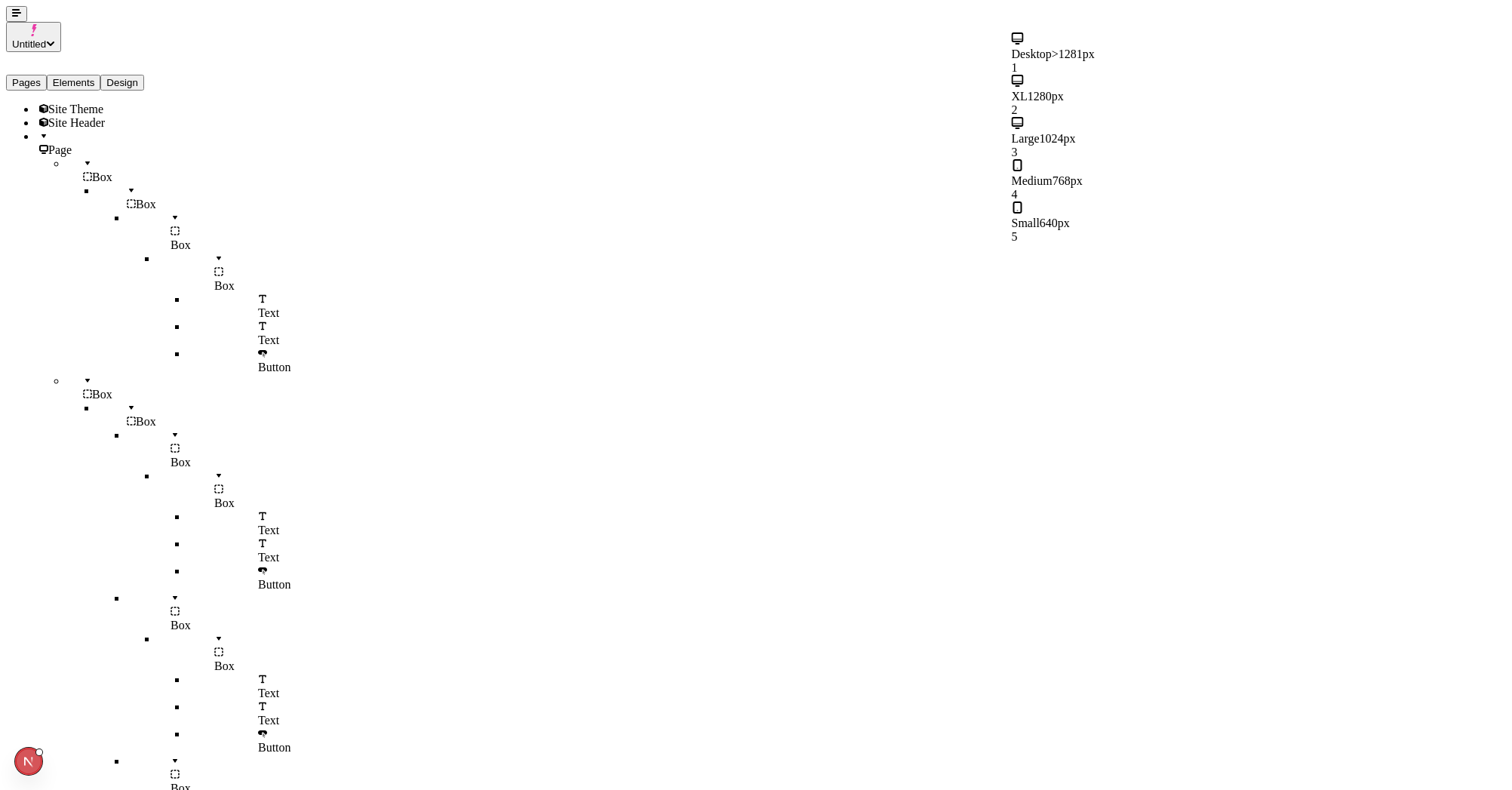 click on "Desktop >1281px 1" at bounding box center [1102, 54] 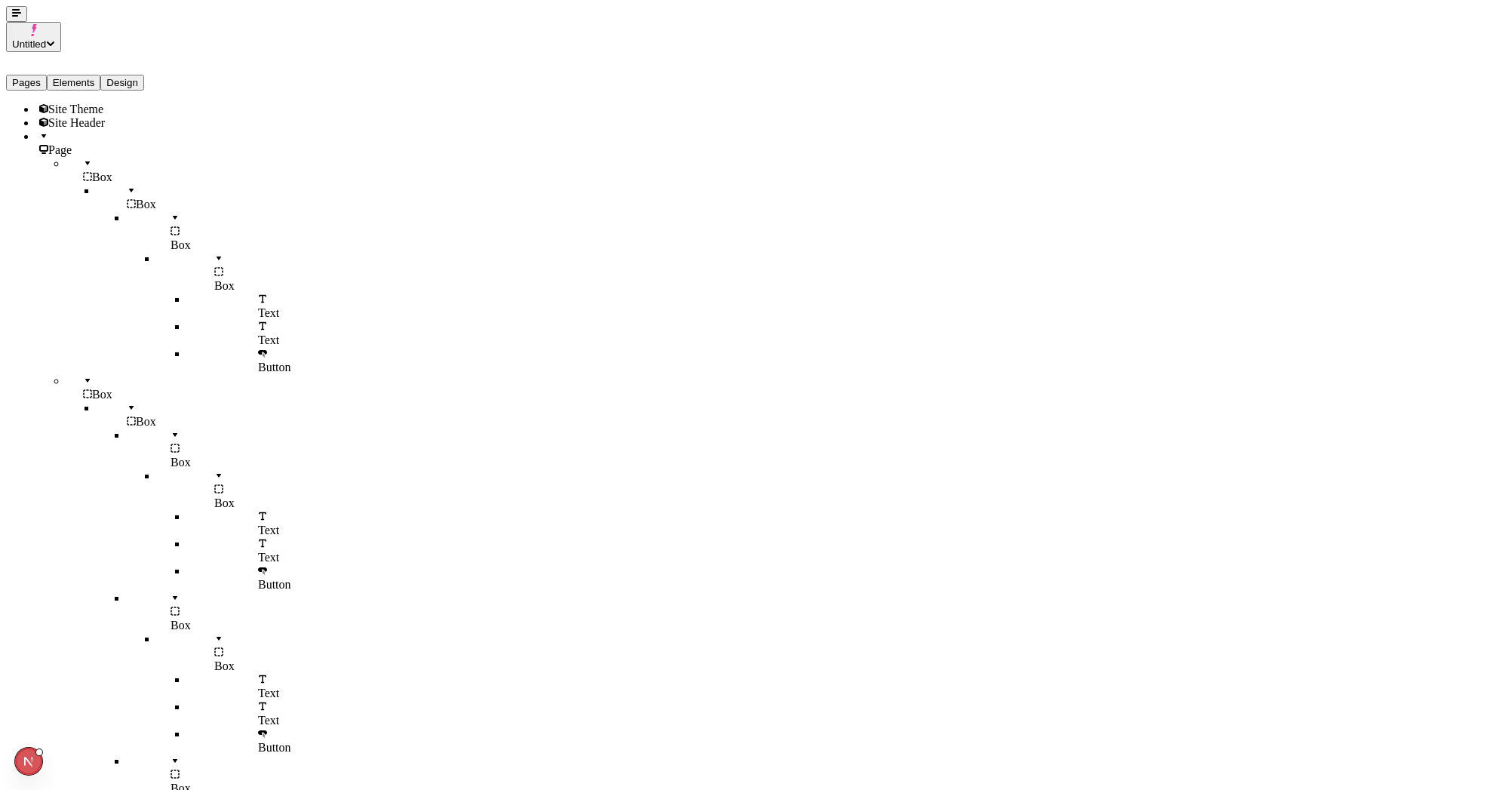 click 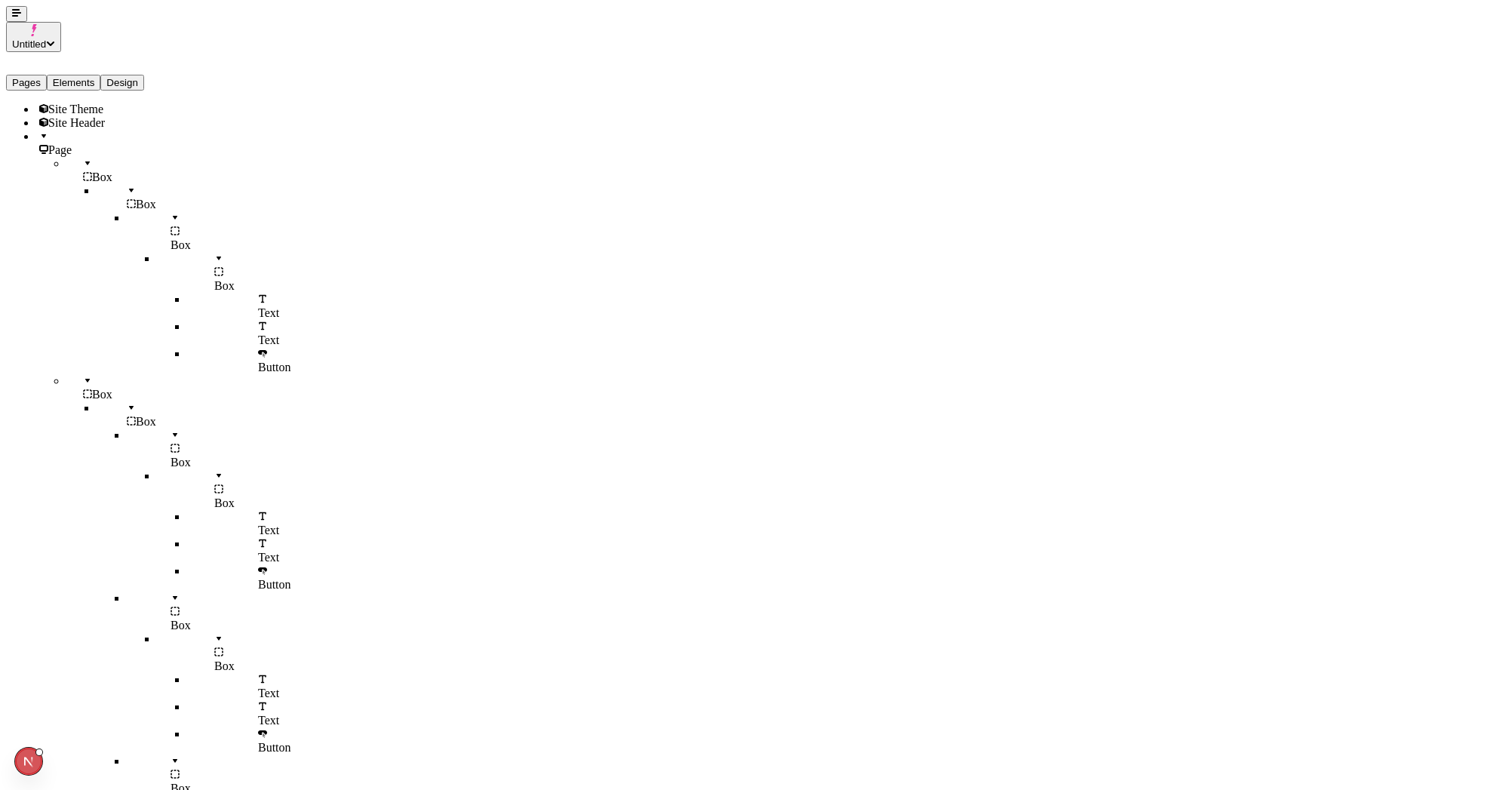 click 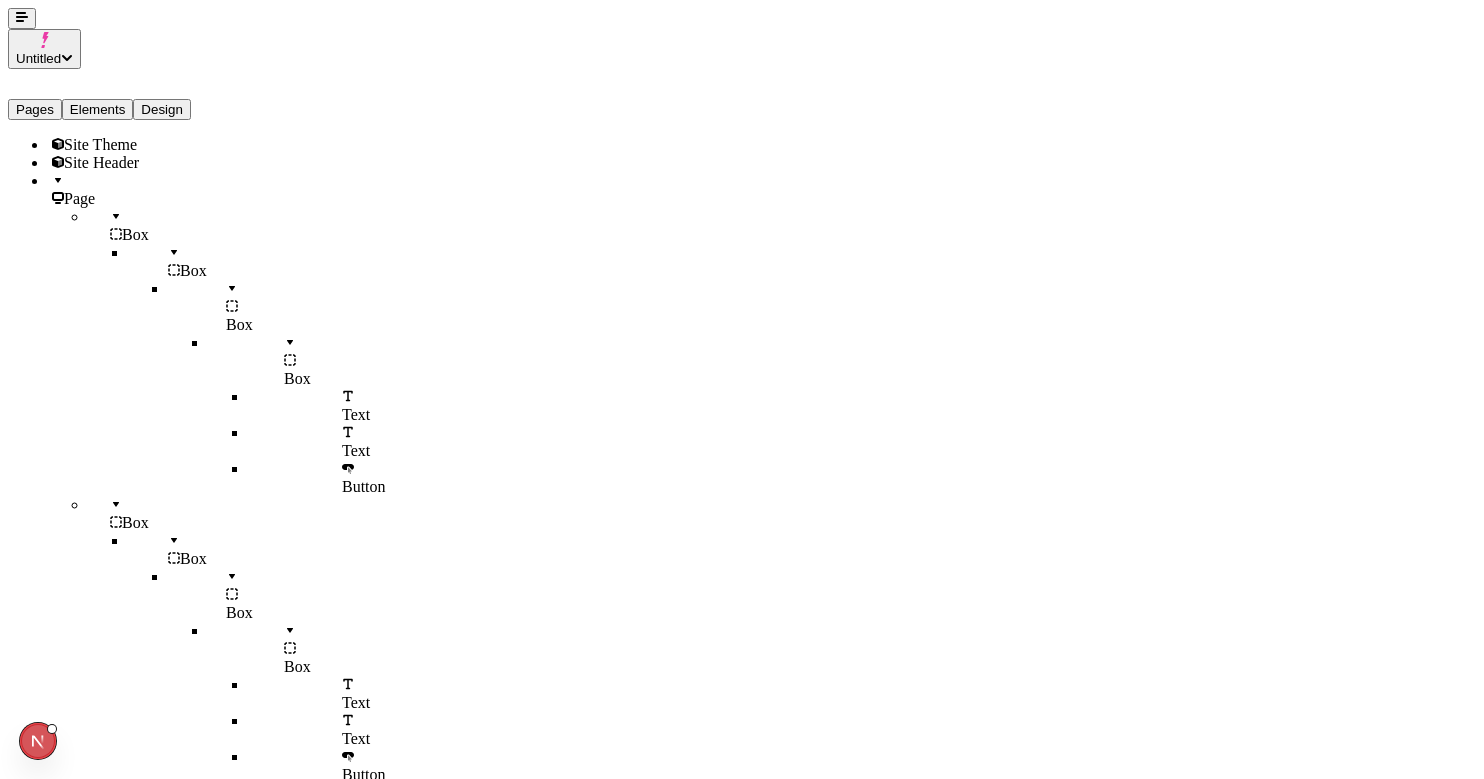 scroll, scrollTop: 0, scrollLeft: 0, axis: both 